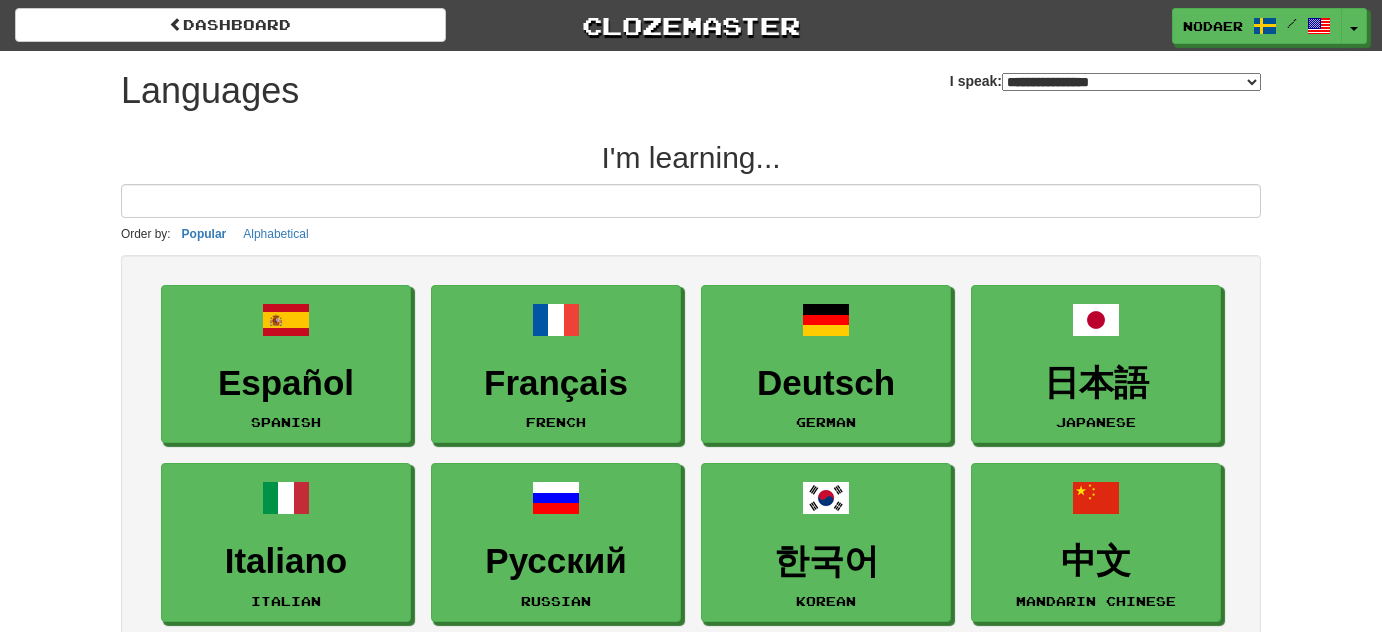 select on "*******" 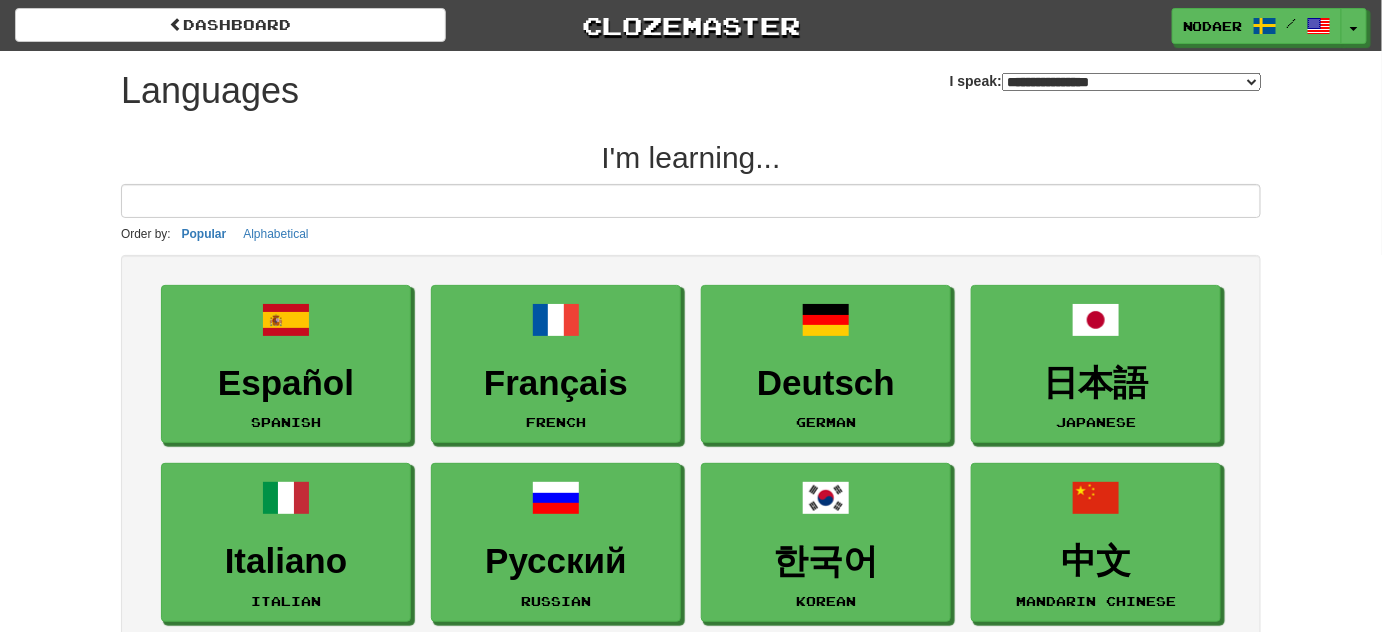 click on "dashboard
Clozemaster
nodaer
/
Toggle Dropdown
Dashboard
Leaderboard
Activity Feed
Notifications
1
Profile
Discussions
Română
/
English
Streak:
1612
Review:
10,355
Points Today: 72
Nederlands
/
English
Streak:
1510
Review:
8,346
Points Today: 84
Português
/
English
Streak:
1384
Review:
8,024
Points Today: 312
Deutsch
/
English
Streak:
1334
Review:
11,057
Points Today: 316
Español
/
English
Streak:
845
Review:
5,793
Points Today: 120
日本語
/
English
Streak:
672
Review:
3,553
Points Today: 256
中文
/
English
Streak:
638
Review:
4,112
/" at bounding box center [691, 25] 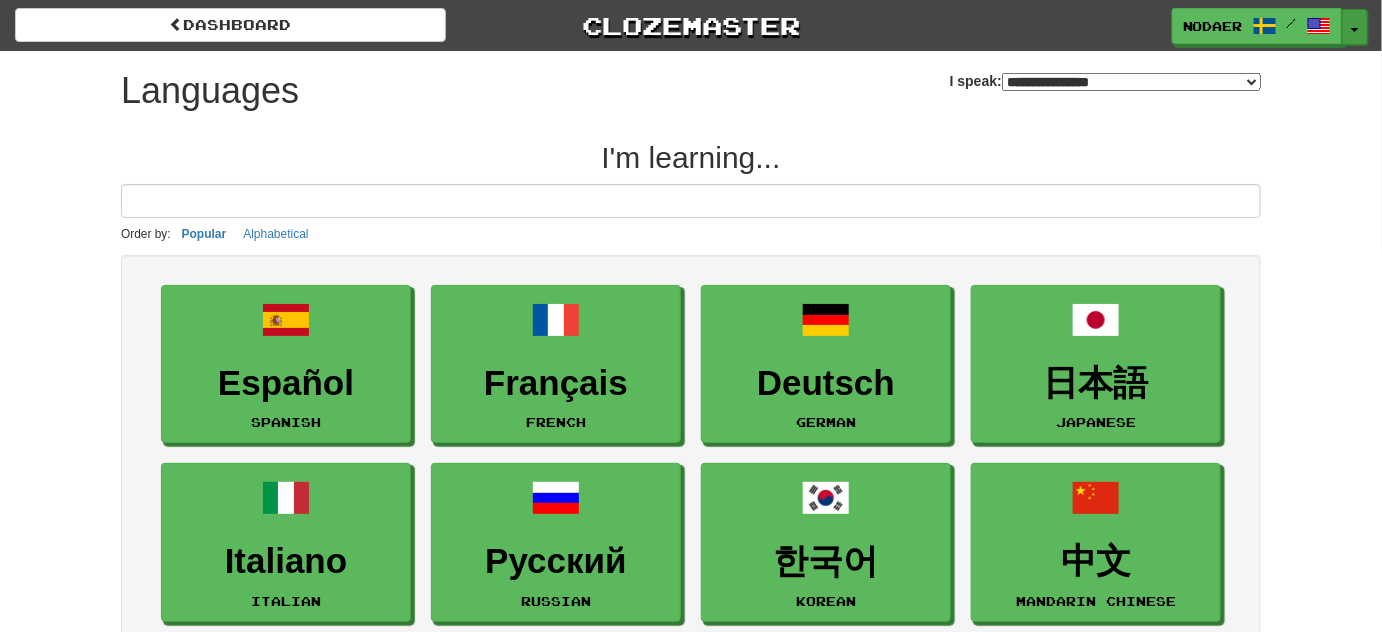 click on "Toggle Dropdown" at bounding box center (1355, 27) 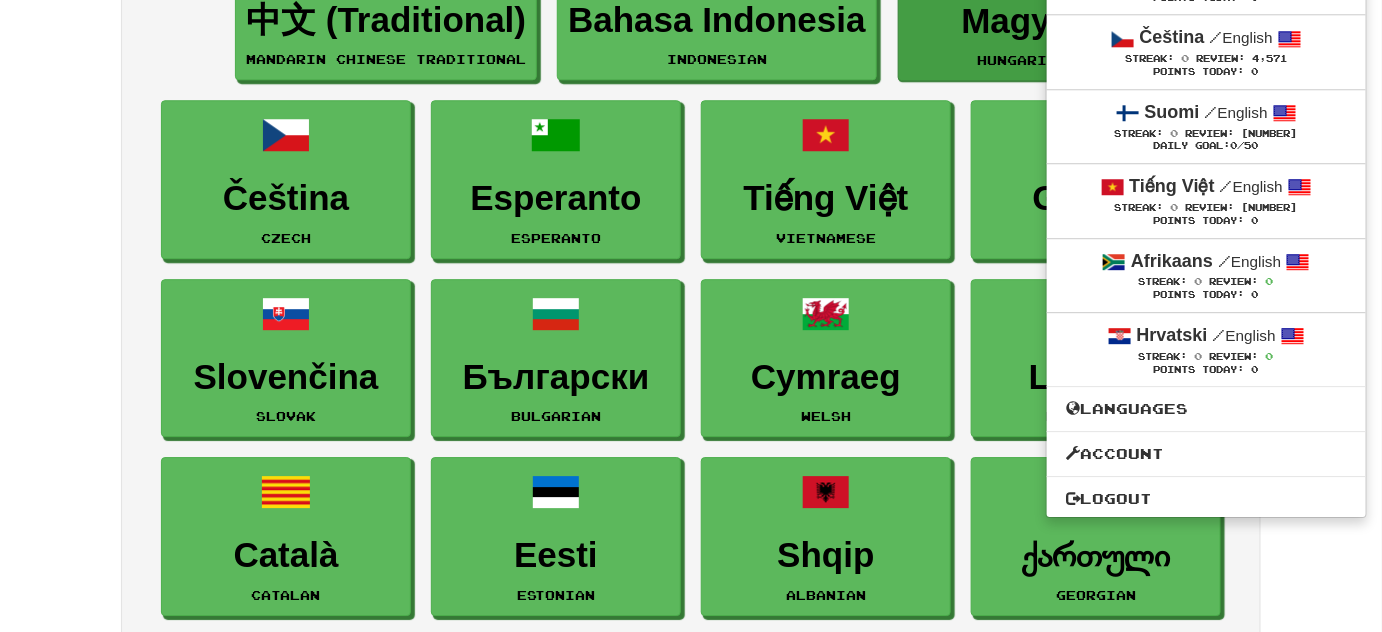 scroll, scrollTop: 1818, scrollLeft: 0, axis: vertical 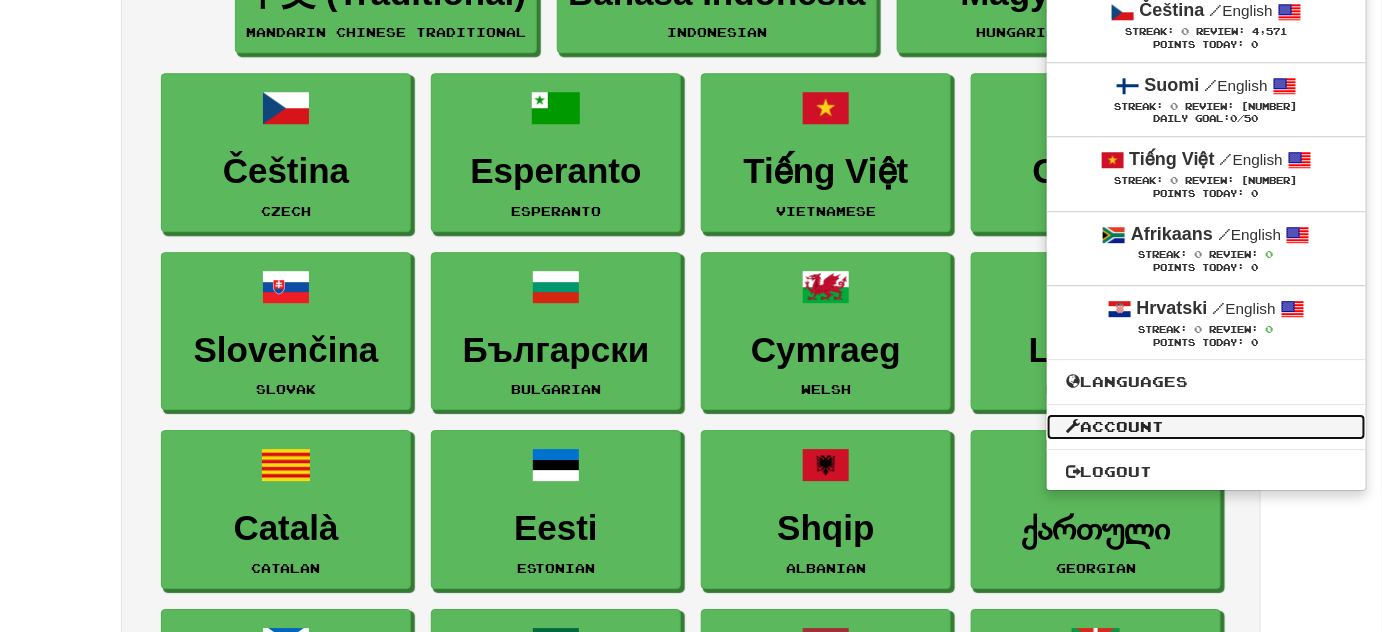 click on "Account" at bounding box center [1206, 427] 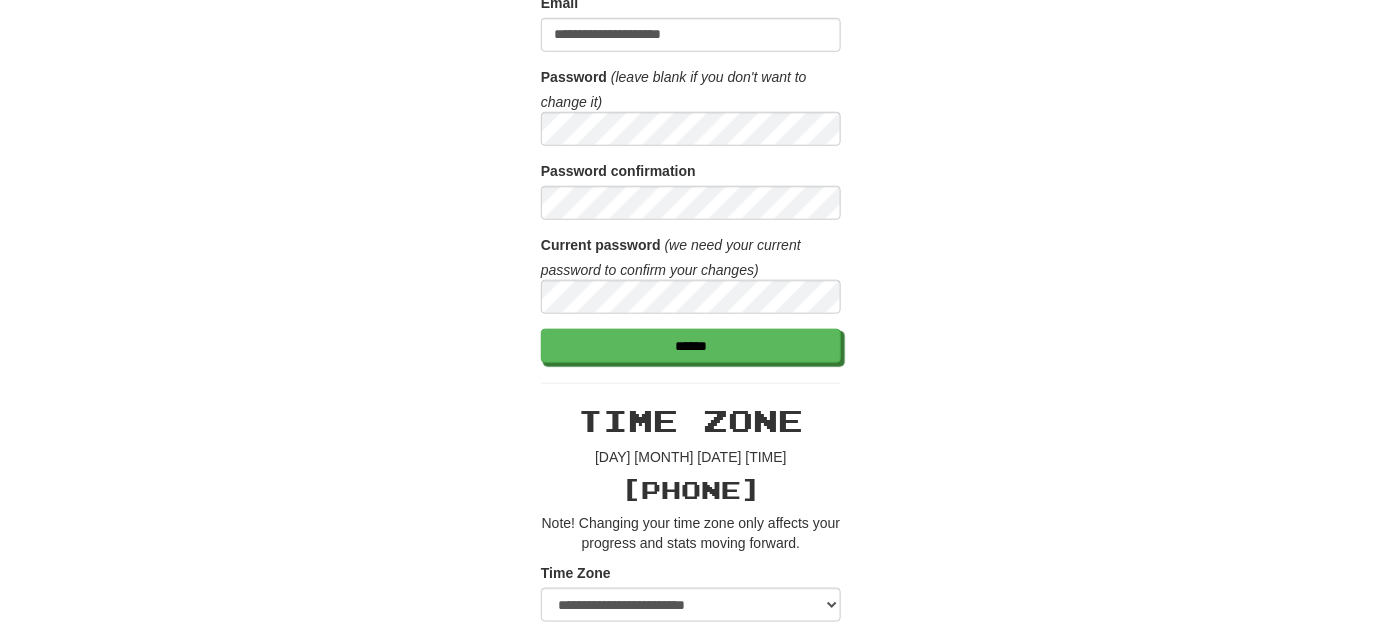scroll, scrollTop: 636, scrollLeft: 0, axis: vertical 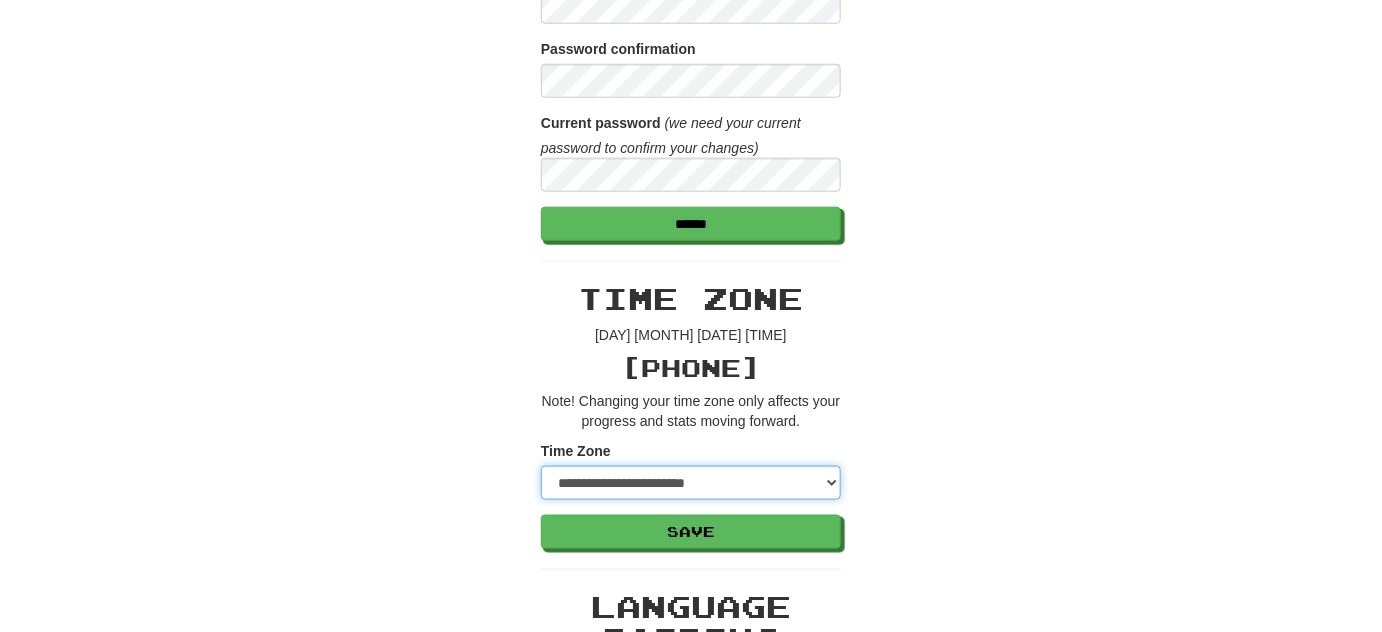 click on "**********" at bounding box center [691, 483] 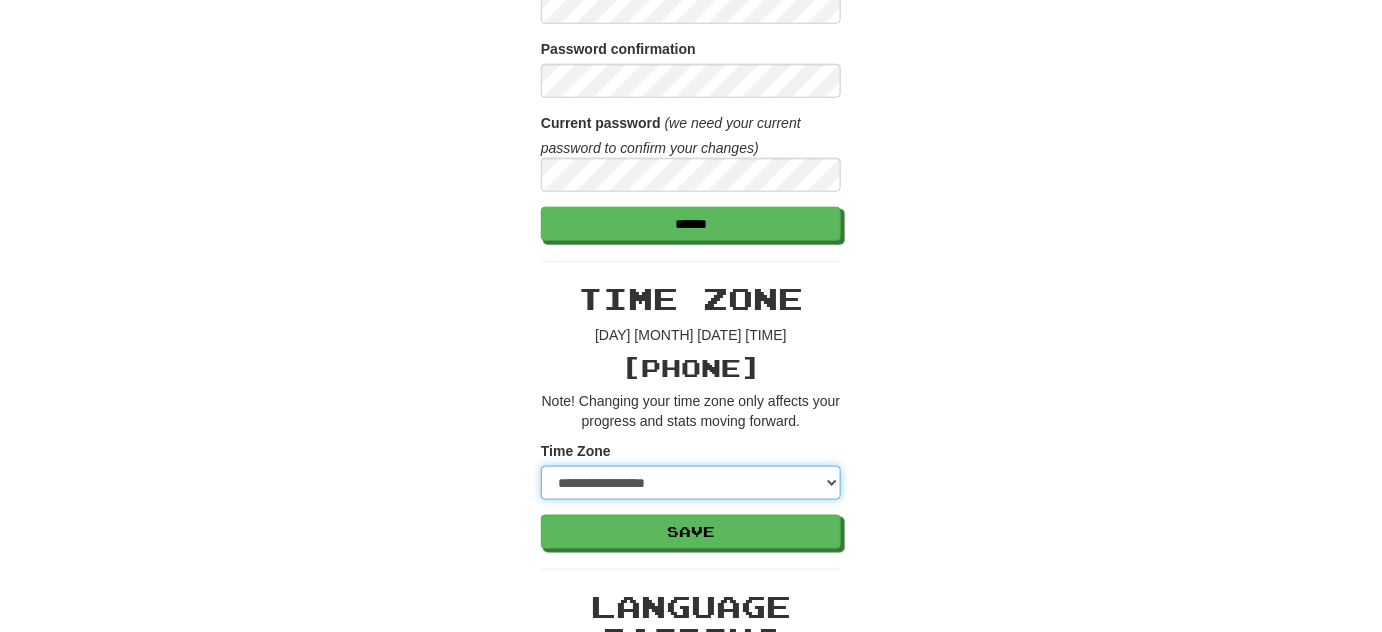 click on "**********" at bounding box center (691, 483) 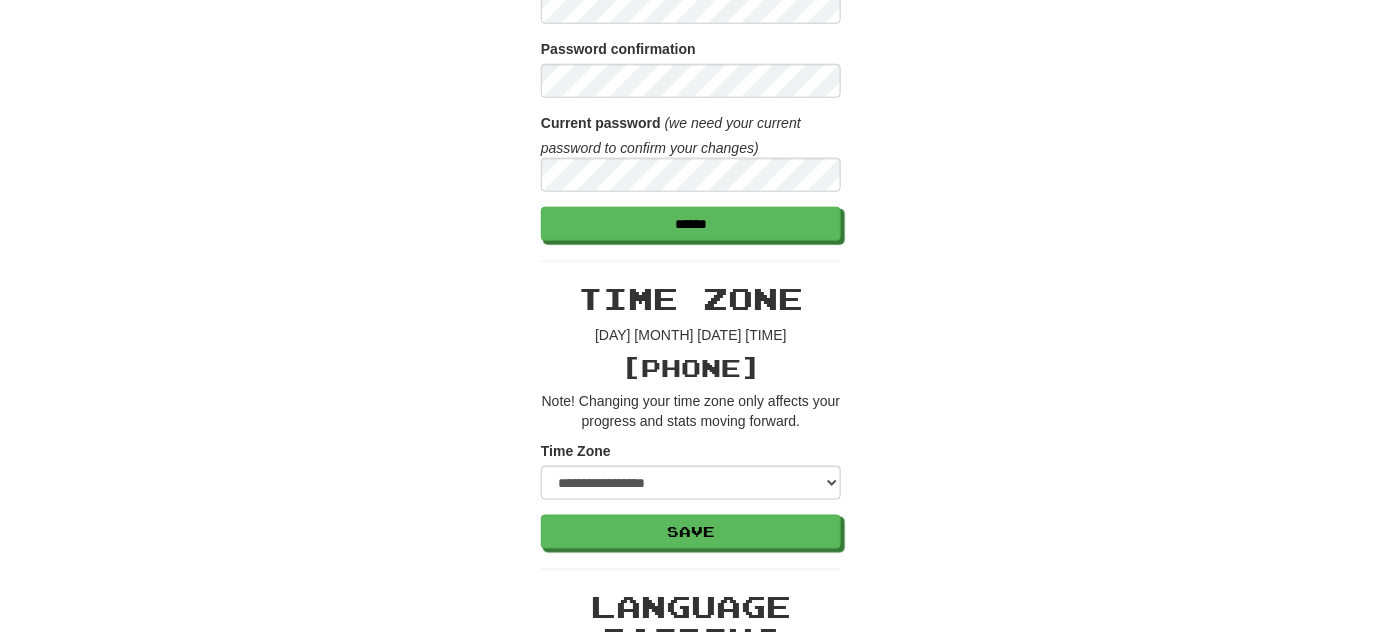 click on "**********" at bounding box center (691, 1110) 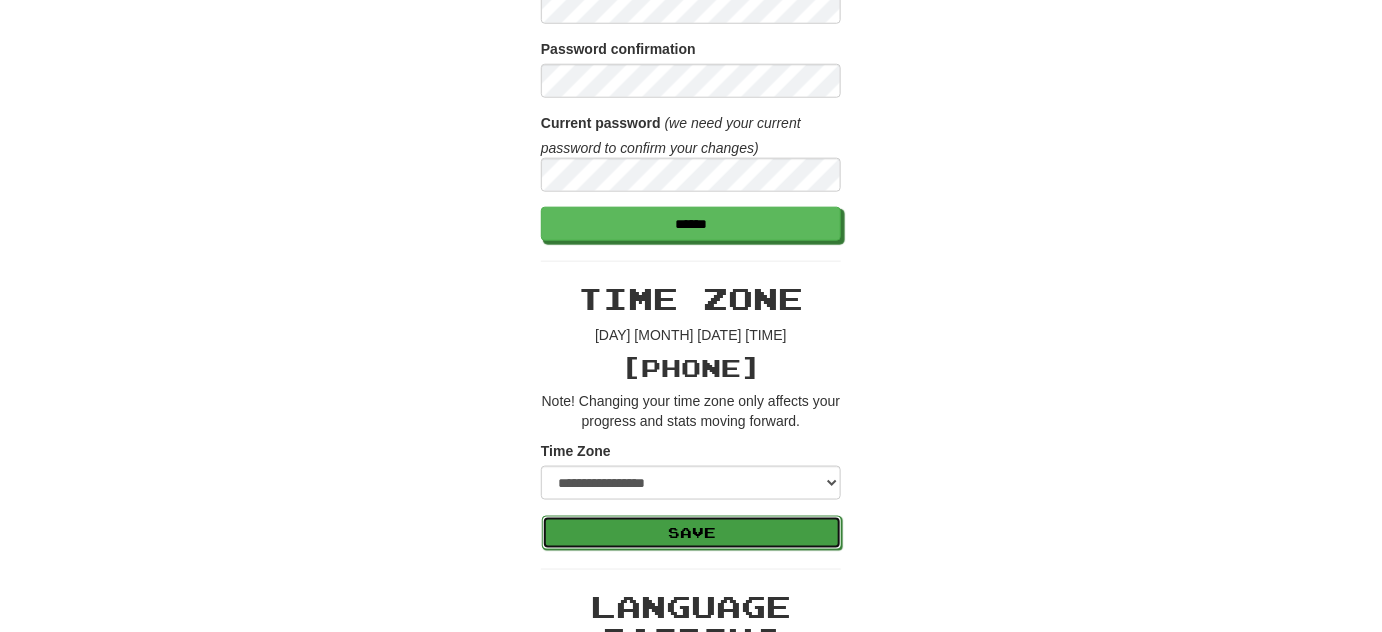 click on "Save" at bounding box center (692, 533) 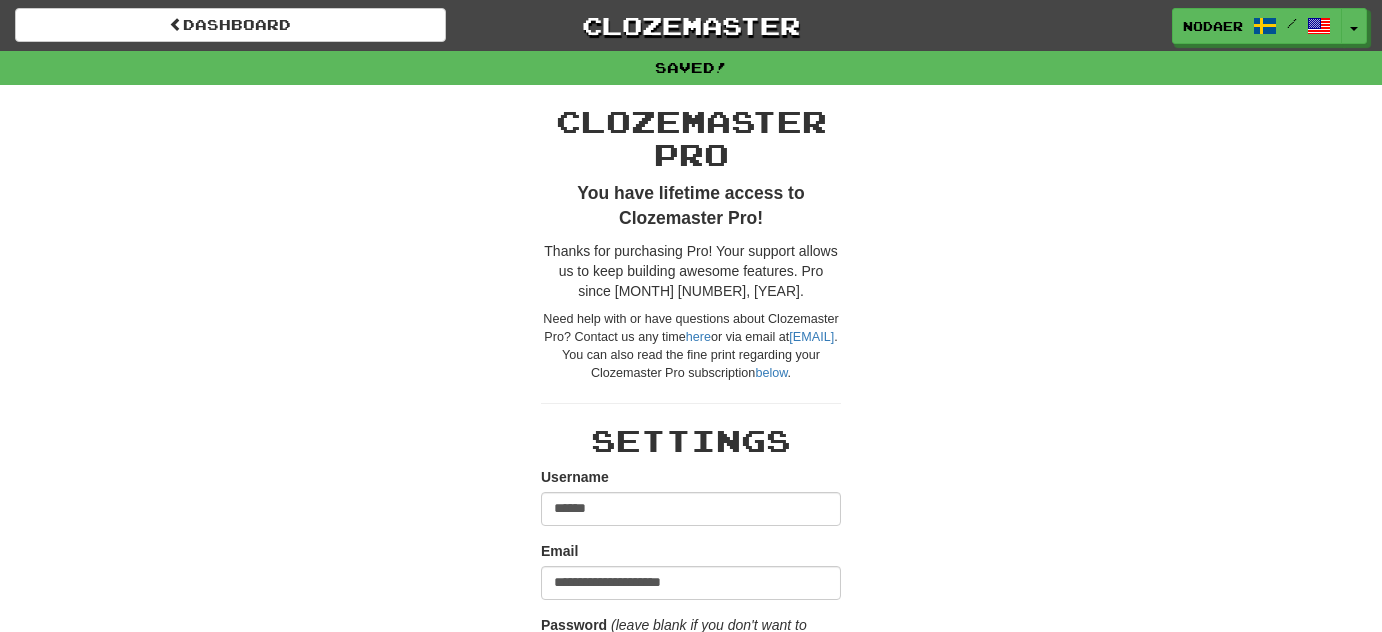 scroll, scrollTop: 0, scrollLeft: 0, axis: both 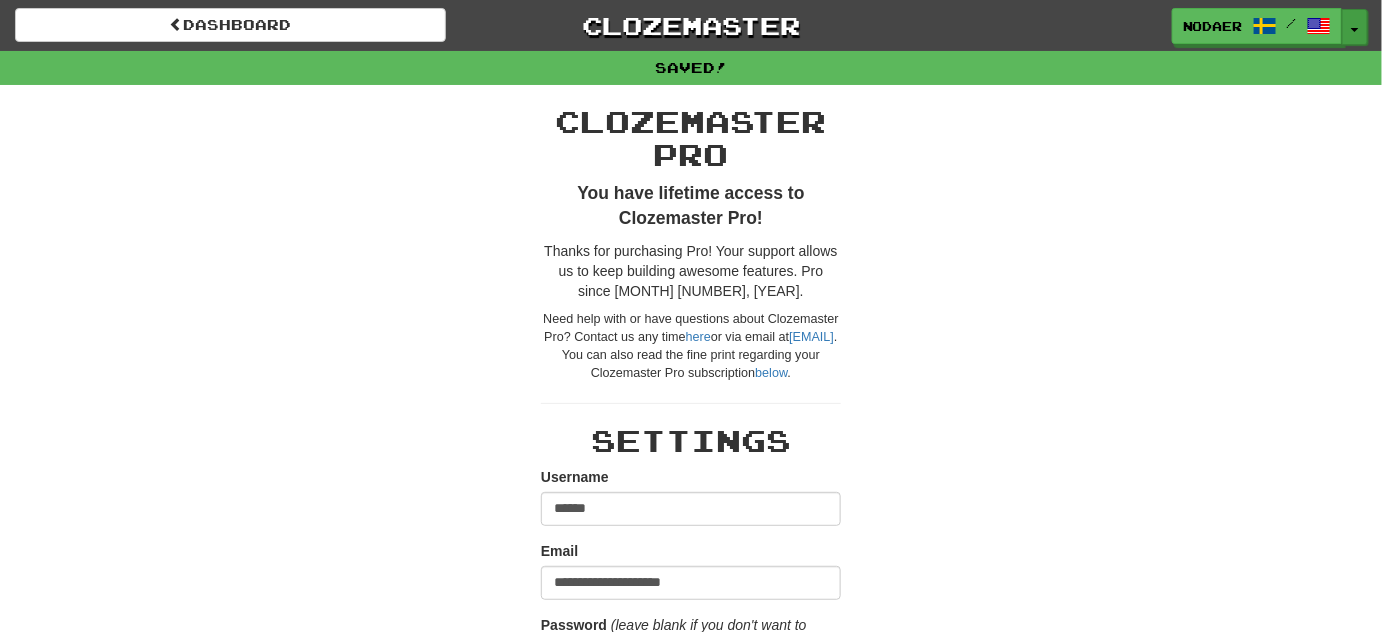 click on "Toggle Dropdown" at bounding box center [1355, 27] 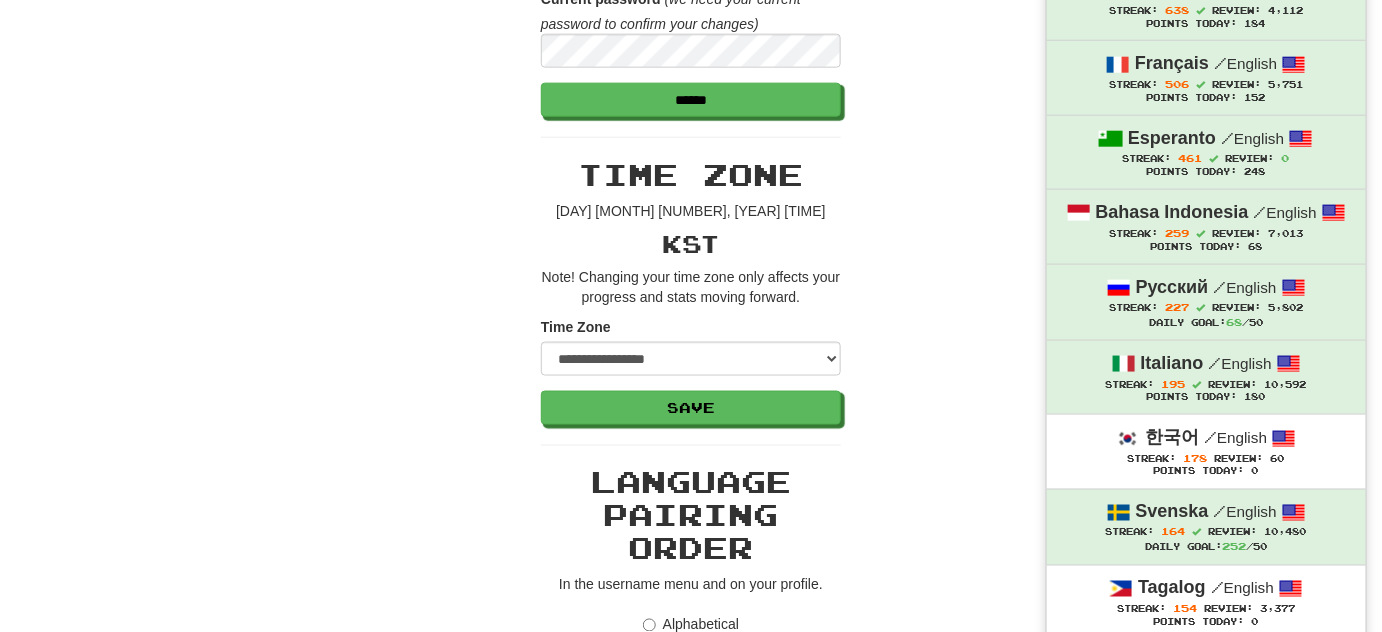 scroll, scrollTop: 818, scrollLeft: 0, axis: vertical 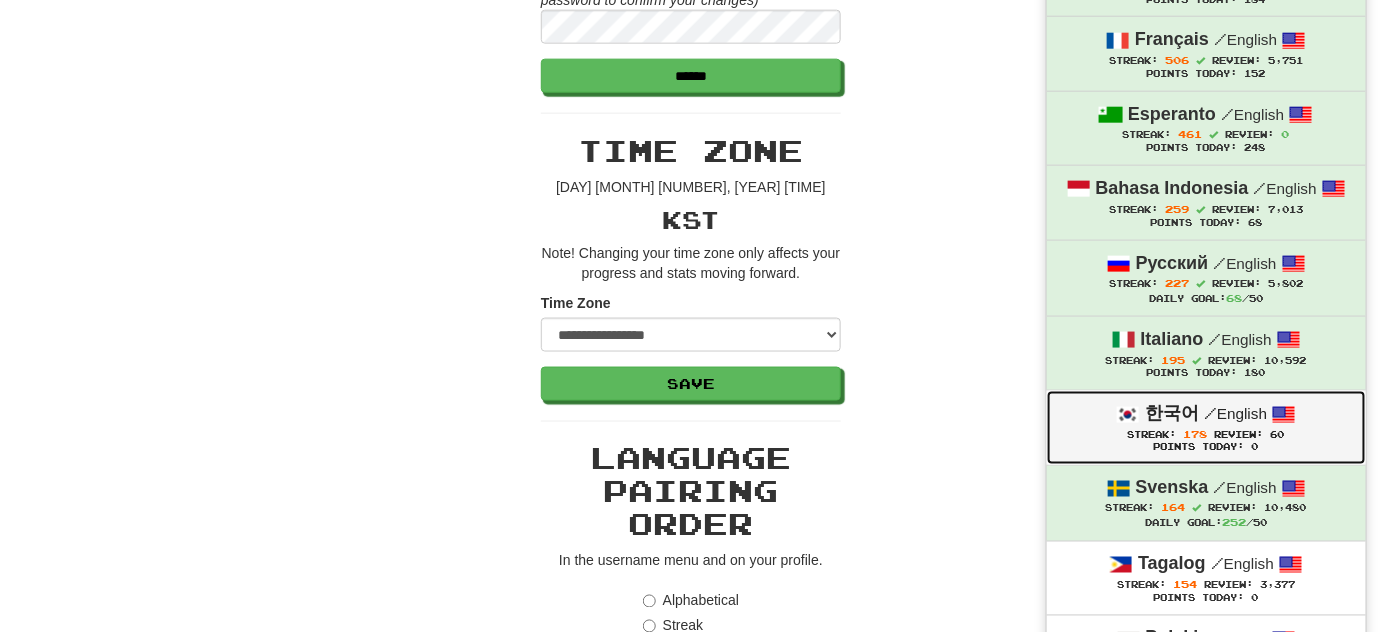 click on "한국어" at bounding box center (1172, 413) 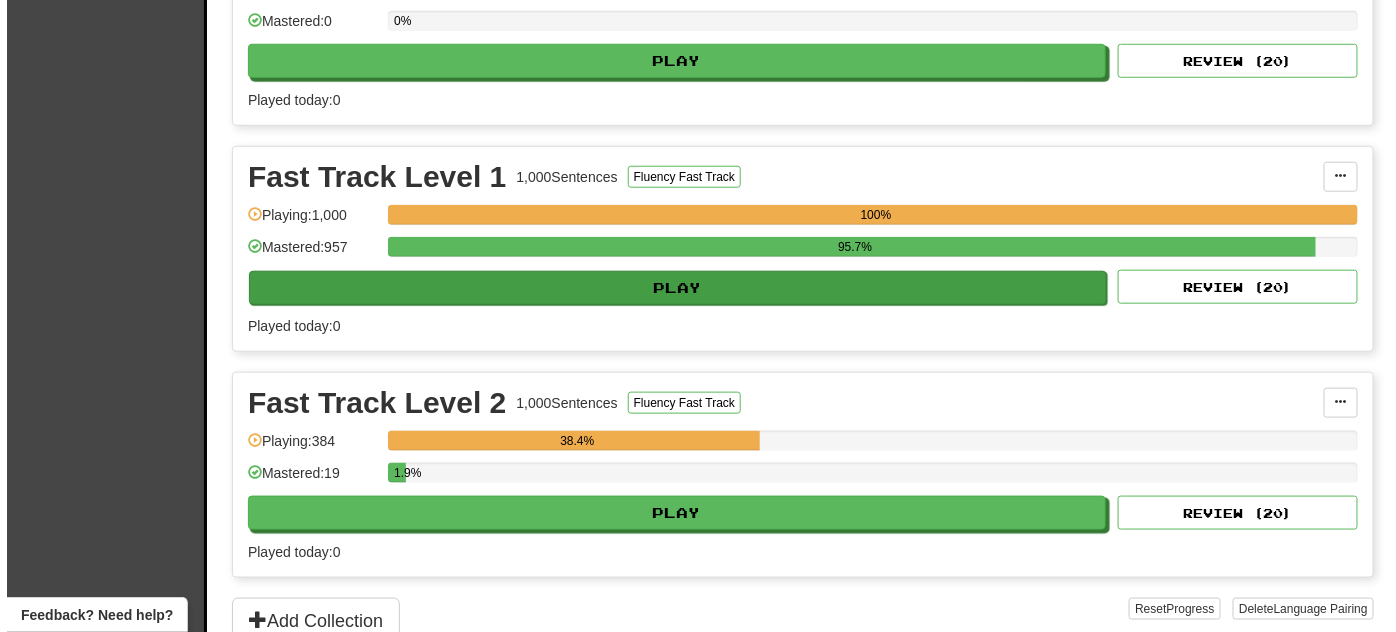 scroll, scrollTop: 545, scrollLeft: 0, axis: vertical 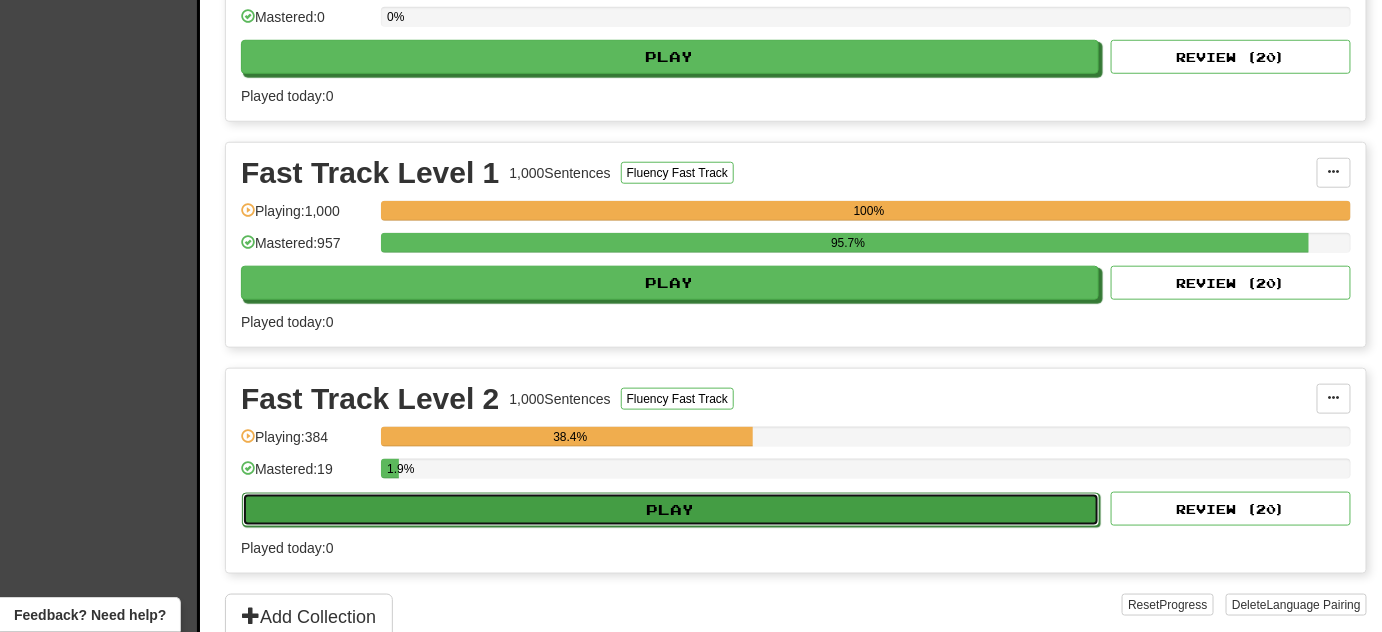 click on "Play" 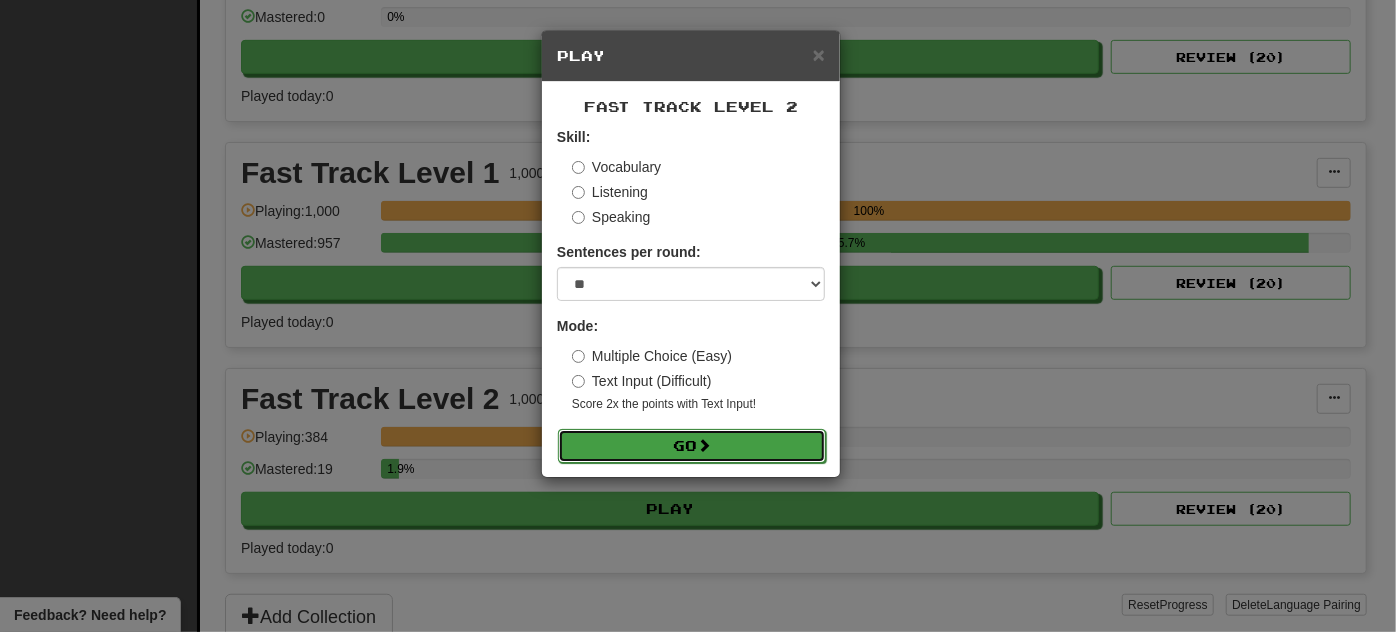 click on "Go" at bounding box center [692, 446] 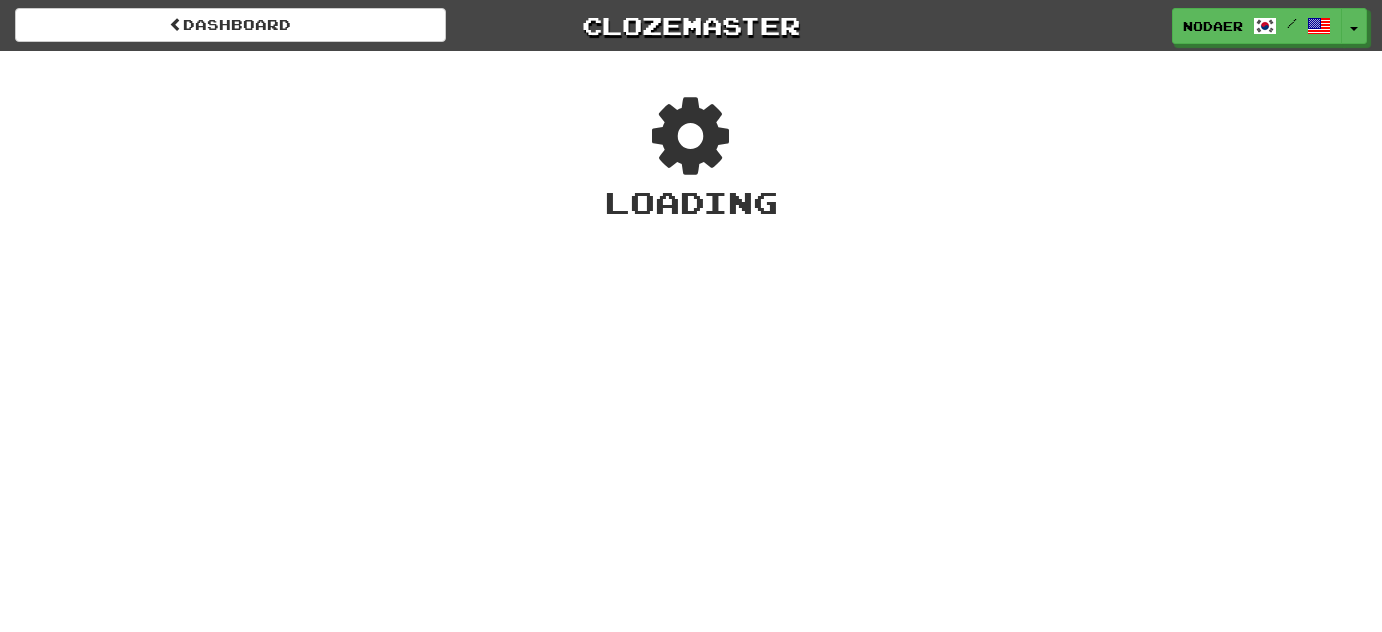scroll, scrollTop: 0, scrollLeft: 0, axis: both 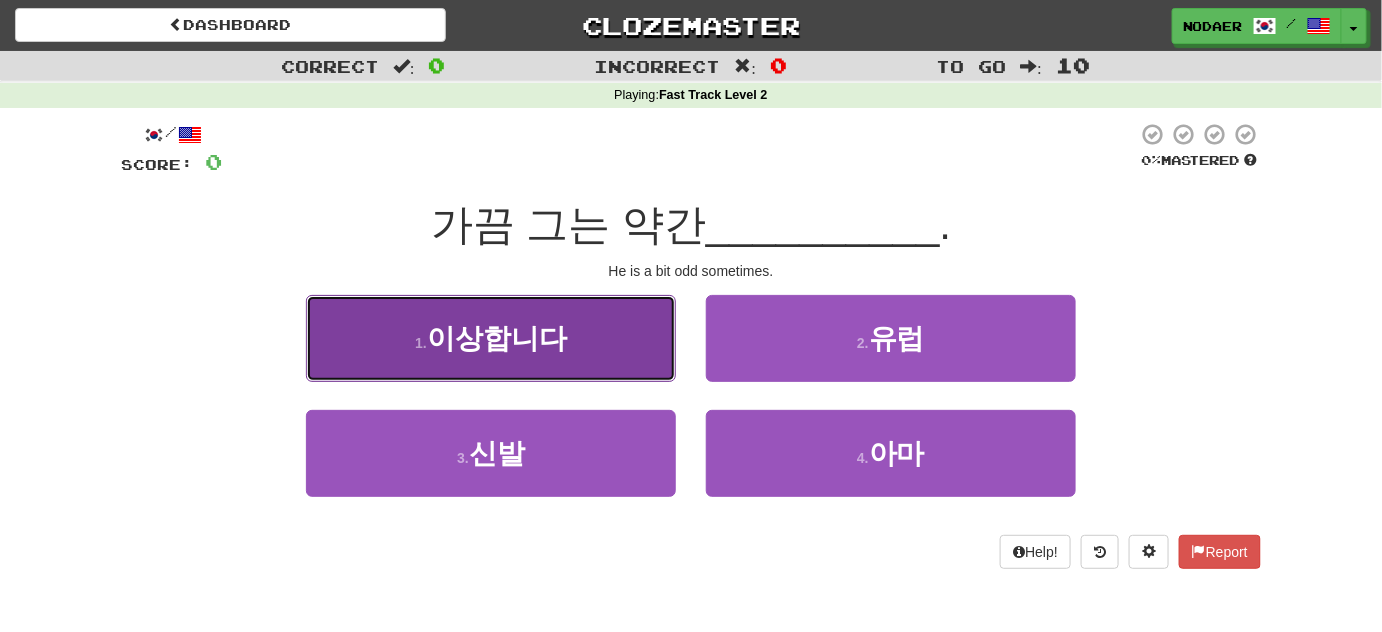click on "1 .  이상합니다" at bounding box center (491, 338) 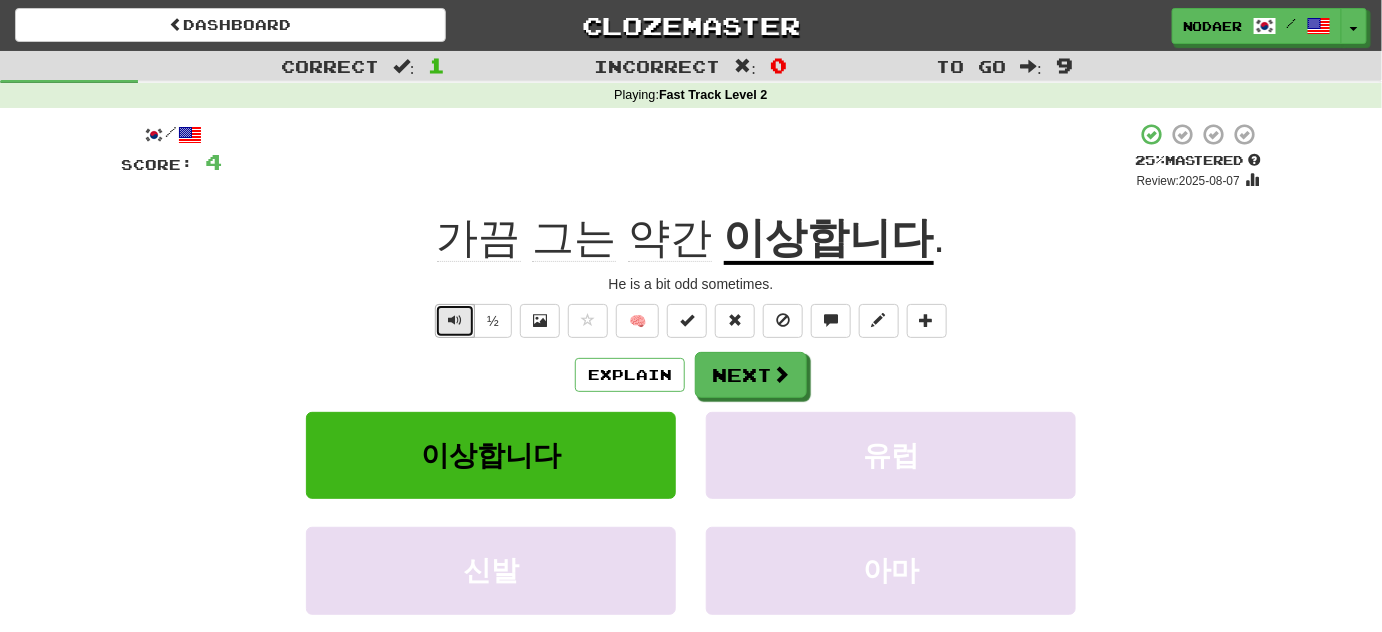 click at bounding box center [455, 320] 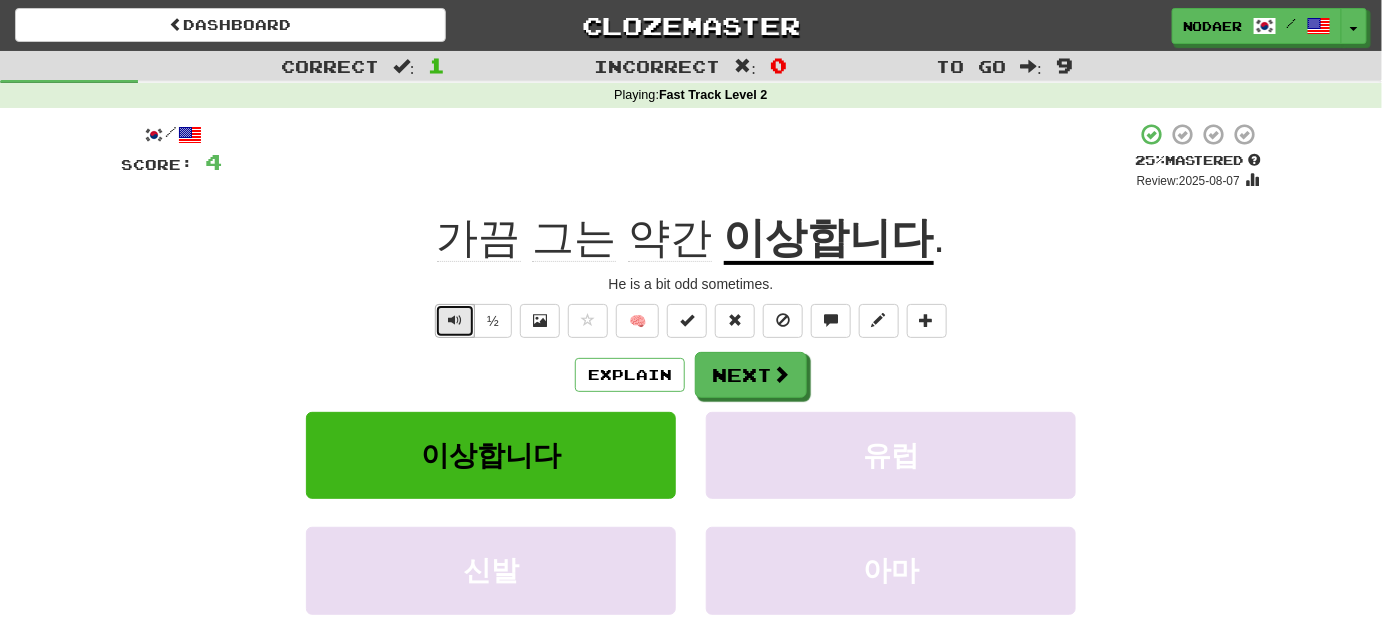 click at bounding box center [455, 320] 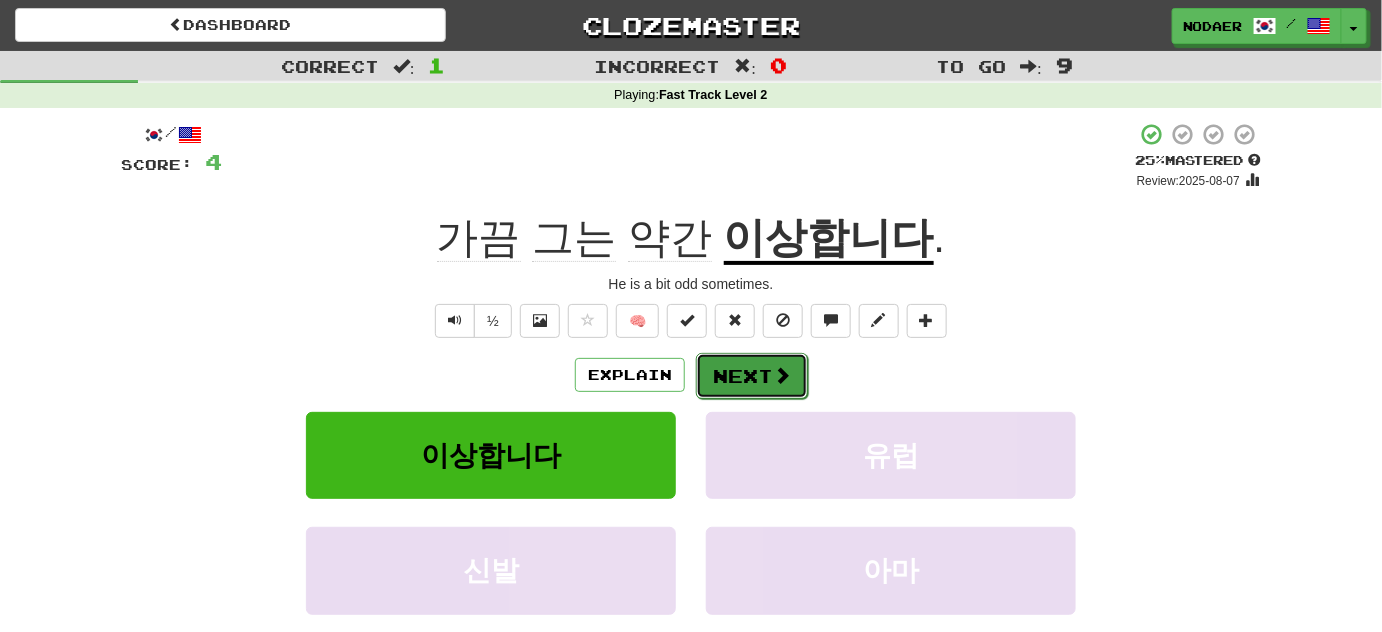 click on "Next" at bounding box center (752, 376) 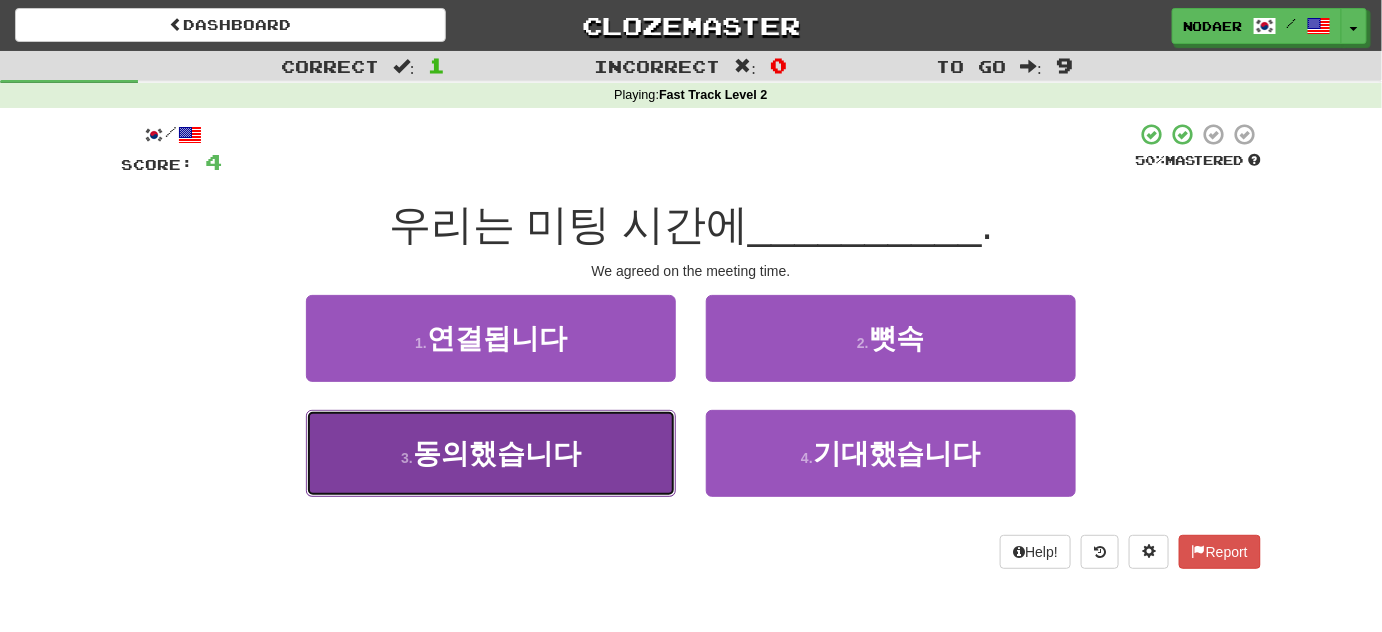 click on "3 .  동의했습니다" at bounding box center (491, 453) 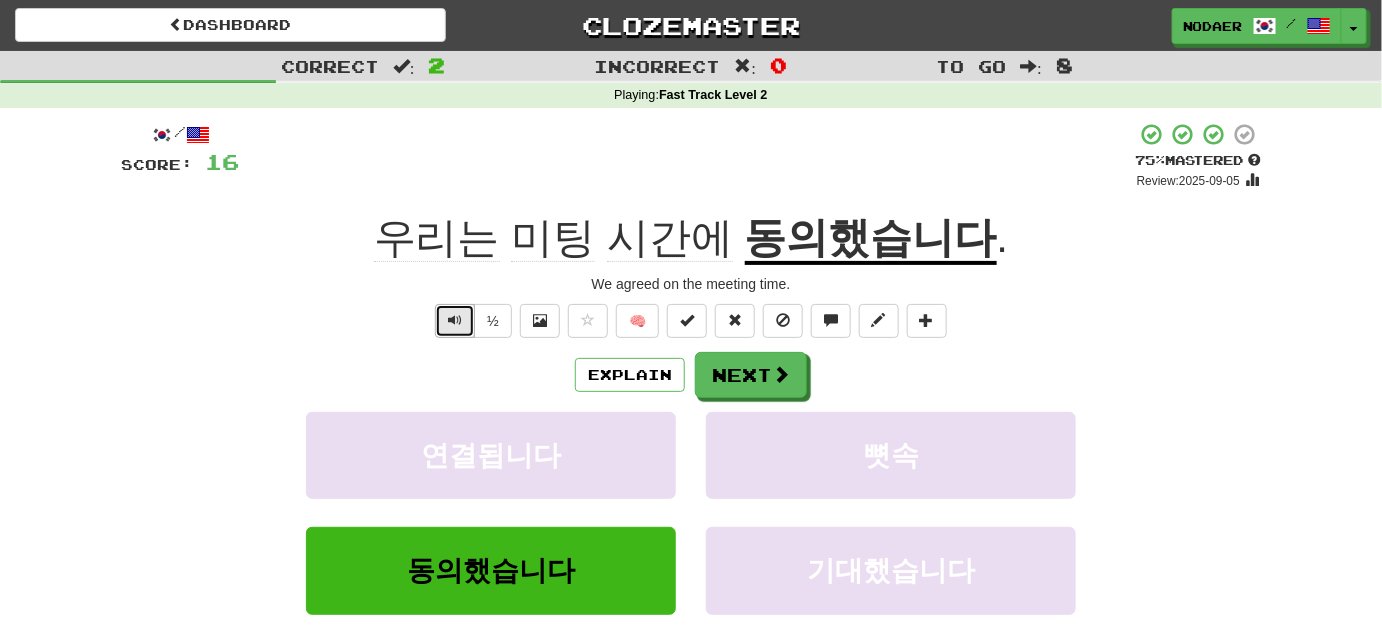 click at bounding box center [455, 321] 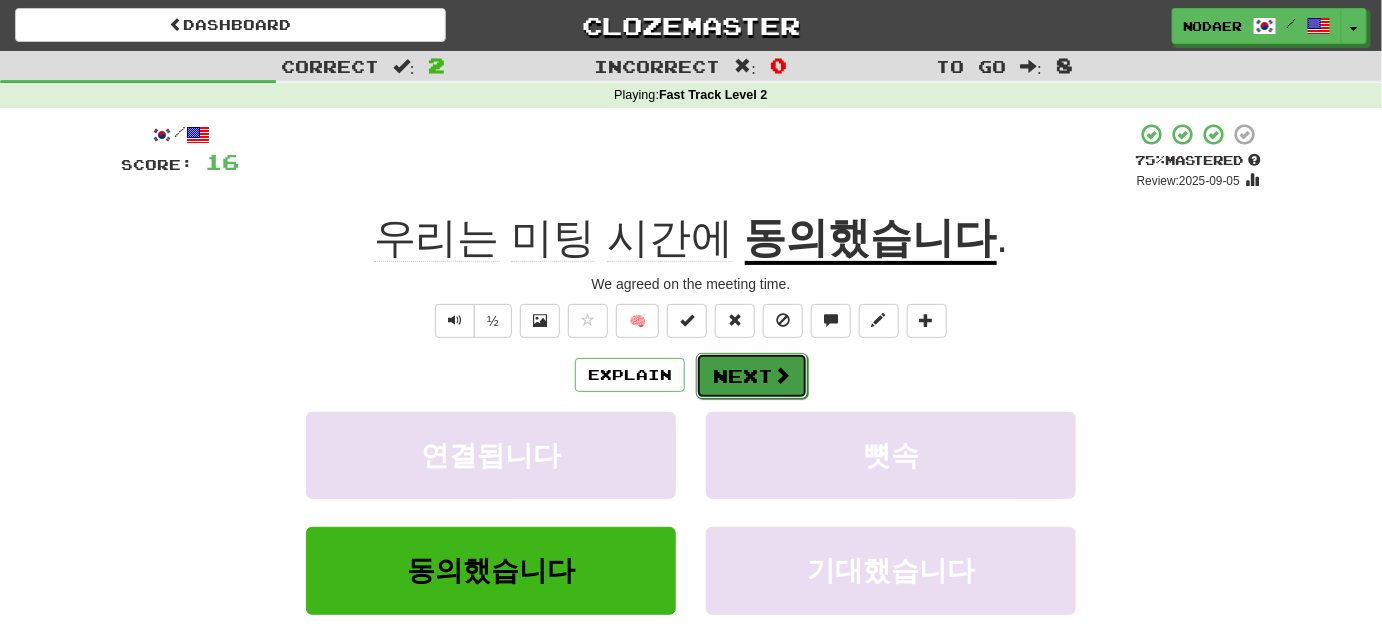 click at bounding box center [782, 375] 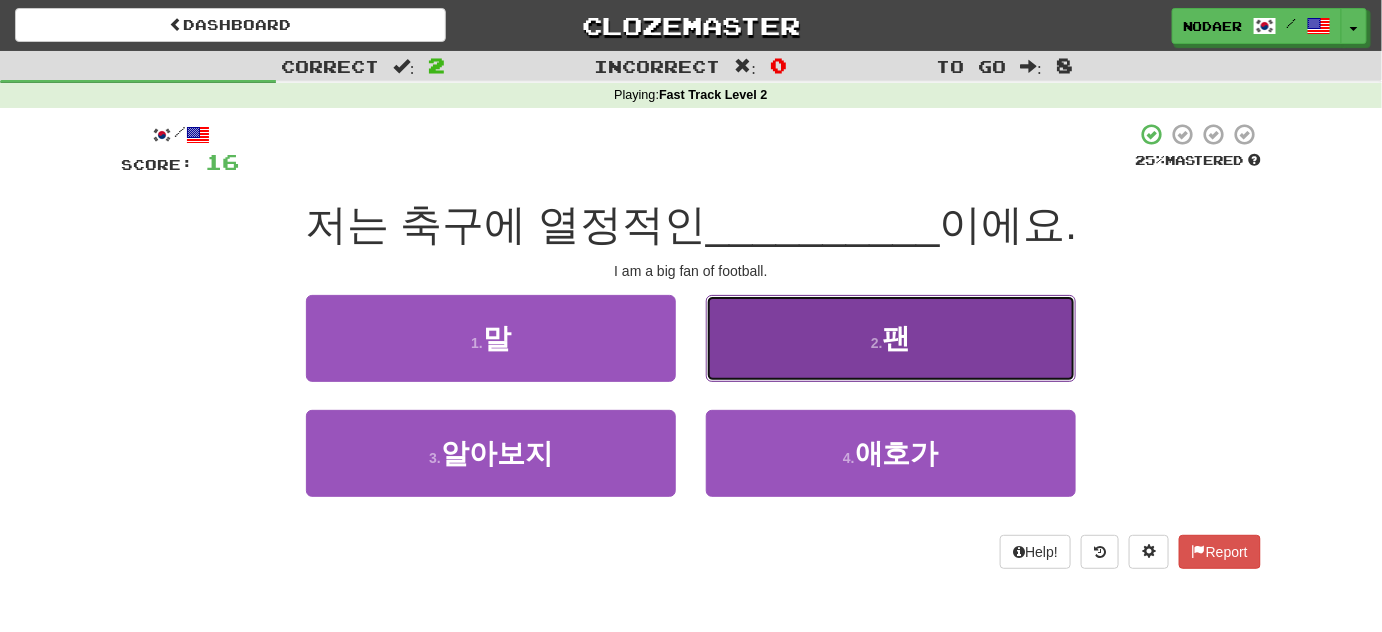 click on "팬" at bounding box center [897, 338] 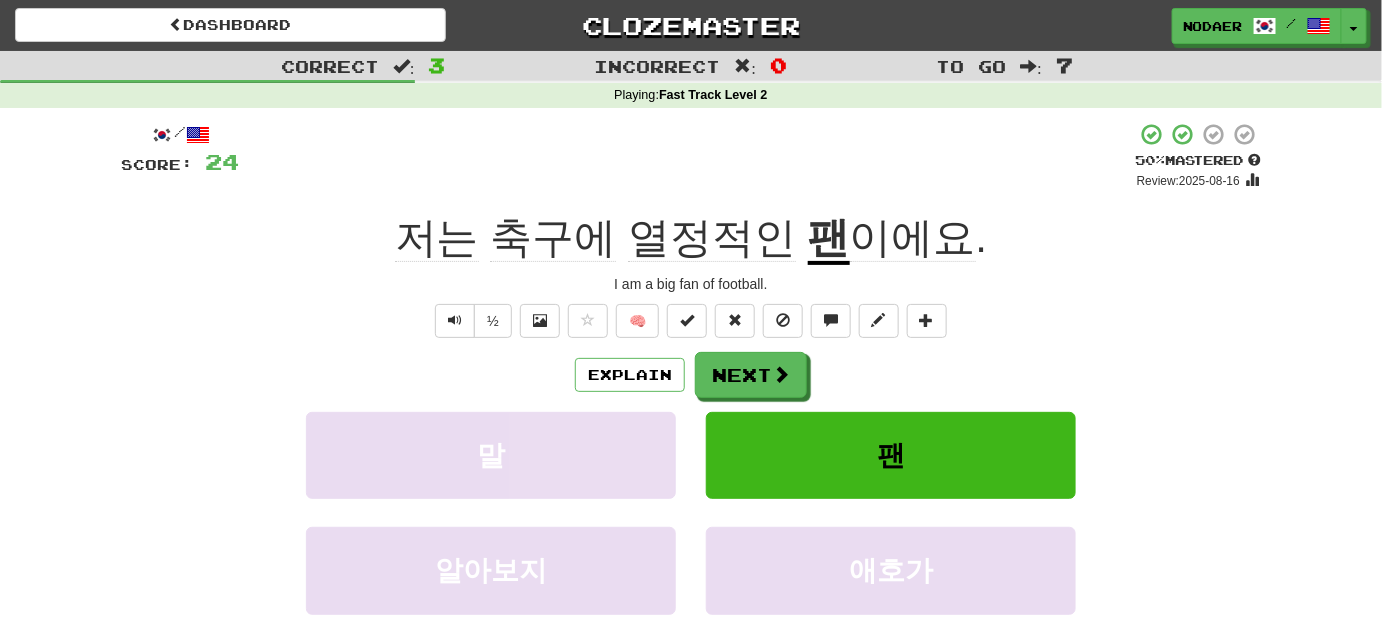 click on "열정적인" 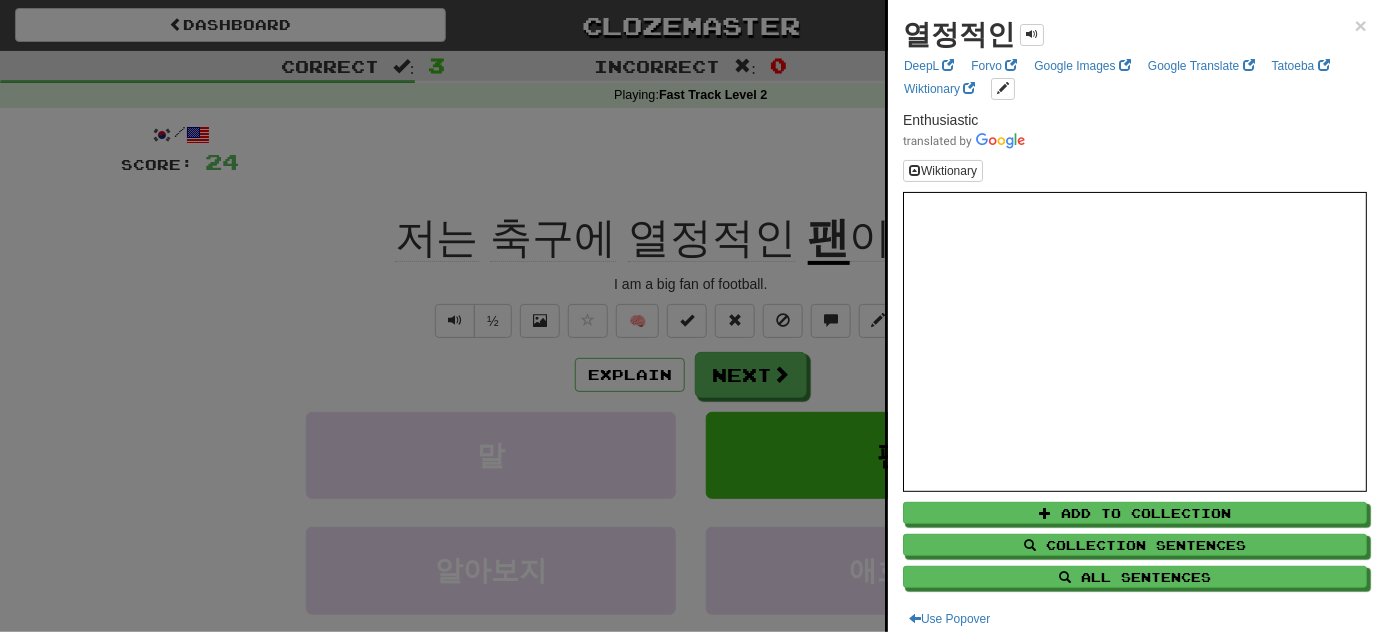 click at bounding box center [691, 316] 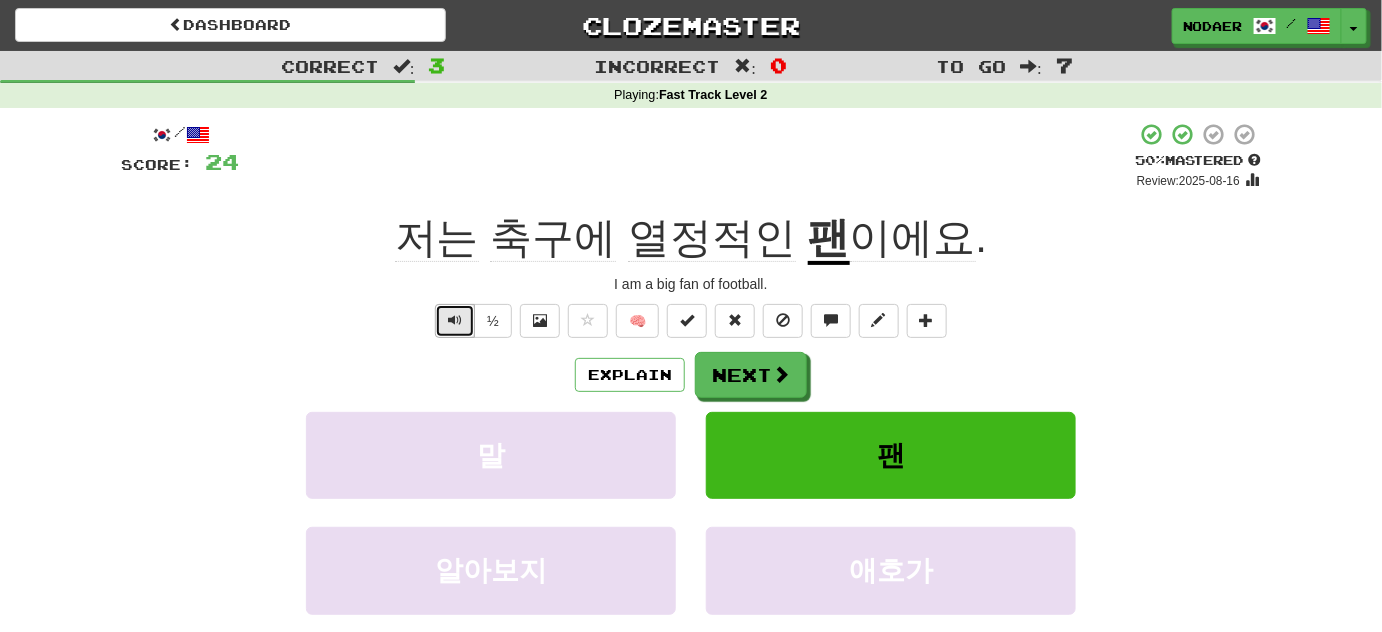 click at bounding box center [455, 320] 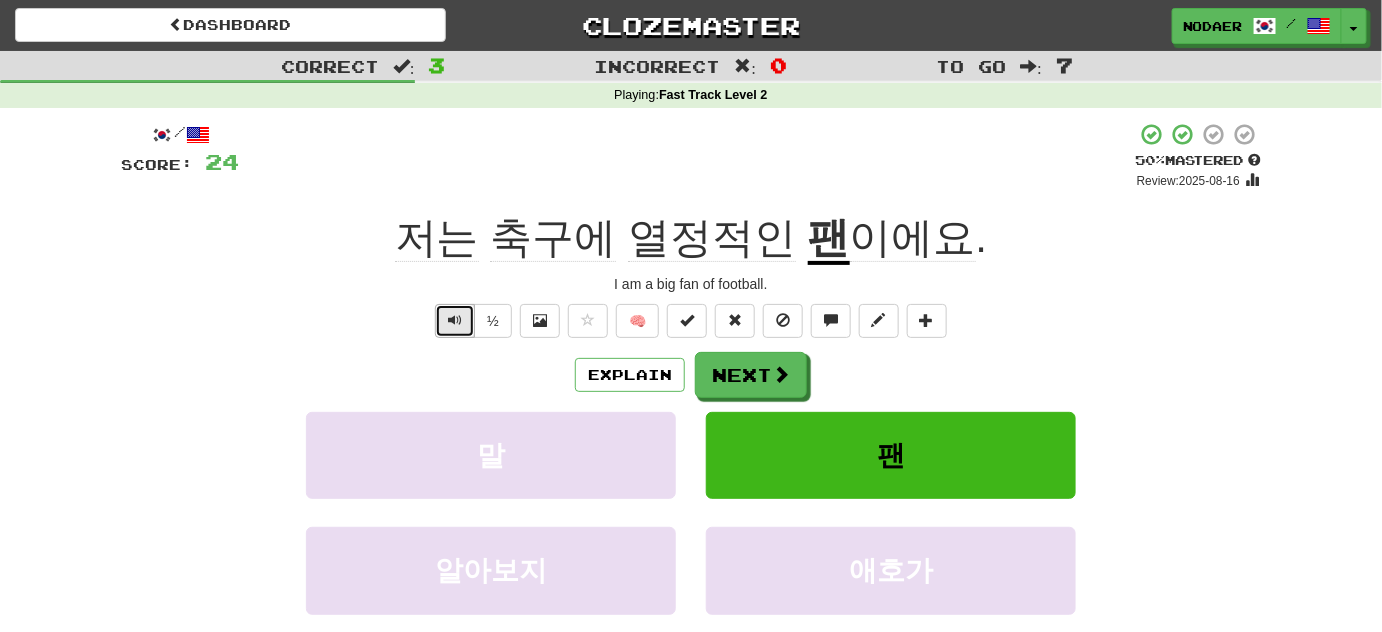 click at bounding box center [455, 320] 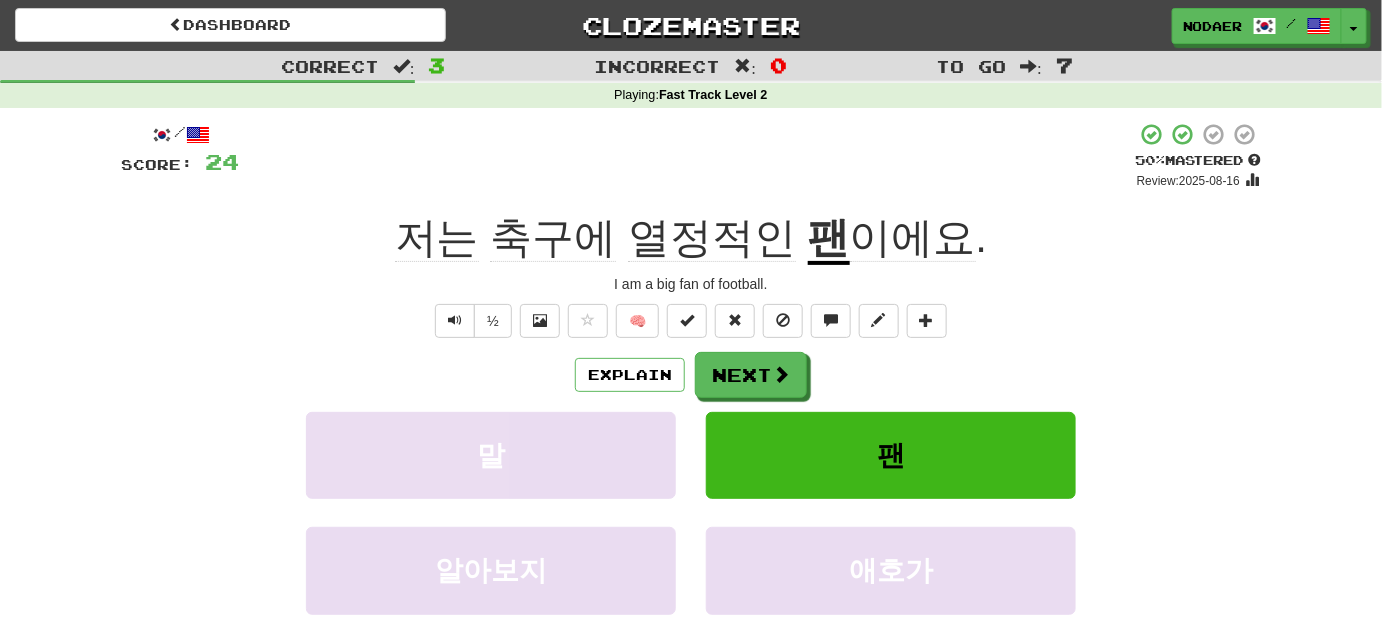 click on "½" at bounding box center (471, 321) 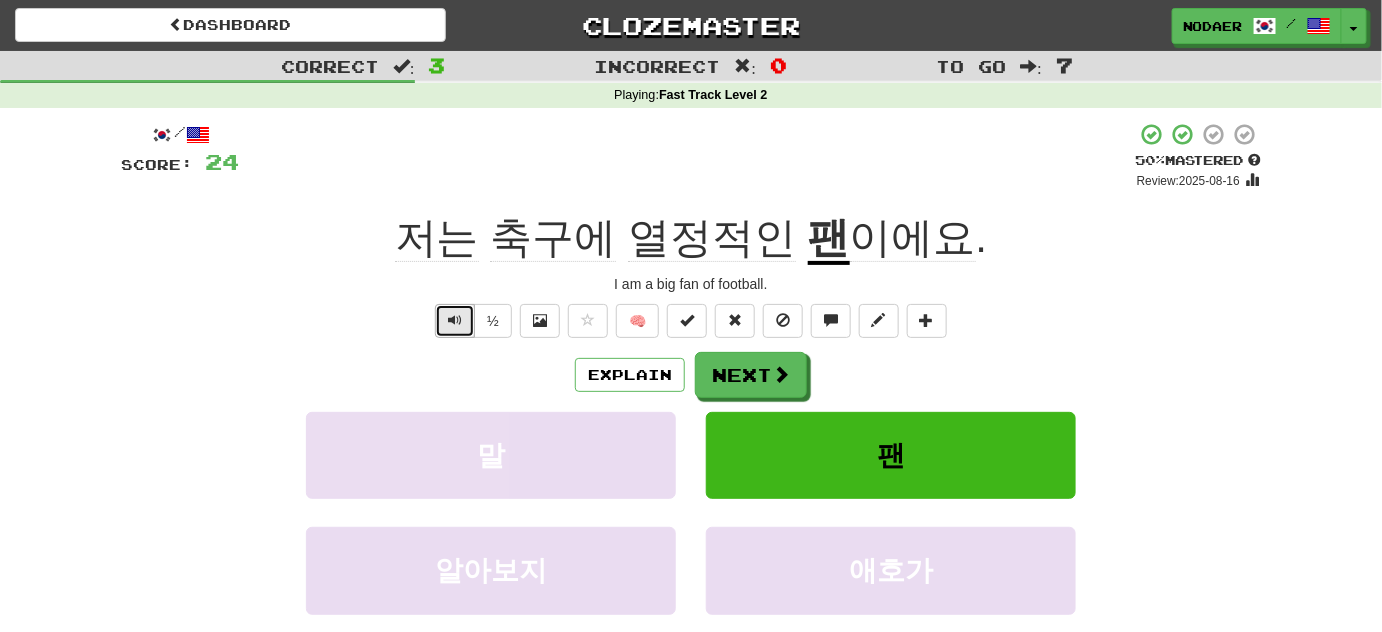 click at bounding box center (455, 321) 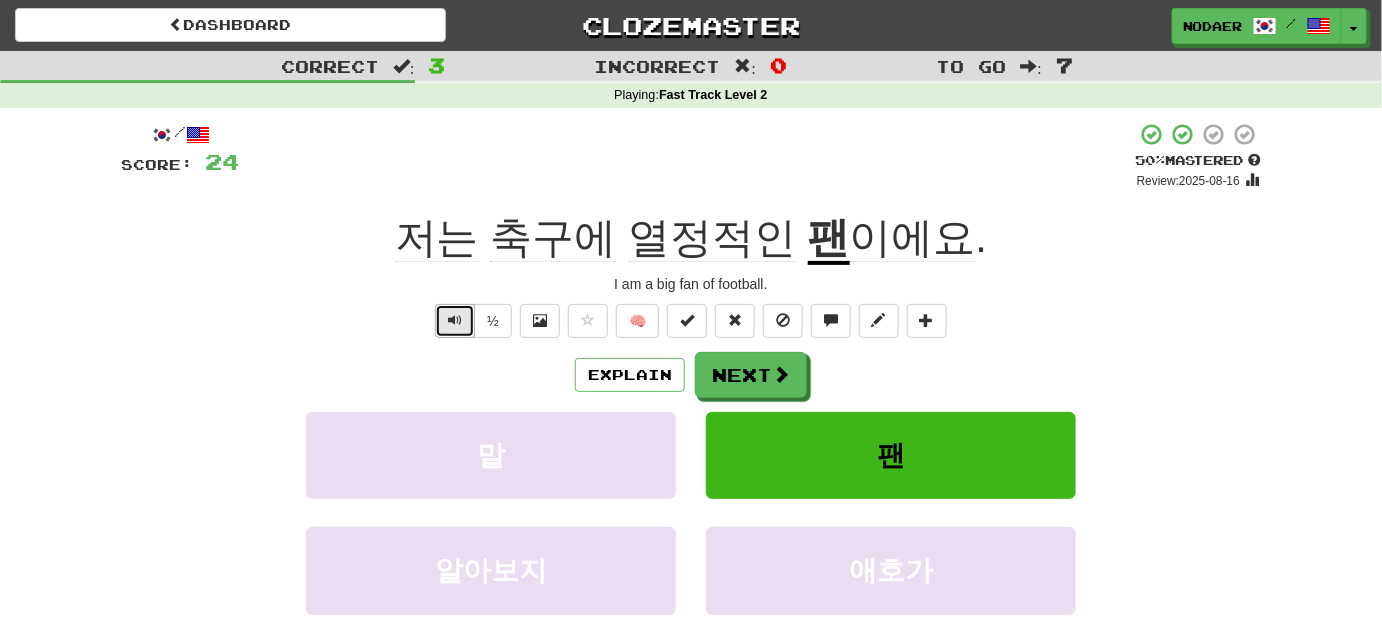 click at bounding box center [455, 321] 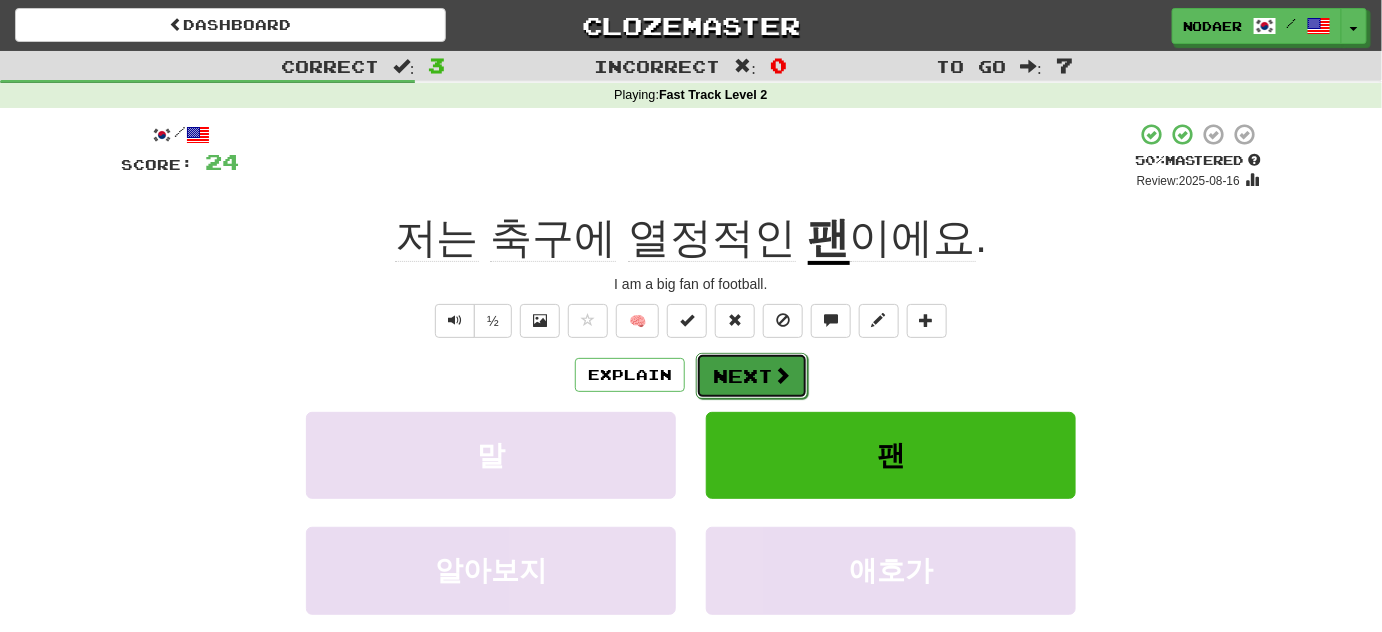 click on "Next" at bounding box center [752, 376] 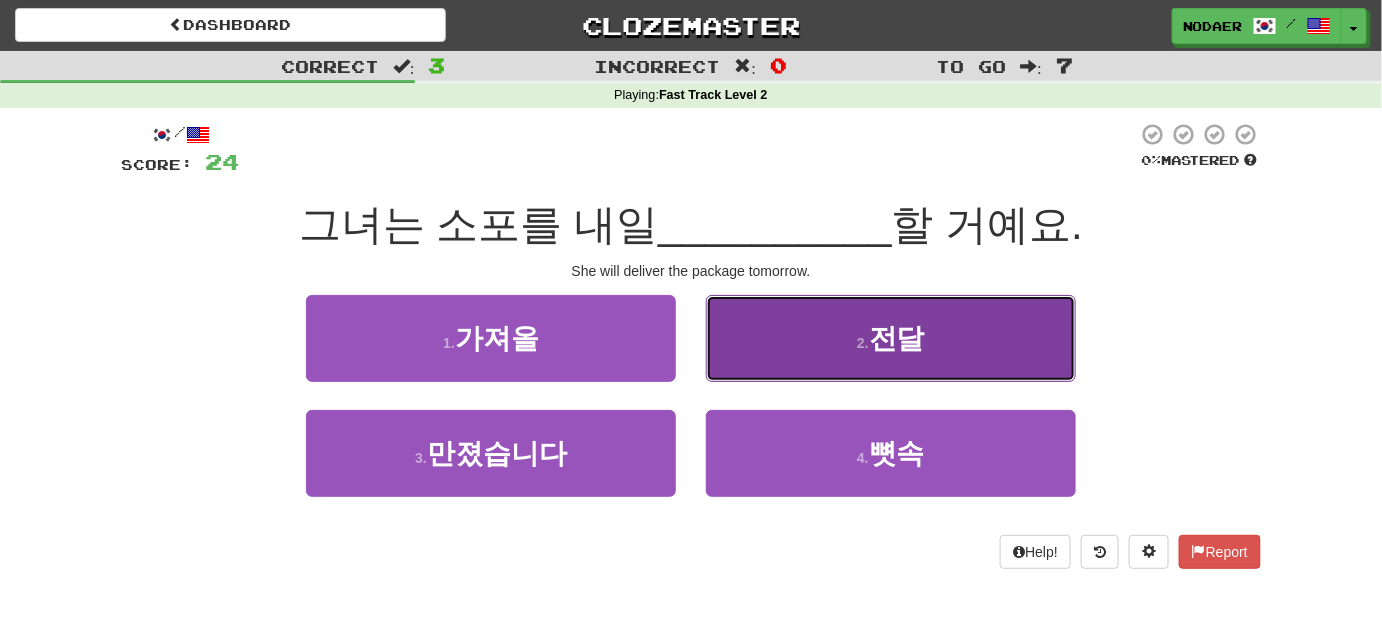 click on "2 .  전달" at bounding box center [891, 338] 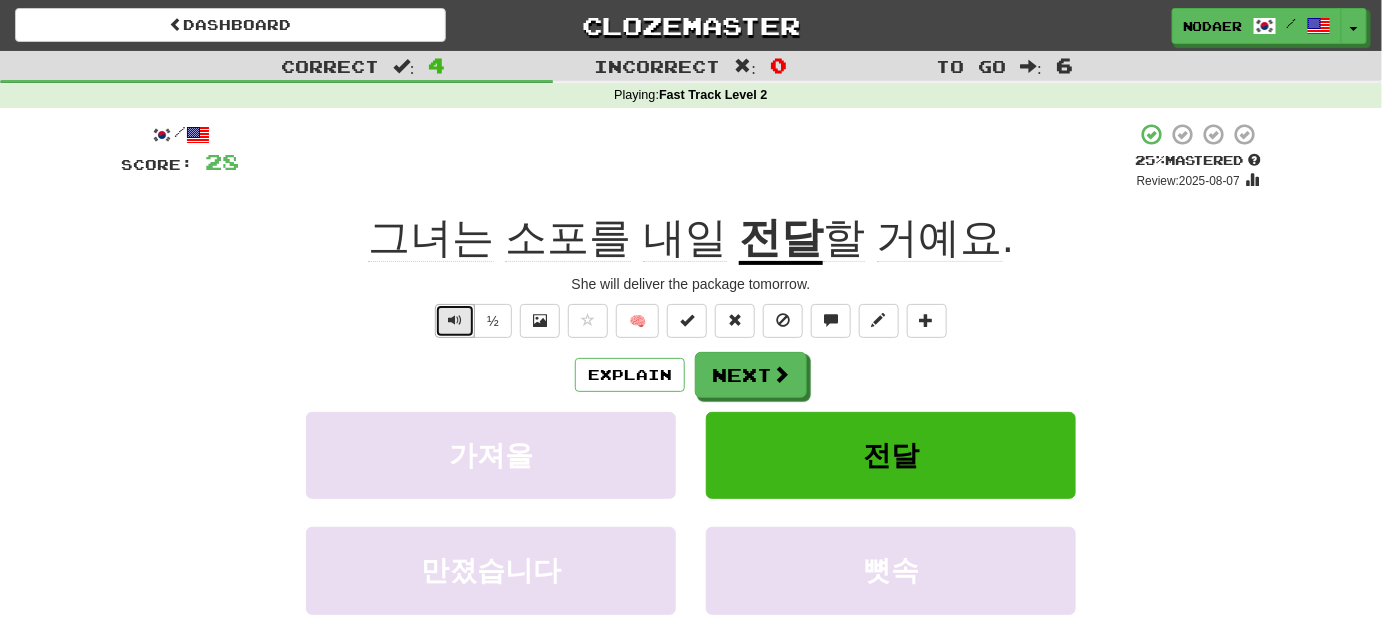 click at bounding box center [455, 321] 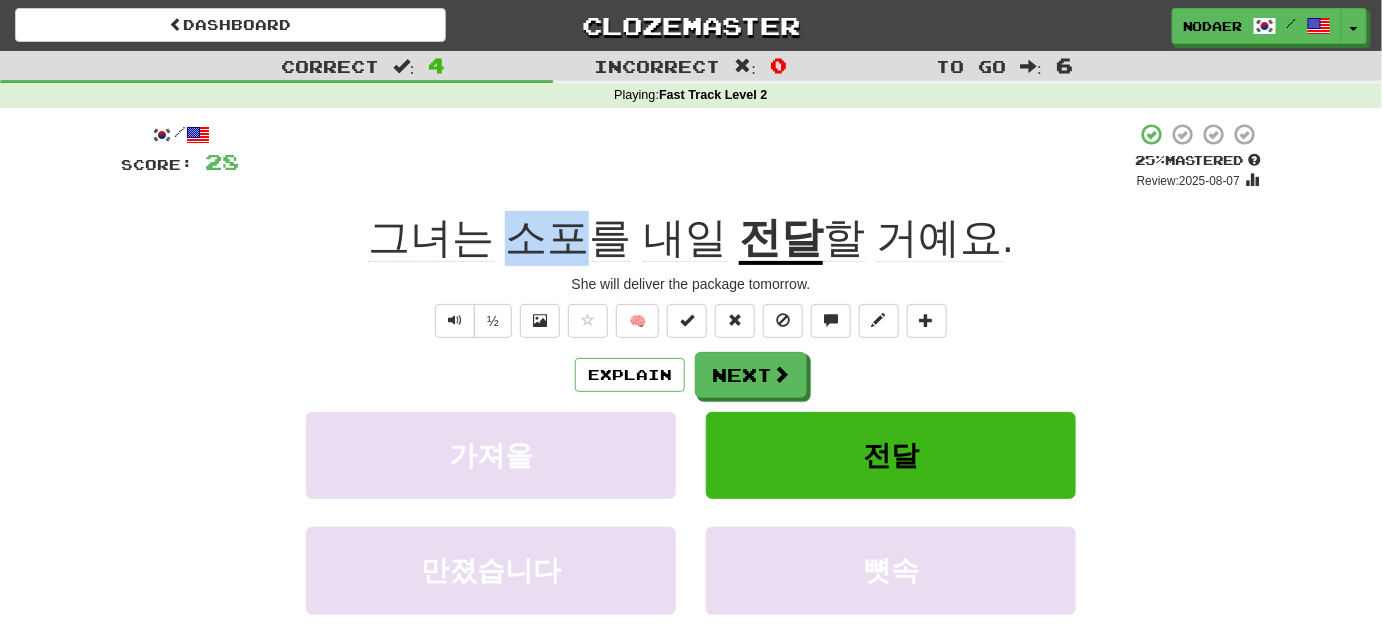 drag, startPoint x: 531, startPoint y: 197, endPoint x: 582, endPoint y: 244, distance: 69.354164 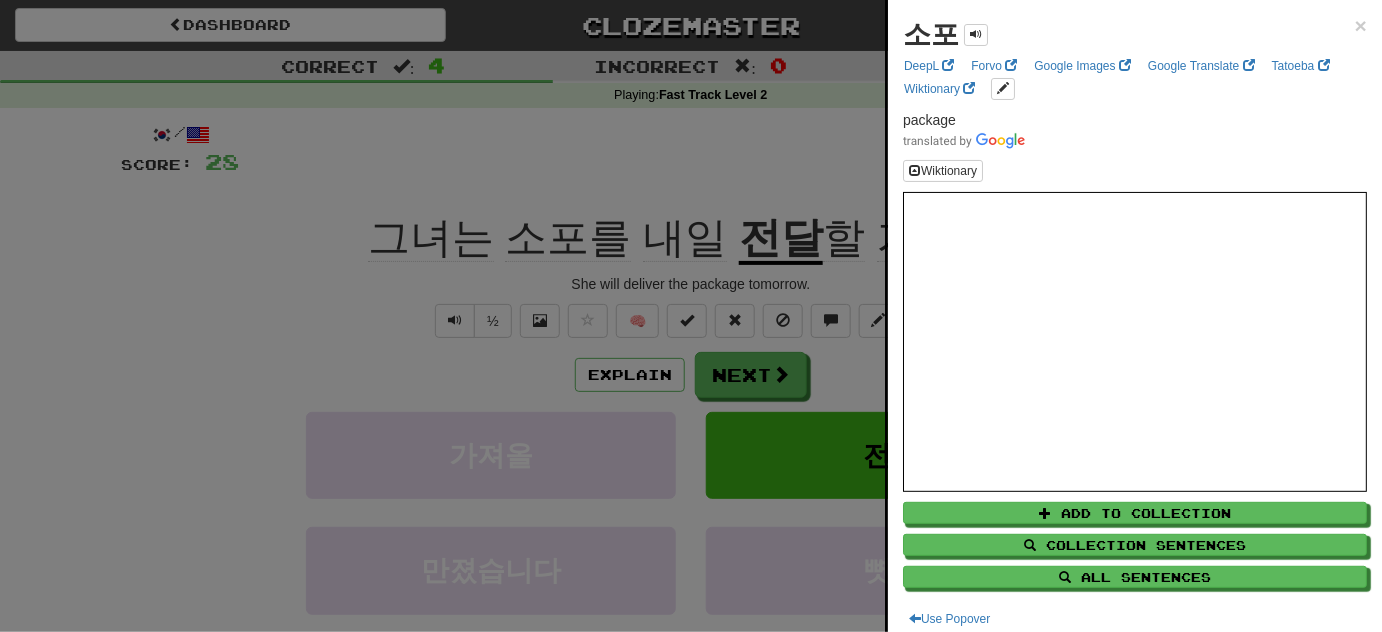 click at bounding box center (691, 316) 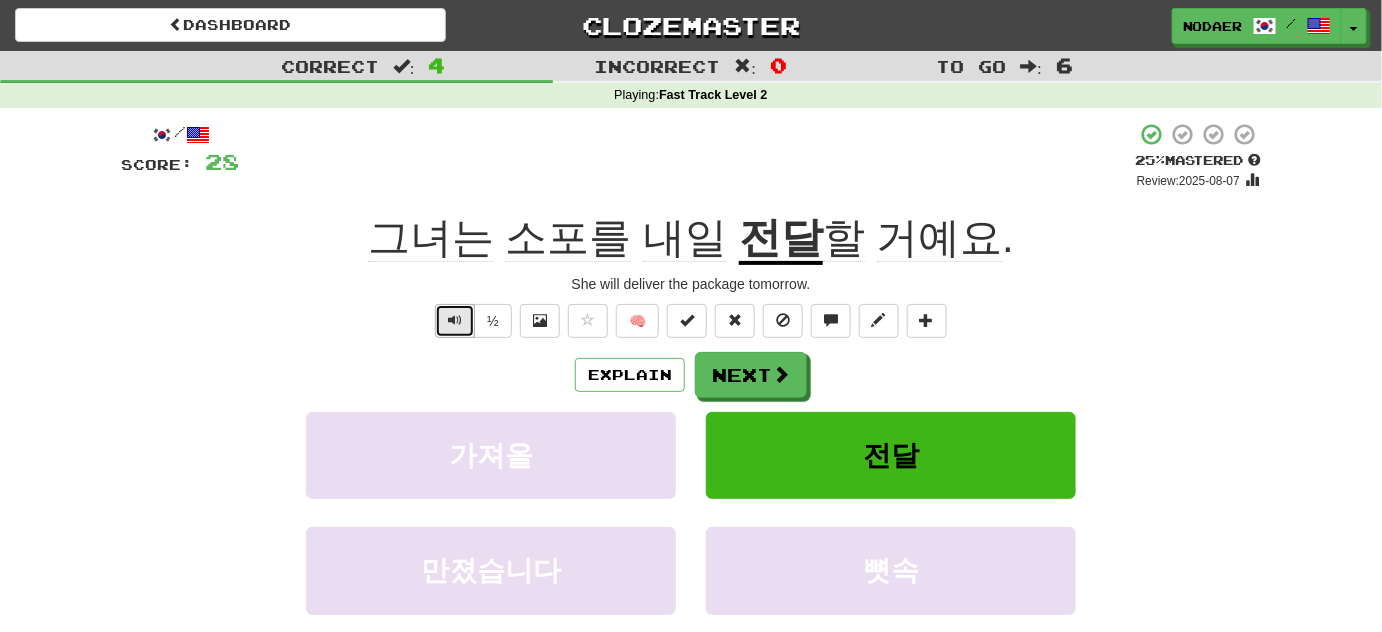 click at bounding box center [455, 320] 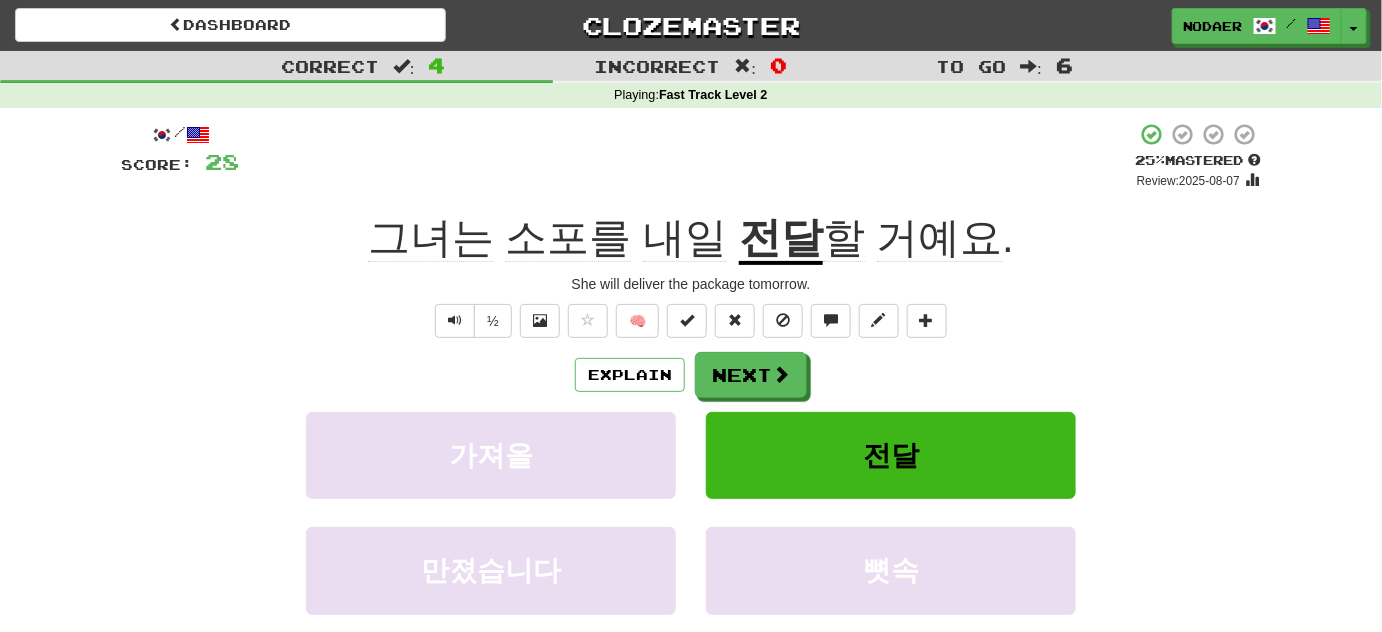 click on "전달" at bounding box center [781, 239] 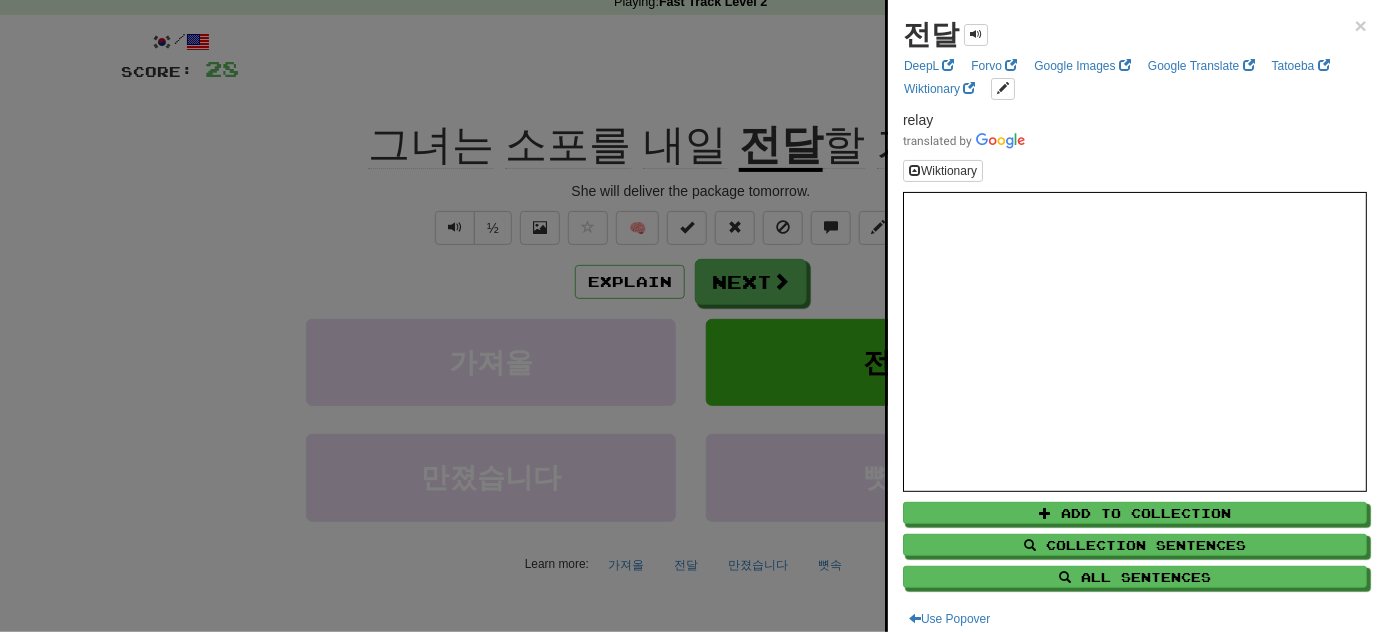 scroll, scrollTop: 90, scrollLeft: 0, axis: vertical 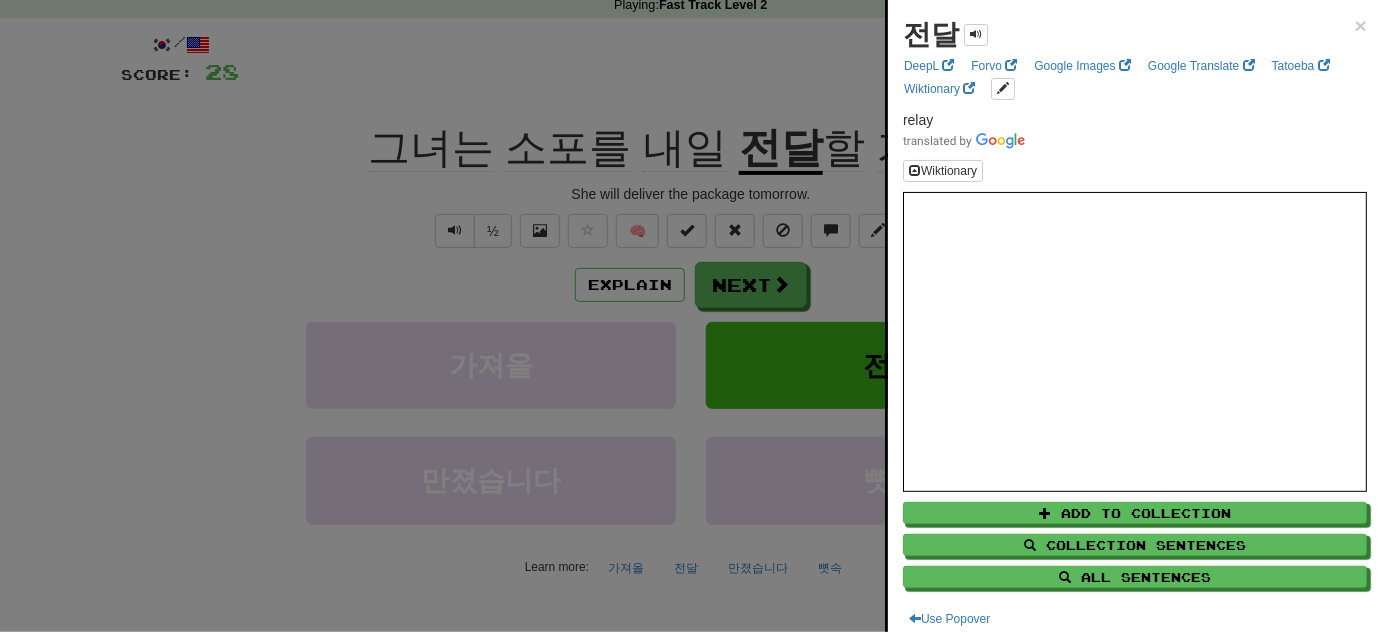 click at bounding box center (691, 316) 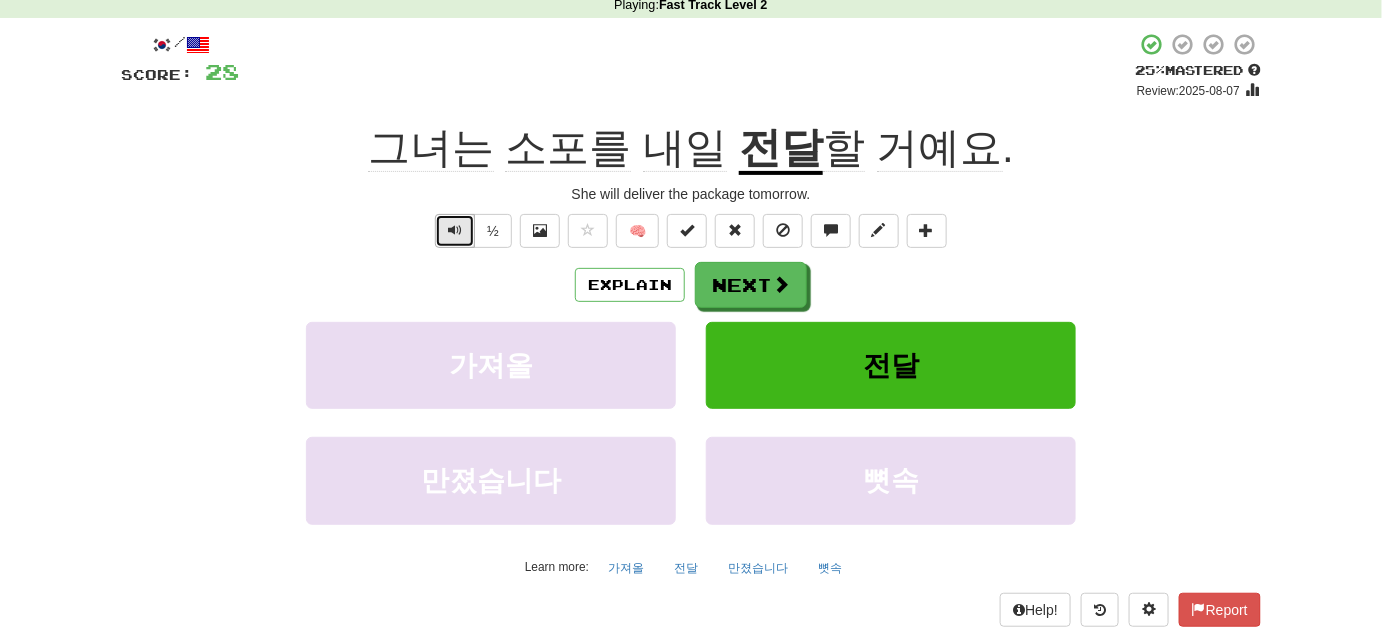 click at bounding box center (455, 230) 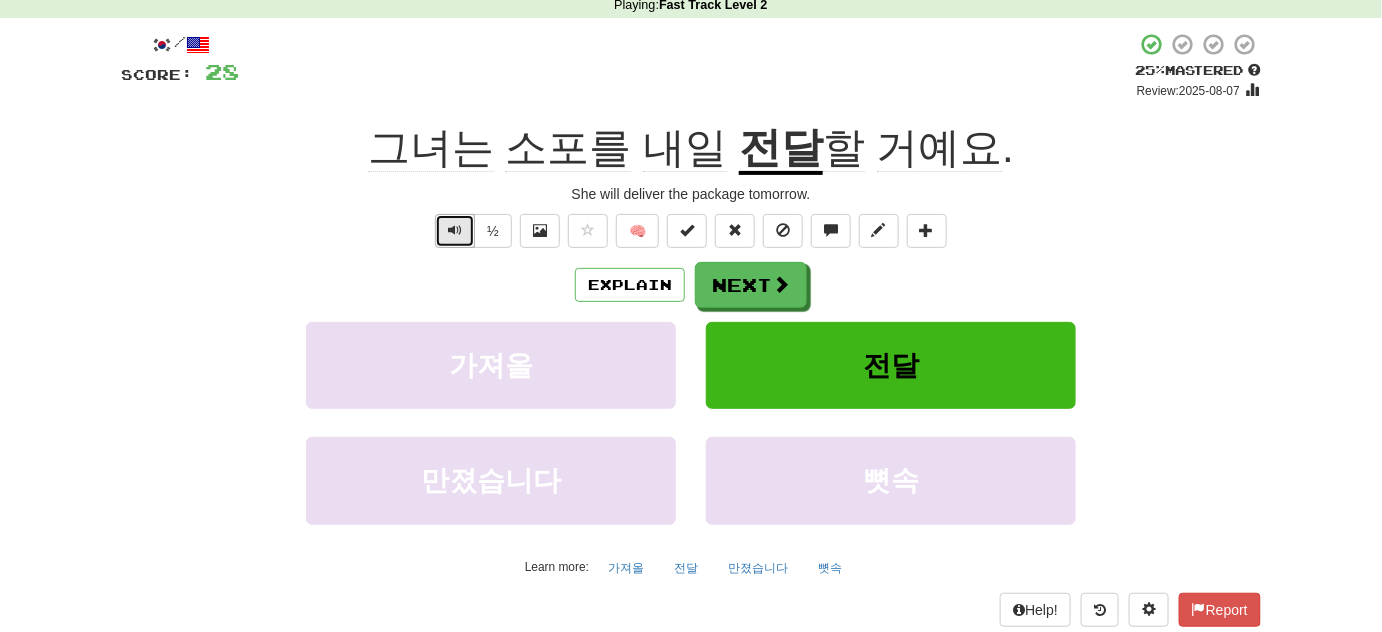 click at bounding box center (455, 230) 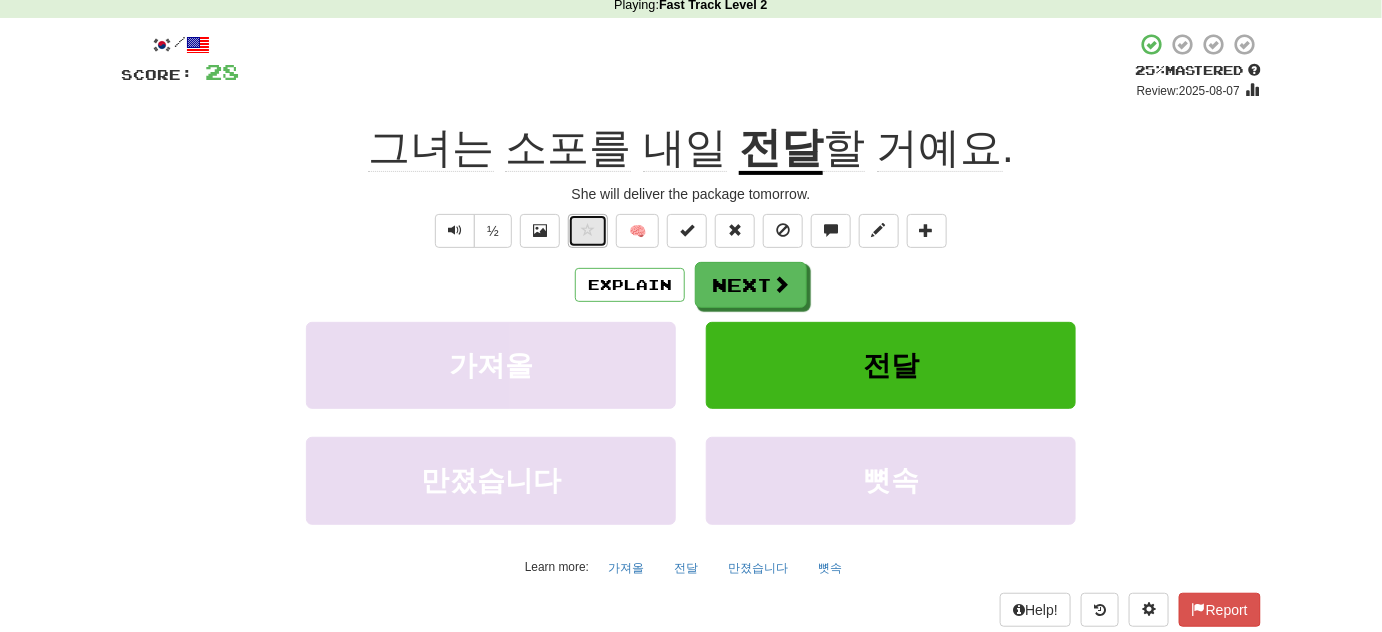 click at bounding box center [588, 230] 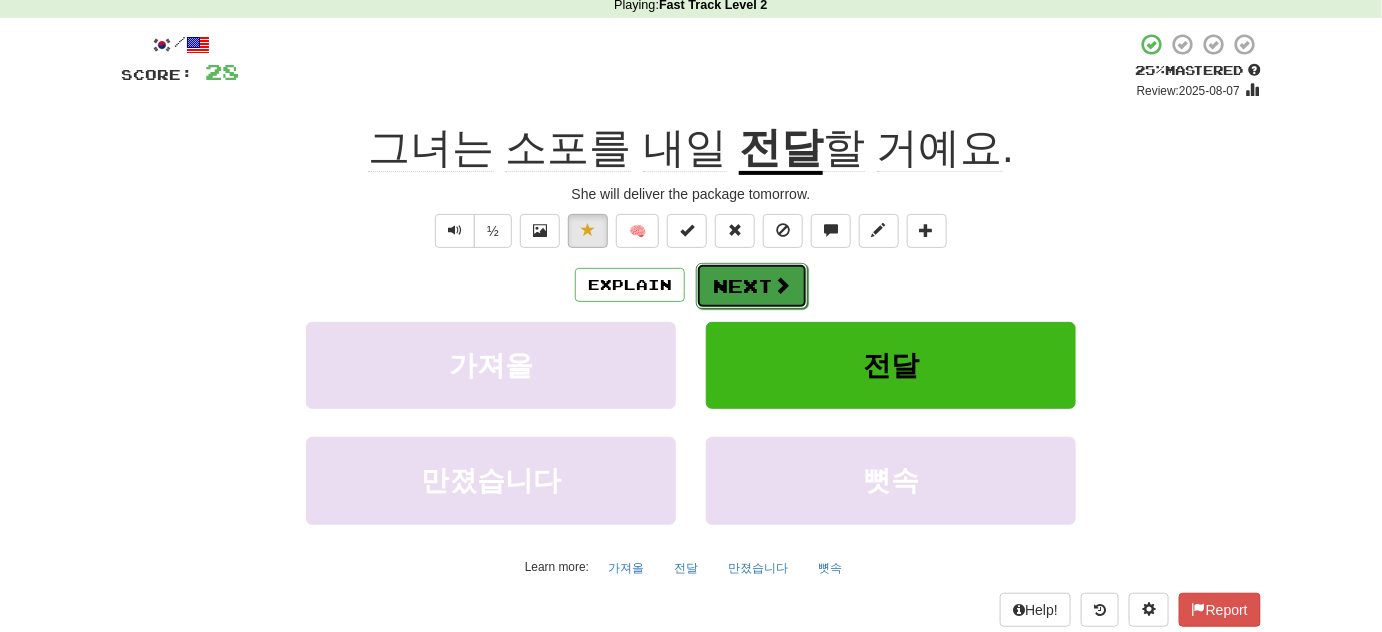 click on "Next" at bounding box center [752, 286] 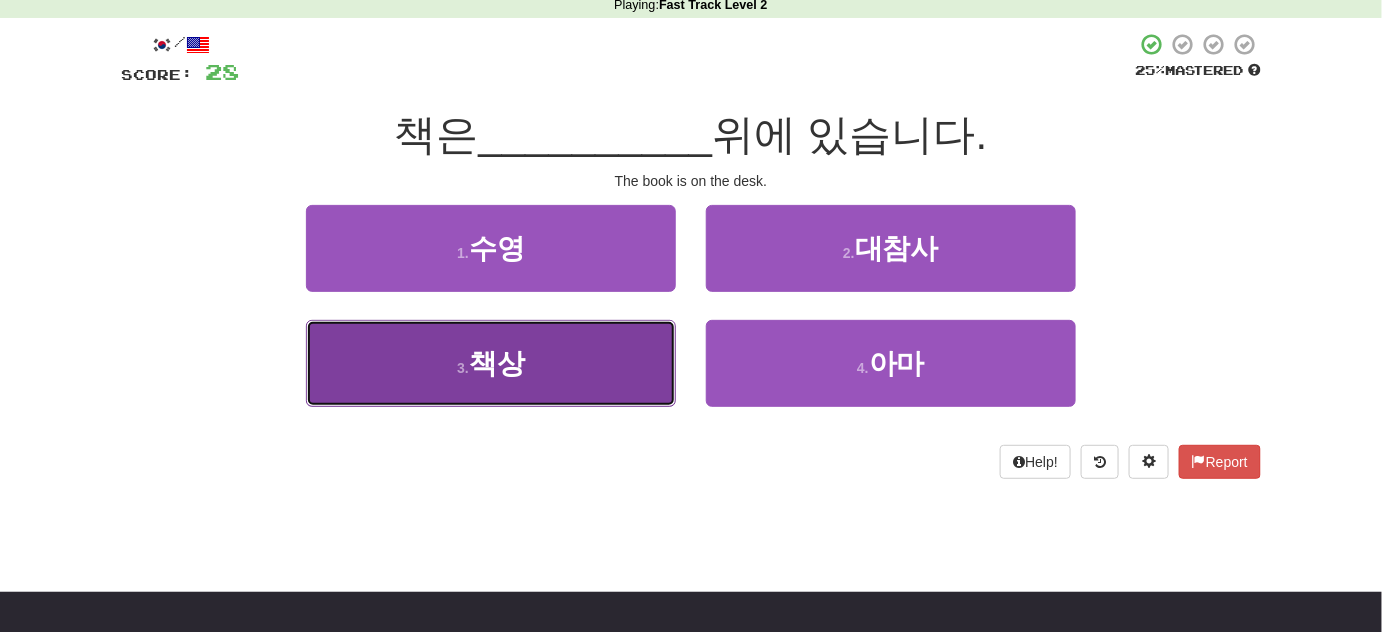 click on "3 .  책상" at bounding box center [491, 363] 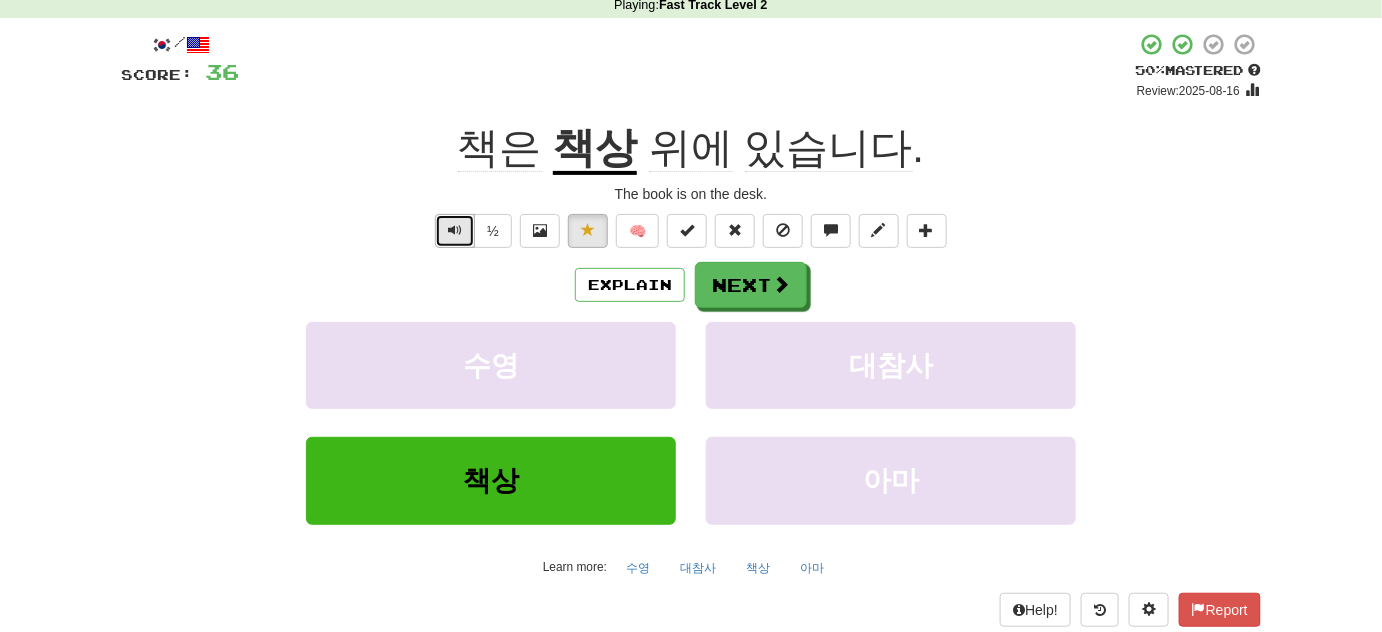 click at bounding box center [455, 231] 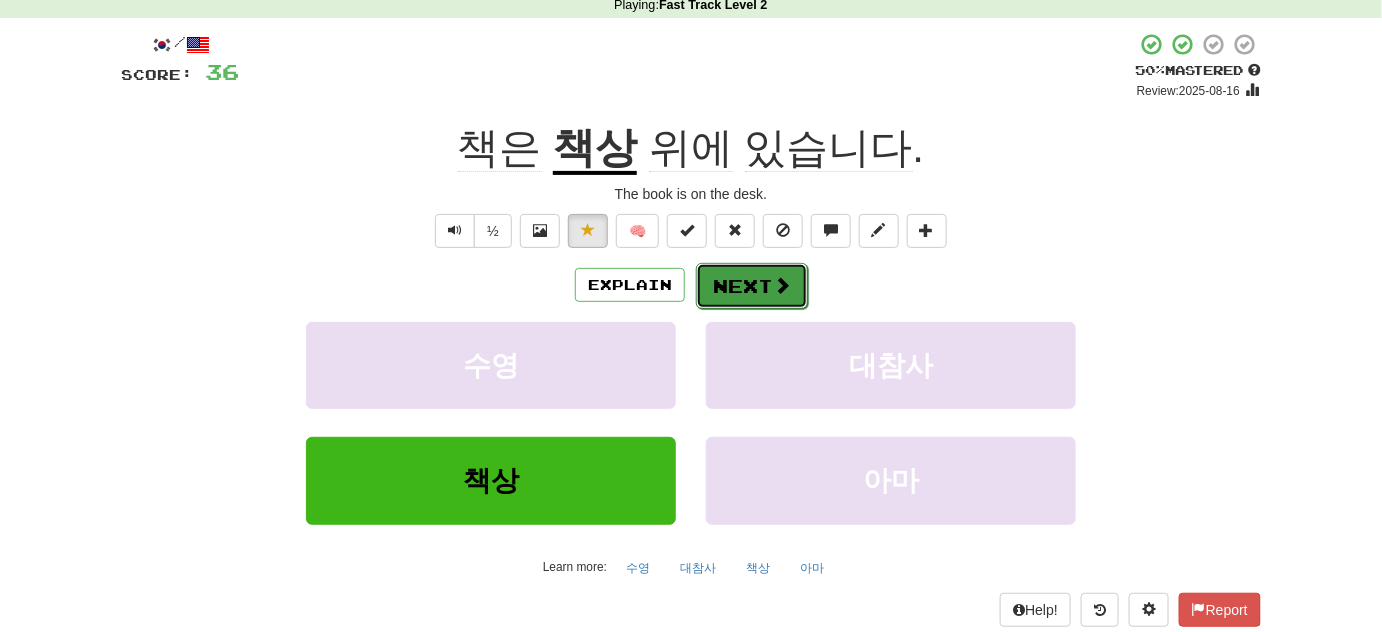 click on "Next" at bounding box center [752, 286] 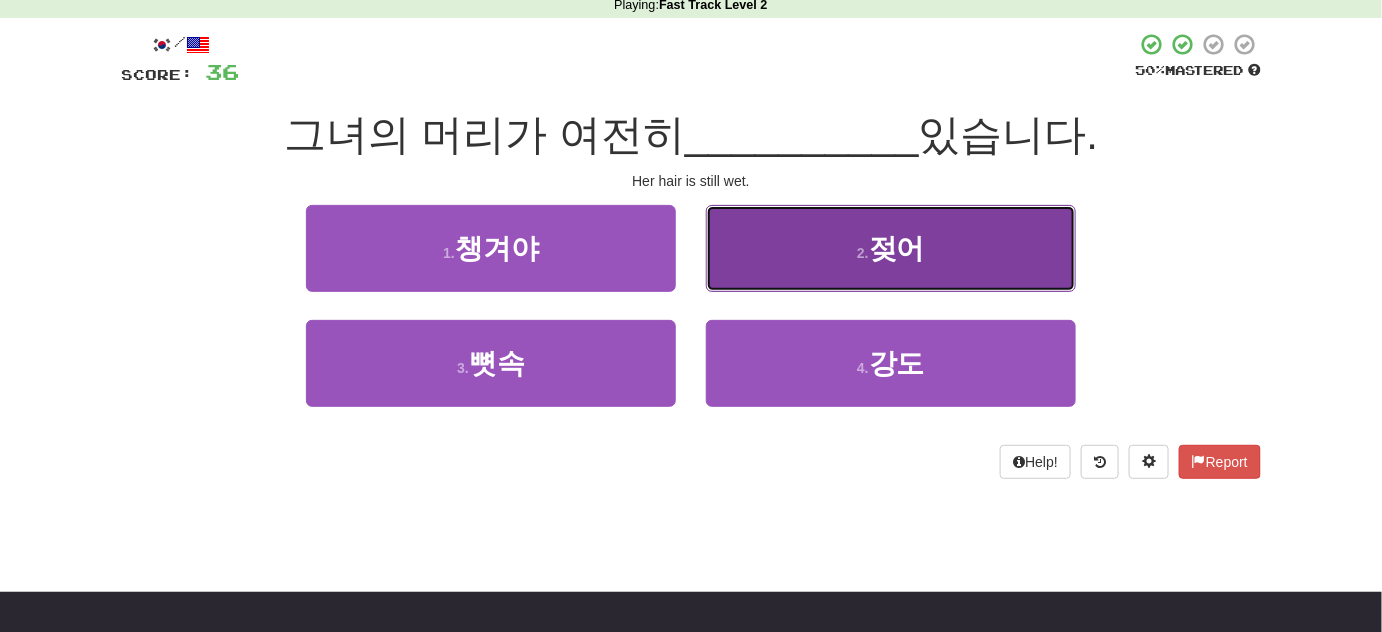 click on "2 .  젖어" at bounding box center (891, 248) 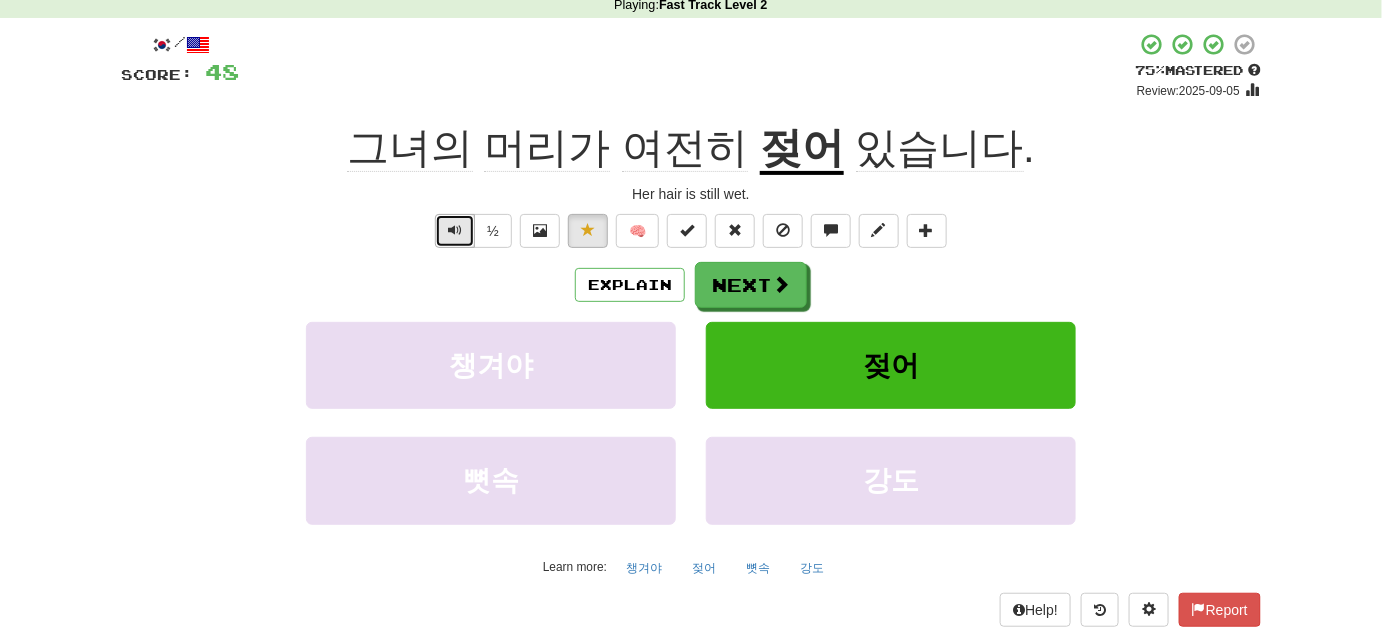 click at bounding box center (455, 231) 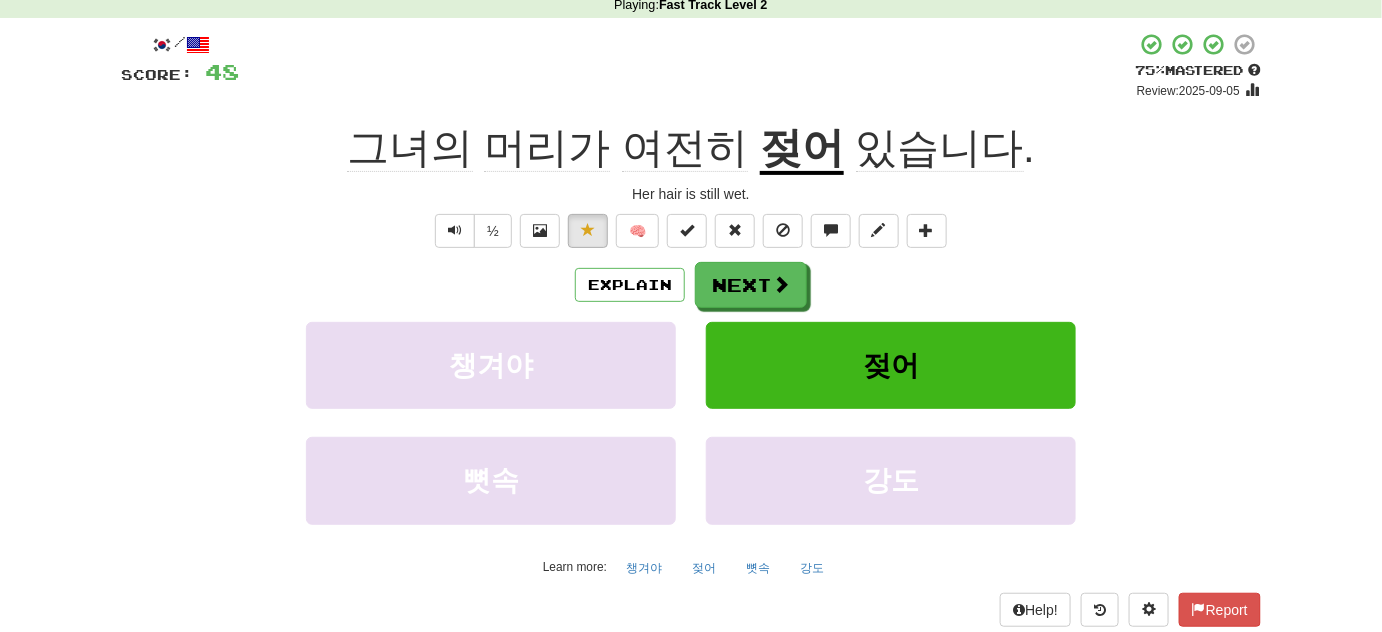 click on "여전히" 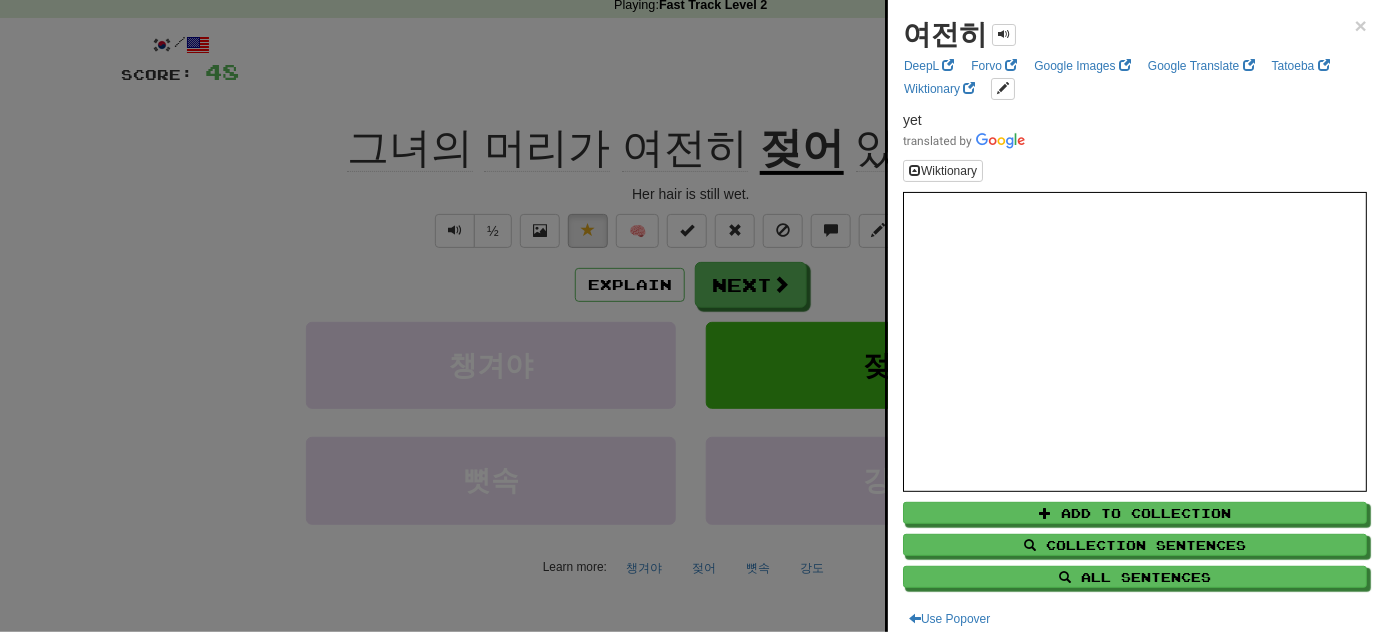 click at bounding box center (691, 316) 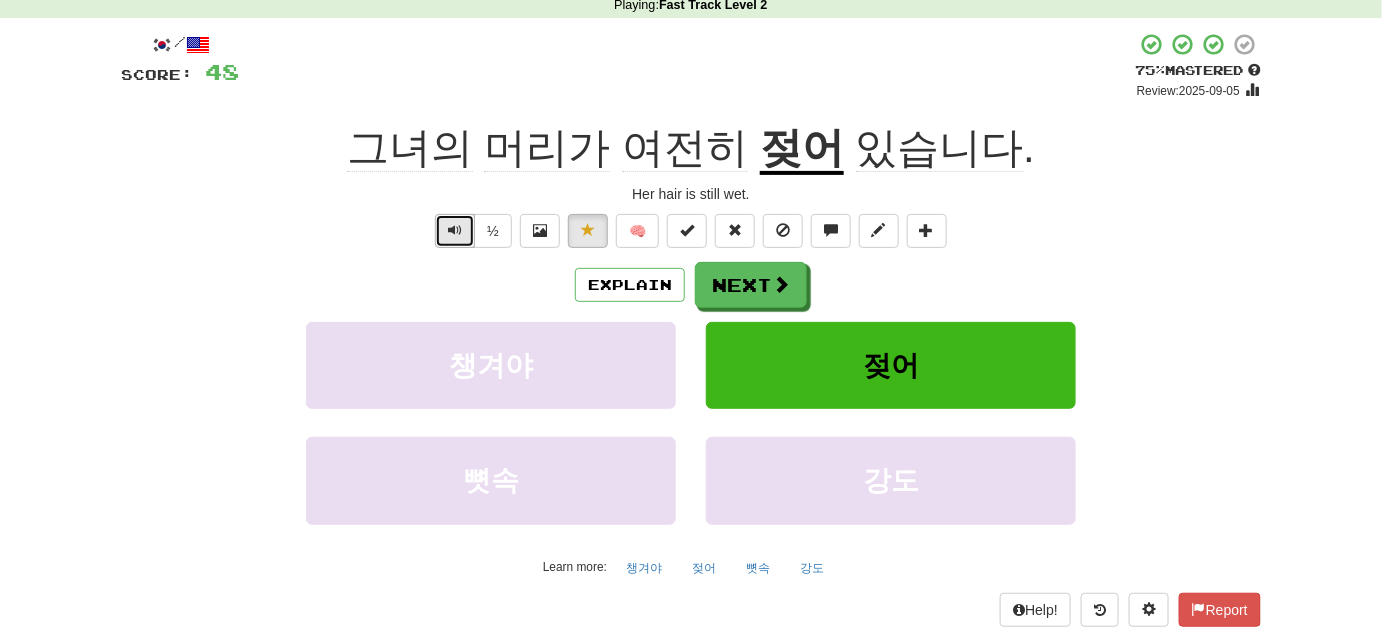 click at bounding box center (455, 230) 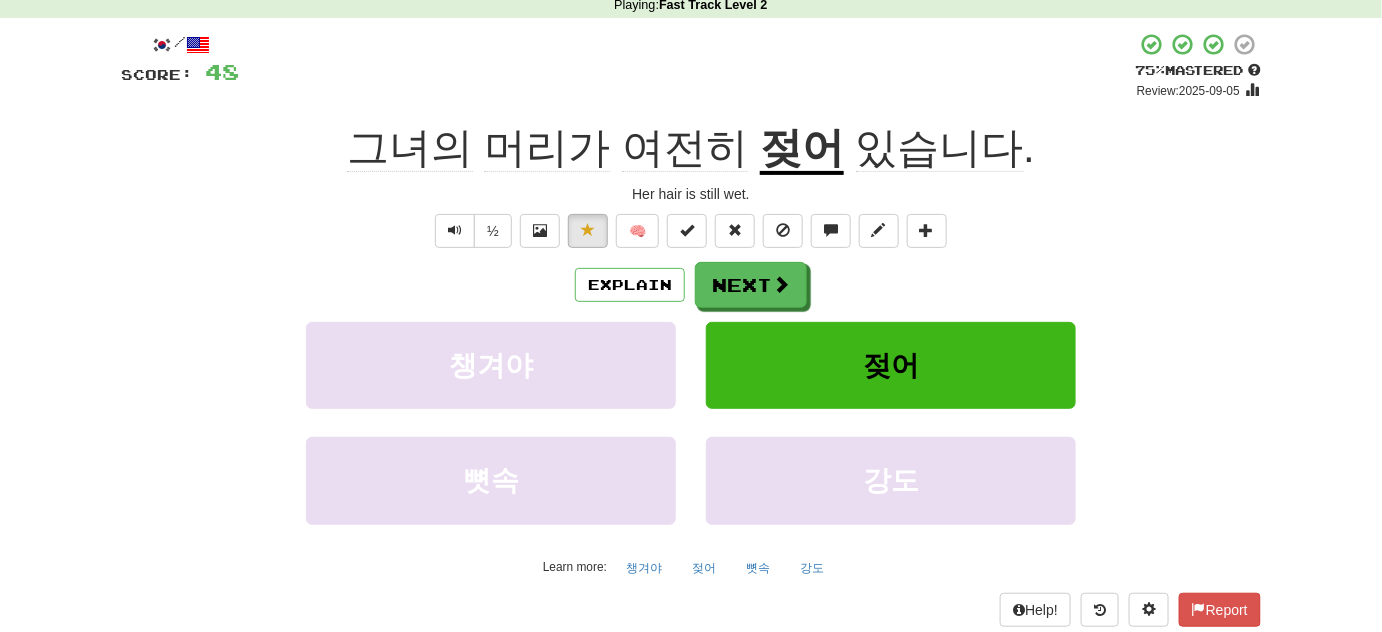 click on "젖어" at bounding box center (802, 149) 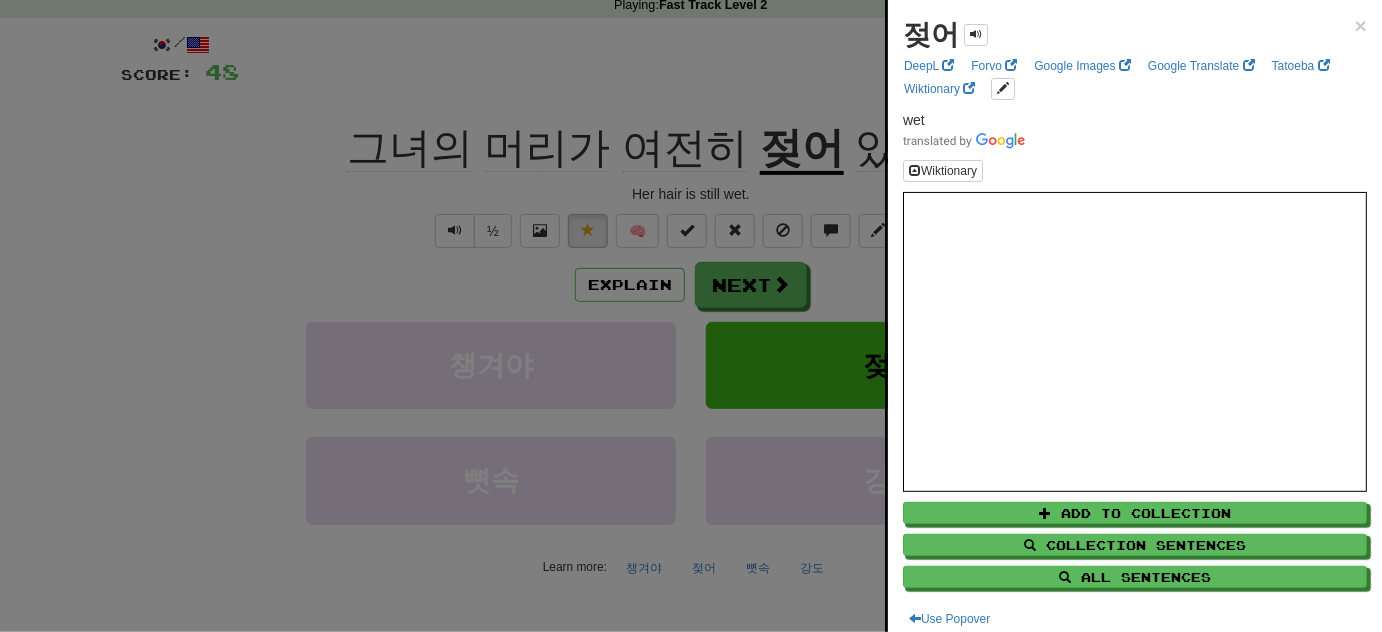 click at bounding box center (691, 316) 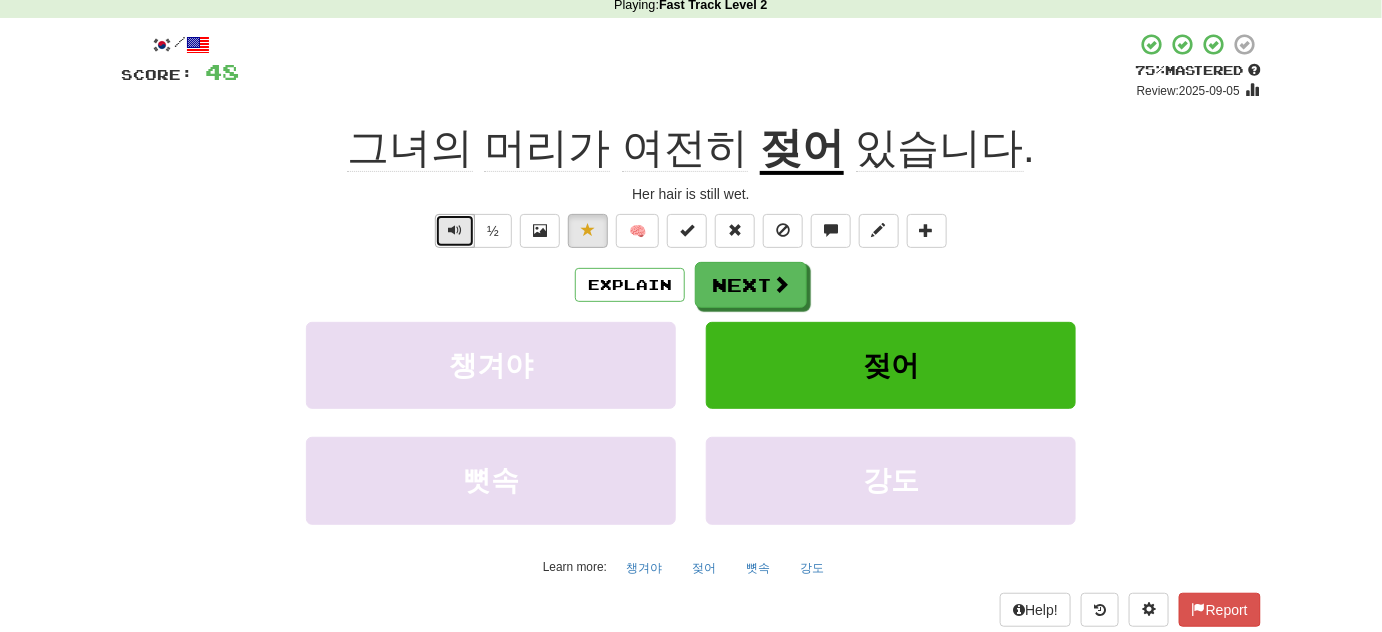 click at bounding box center (455, 230) 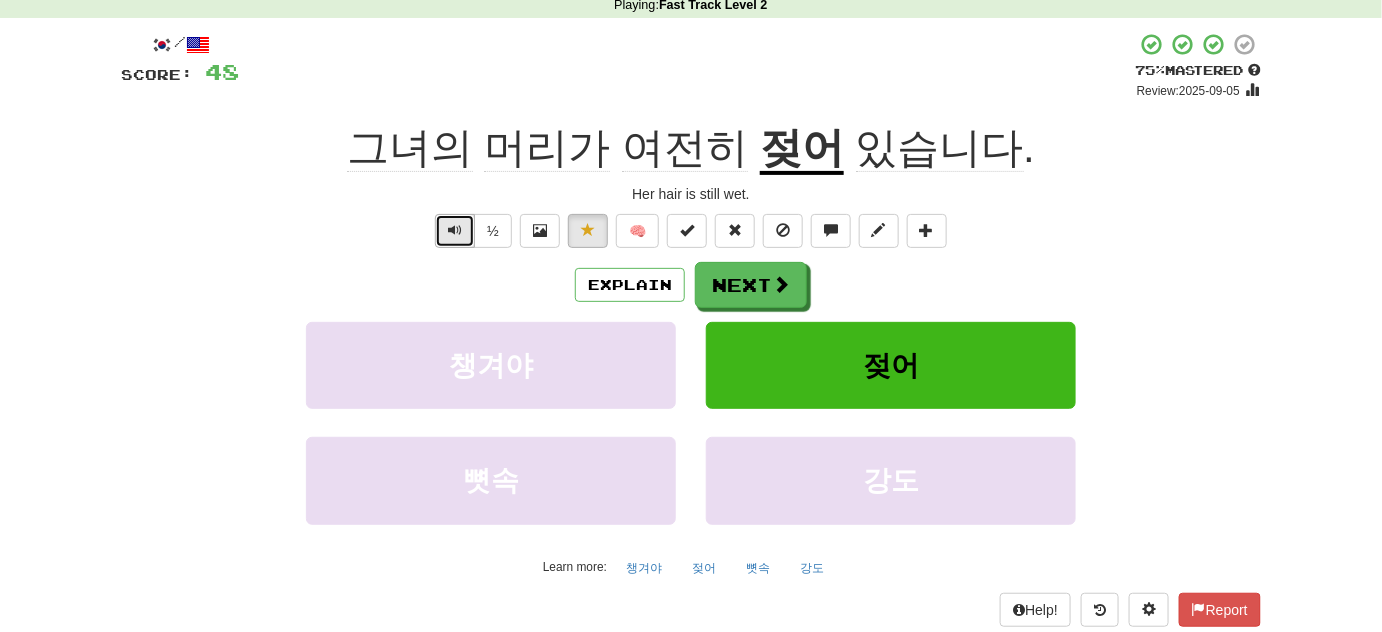 click at bounding box center (455, 230) 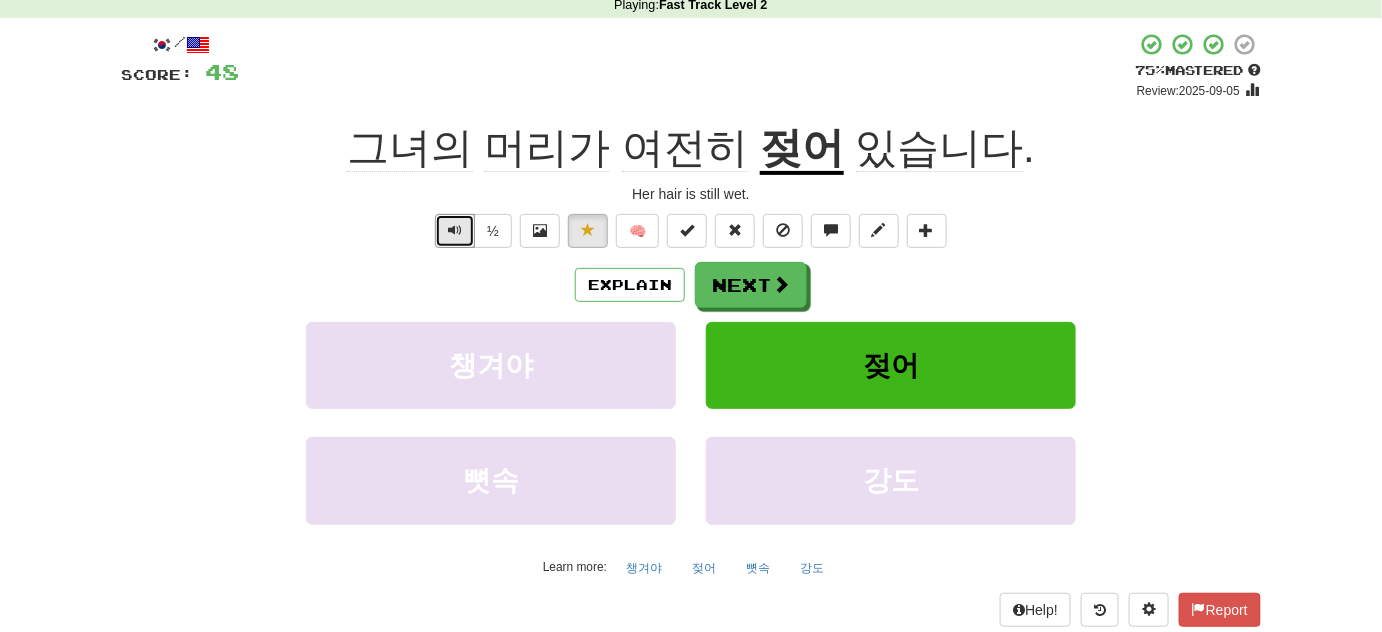 click at bounding box center [455, 230] 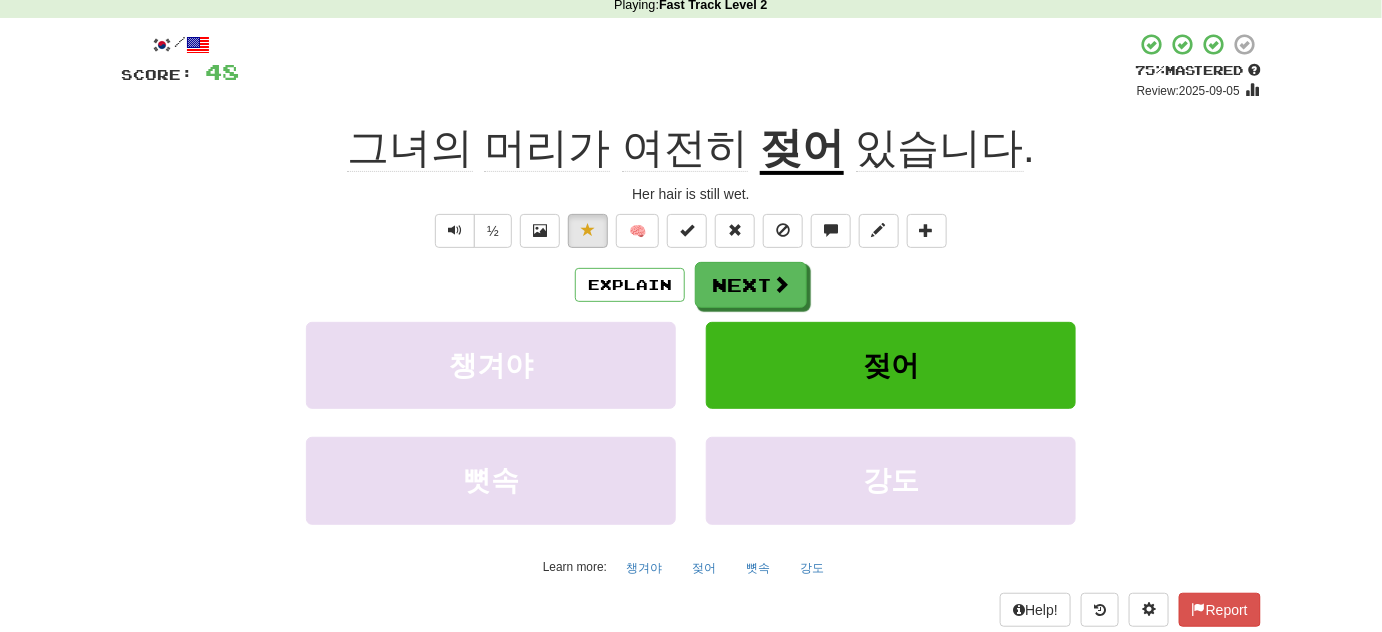 click on "젖어" at bounding box center (802, 149) 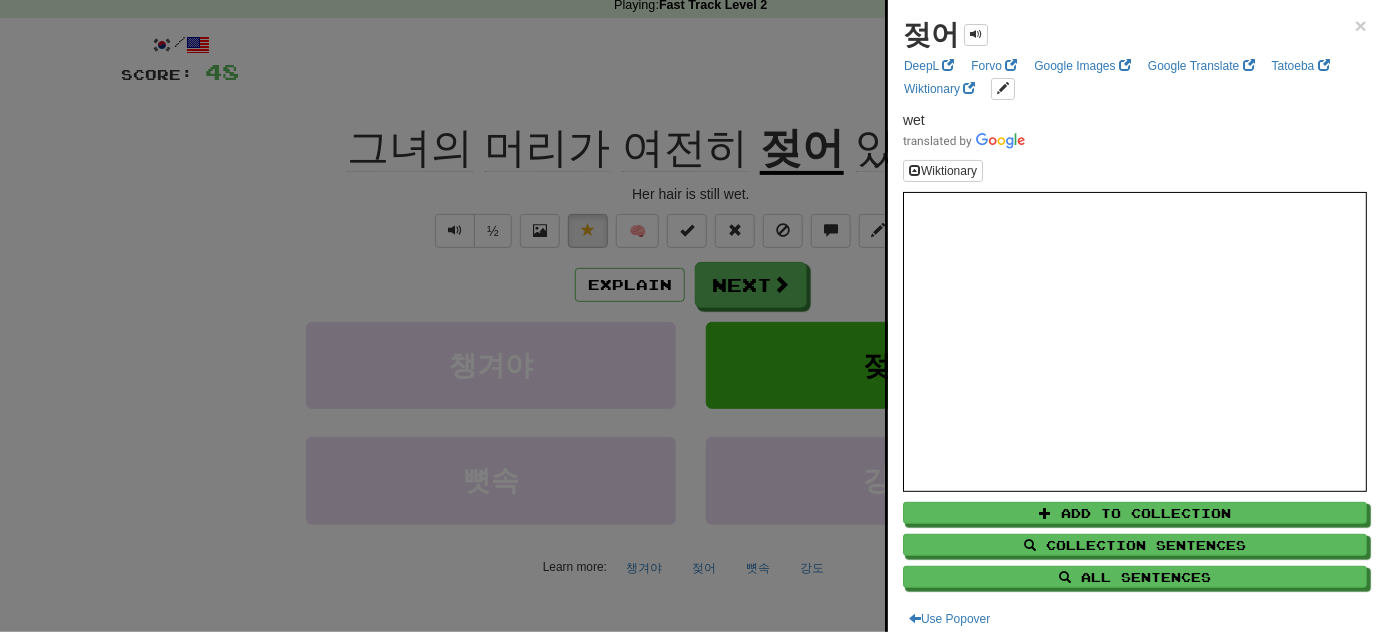 click at bounding box center (691, 316) 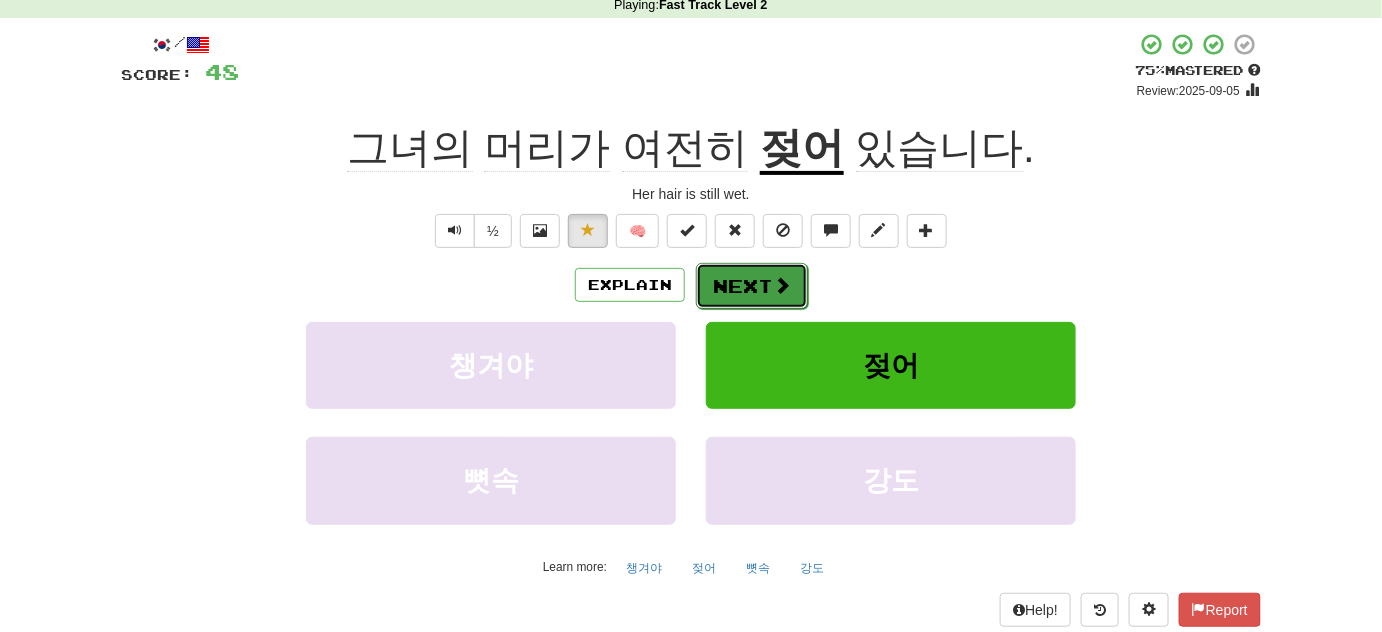 click on "Next" at bounding box center [752, 286] 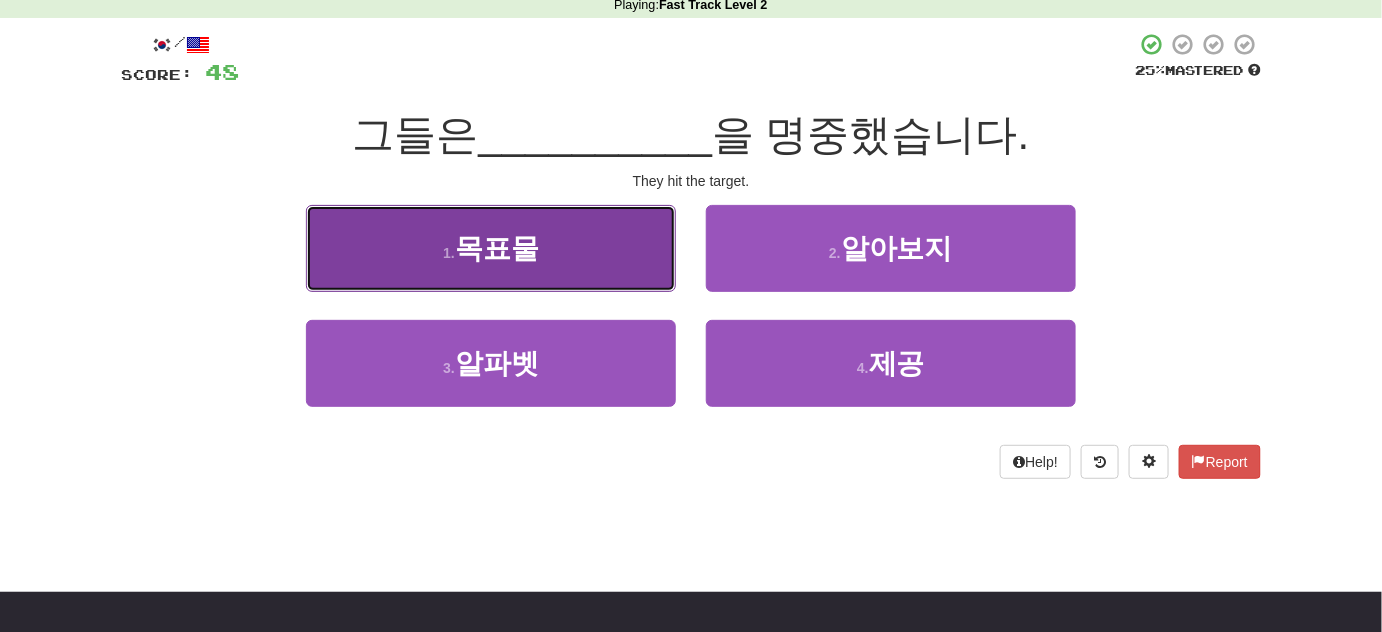 click on "목표물" at bounding box center [497, 248] 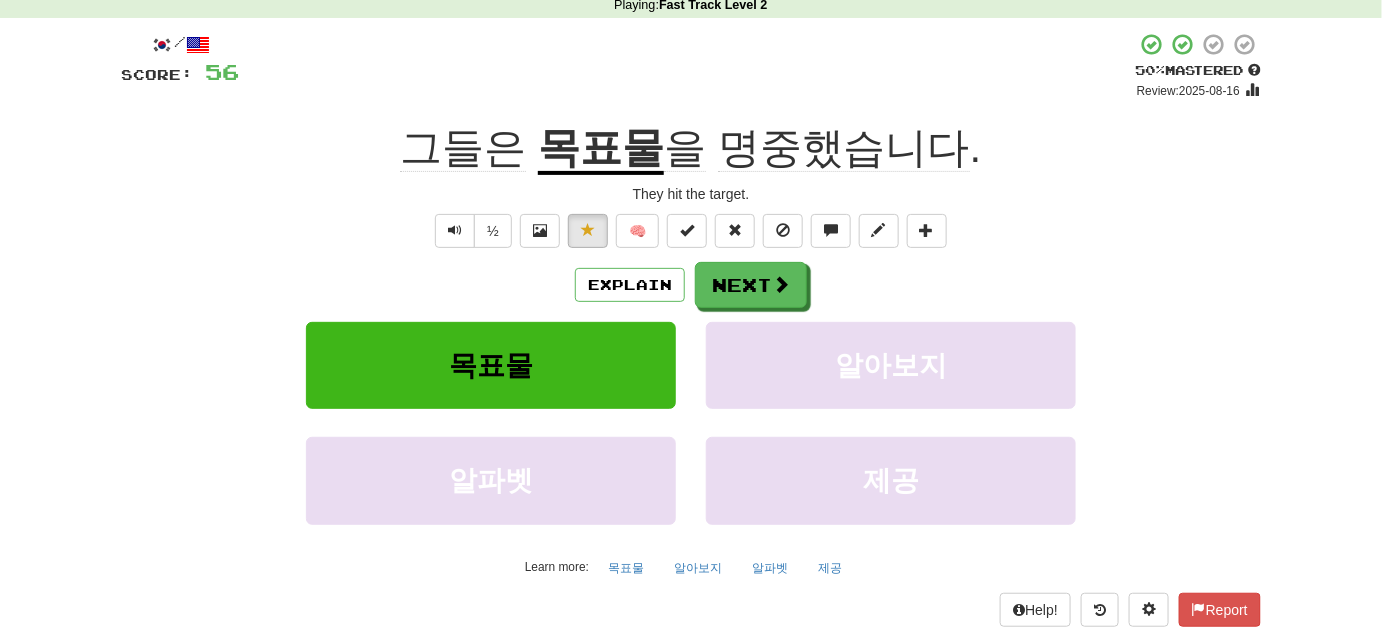 click on "Correct   :   7 Incorrect   :   0 To go   :   3 Playing :  Fast Track Level 2  /  Score:   56 + 8 50 %  Mastered Review:  2025-08-16 그들은   목표물 을   명중했습니다 . They hit the target. ½ 🧠 Explain Next 목표물 알아보지 알파벳 제공 Learn more: 목표물 알아보지 알파벳 제공  Help!  Report" at bounding box center [691, 308] 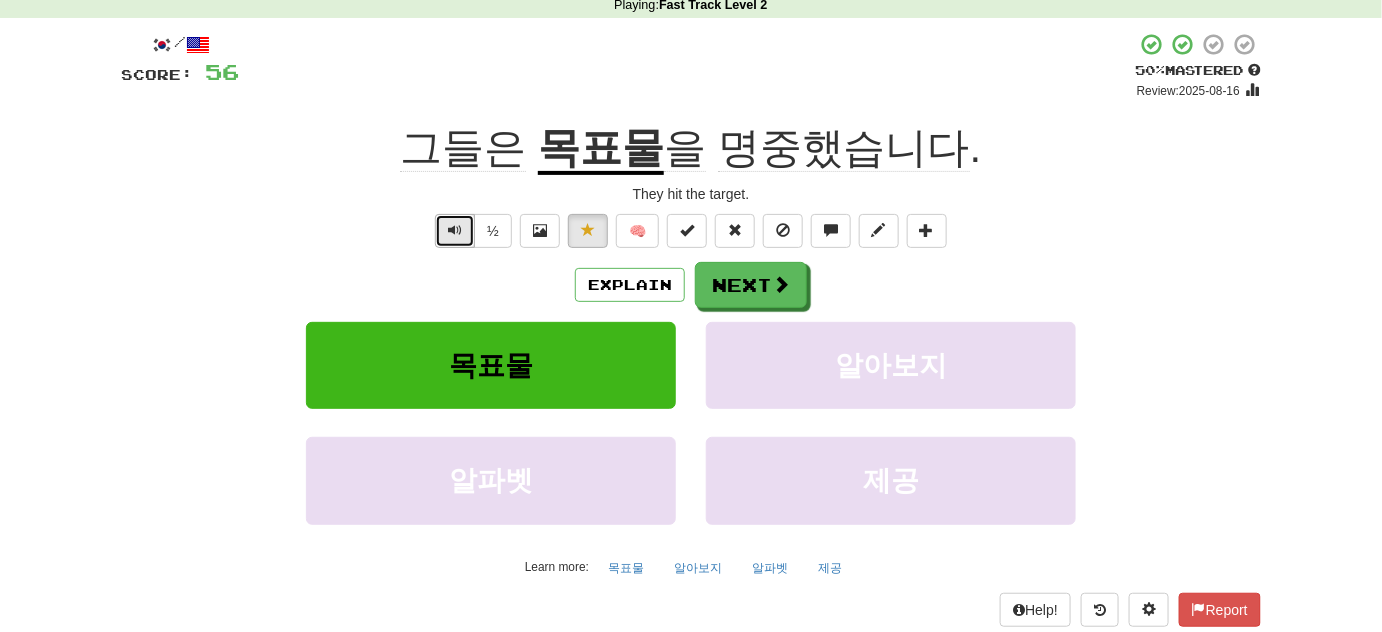 click at bounding box center (455, 230) 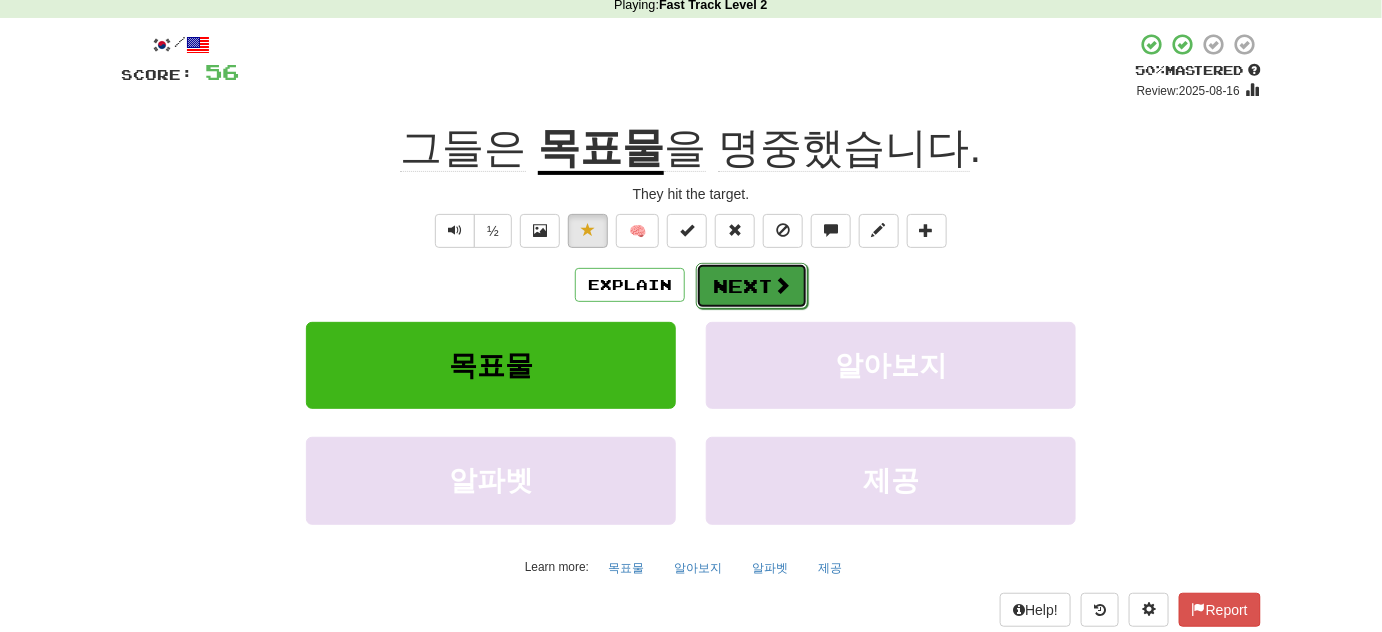 click on "Next" at bounding box center (752, 286) 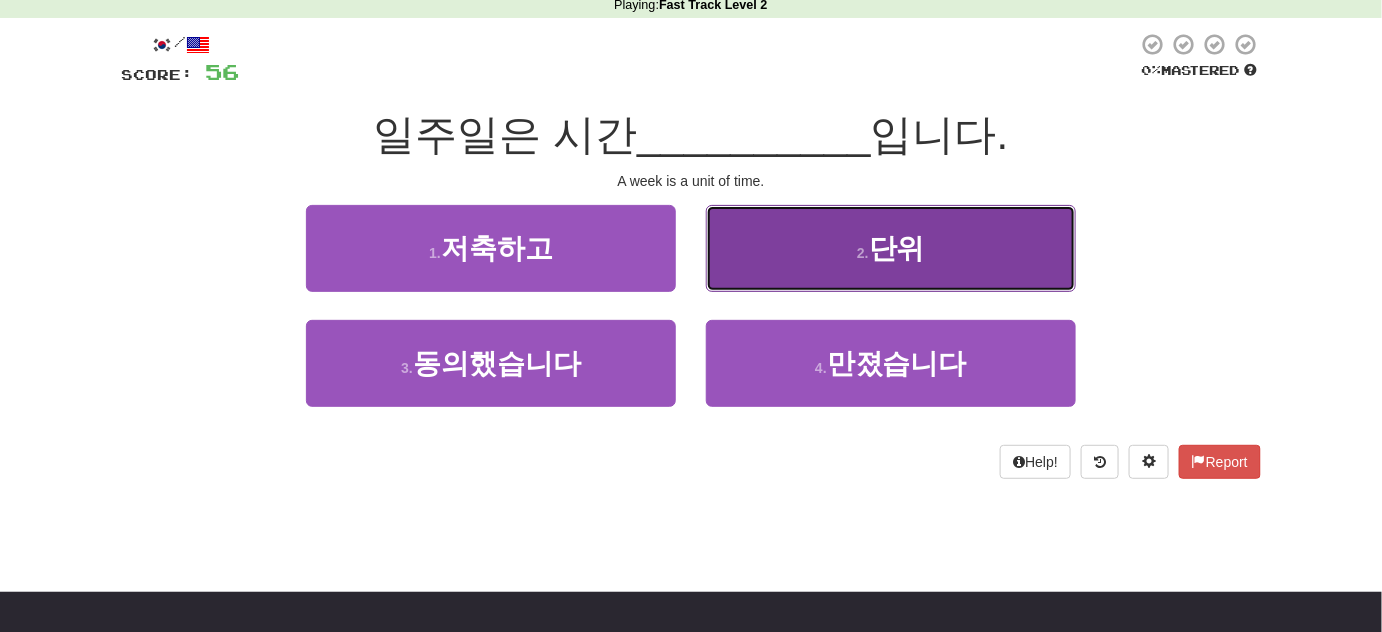 click on "2 ." at bounding box center [863, 253] 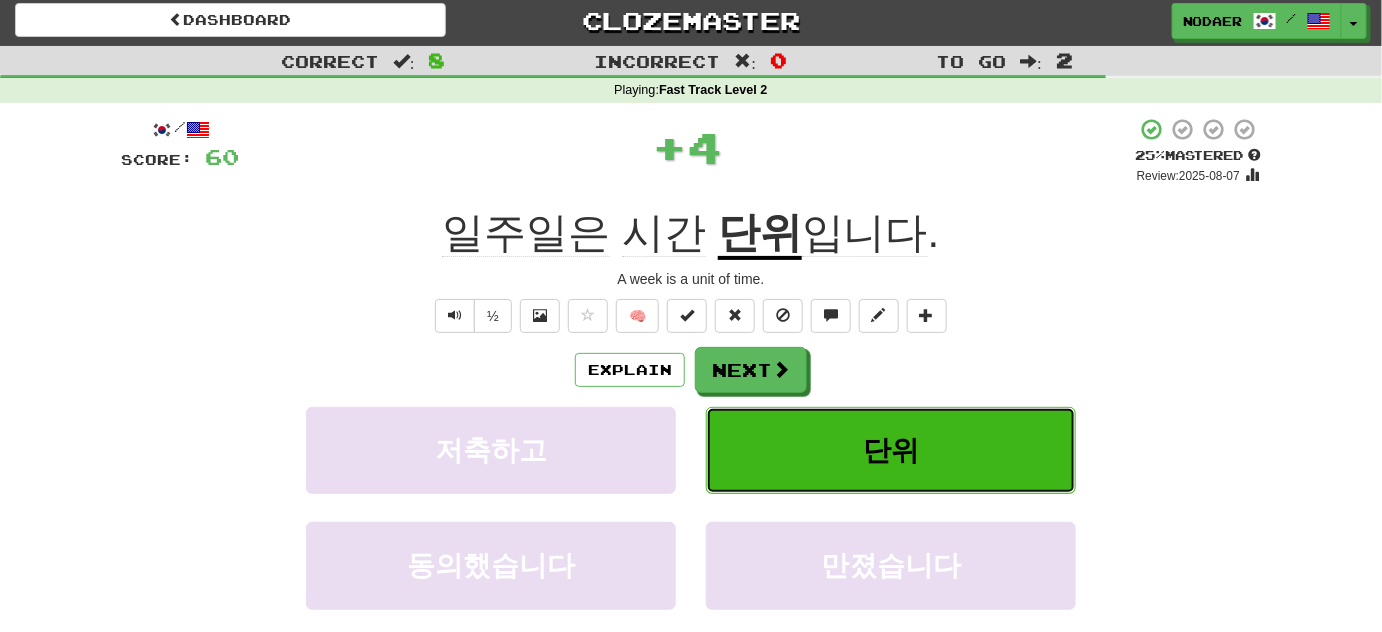 scroll, scrollTop: 0, scrollLeft: 0, axis: both 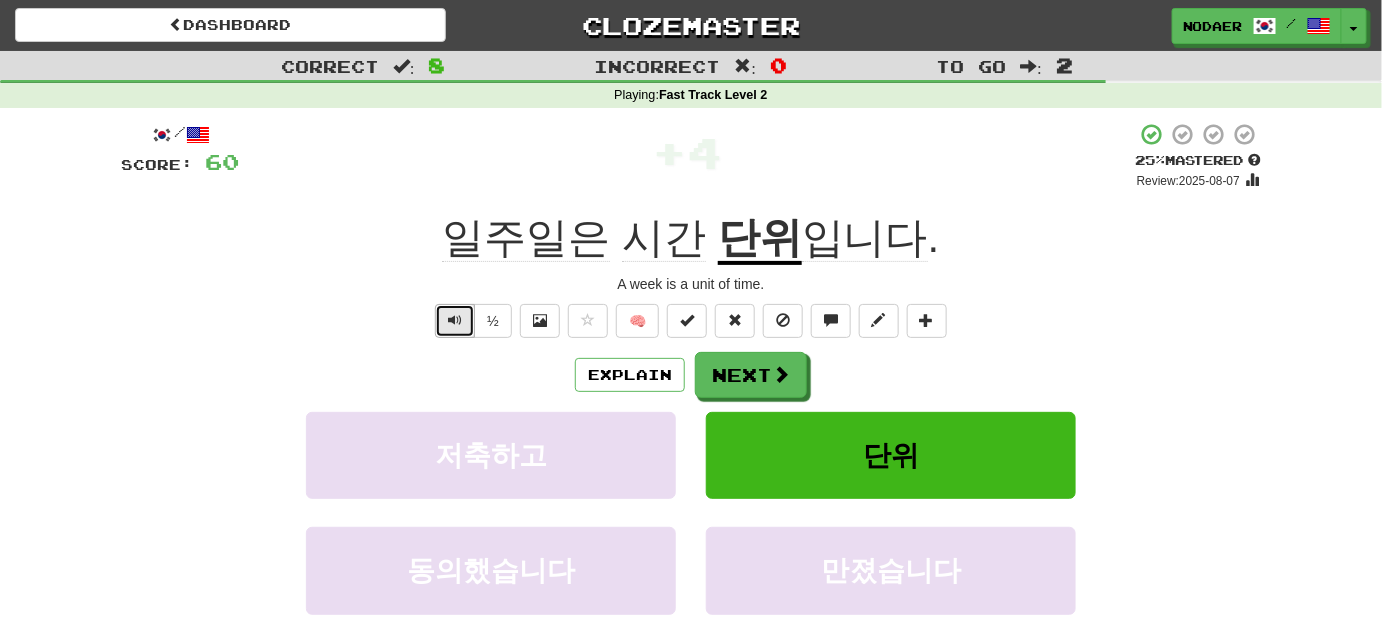 click at bounding box center (455, 321) 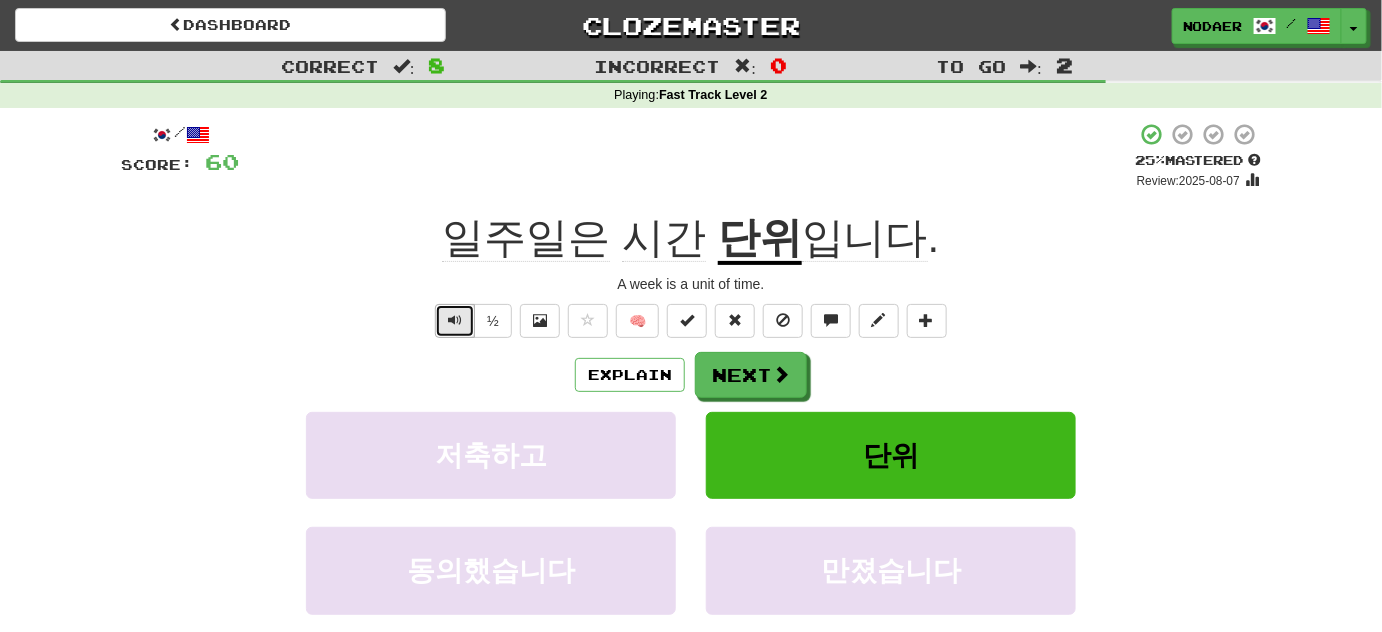 click at bounding box center [455, 321] 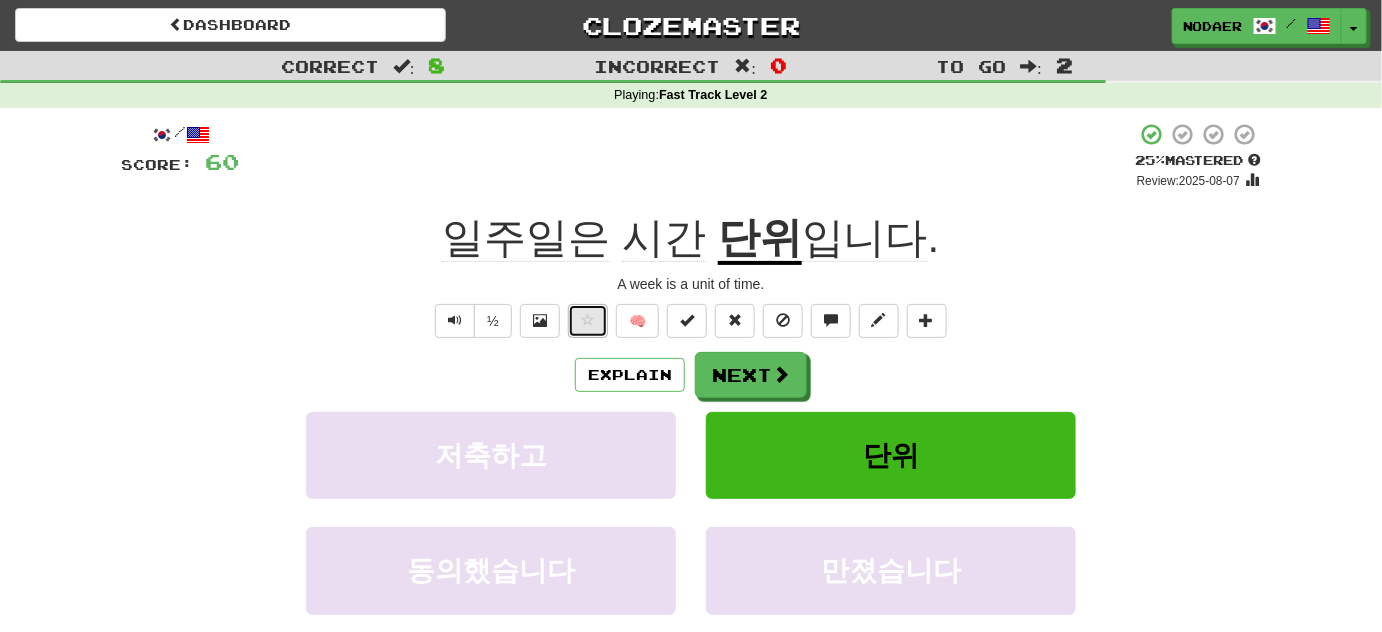 click at bounding box center (588, 320) 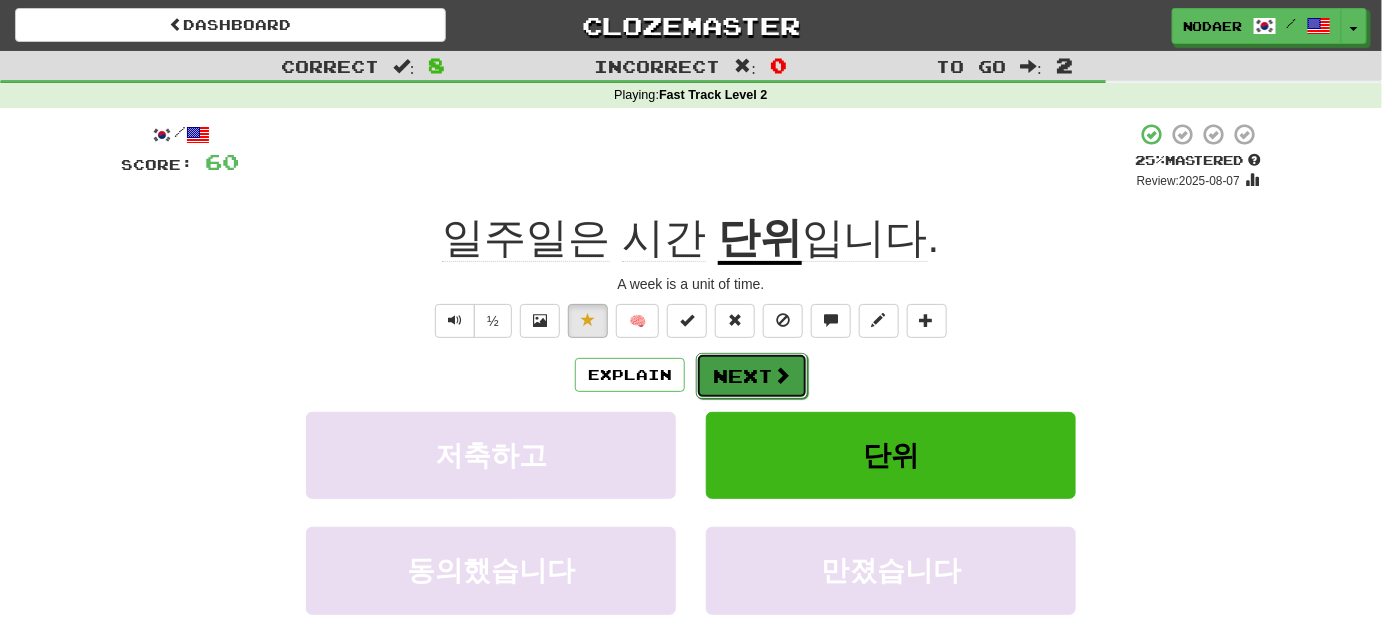 click on "Next" at bounding box center (752, 376) 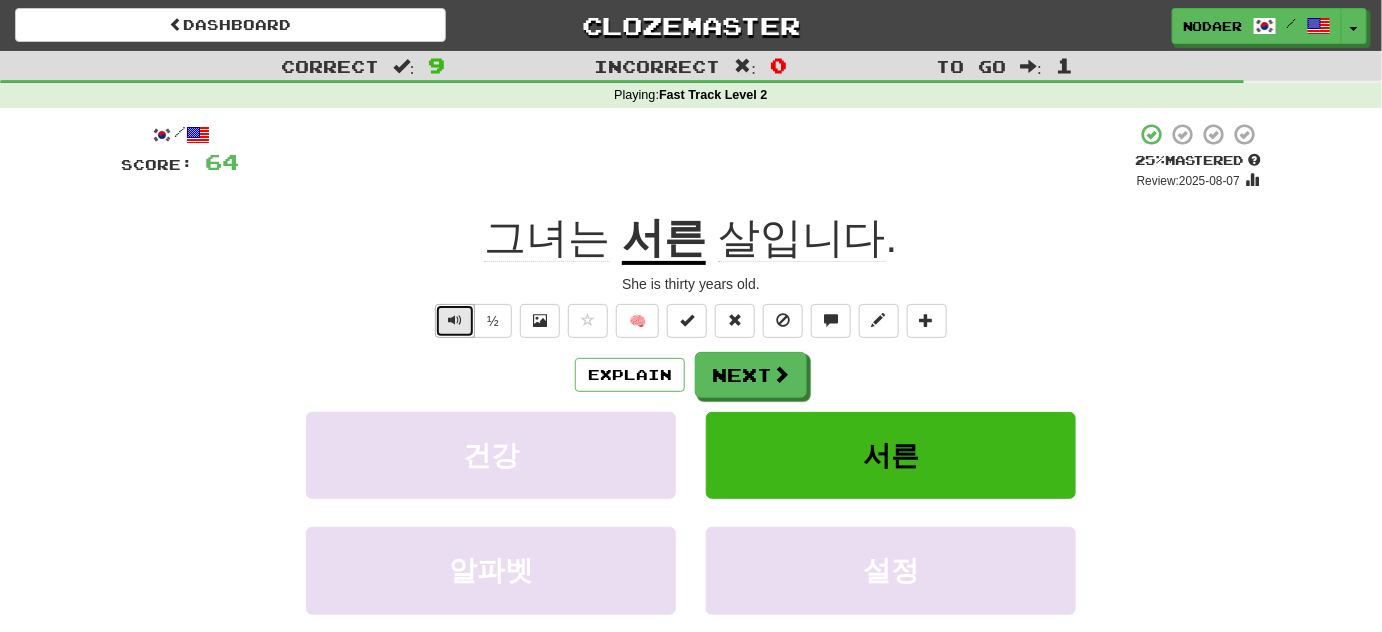 click at bounding box center (455, 320) 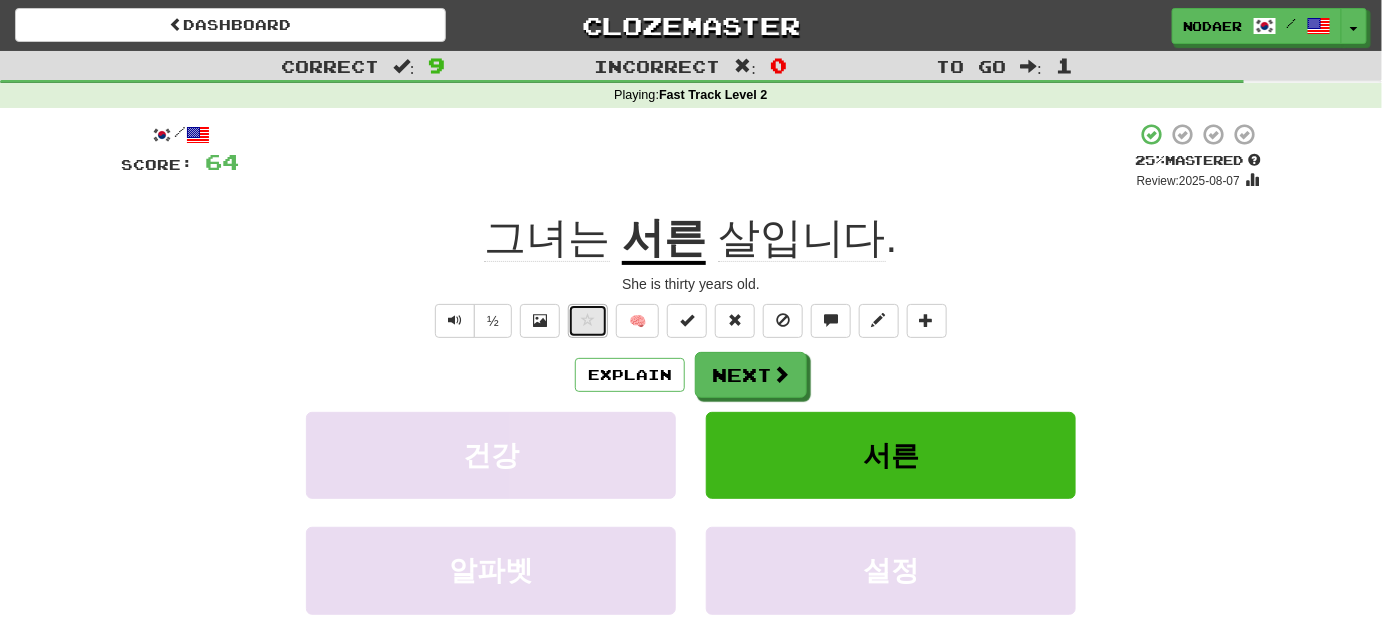 click at bounding box center [588, 321] 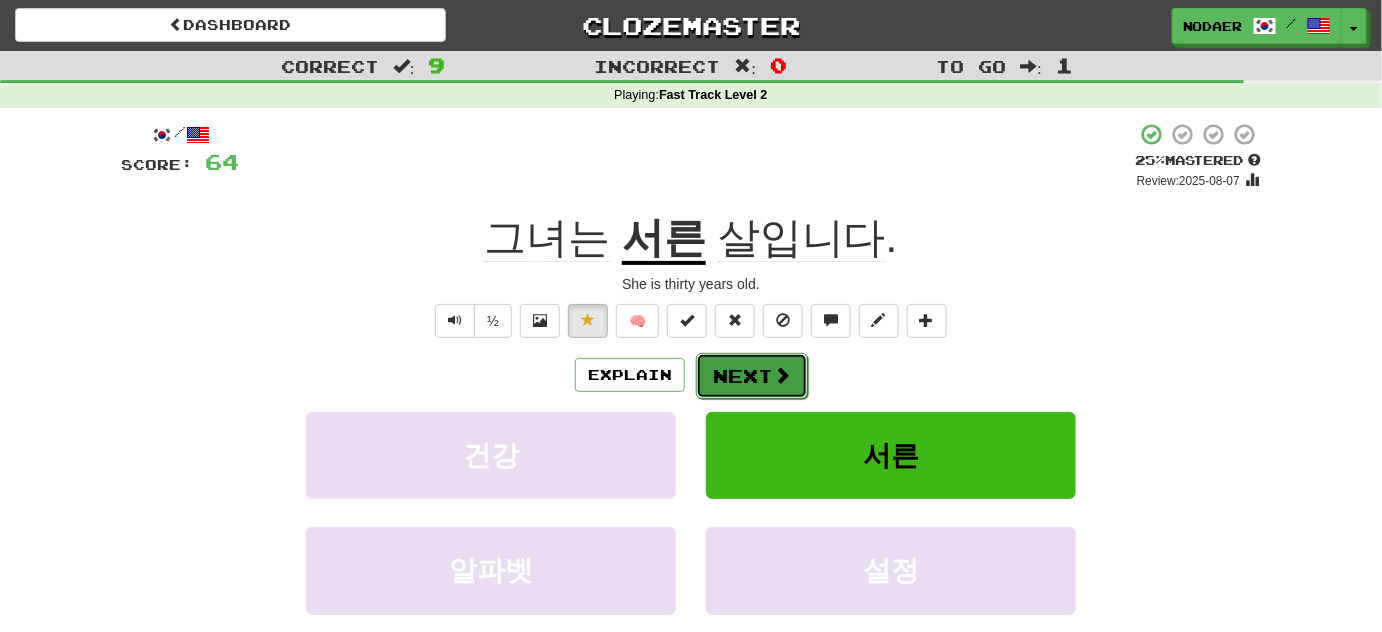 click on "Next" at bounding box center (752, 376) 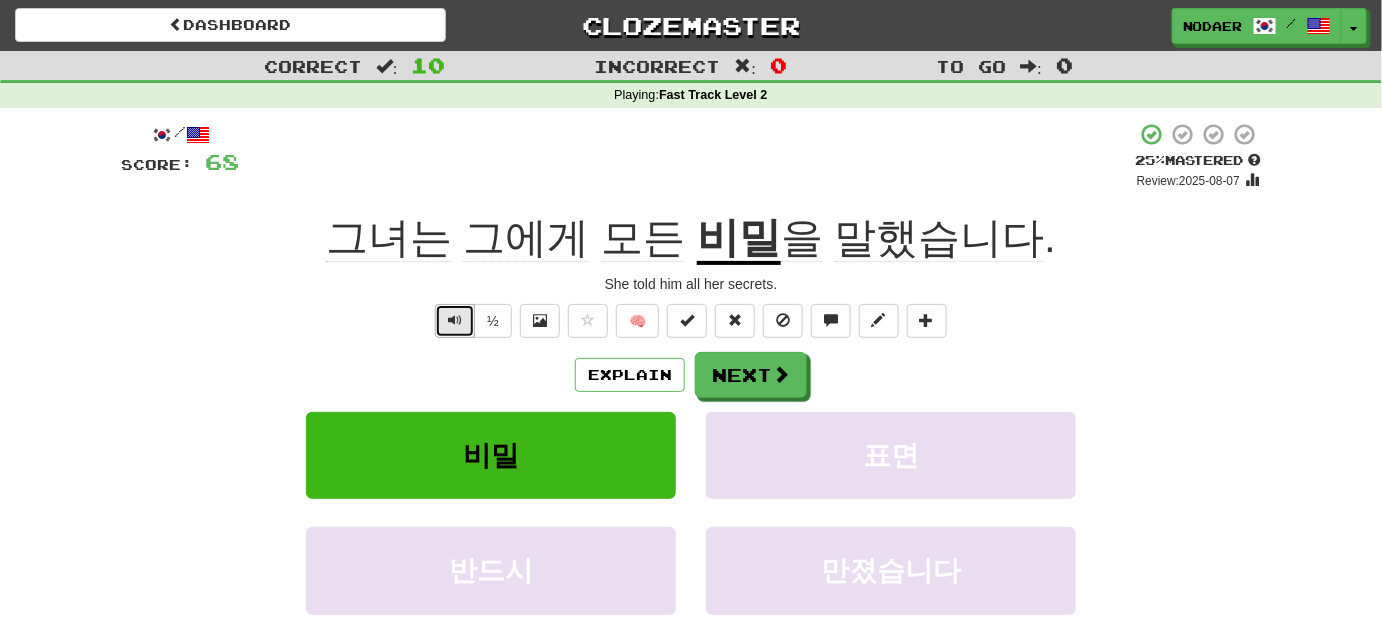 click at bounding box center (455, 321) 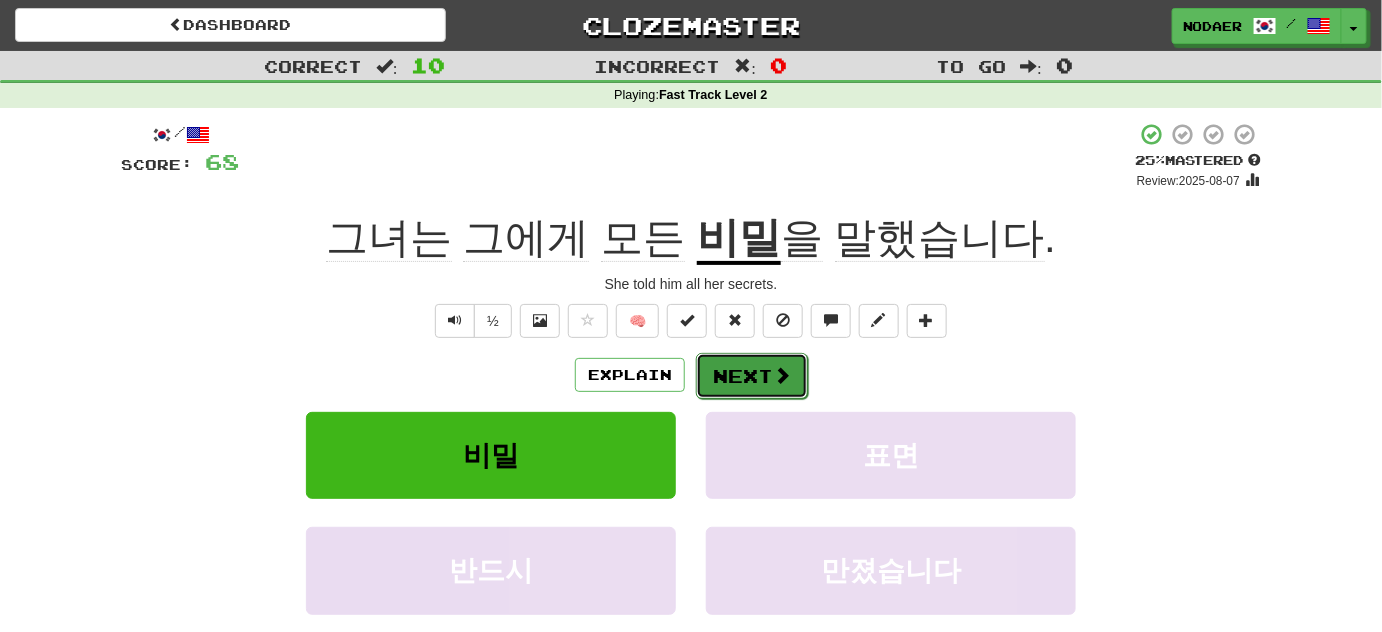 click on "Next" at bounding box center (752, 376) 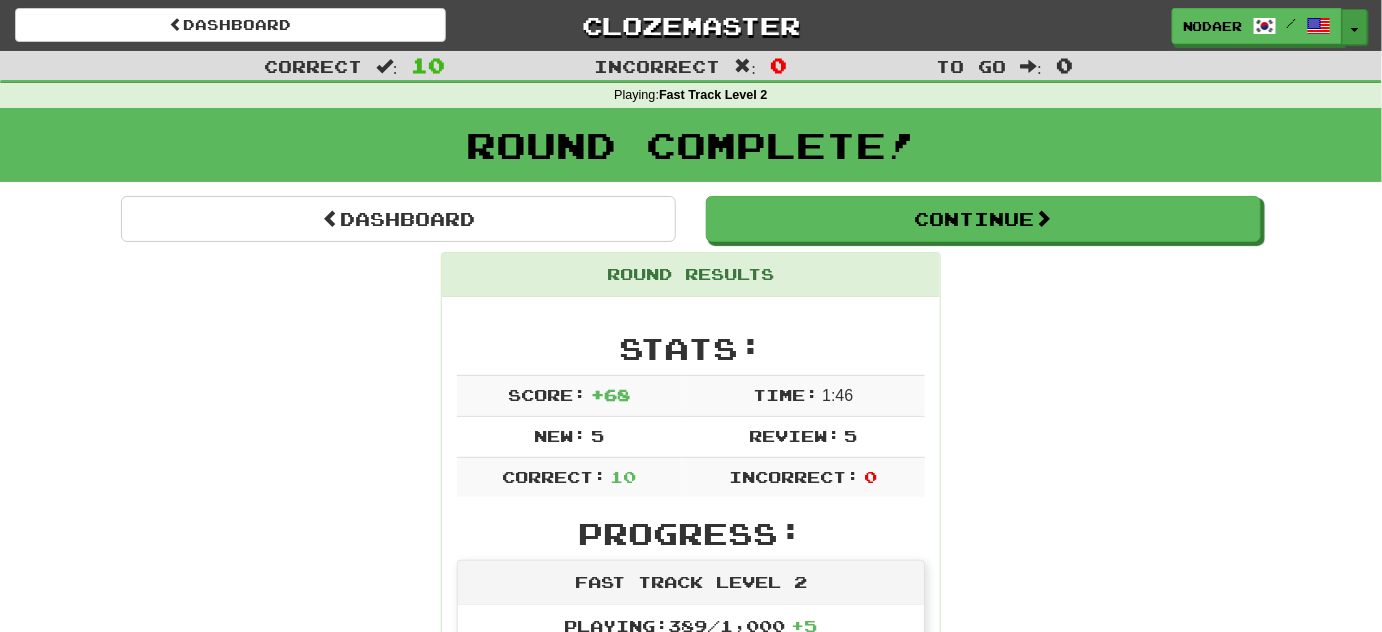 click on "Toggle Dropdown" at bounding box center (1355, 27) 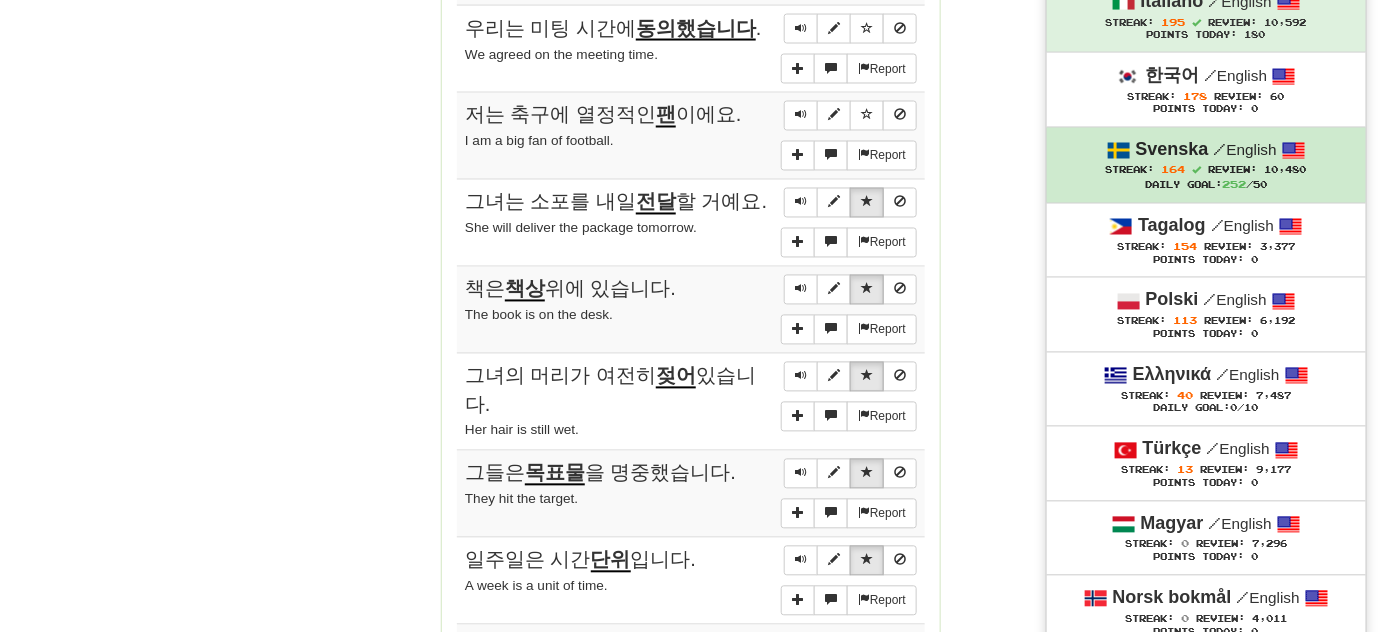 scroll, scrollTop: 1181, scrollLeft: 0, axis: vertical 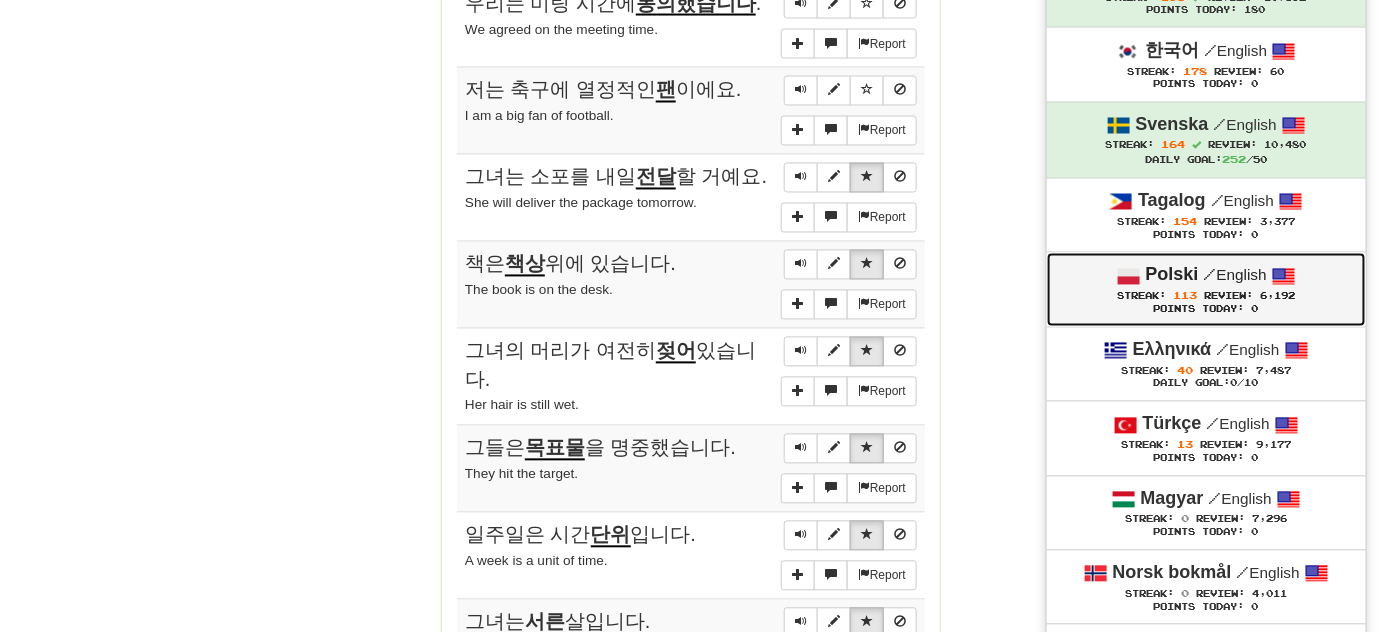 click on "Points Today: 0" at bounding box center (1206, 310) 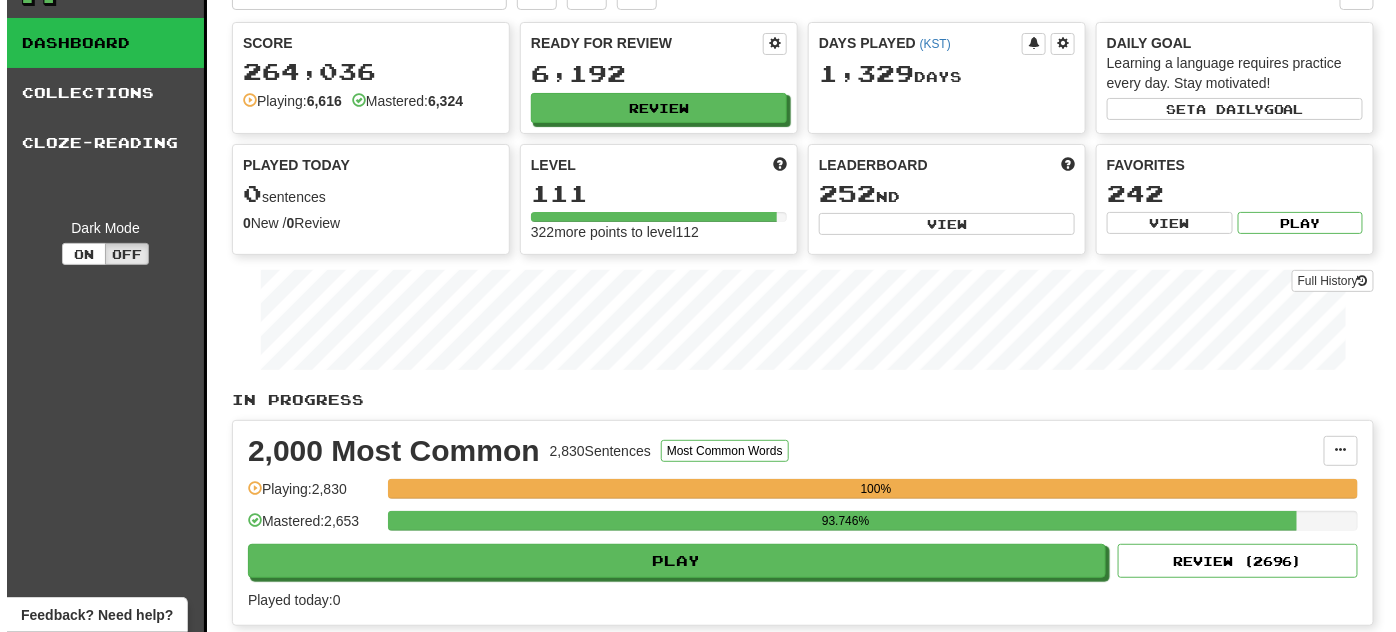 scroll, scrollTop: 272, scrollLeft: 0, axis: vertical 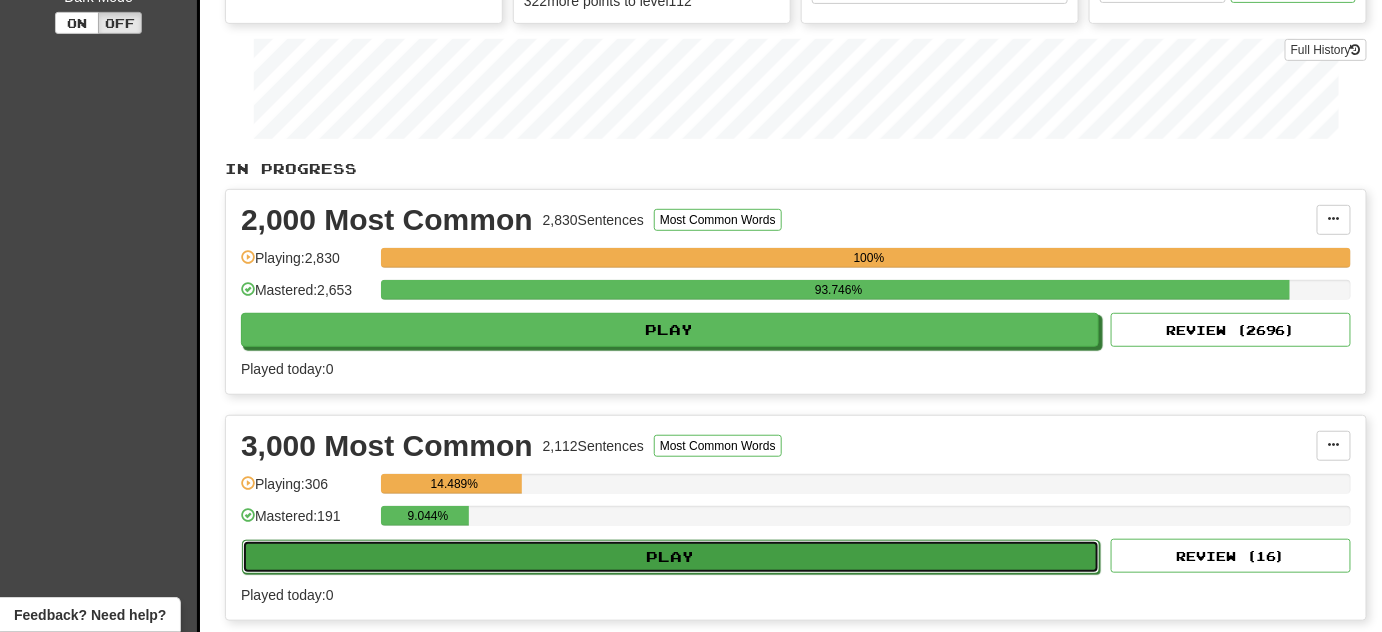 click on "Play" 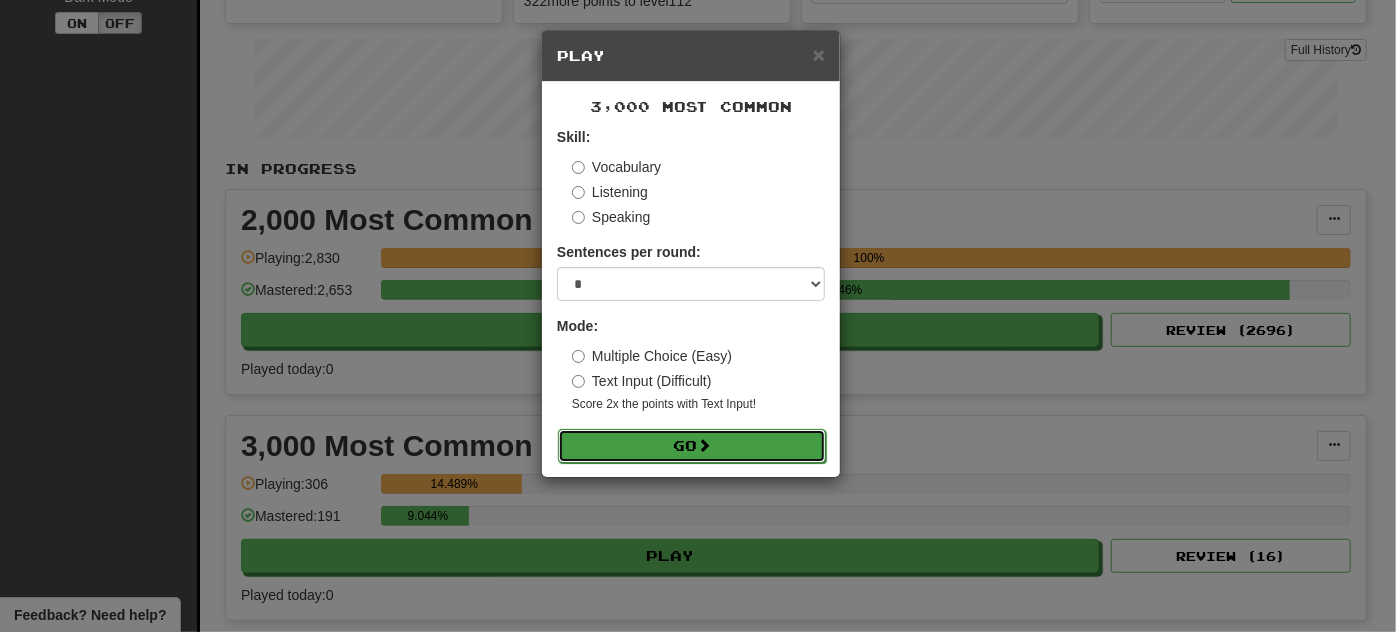 click on "Go" at bounding box center (692, 446) 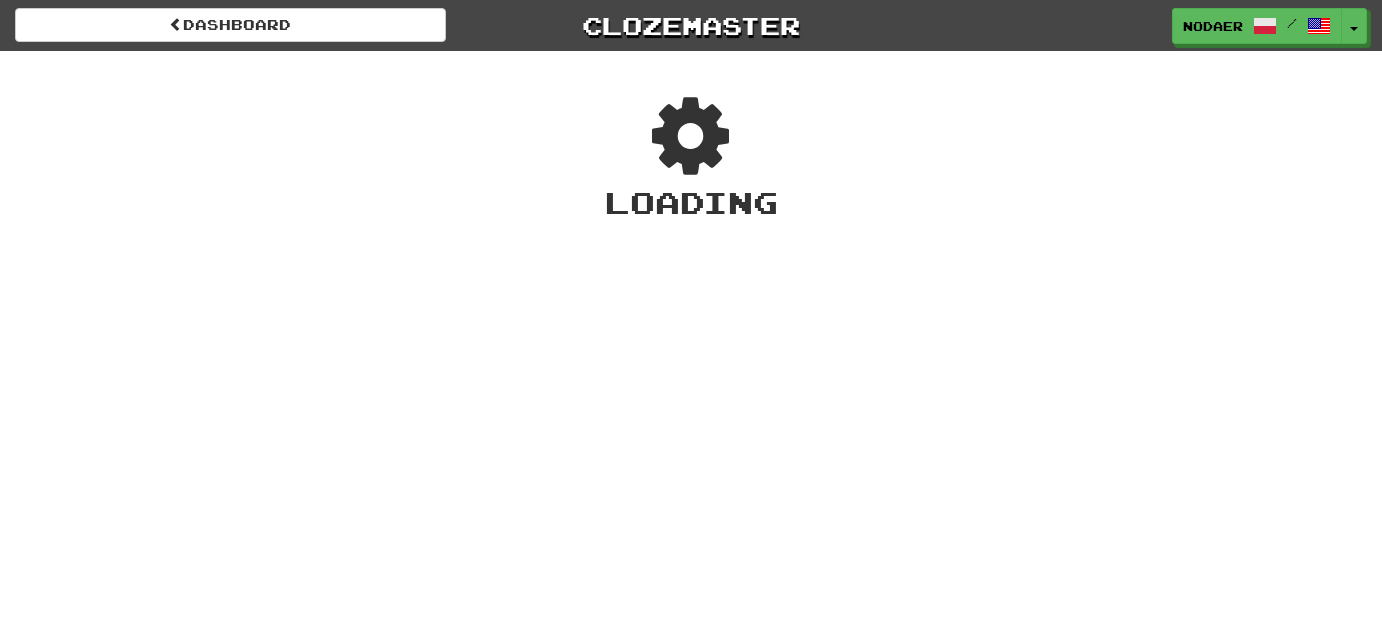 scroll, scrollTop: 0, scrollLeft: 0, axis: both 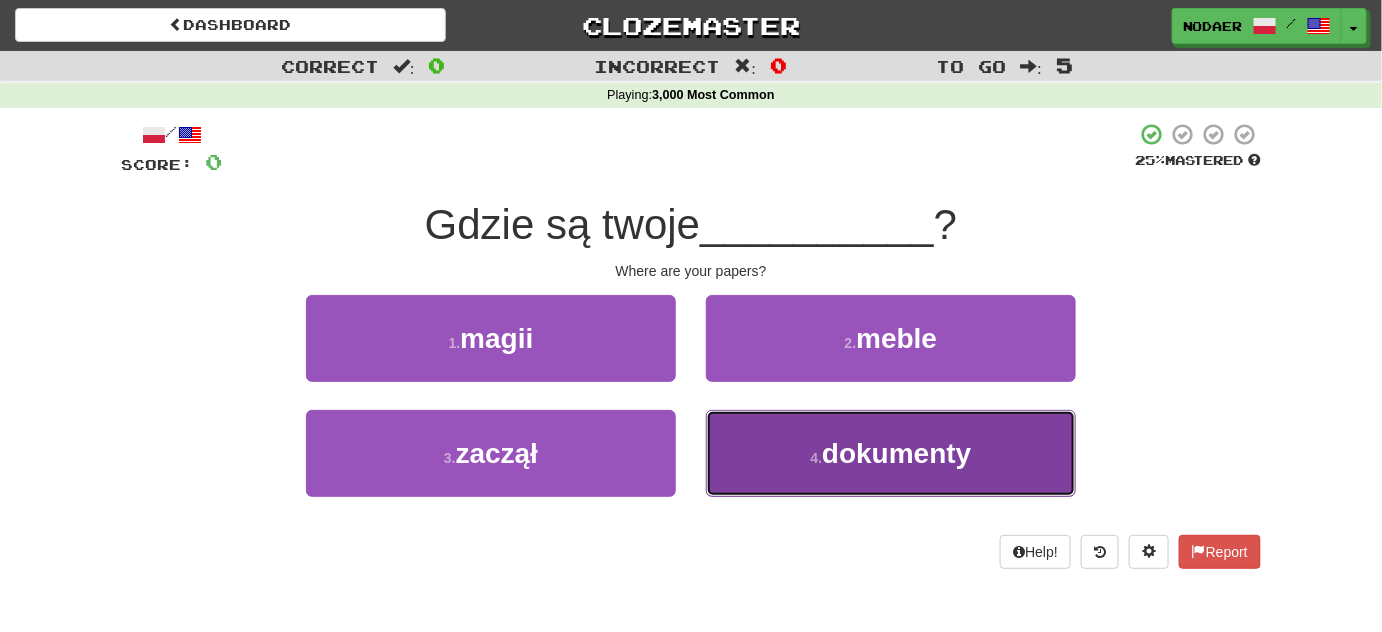 click on "4 .  dokumenty" at bounding box center [891, 453] 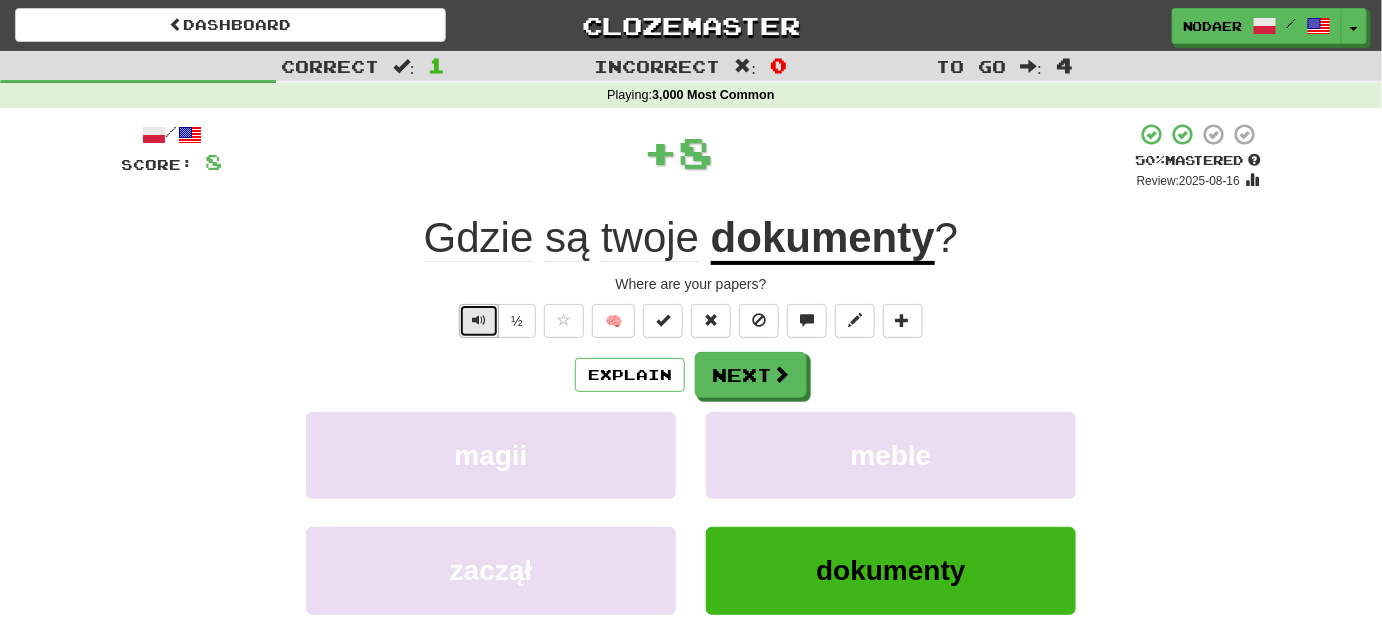 click at bounding box center [479, 321] 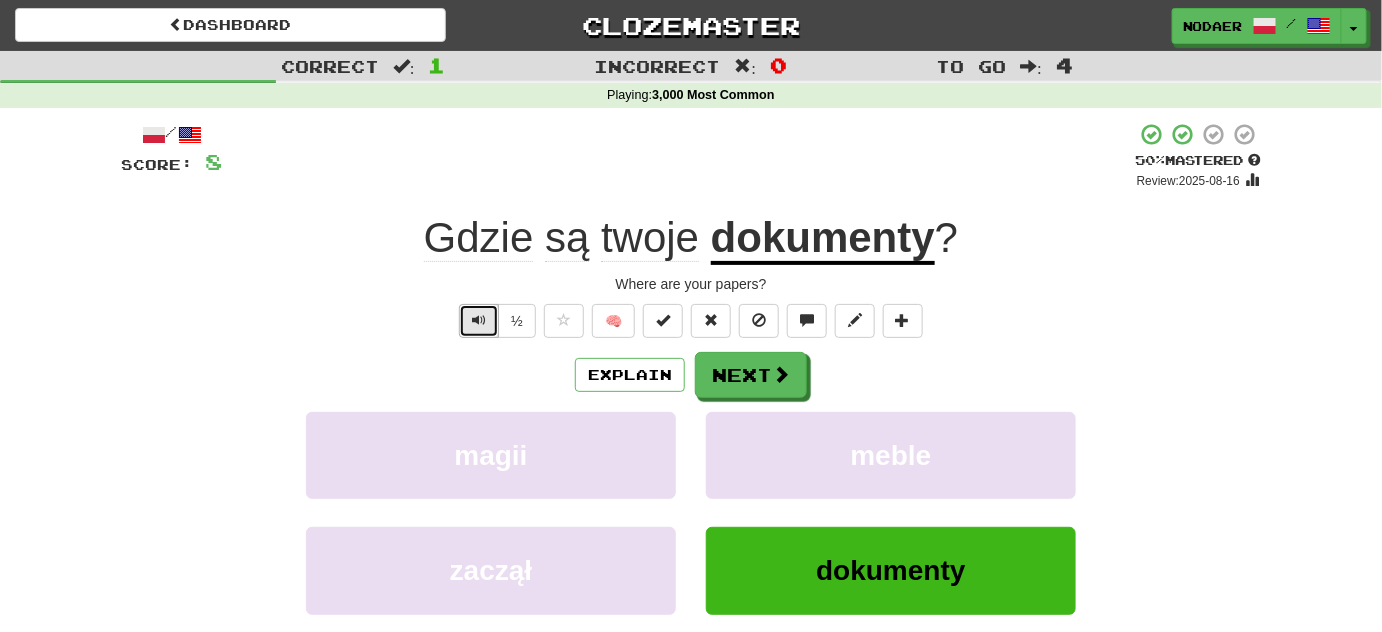 click at bounding box center (479, 321) 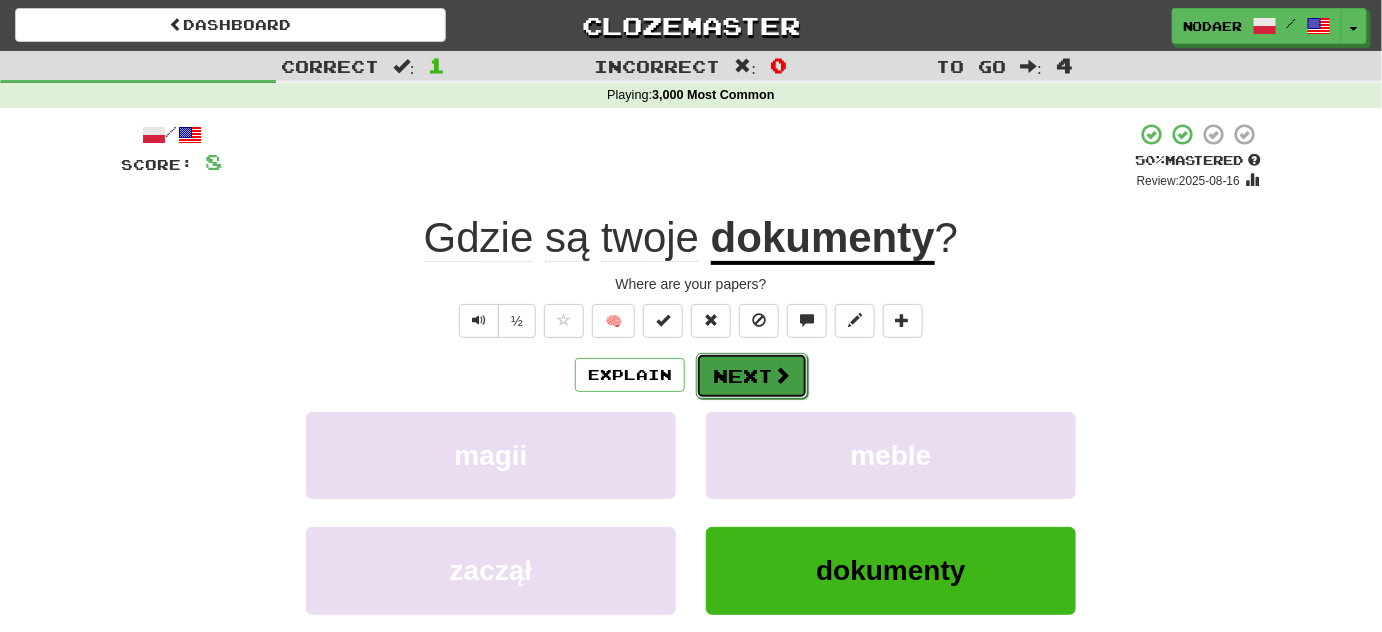 click on "Next" at bounding box center (752, 376) 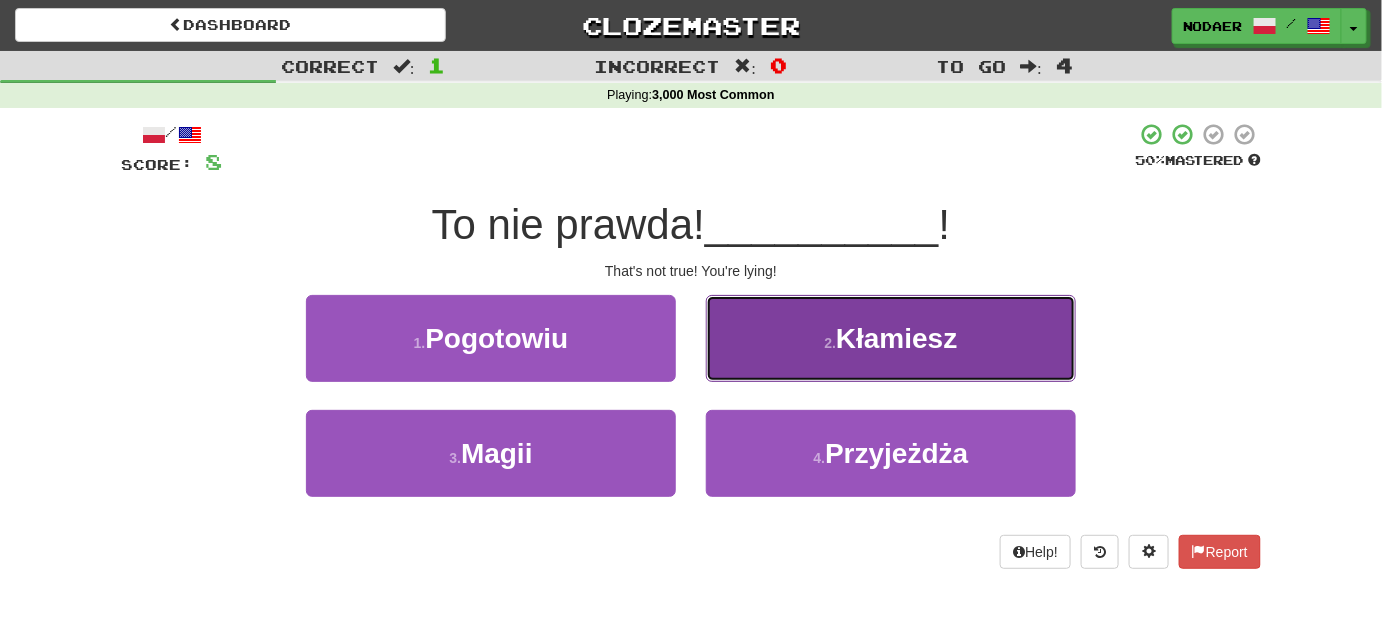 click on "Kłamiesz" at bounding box center (896, 338) 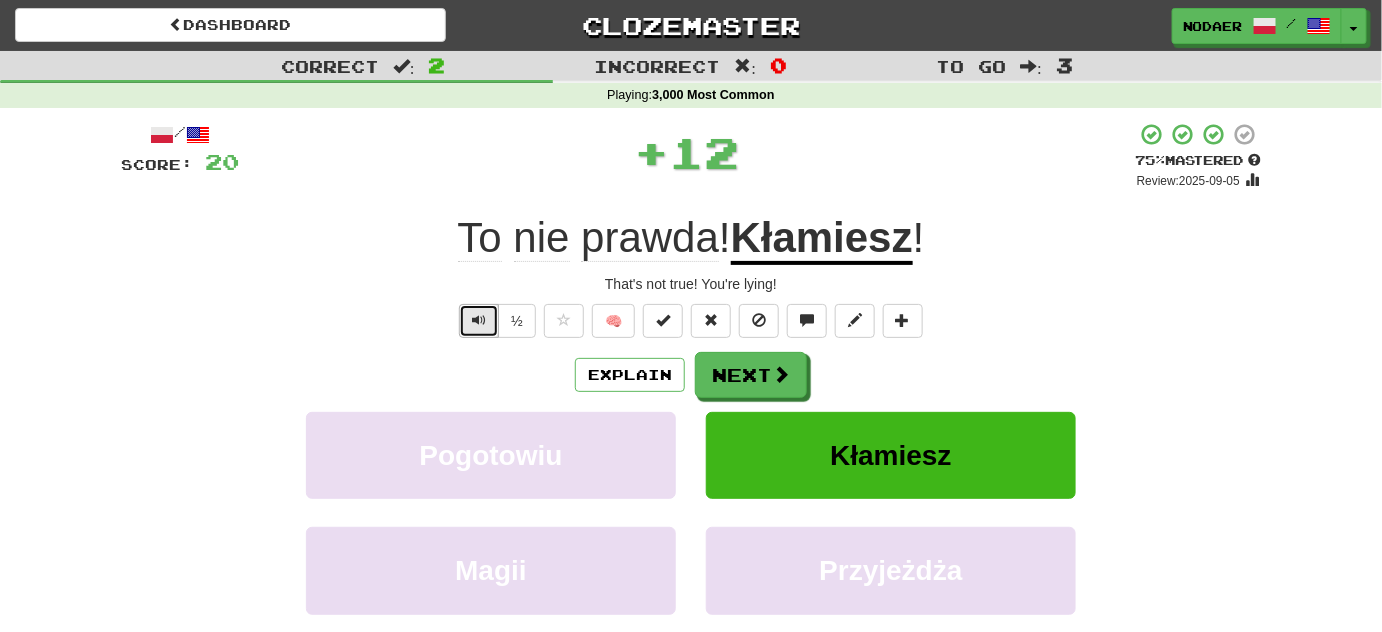 click at bounding box center [479, 321] 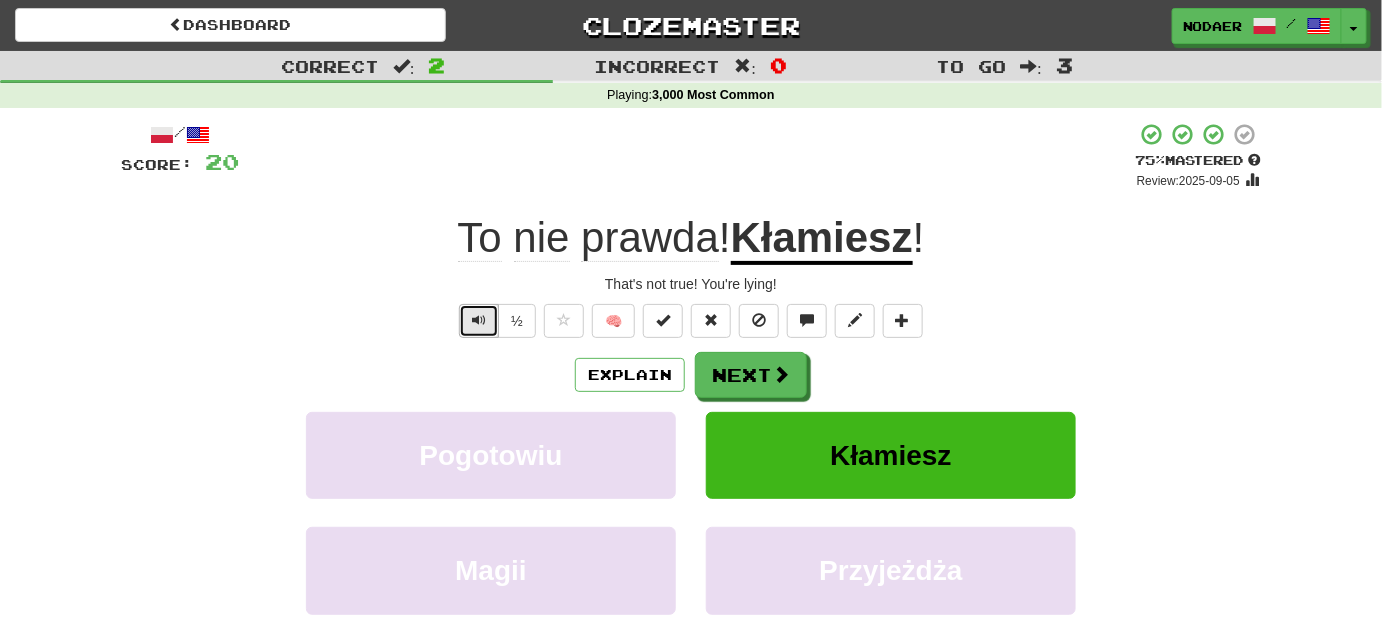 click at bounding box center (479, 321) 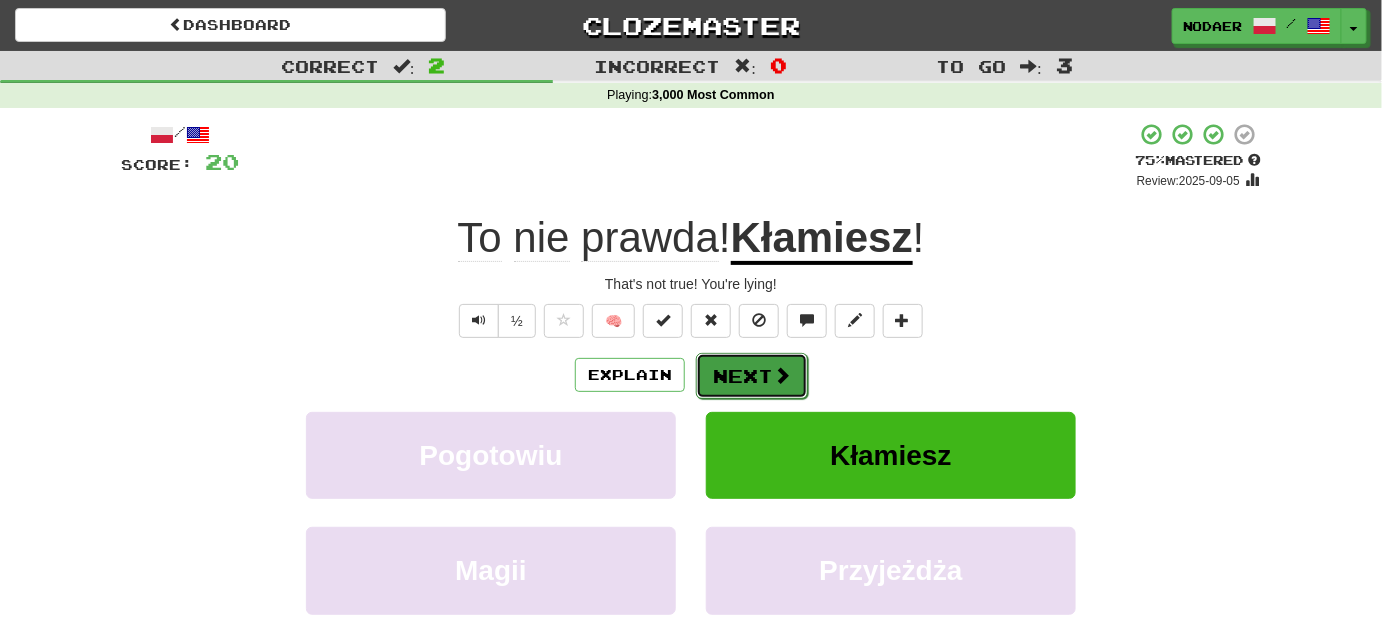 click on "Next" at bounding box center (752, 376) 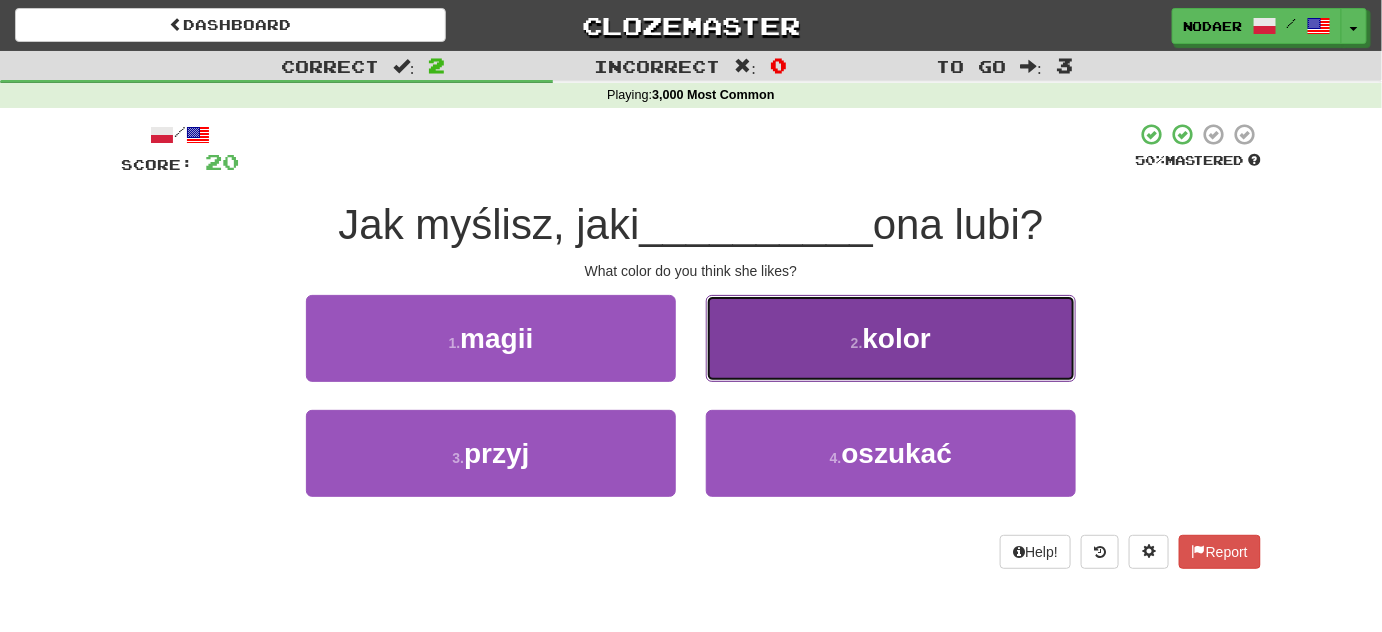 click on "kolor" at bounding box center (897, 338) 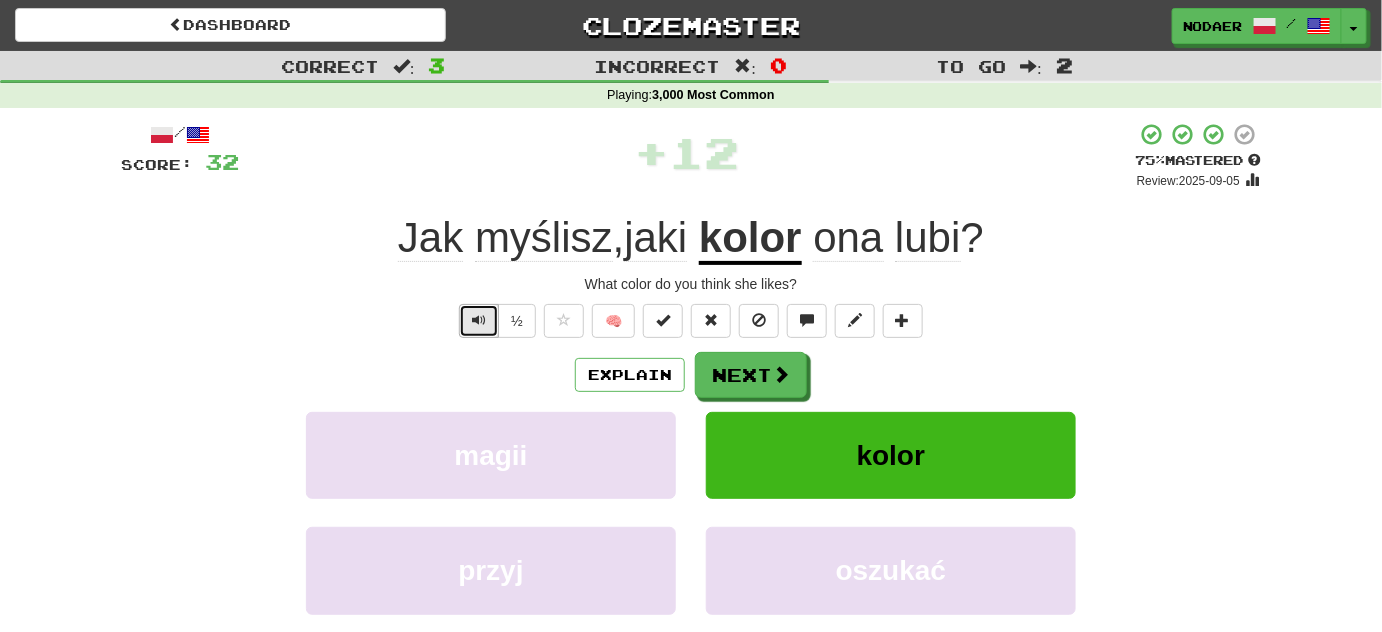 click at bounding box center [479, 321] 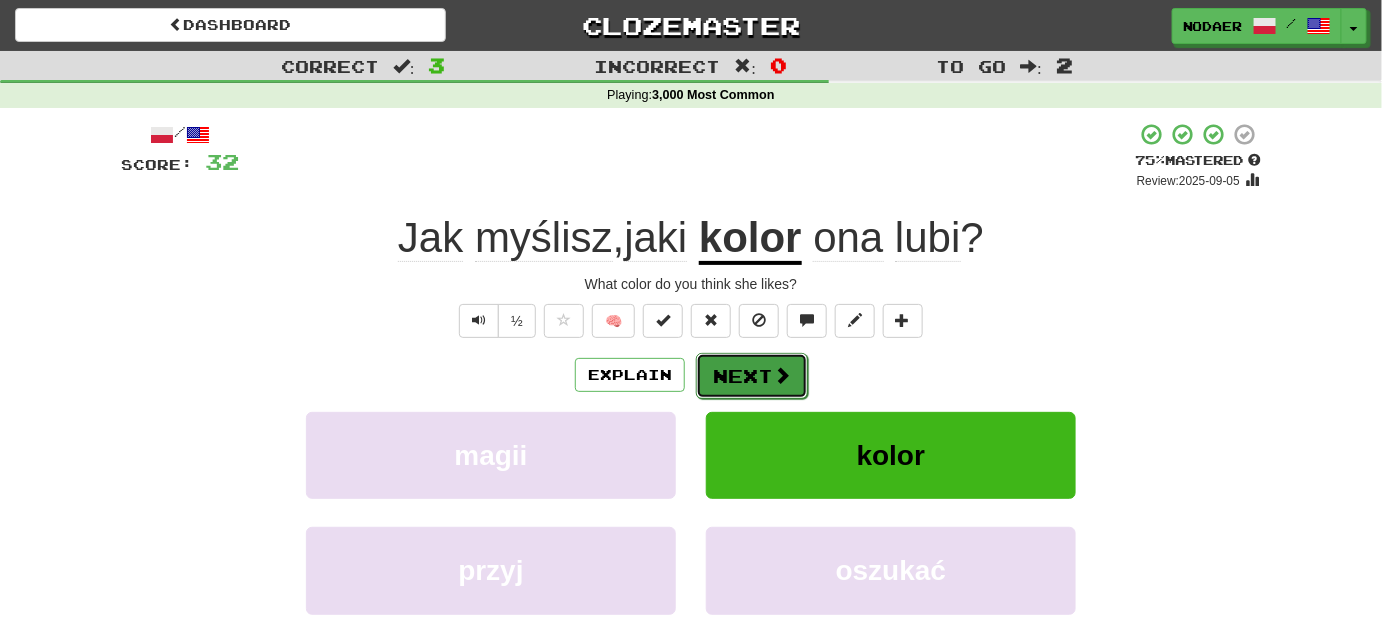 click at bounding box center [782, 375] 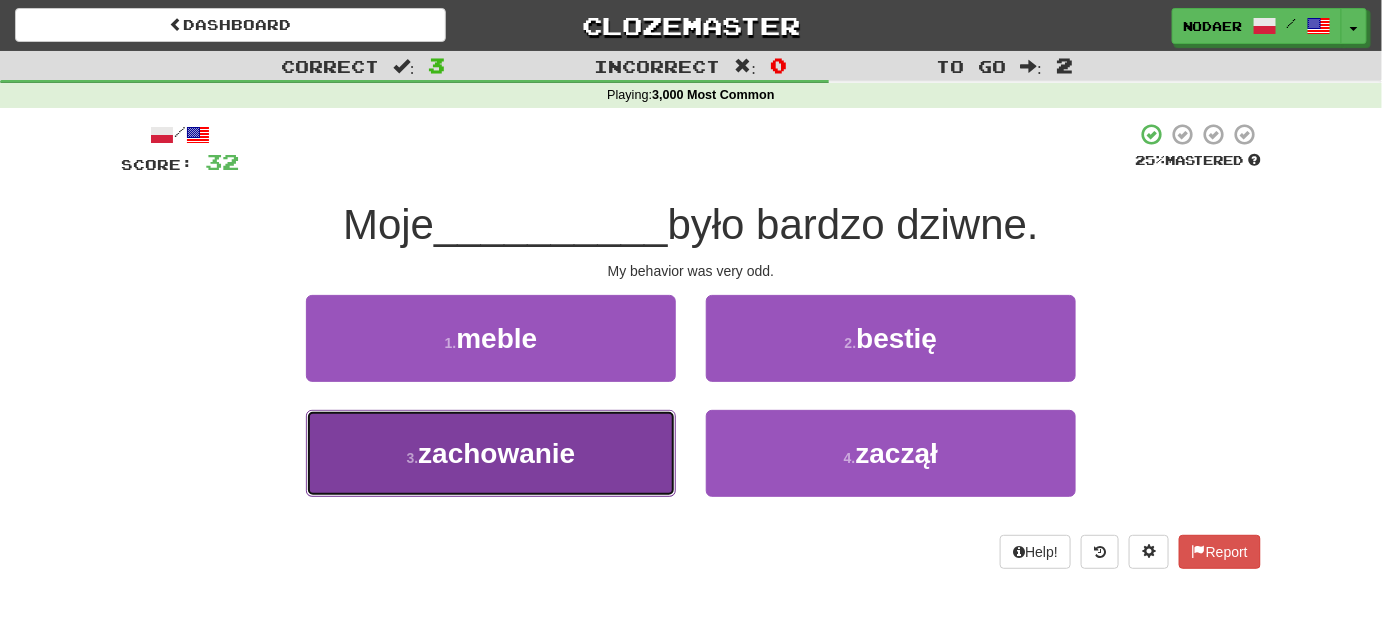 click on "zachowanie" at bounding box center (496, 453) 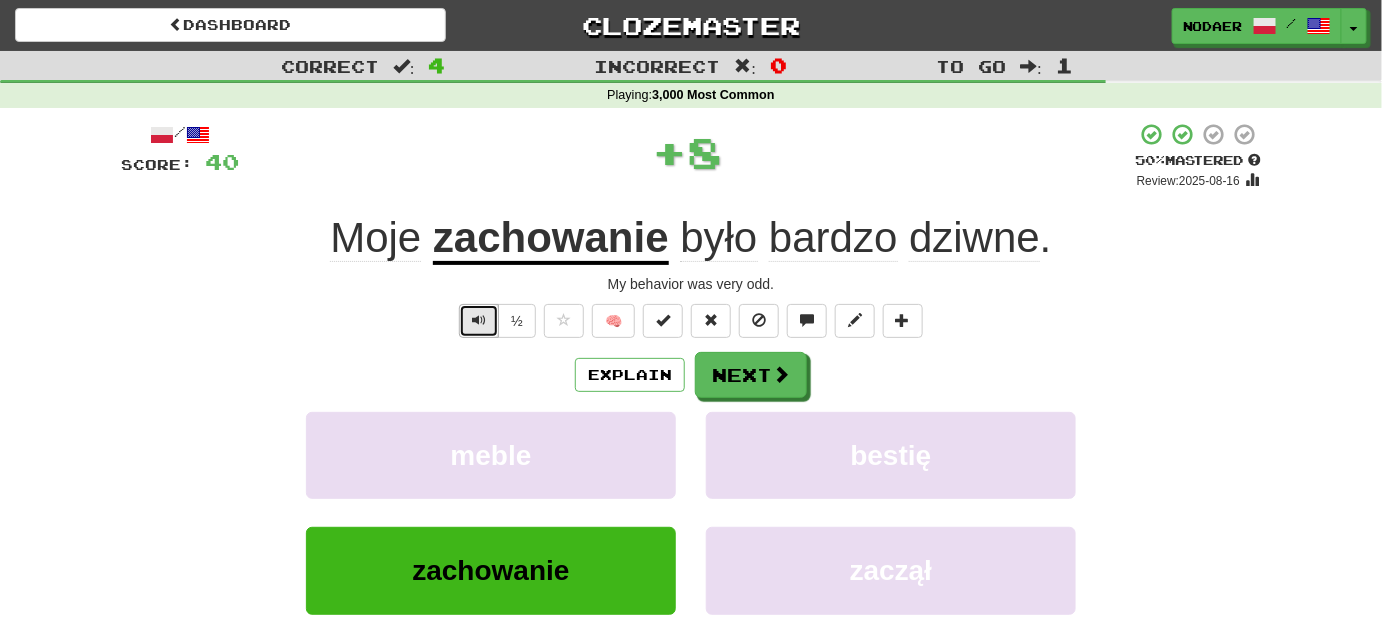 click at bounding box center [479, 321] 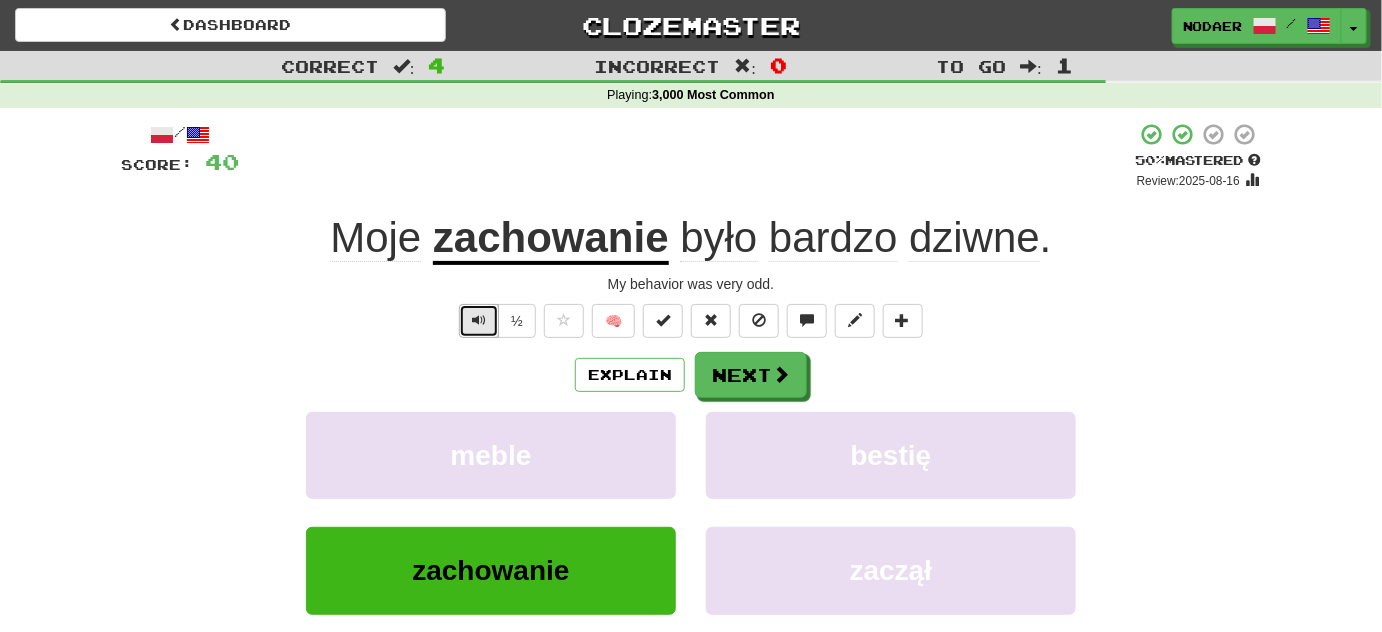 click at bounding box center [479, 321] 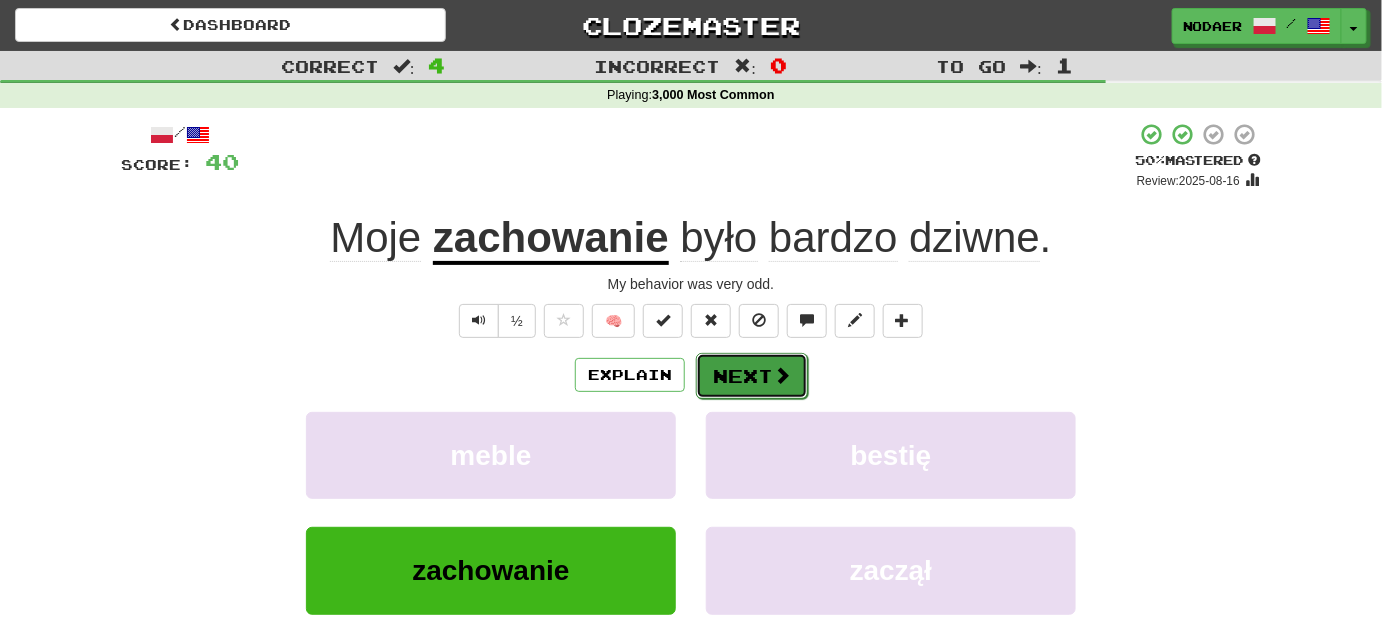 click on "Next" at bounding box center (752, 376) 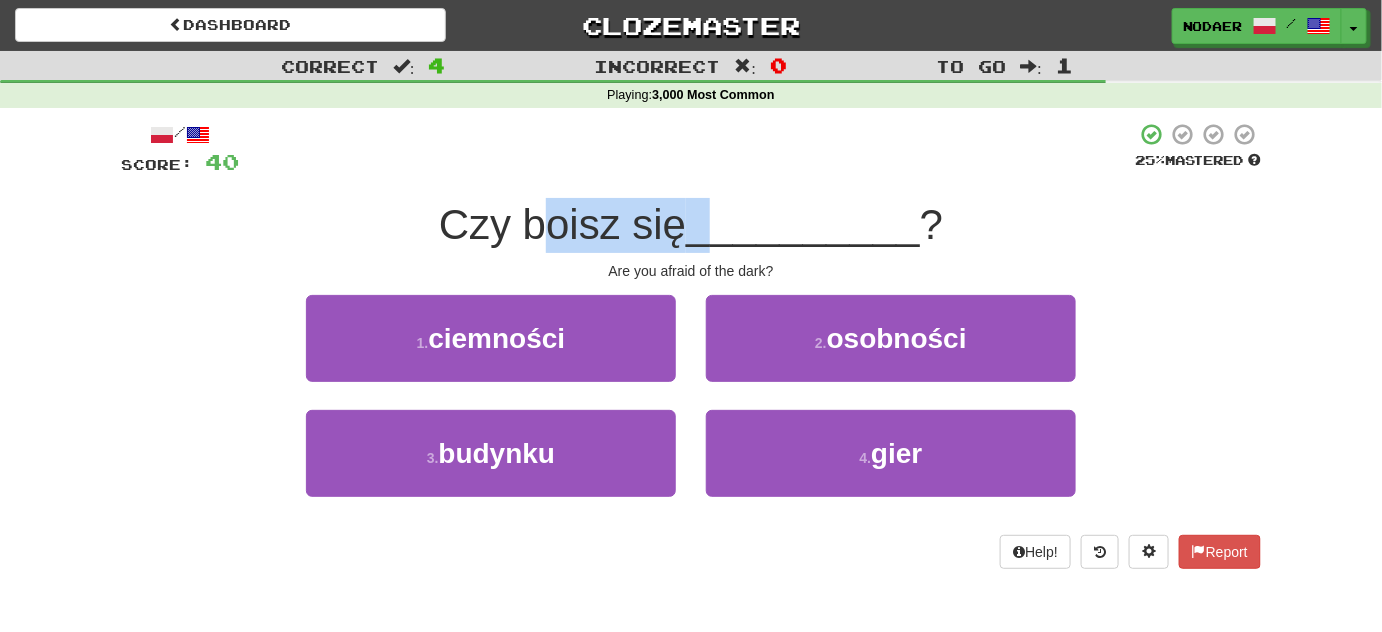 drag, startPoint x: 548, startPoint y: 233, endPoint x: 714, endPoint y: 204, distance: 168.5141 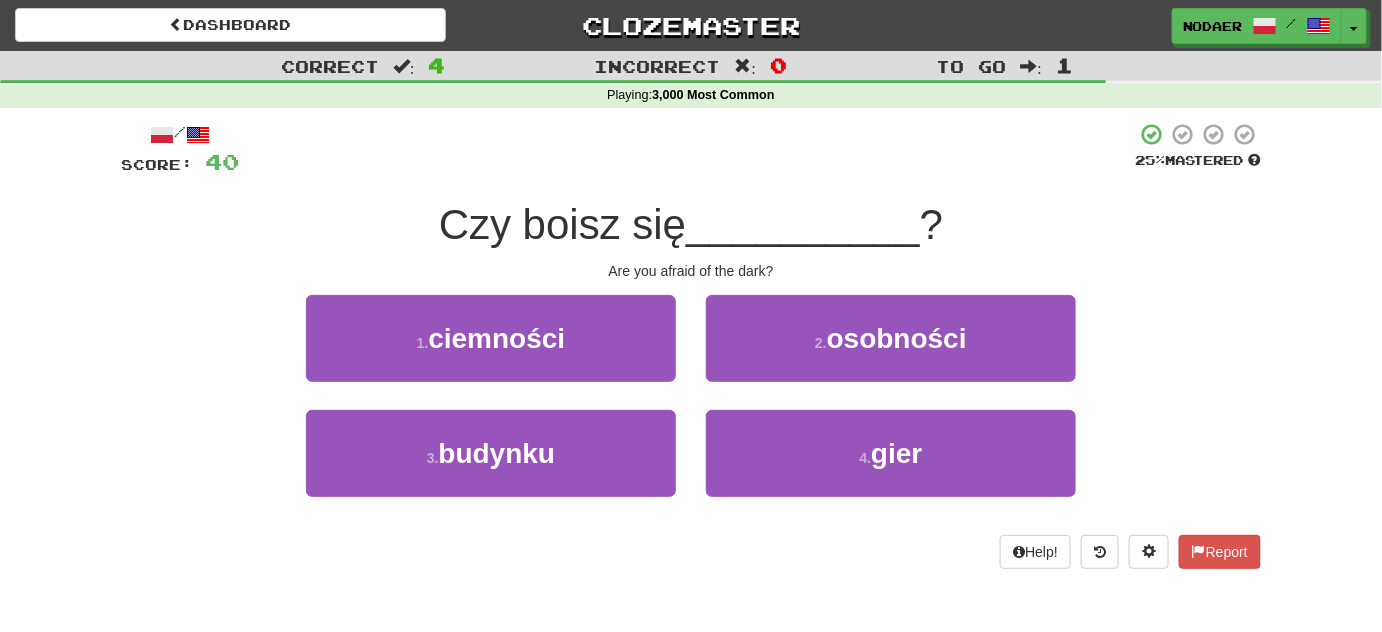click on "/  Score:   40 25 %  Mastered Czy boisz się  __________ ? Are you afraid of the dark? 1 .  ciemności 2 .  osobności 3 .  budynku 4 .  gier  Help!  Report" at bounding box center (691, 345) 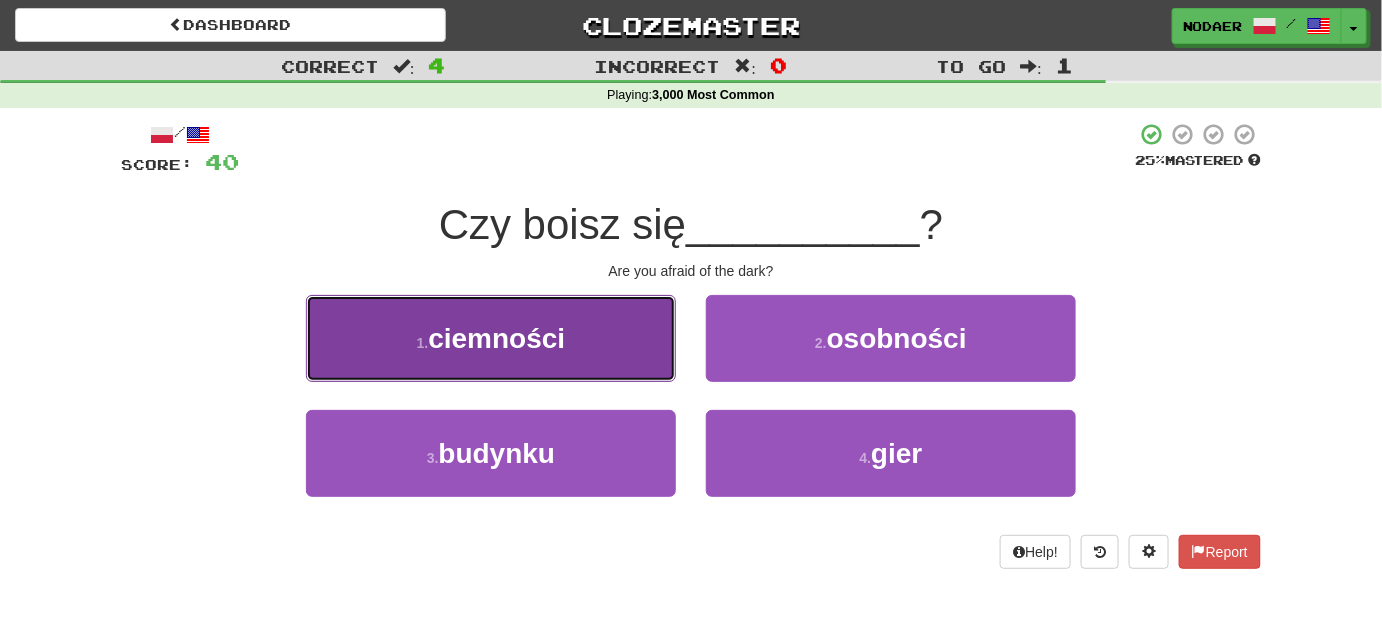 click on "1 .  ciemności" at bounding box center (491, 338) 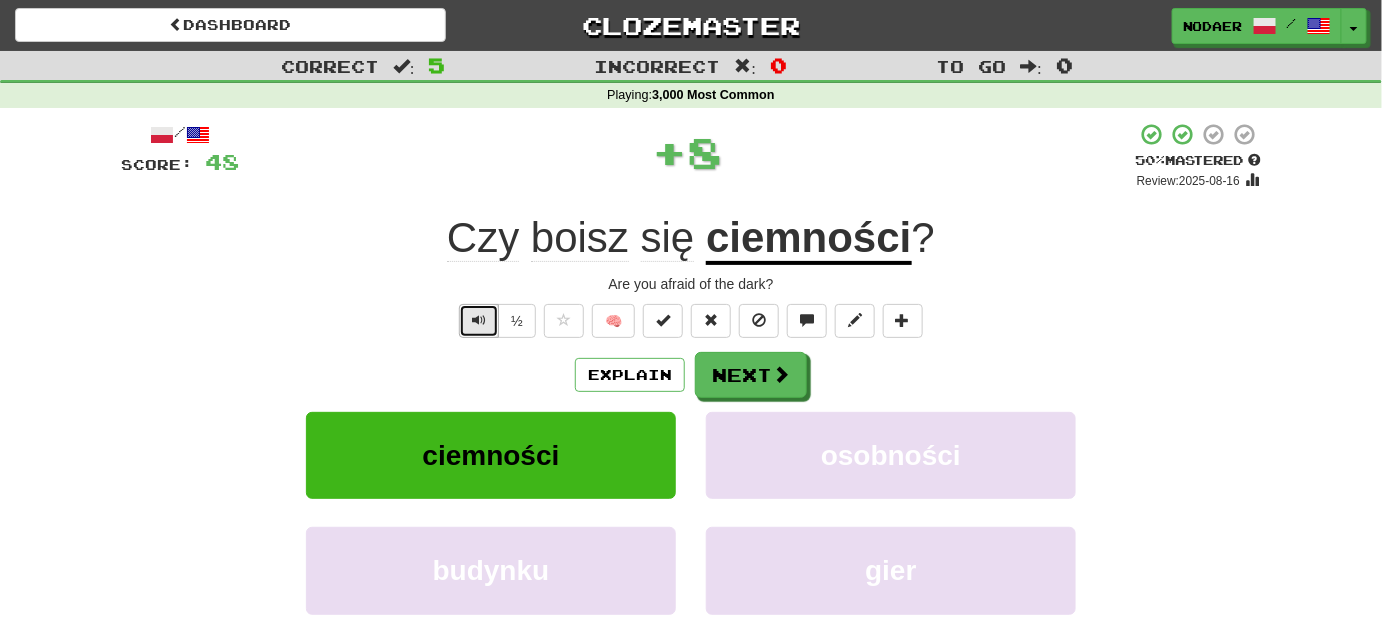 click at bounding box center (479, 320) 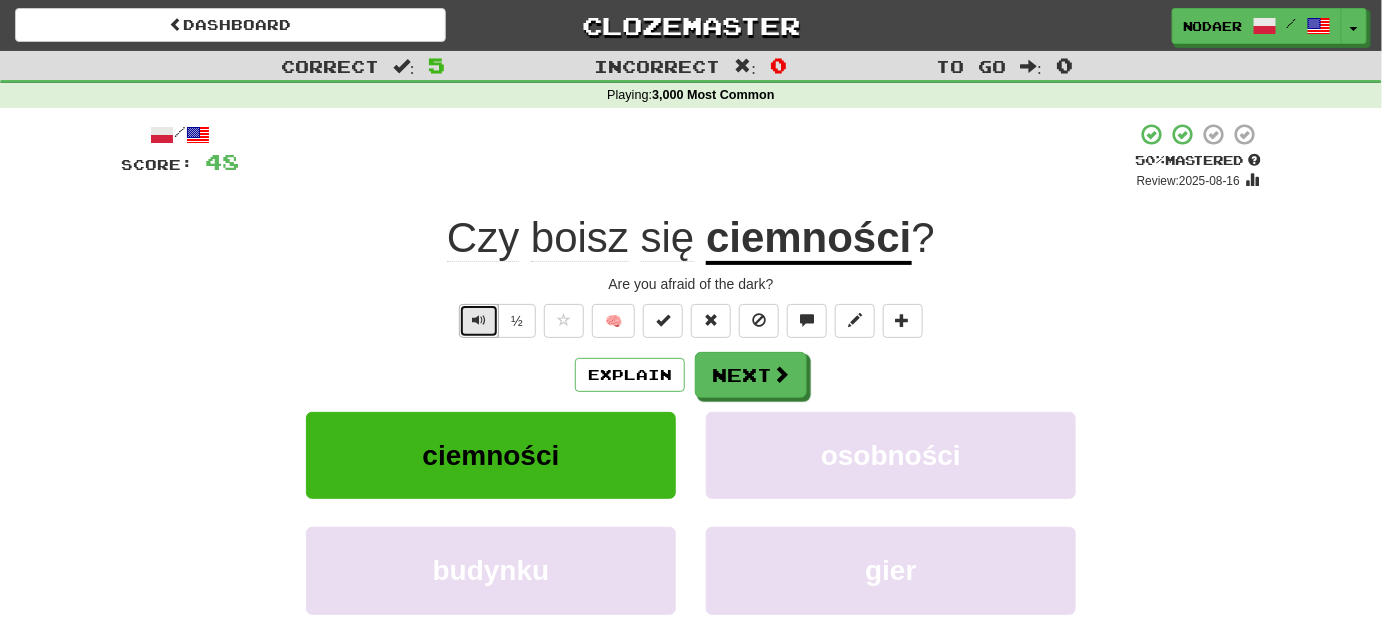 click at bounding box center [479, 320] 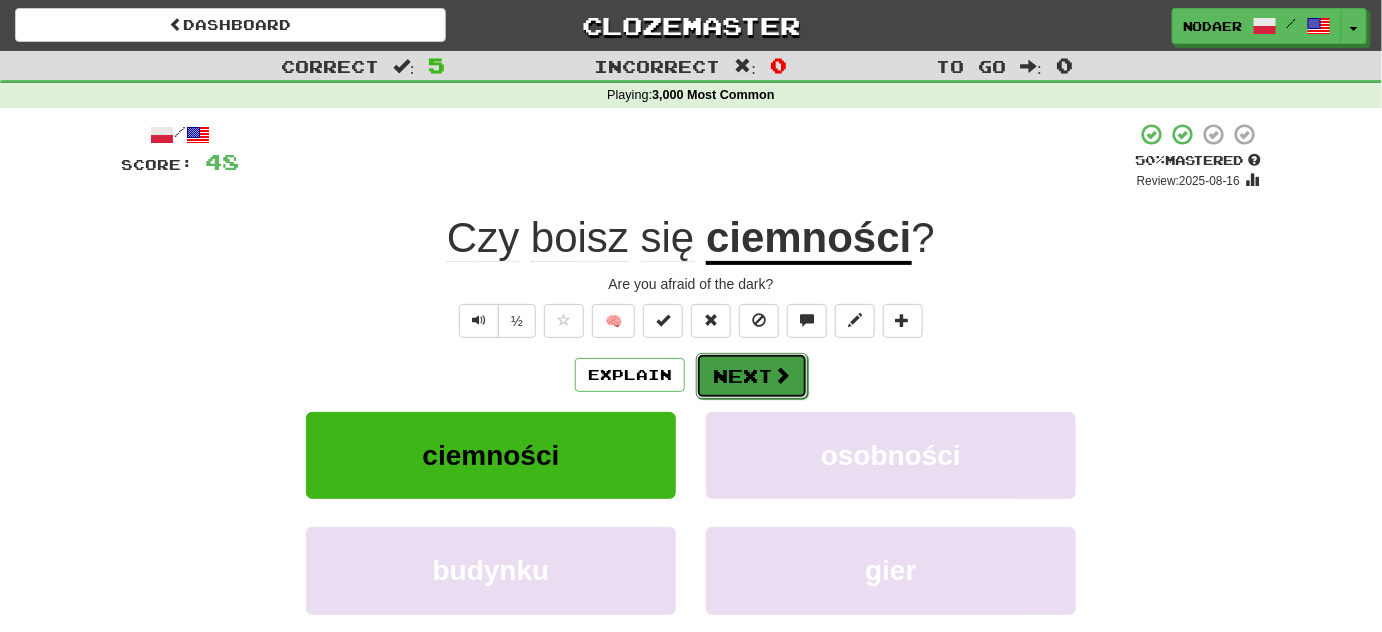 click on "Next" at bounding box center (752, 376) 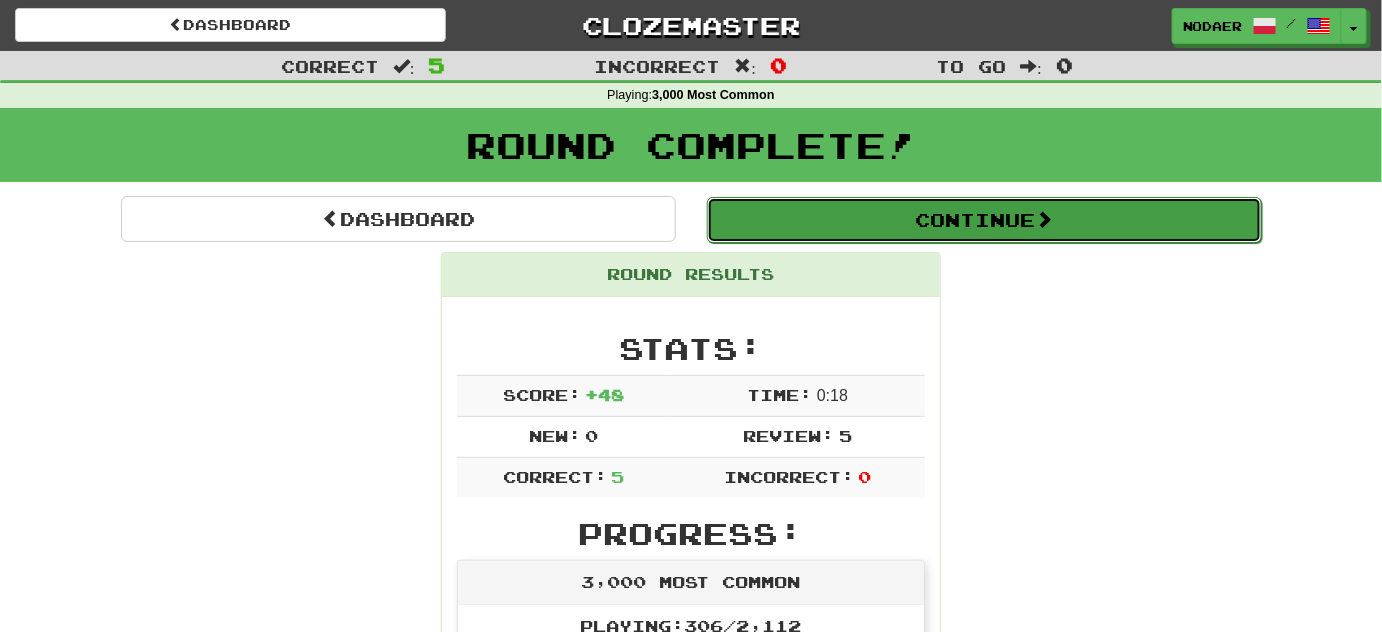 click on "Continue" at bounding box center (984, 220) 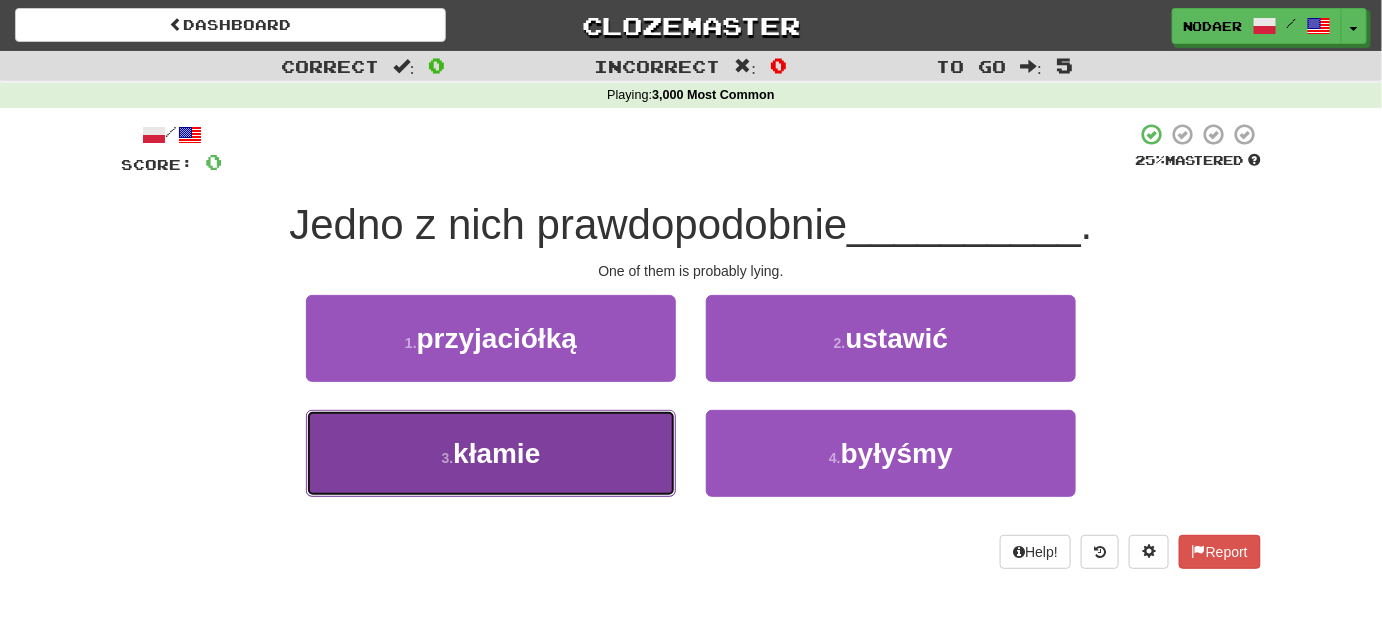 click on "kłamie" at bounding box center (496, 453) 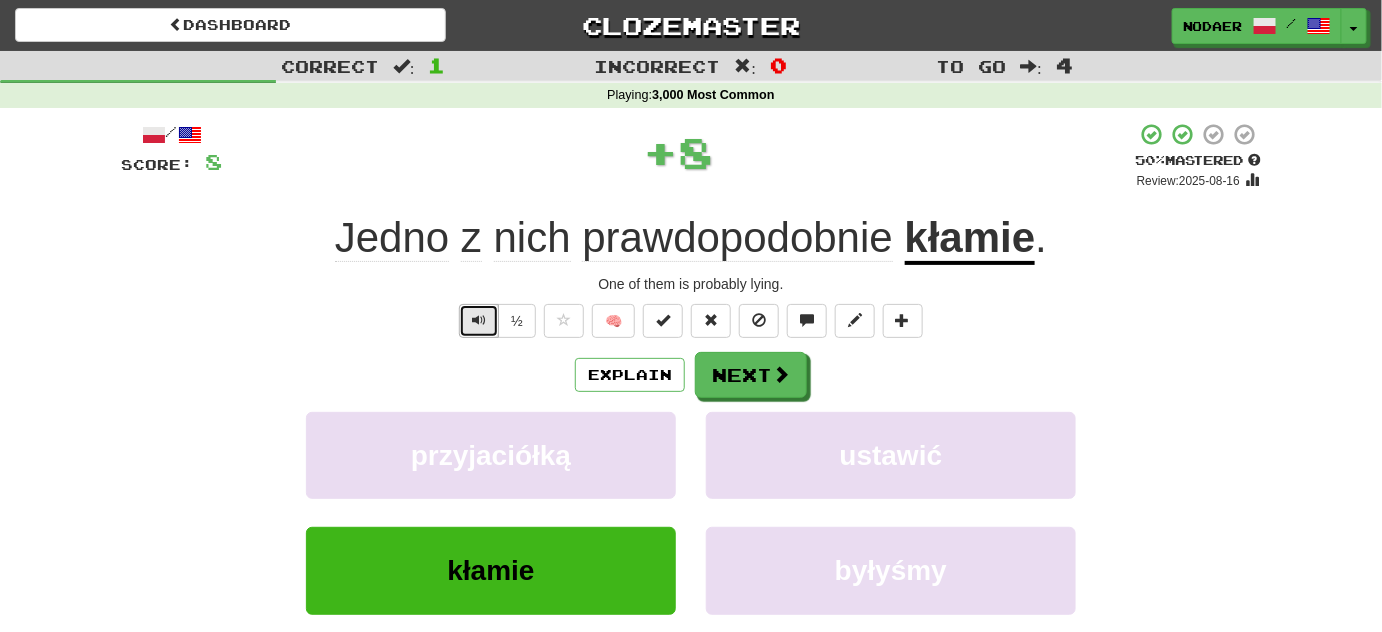 click at bounding box center [479, 321] 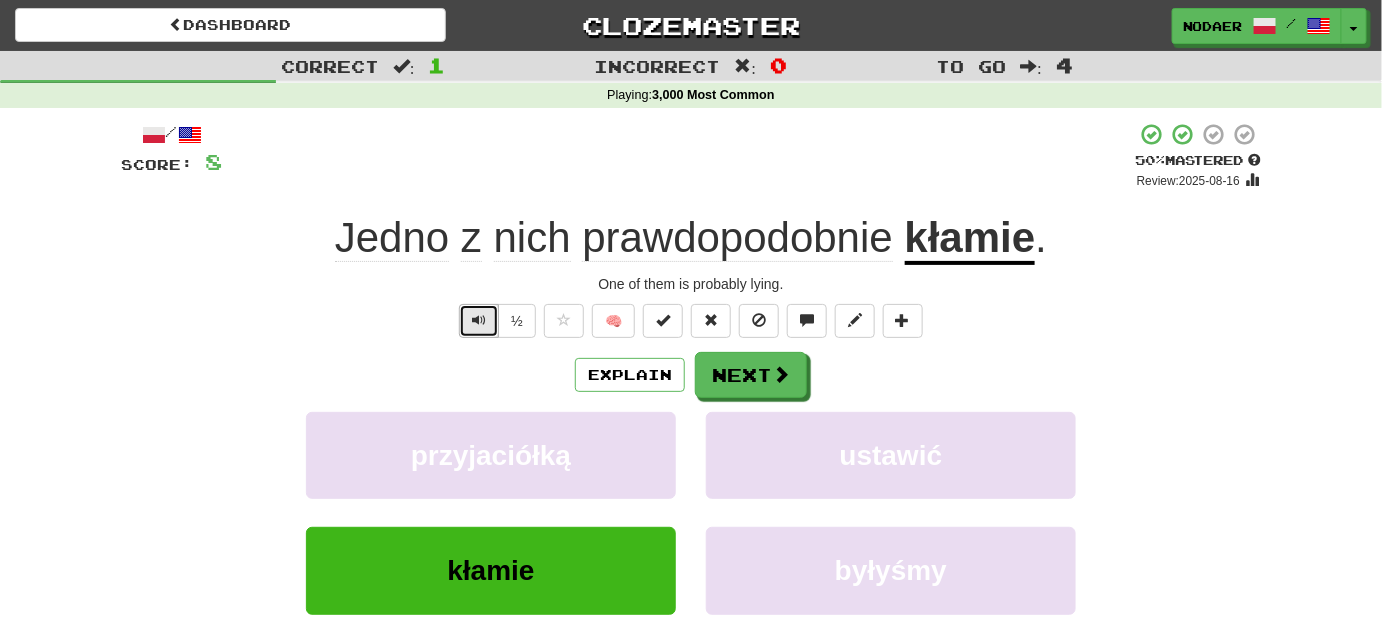 click at bounding box center [479, 320] 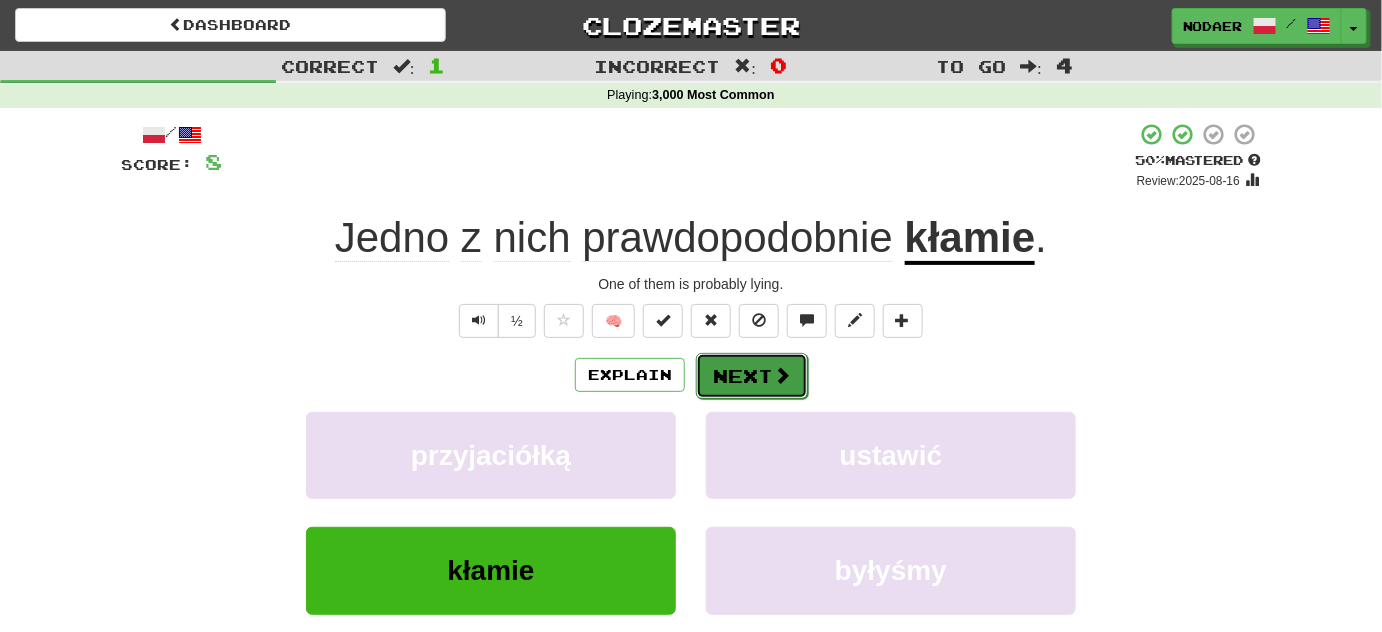 click on "Next" at bounding box center [752, 376] 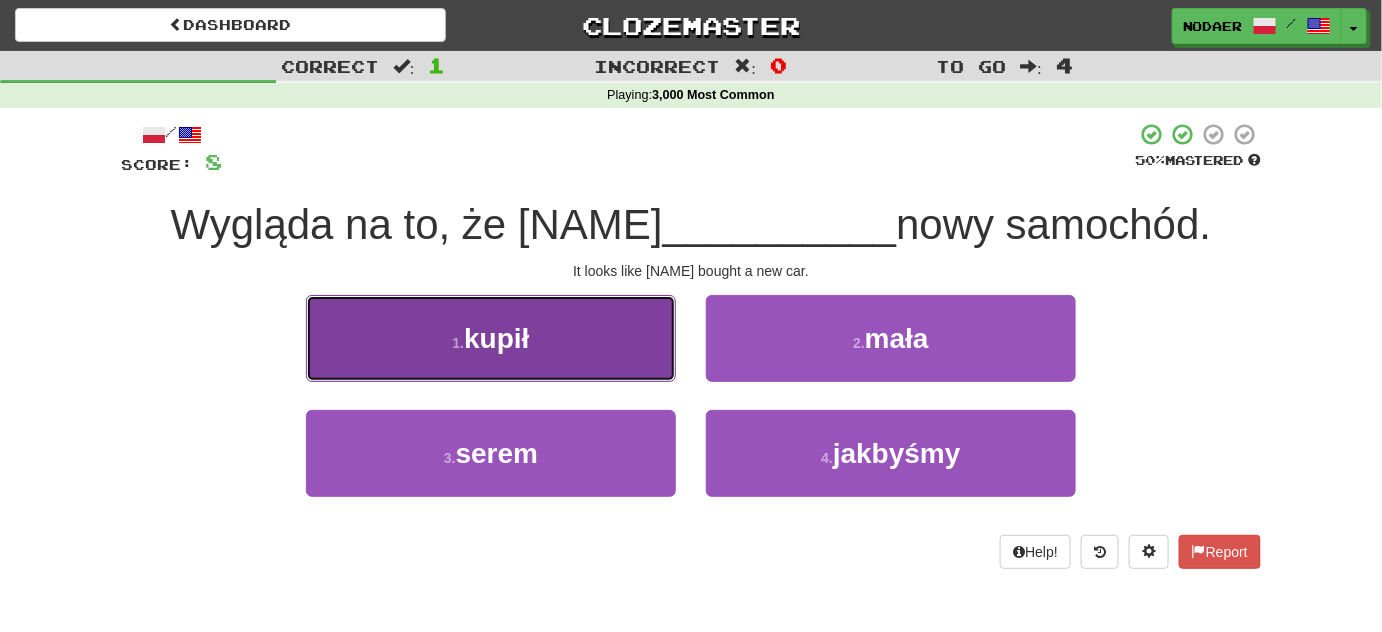 click on "1 .  kupił" at bounding box center (491, 338) 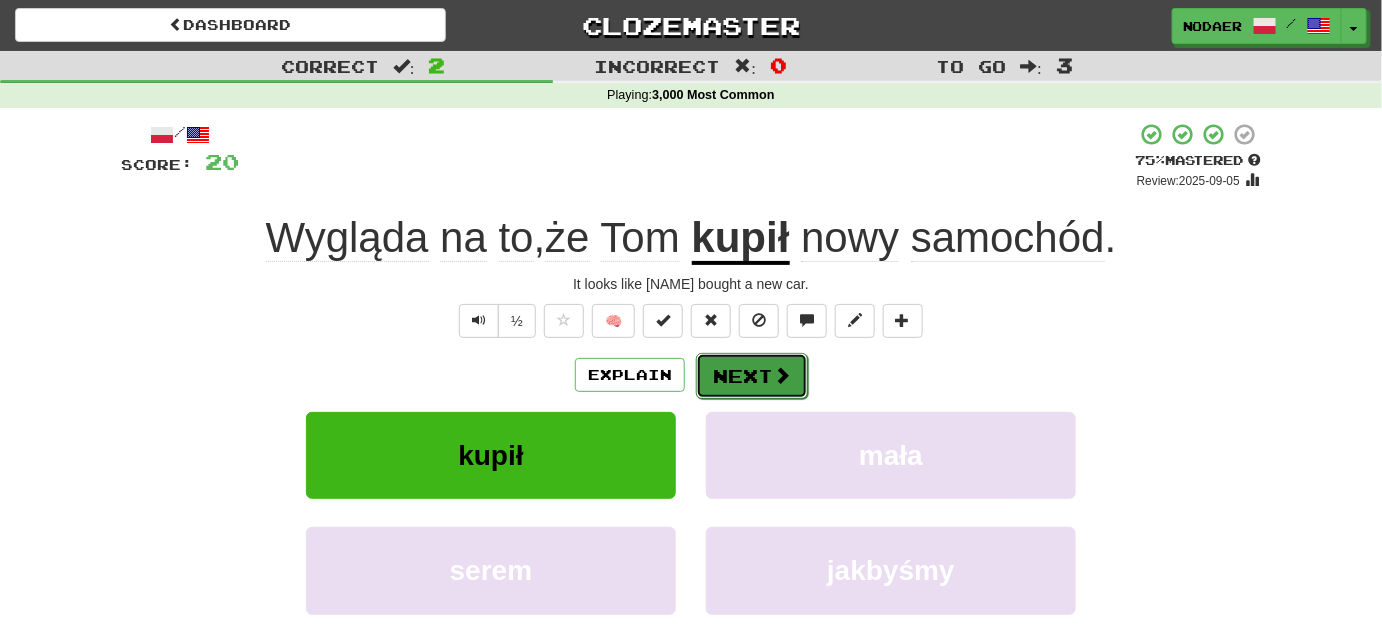 click at bounding box center [782, 375] 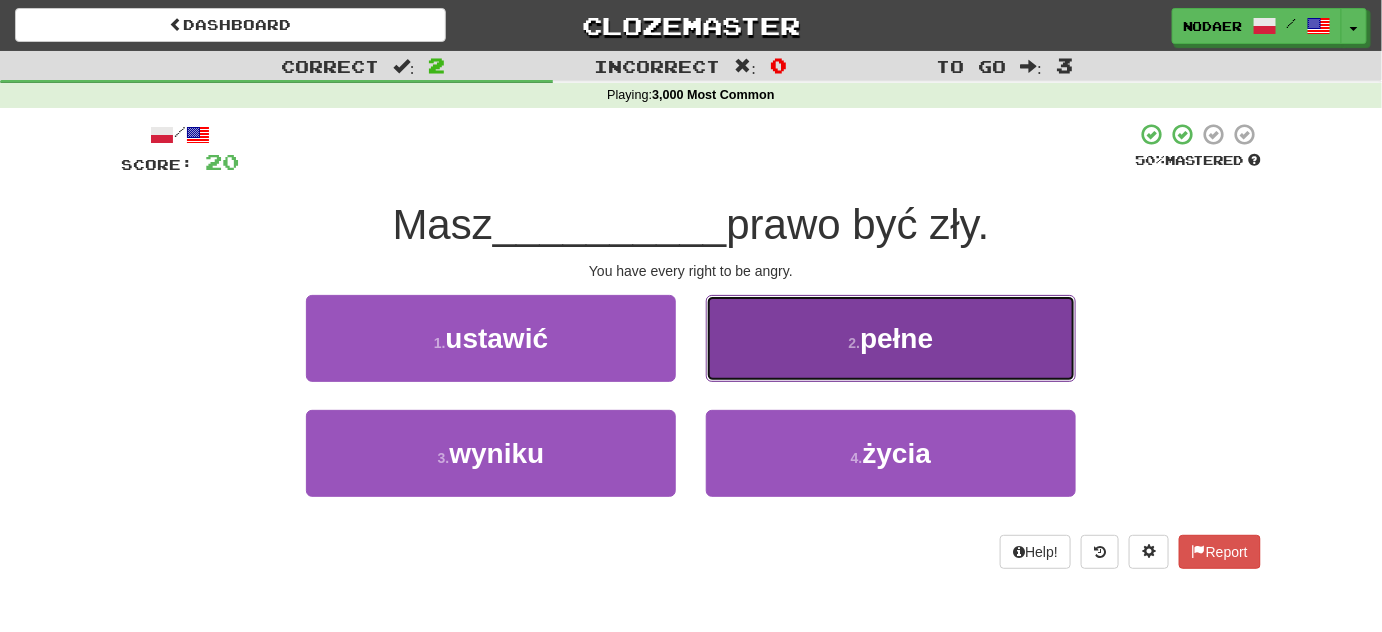 click on "2 .  pełne" at bounding box center (891, 338) 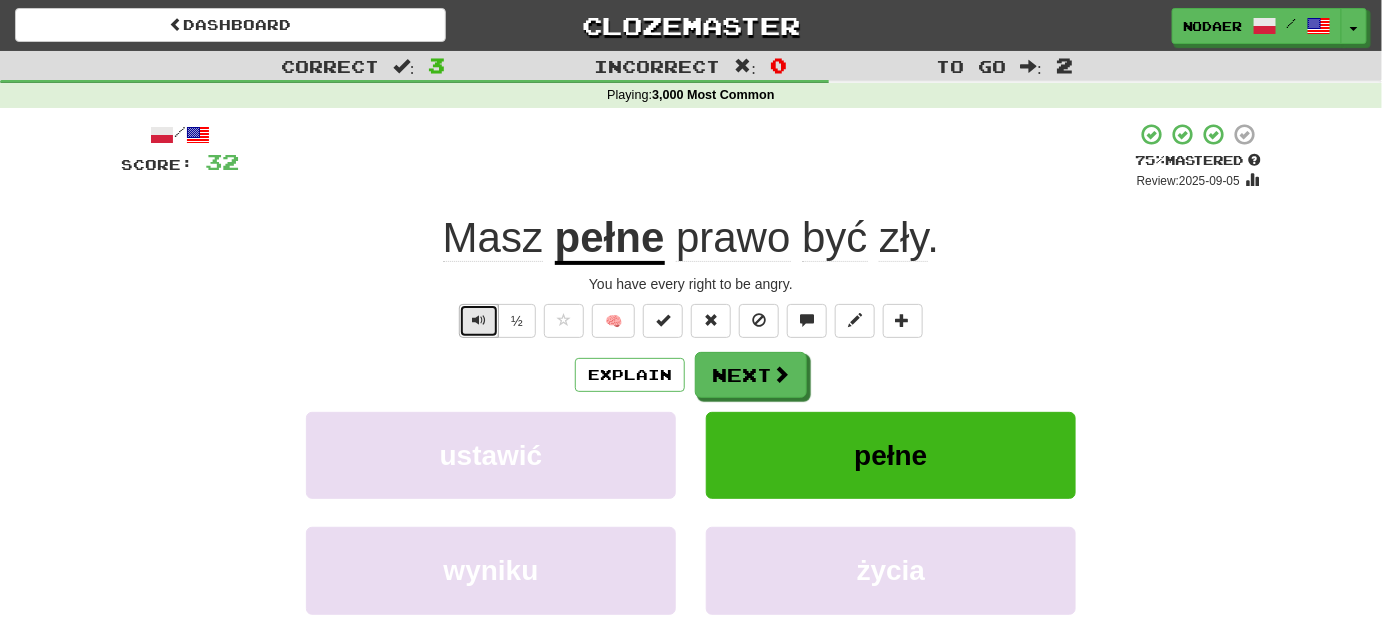 click at bounding box center [479, 320] 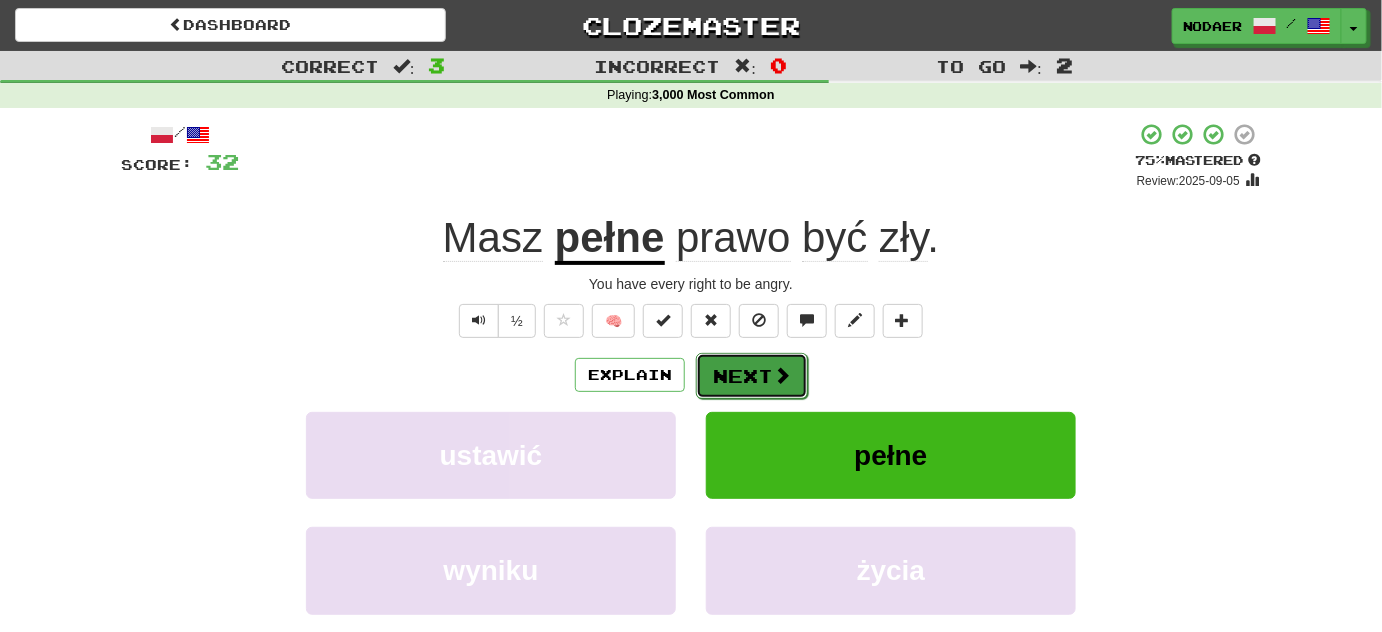 click on "Next" at bounding box center [752, 376] 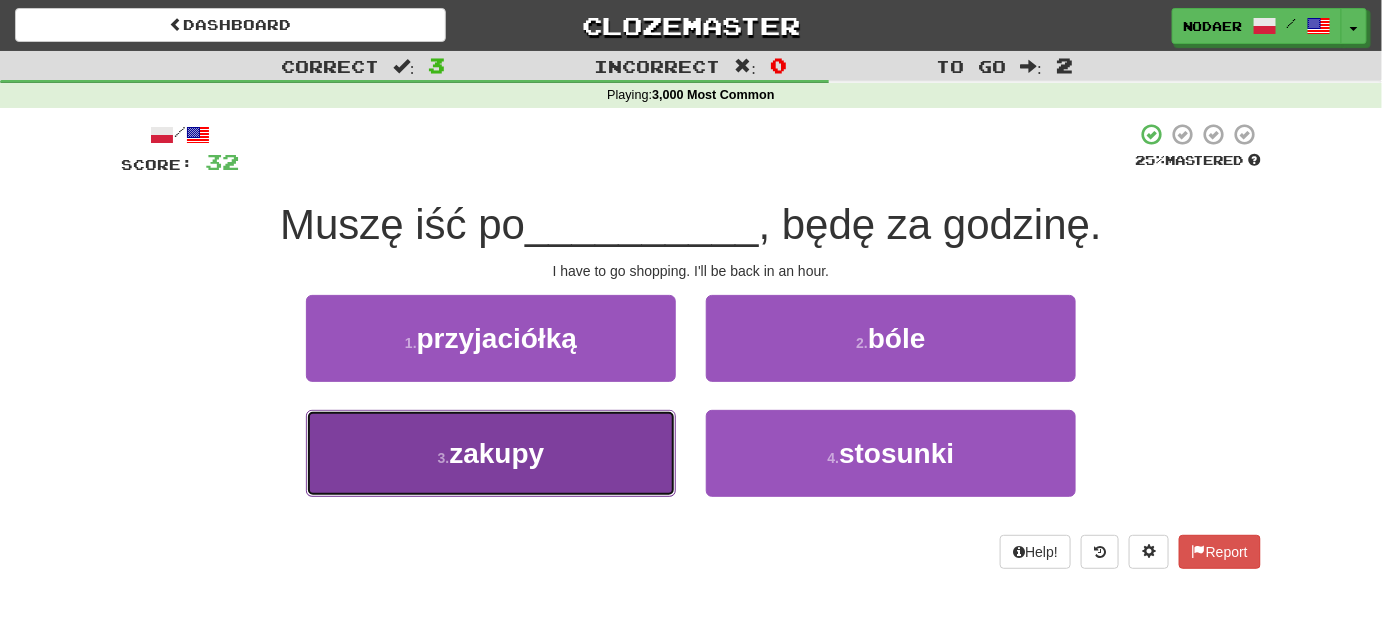 click on "3 .  zakupy" at bounding box center (491, 453) 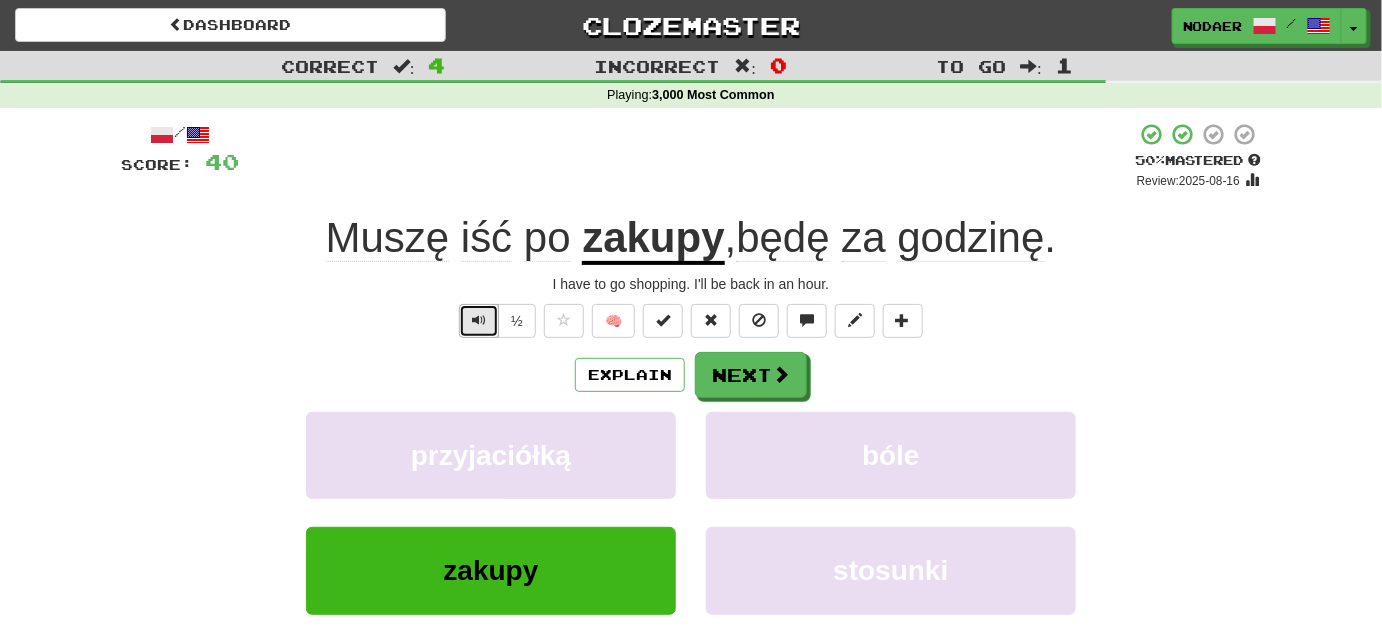 click at bounding box center [479, 321] 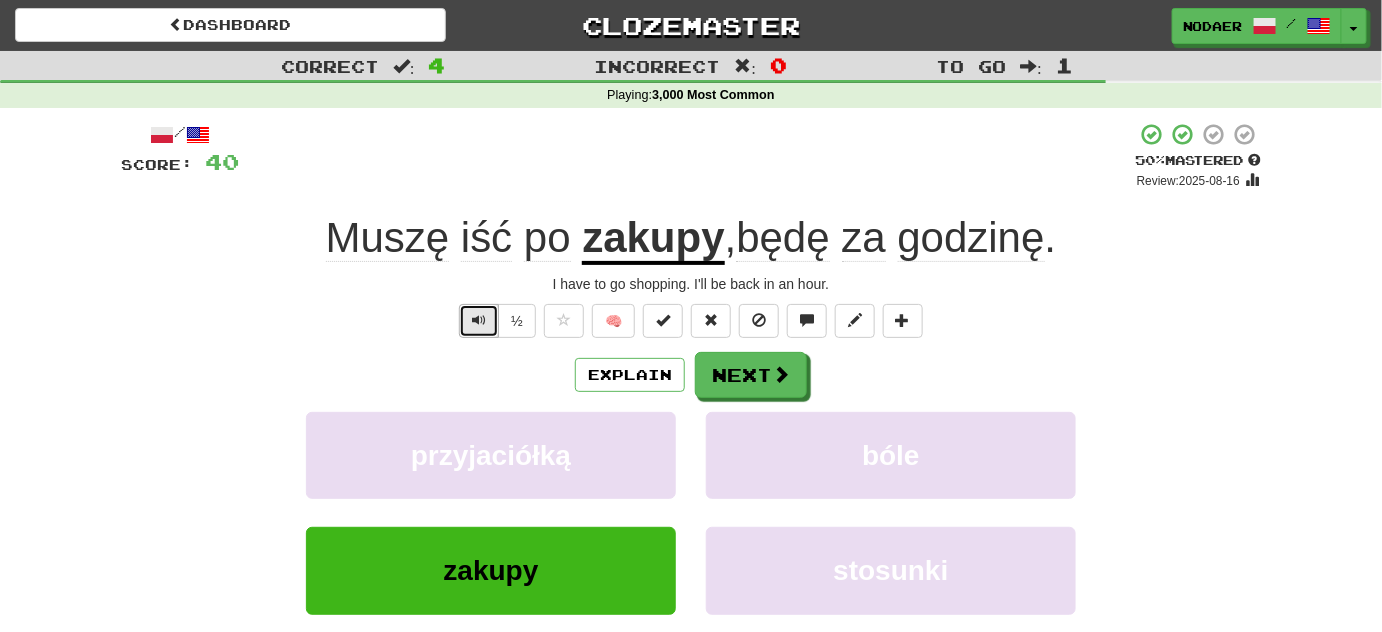 click at bounding box center (479, 321) 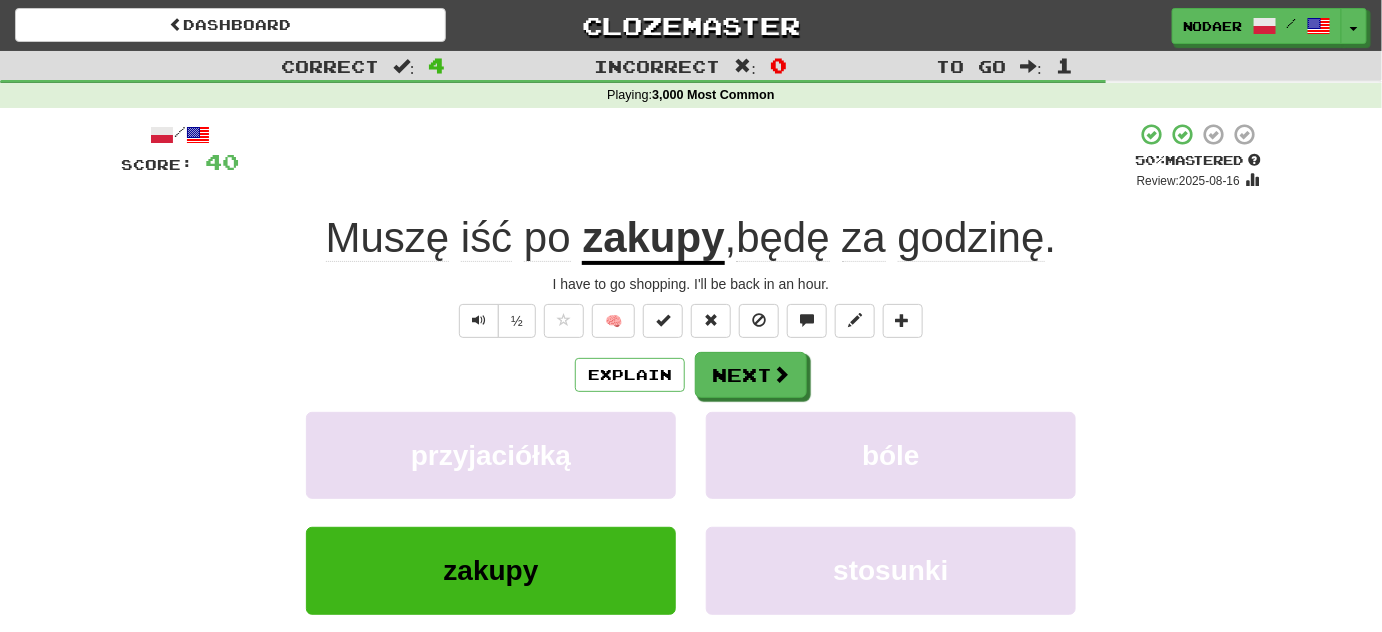 click on "będę" at bounding box center [782, 238] 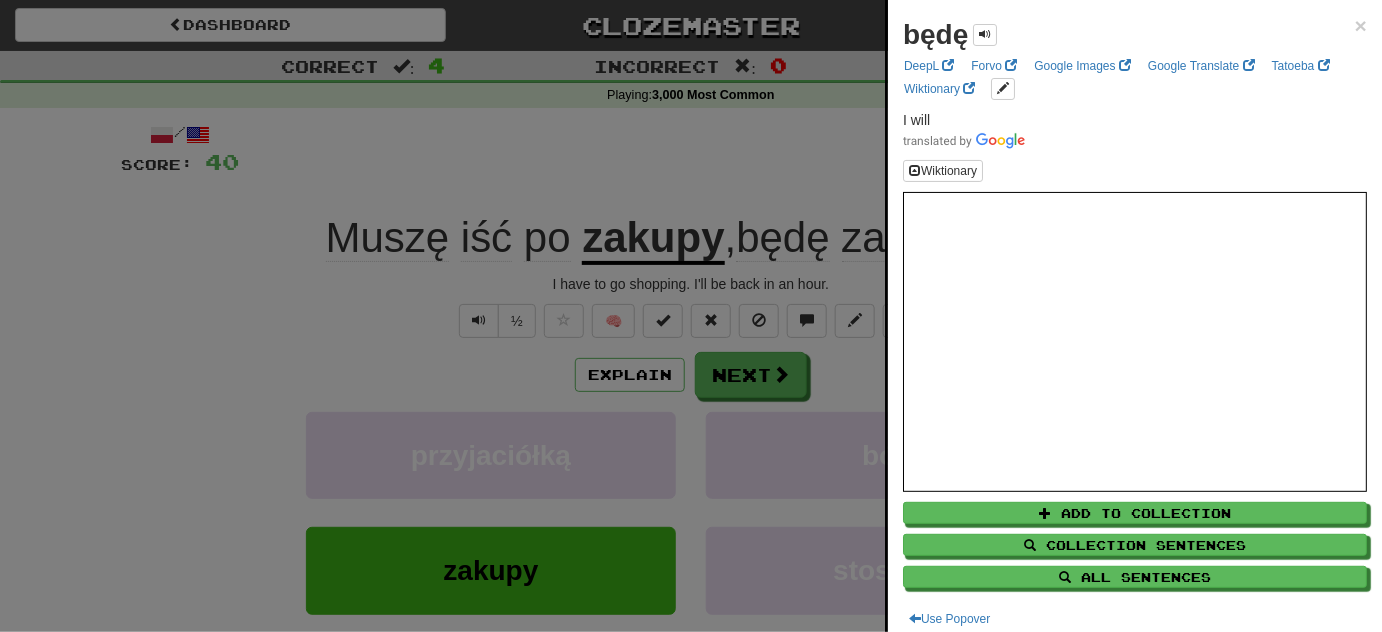click at bounding box center [691, 316] 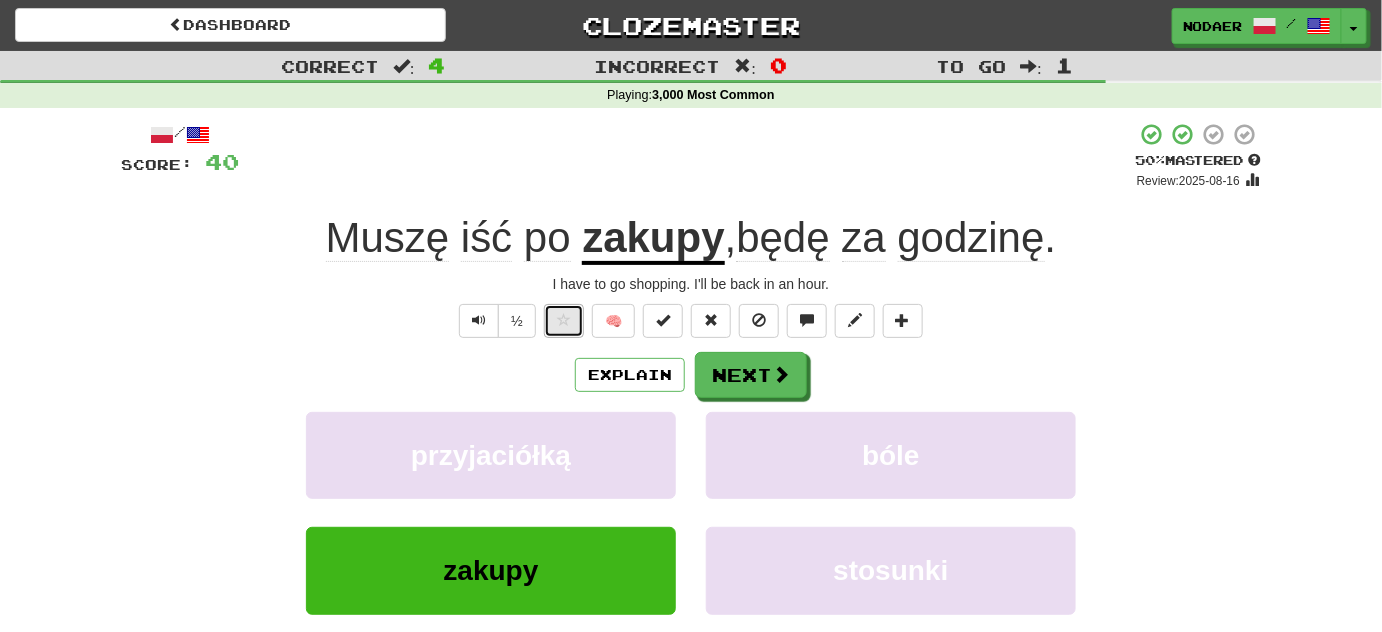 click at bounding box center (564, 321) 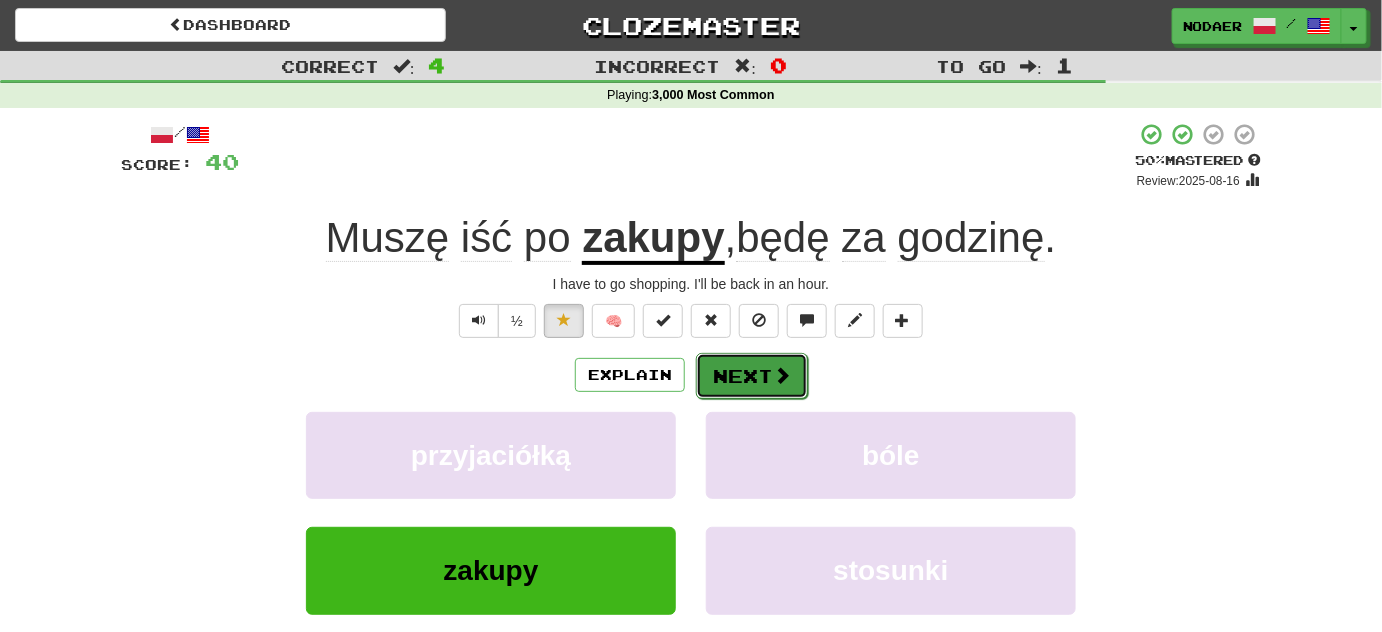 click on "Next" at bounding box center [752, 376] 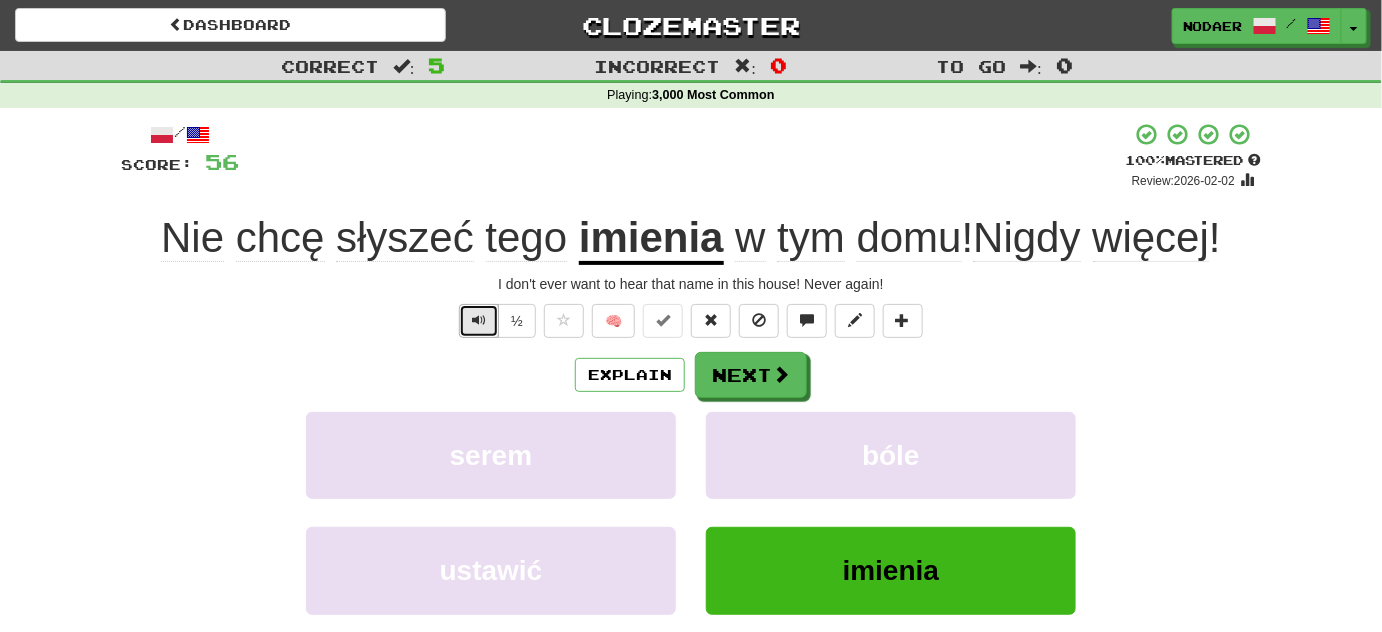 click at bounding box center [479, 321] 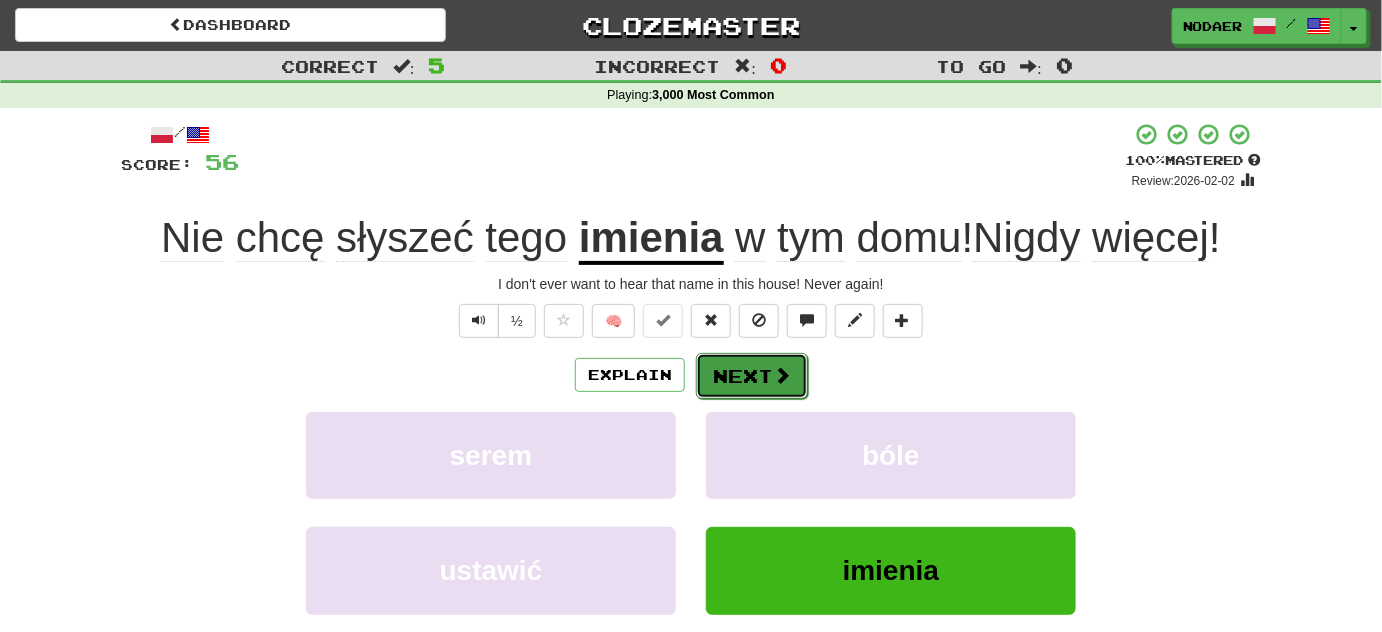 click at bounding box center (782, 375) 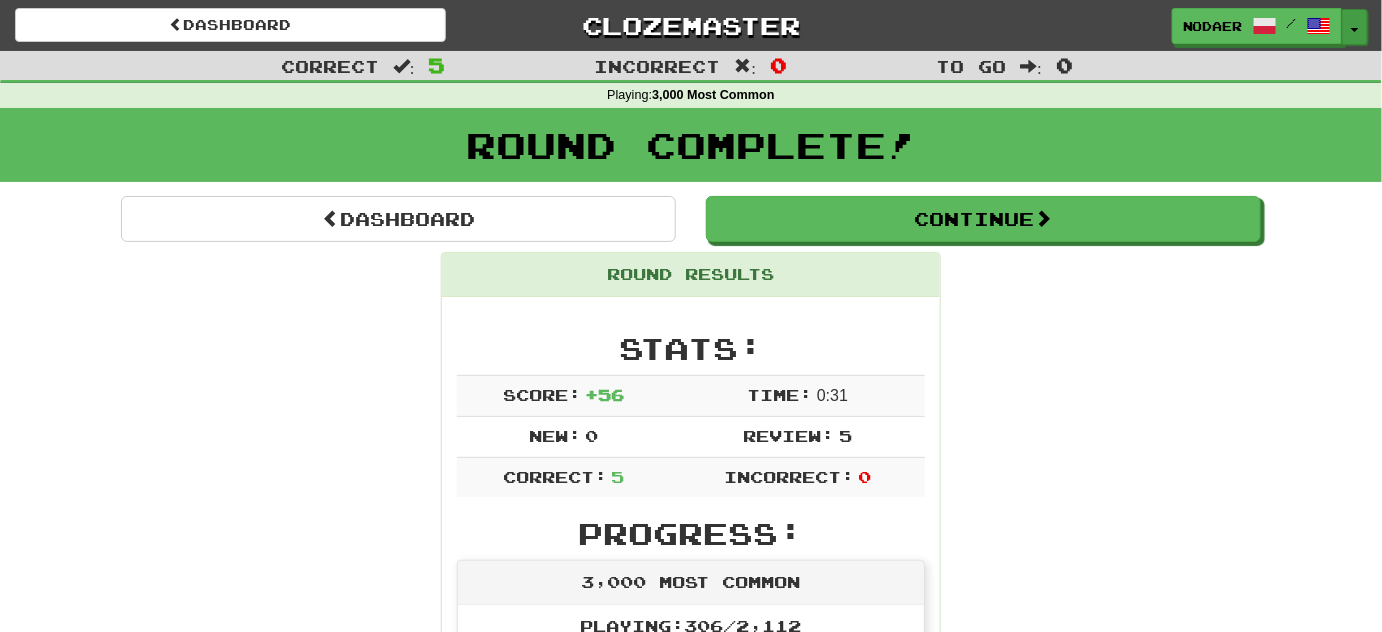 click on "Toggle Dropdown" at bounding box center (1355, 27) 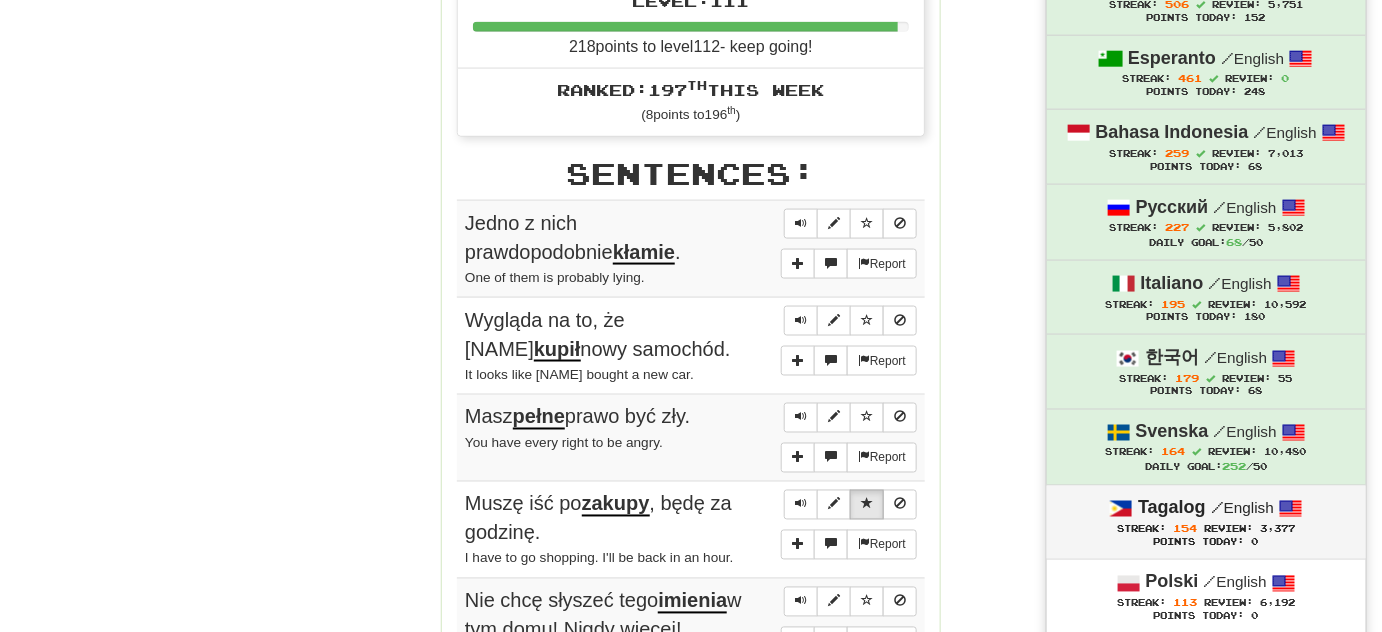scroll, scrollTop: 1090, scrollLeft: 0, axis: vertical 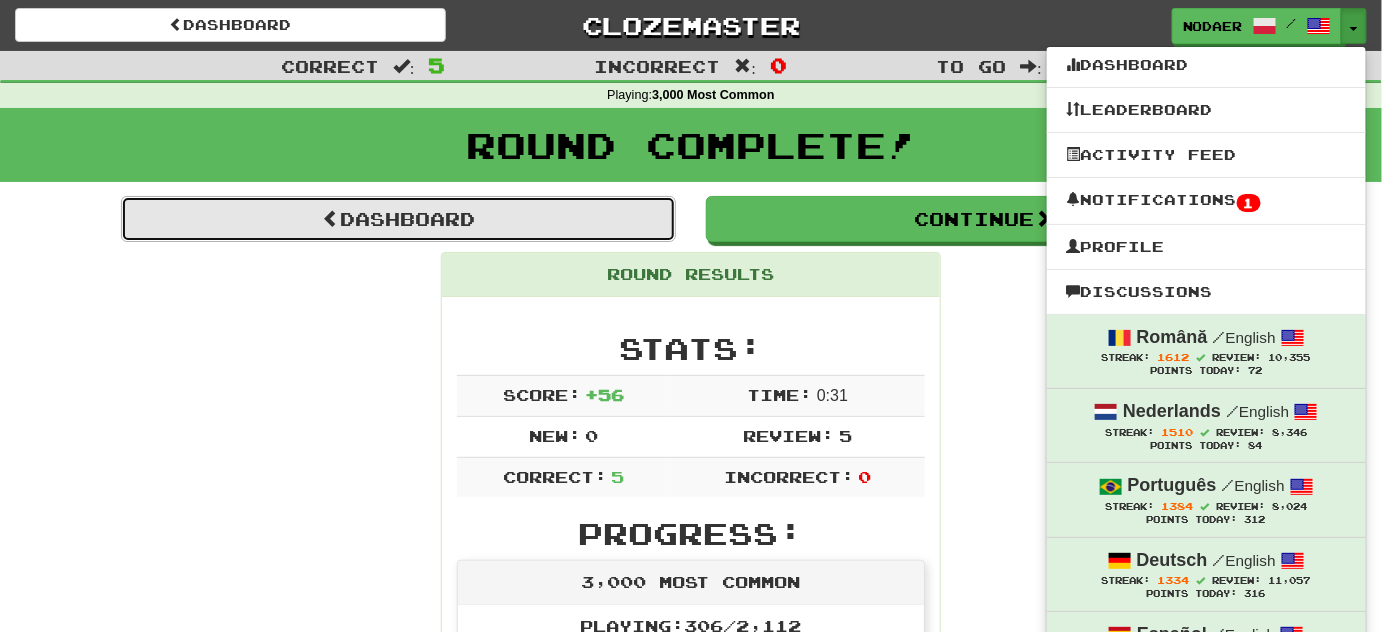 click on "Dashboard" at bounding box center [398, 219] 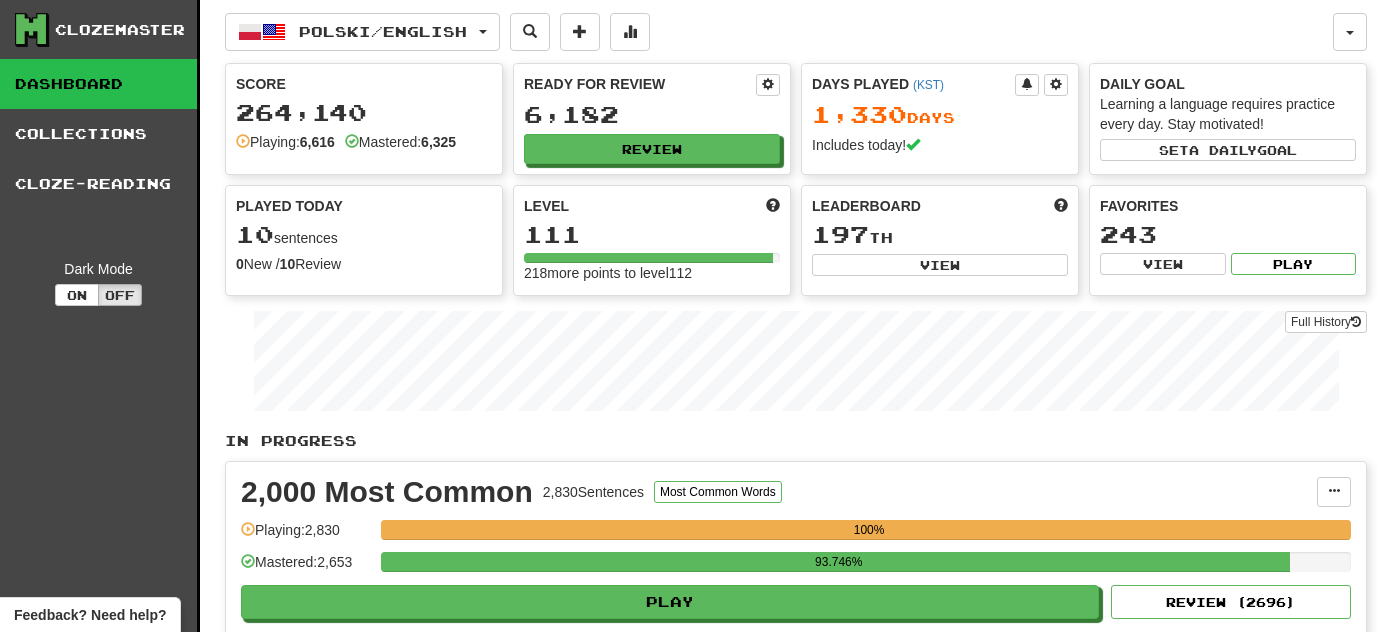 scroll, scrollTop: 0, scrollLeft: 0, axis: both 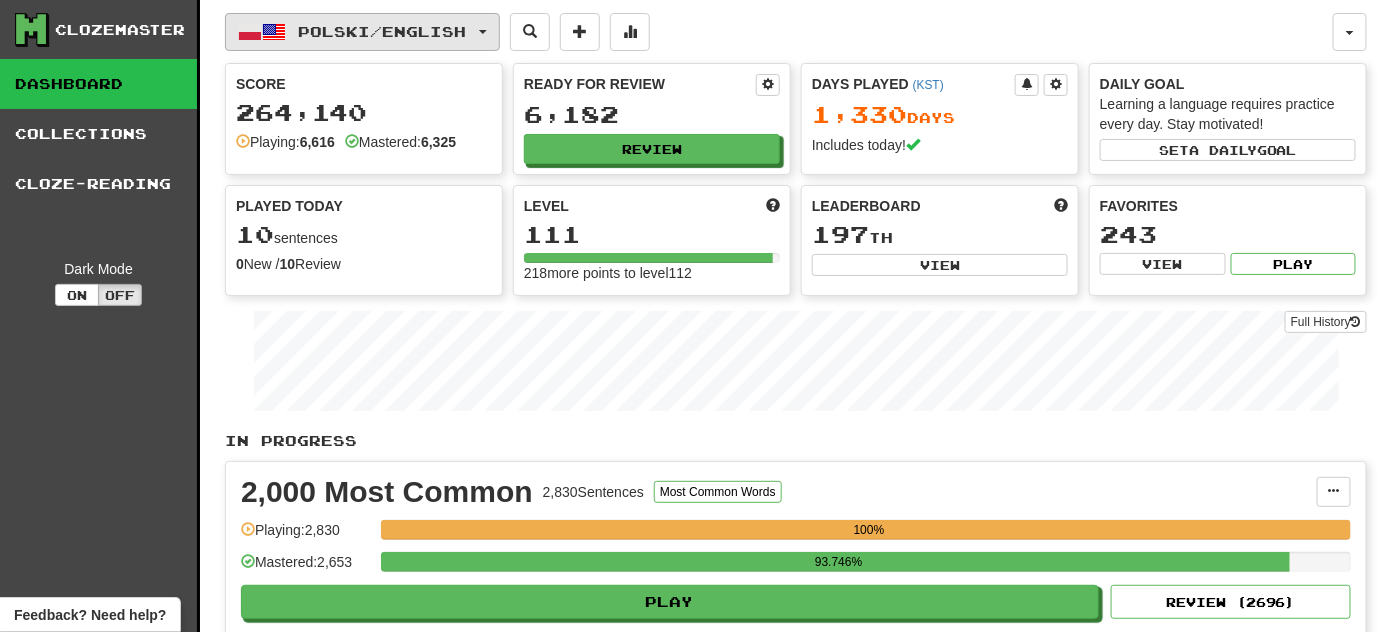 click on "Polski  /  English" 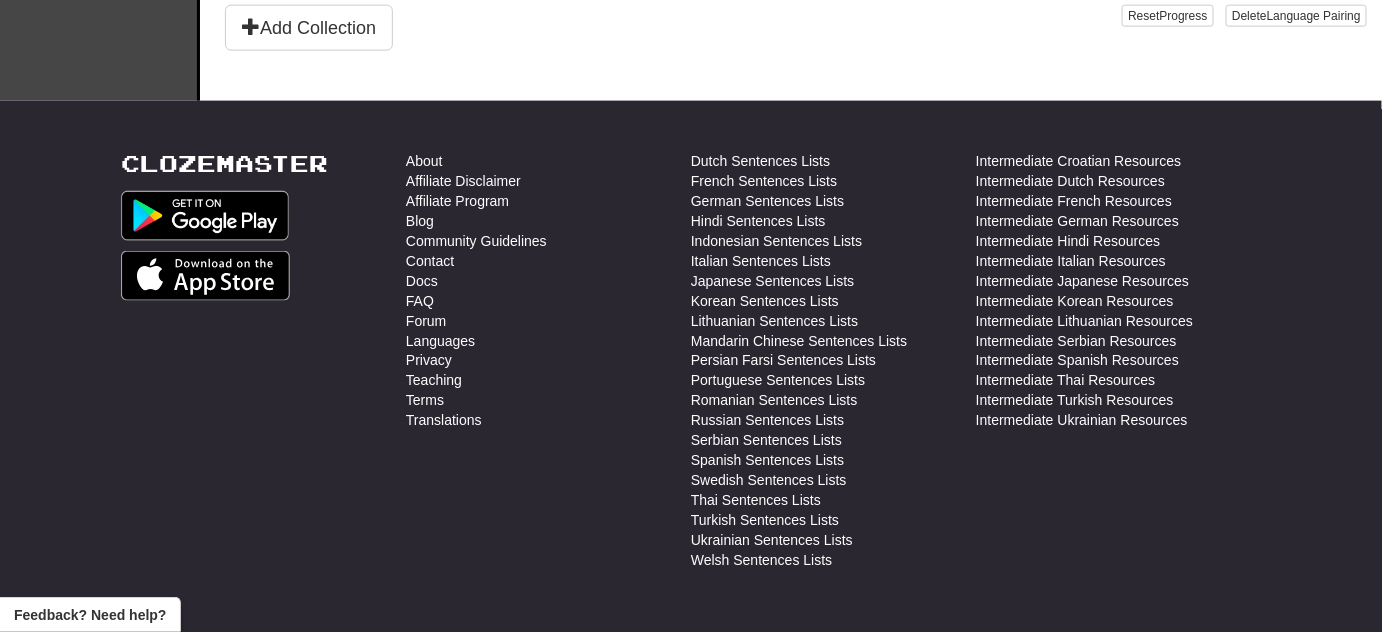 scroll, scrollTop: 909, scrollLeft: 0, axis: vertical 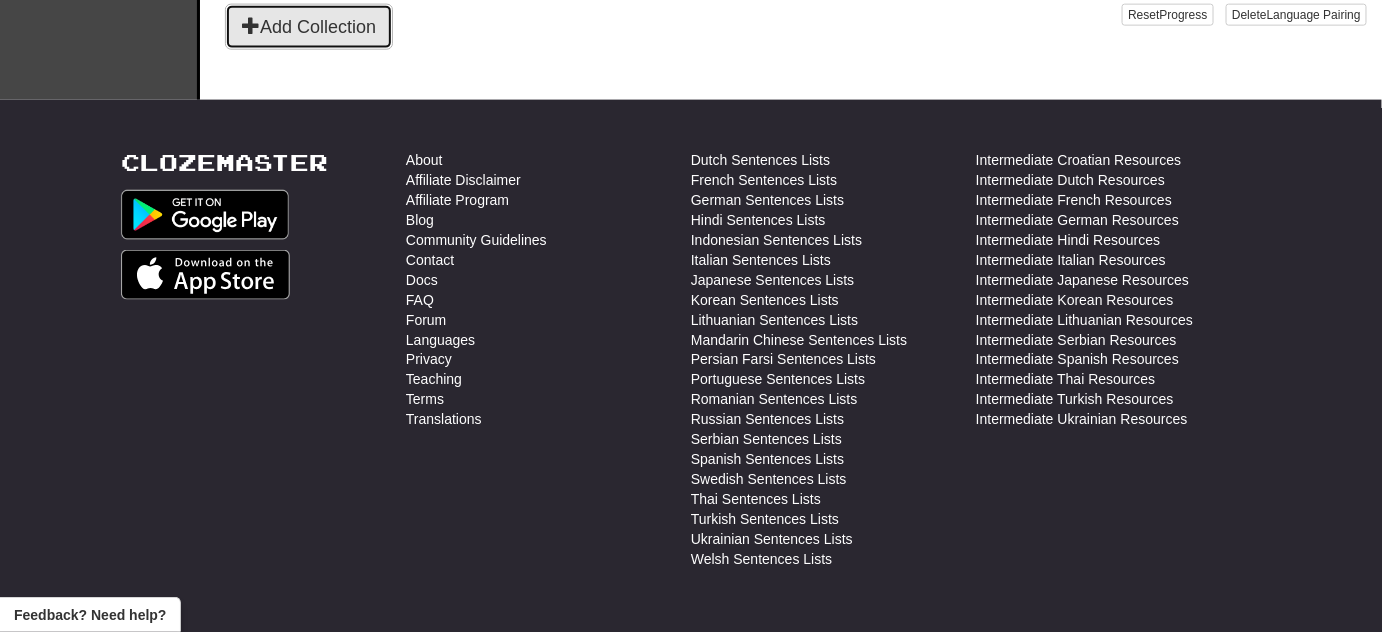 click on "Add Collection" 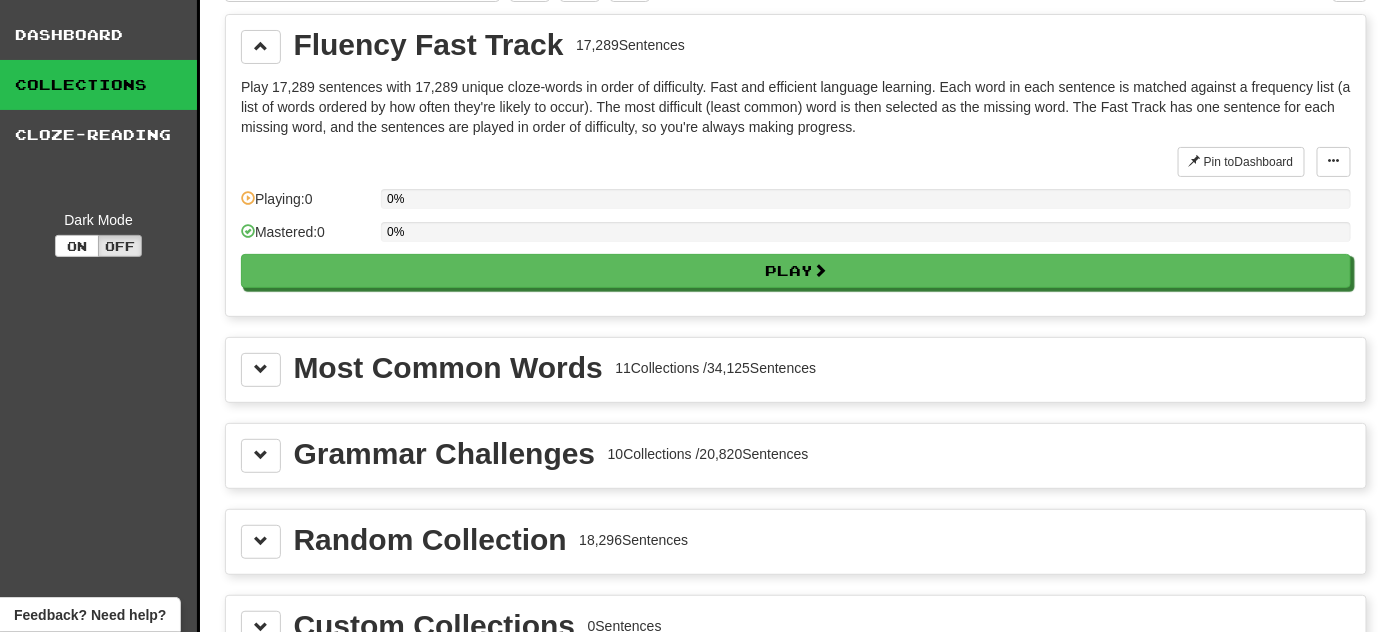 scroll, scrollTop: 0, scrollLeft: 0, axis: both 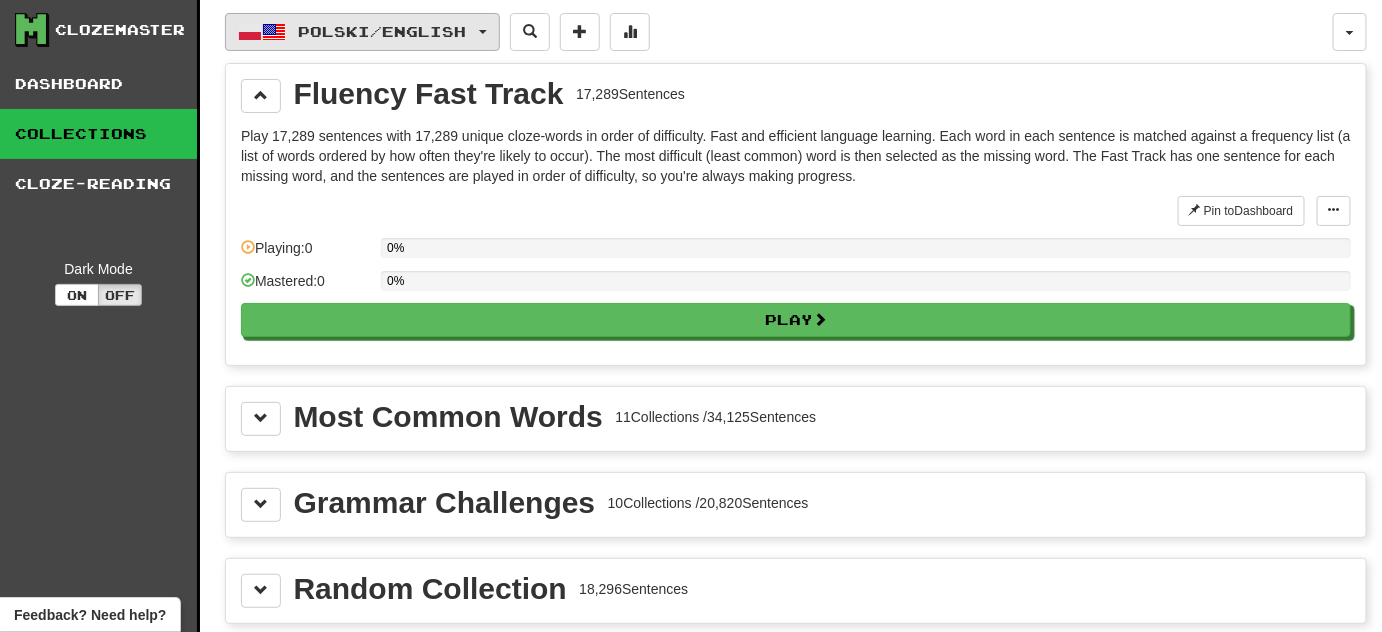 click on "Polski  /  English" 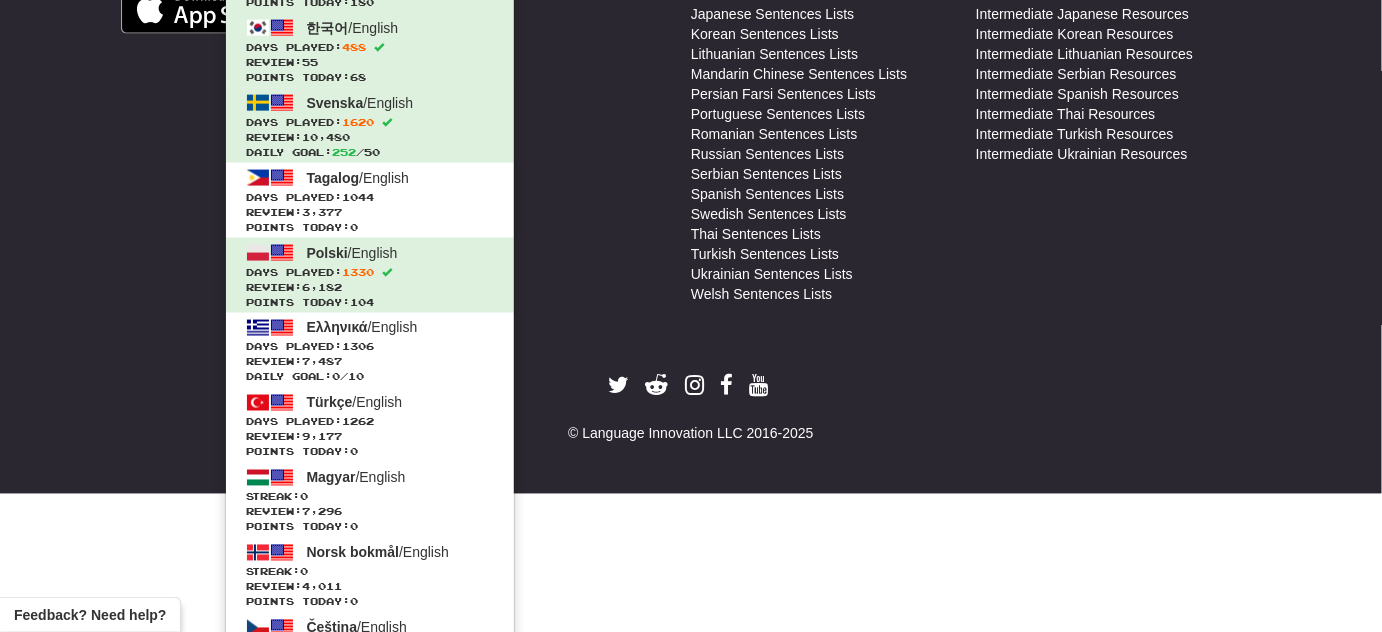 scroll, scrollTop: 1000, scrollLeft: 0, axis: vertical 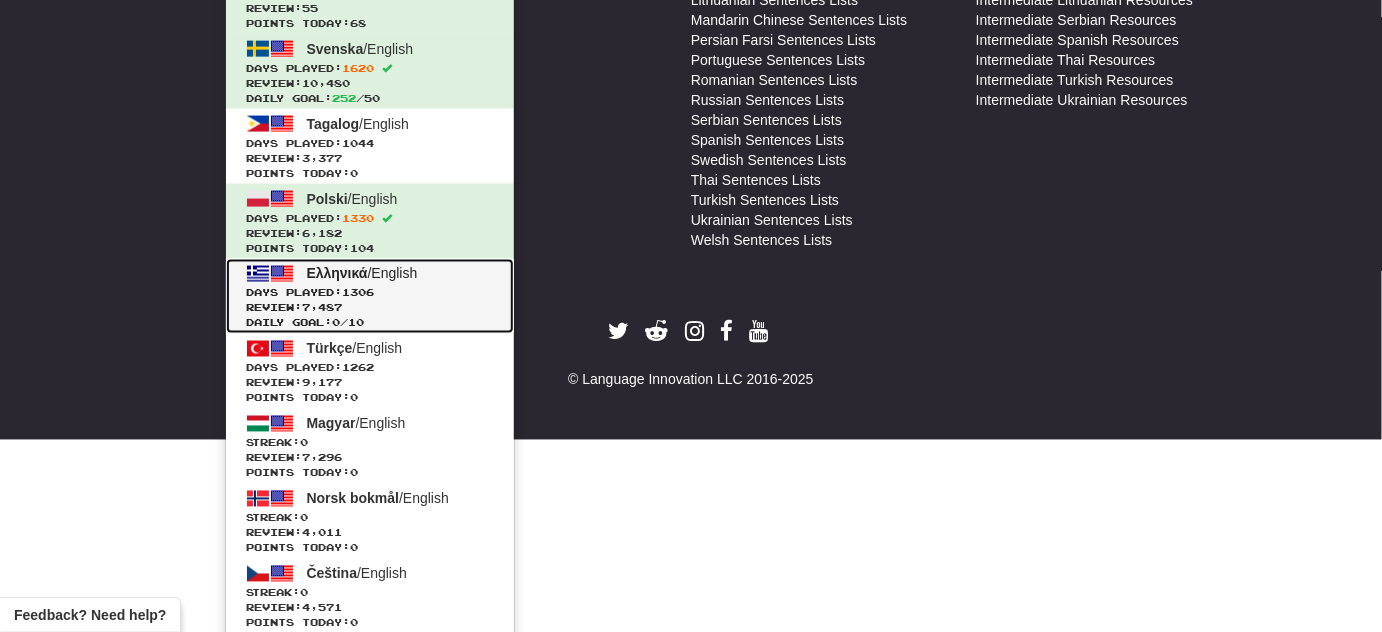 click on "Review:  7,487" 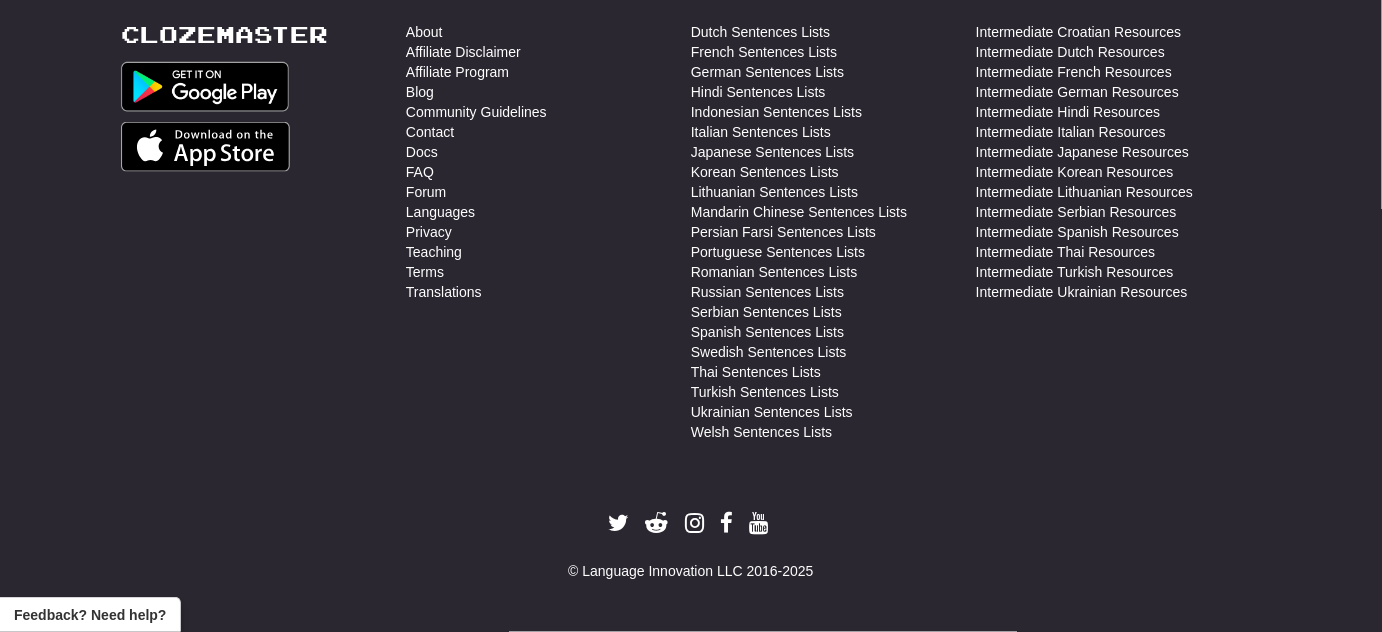 scroll, scrollTop: 800, scrollLeft: 0, axis: vertical 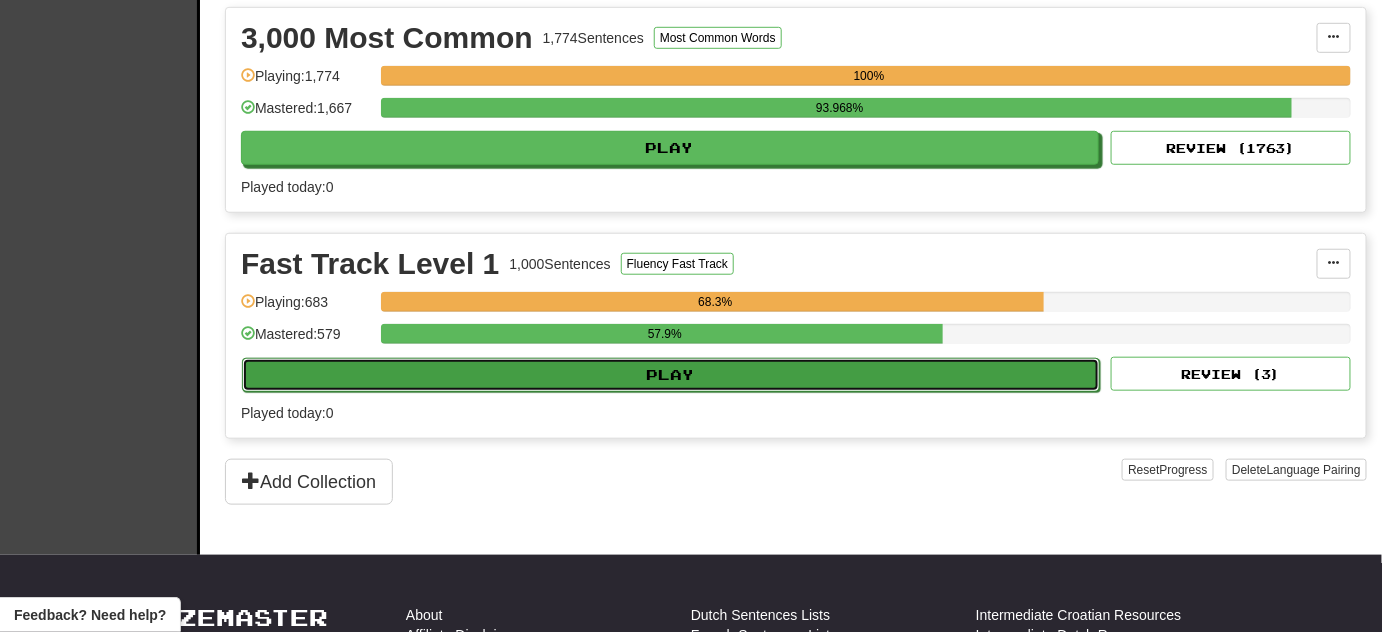 click on "Play" 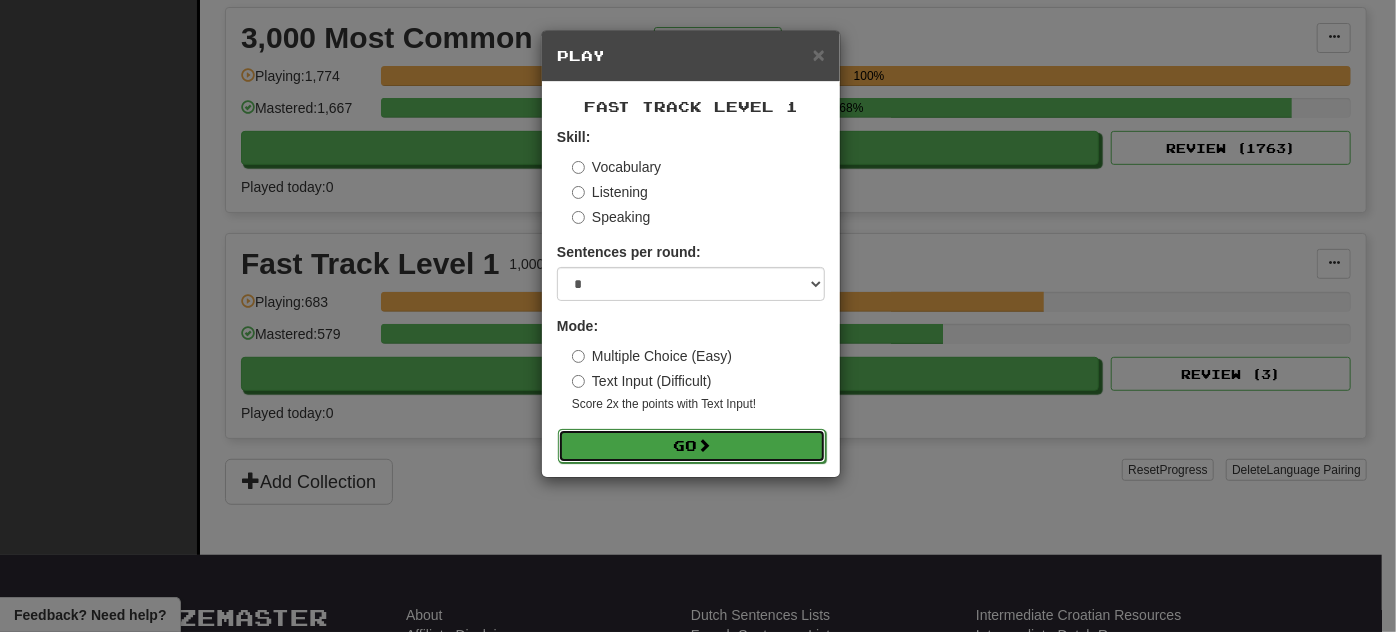 click on "Go" at bounding box center [692, 446] 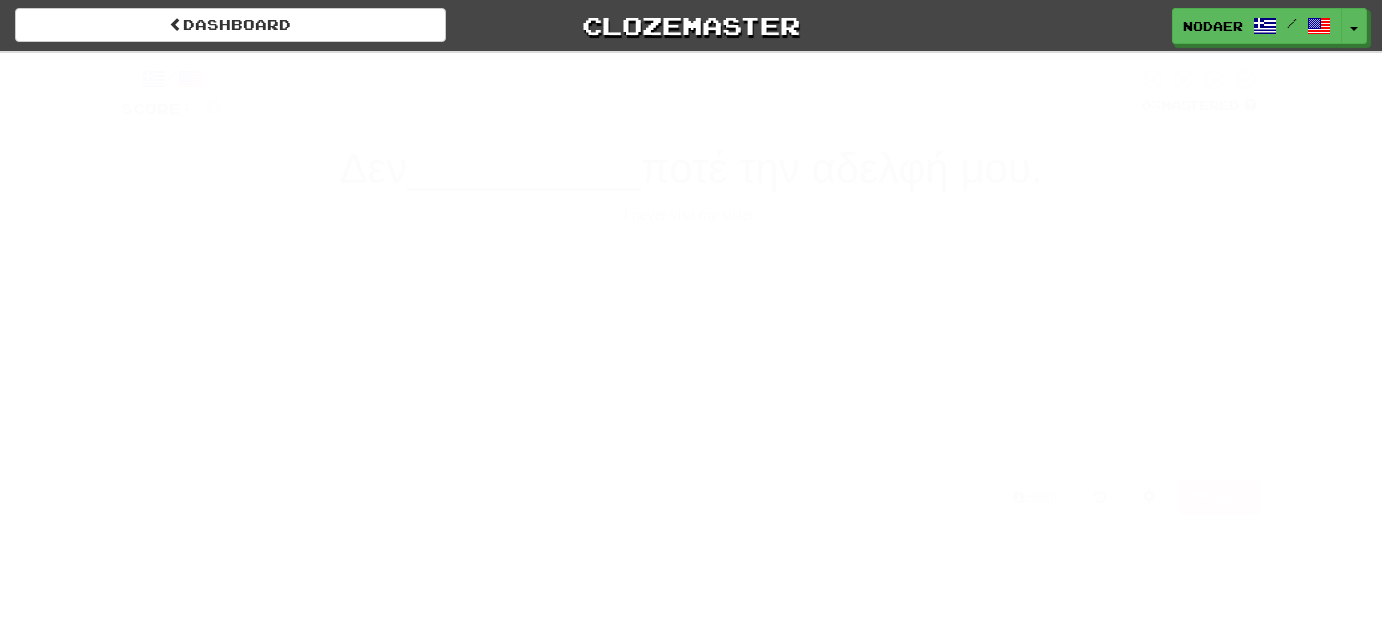 scroll, scrollTop: 0, scrollLeft: 0, axis: both 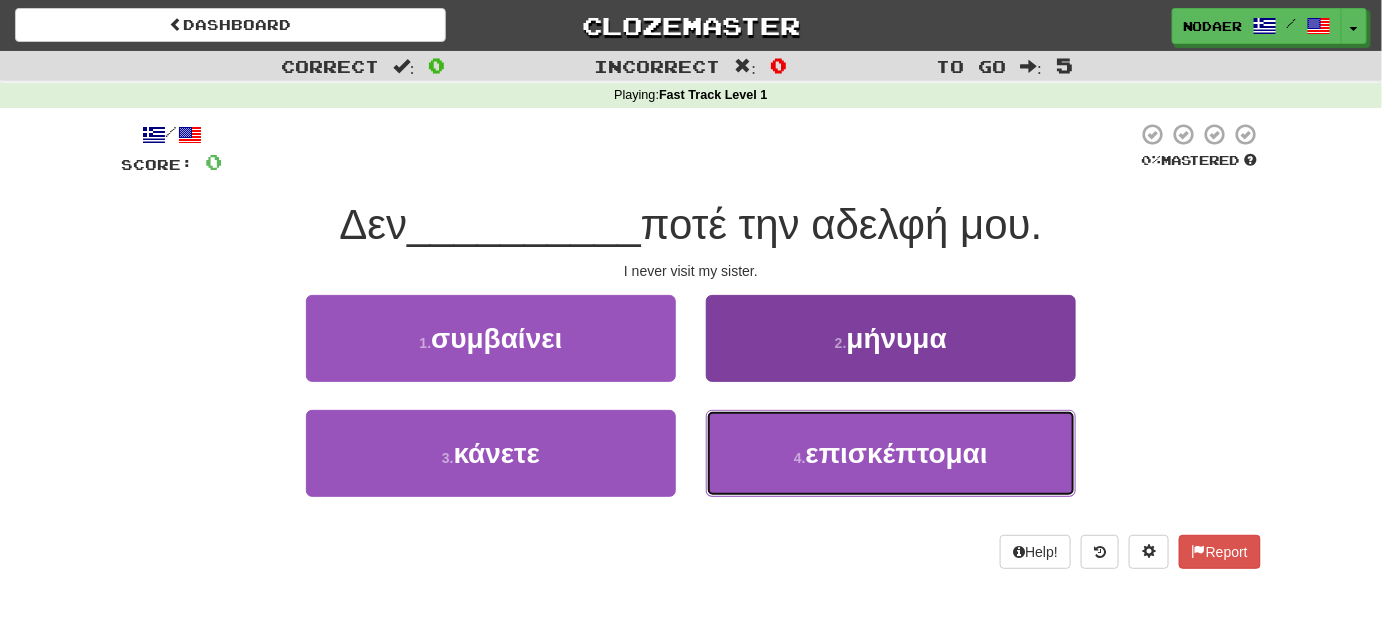click on "4 .  επισκέπτομαι" at bounding box center (891, 453) 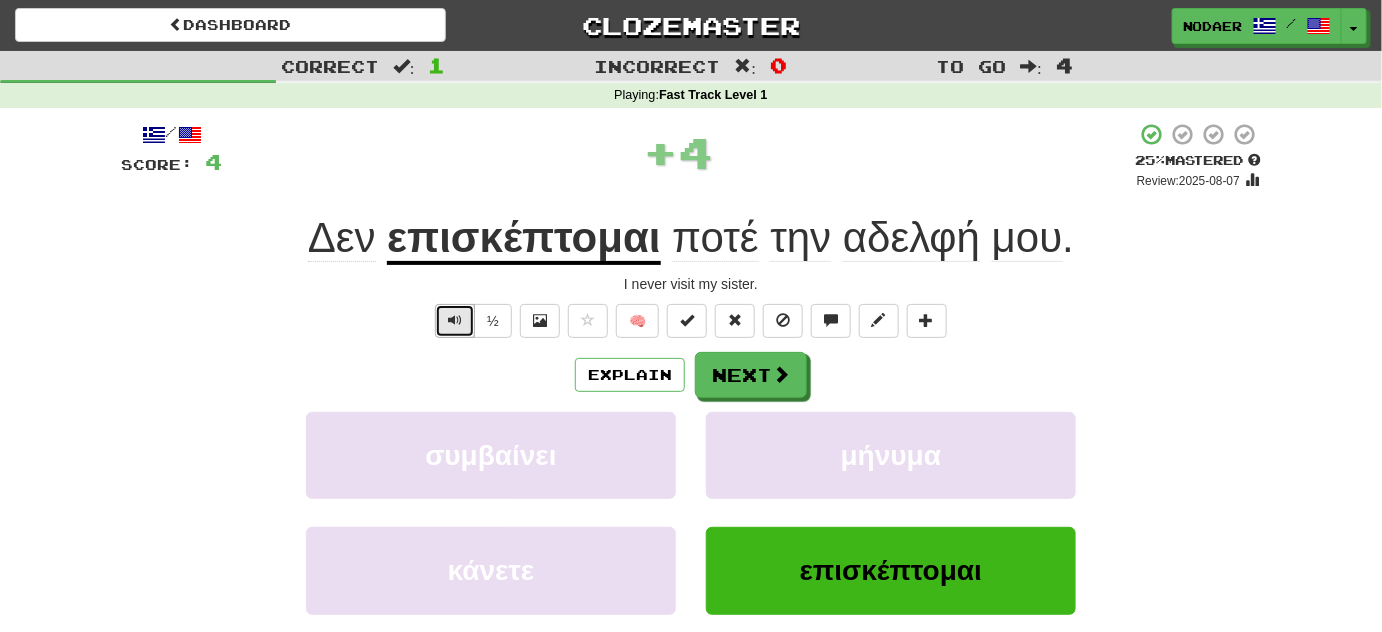 click at bounding box center [455, 320] 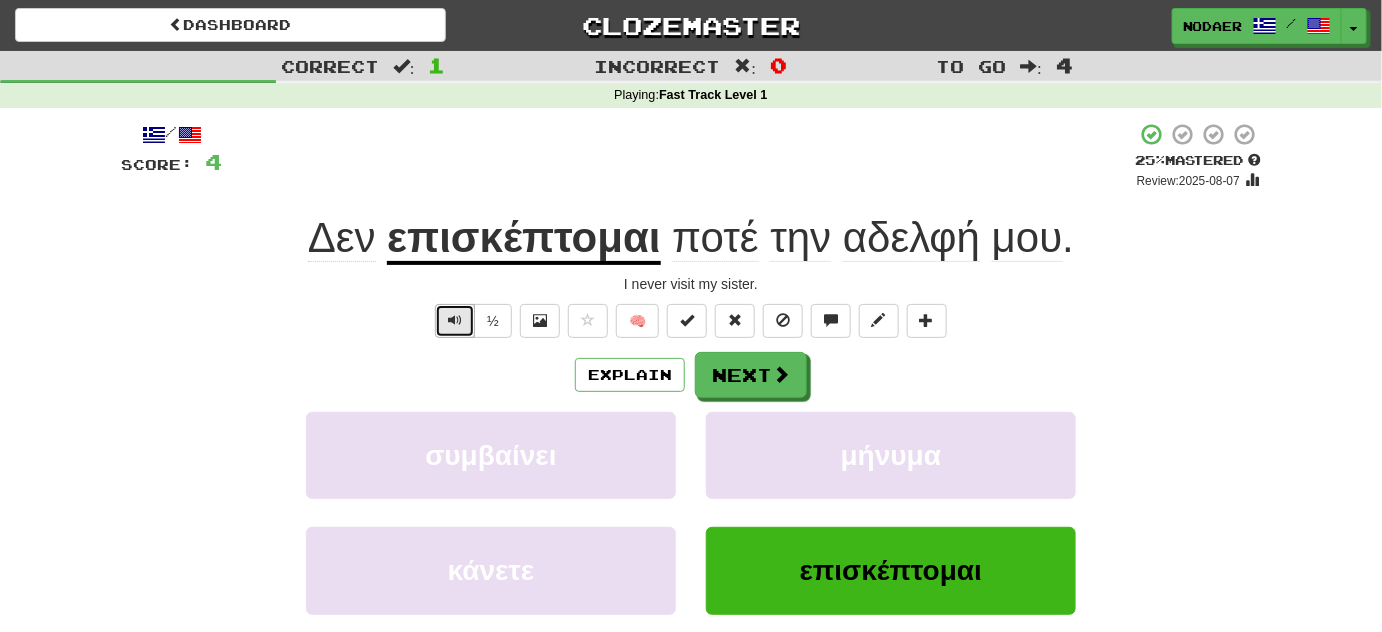 click at bounding box center [455, 320] 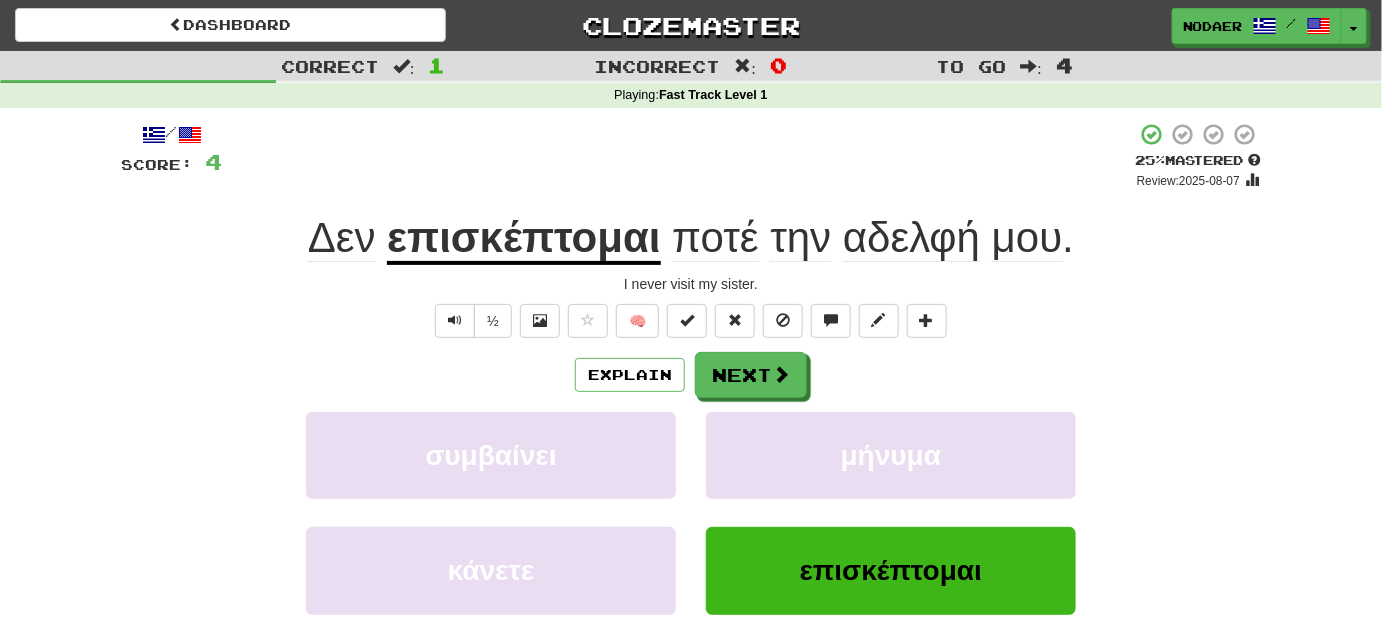click on "επισκέπτομαι" at bounding box center (523, 239) 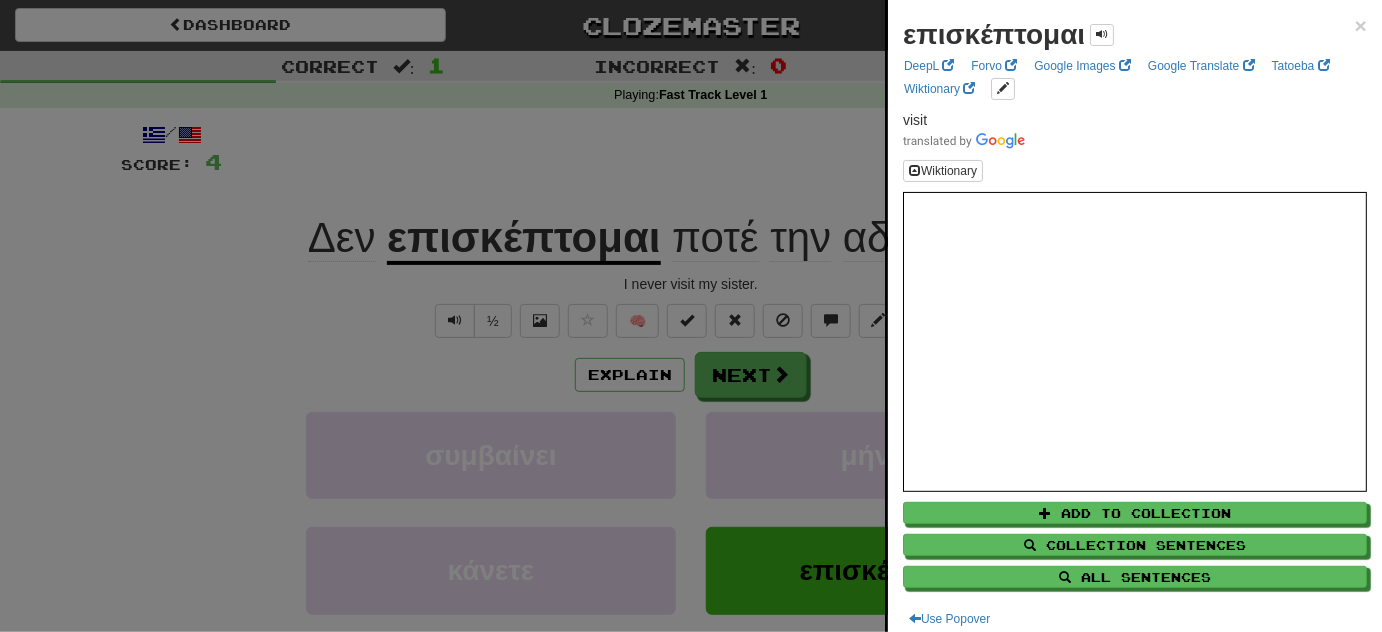 click at bounding box center [691, 316] 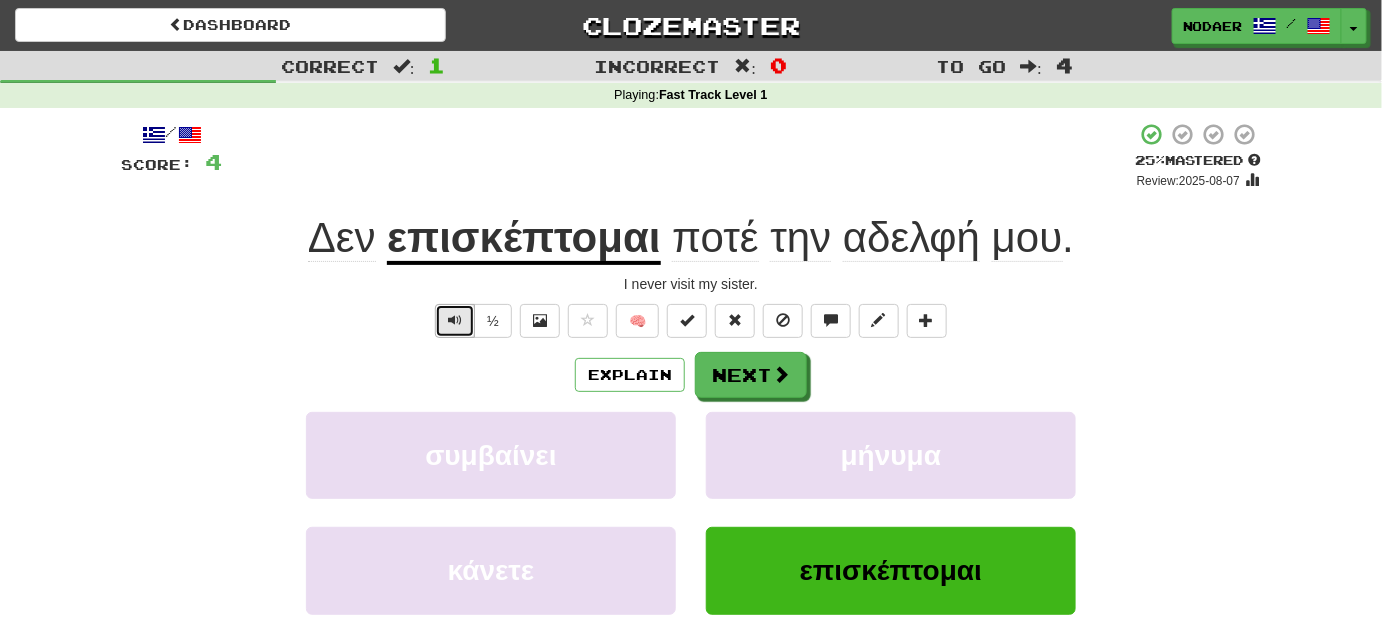 click at bounding box center (455, 321) 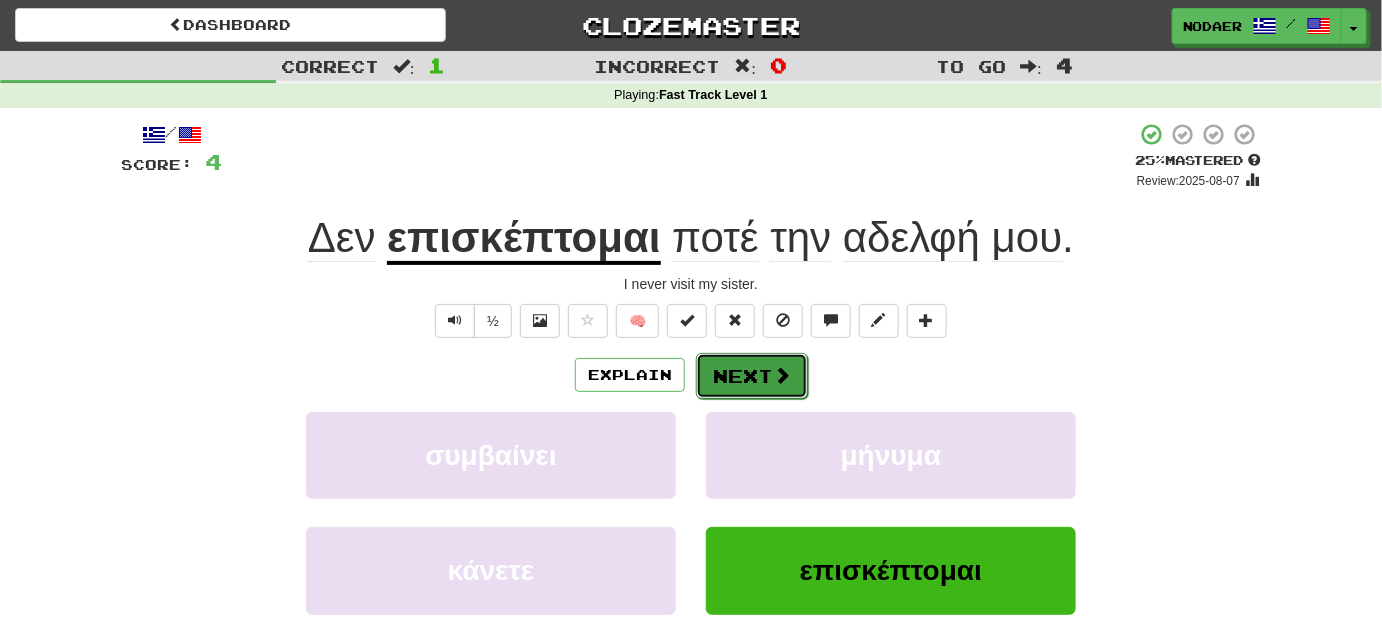 click at bounding box center [782, 375] 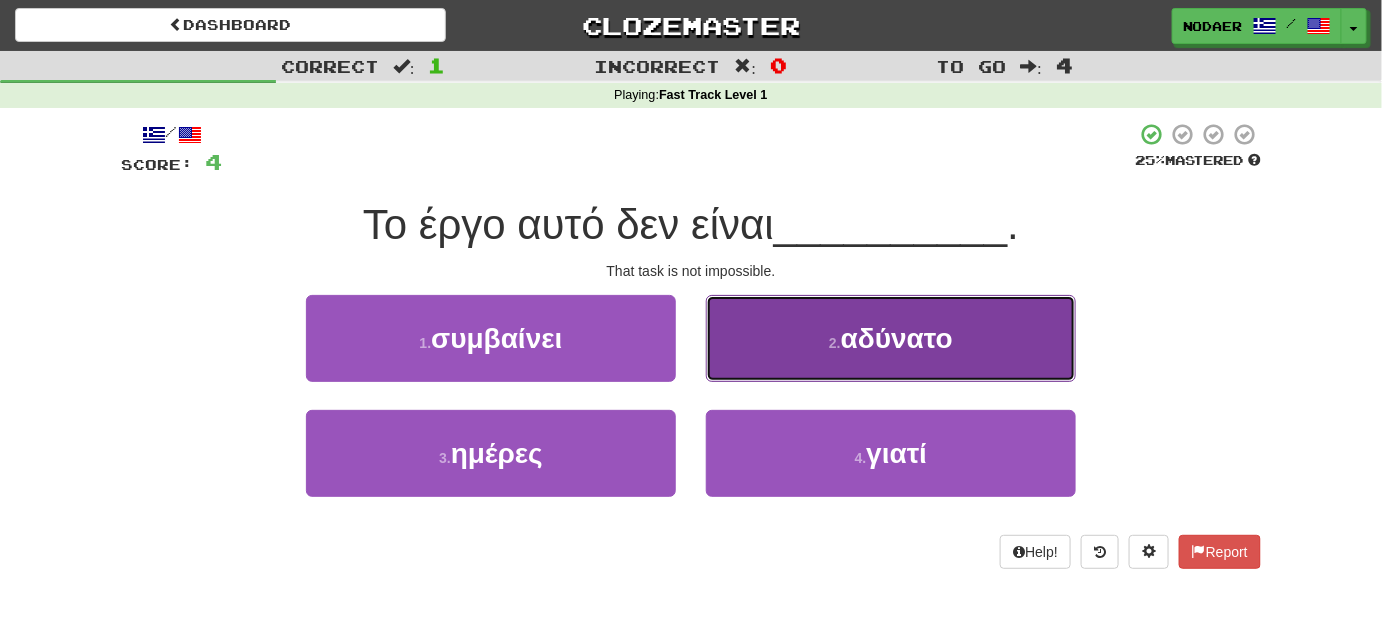 click on "2 .  αδύνατο" at bounding box center (891, 338) 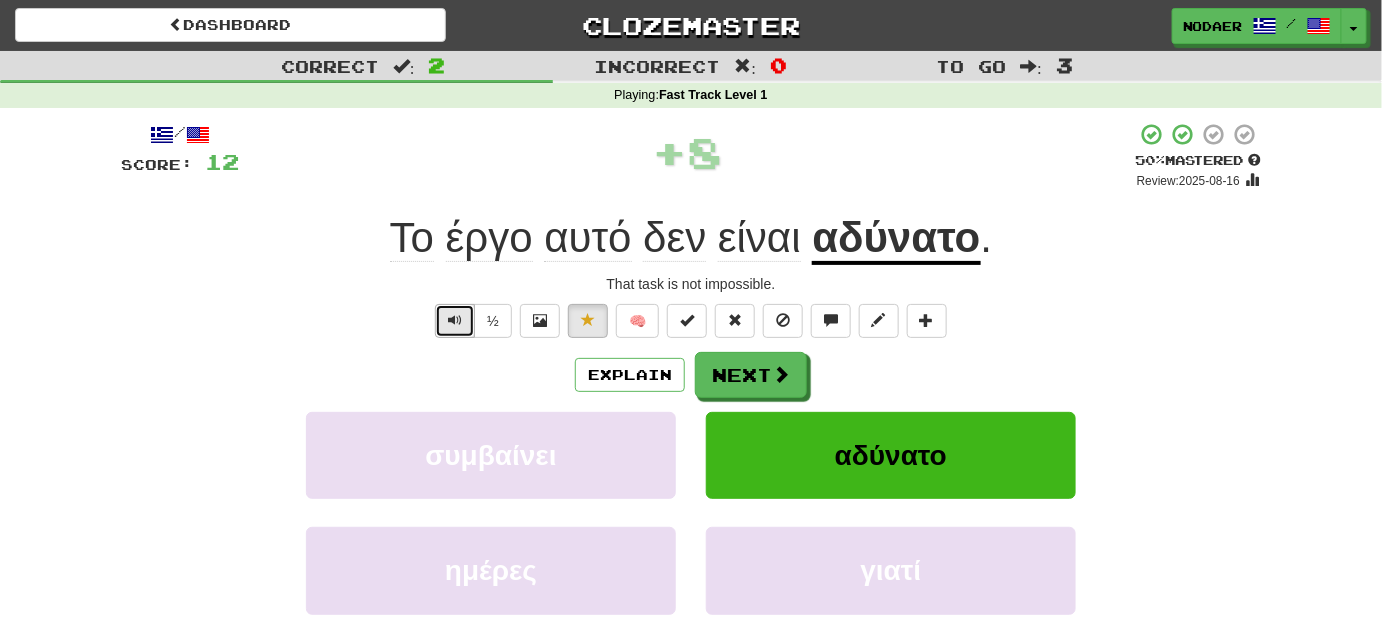 click at bounding box center (455, 320) 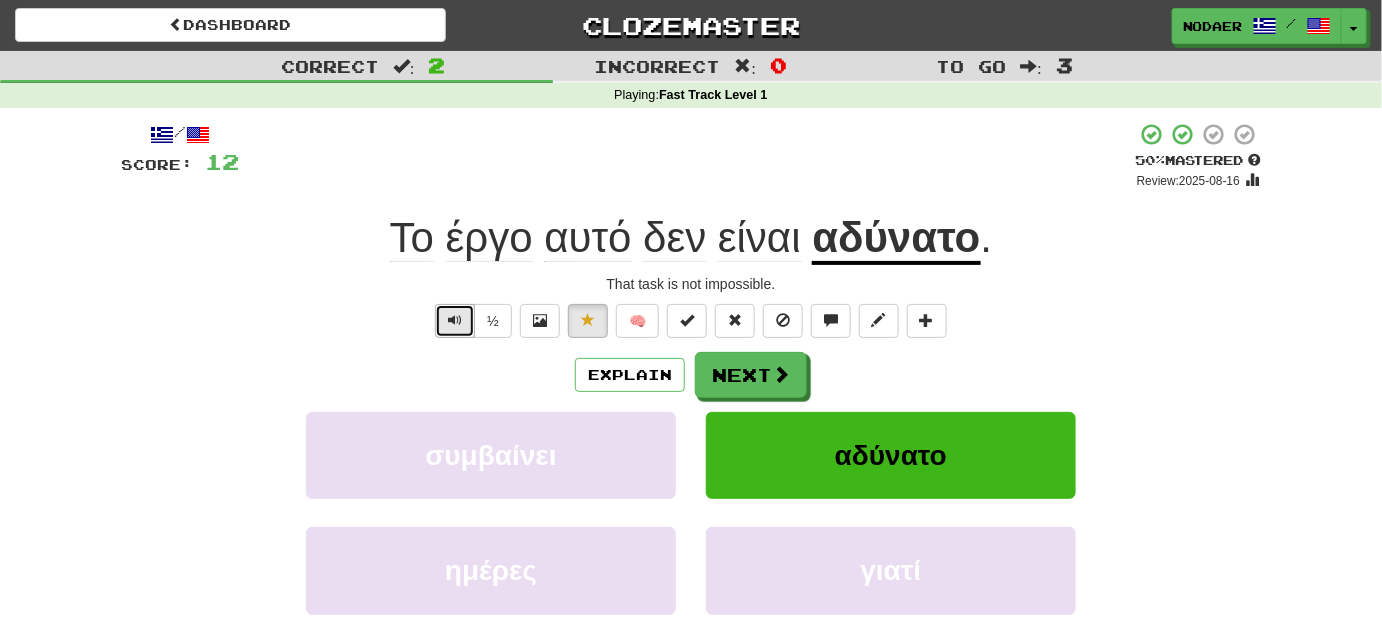 click at bounding box center [455, 320] 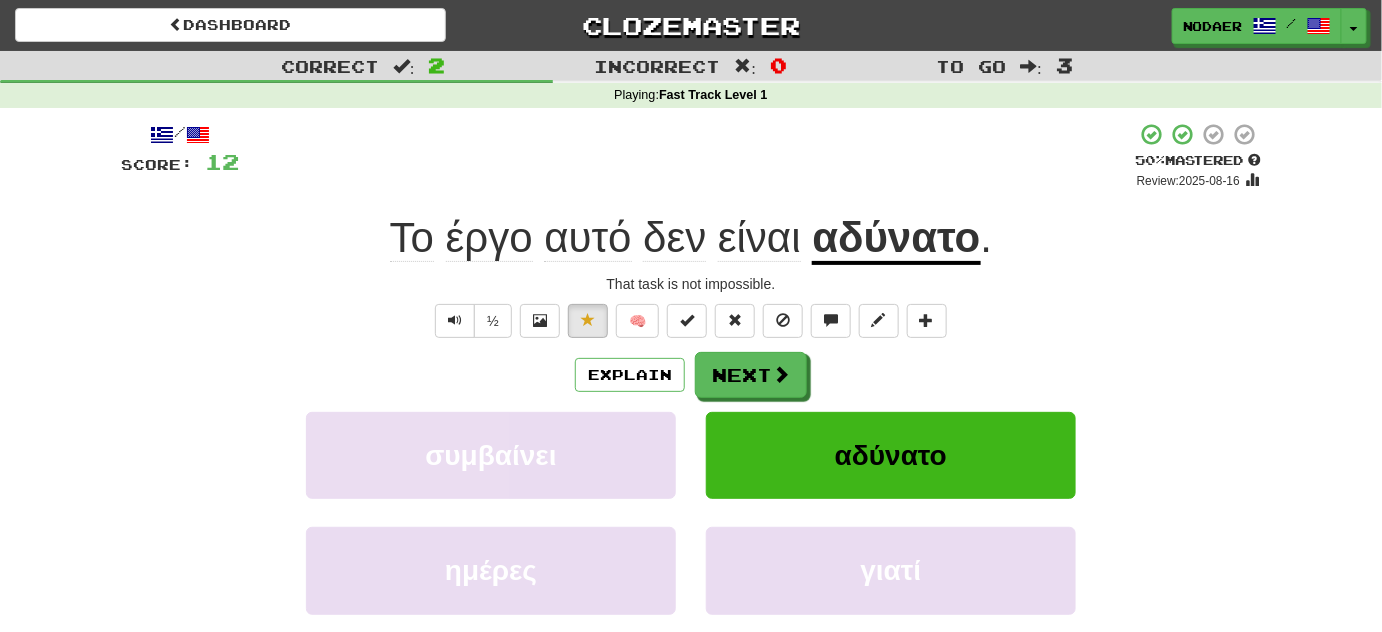 click on "έργο" 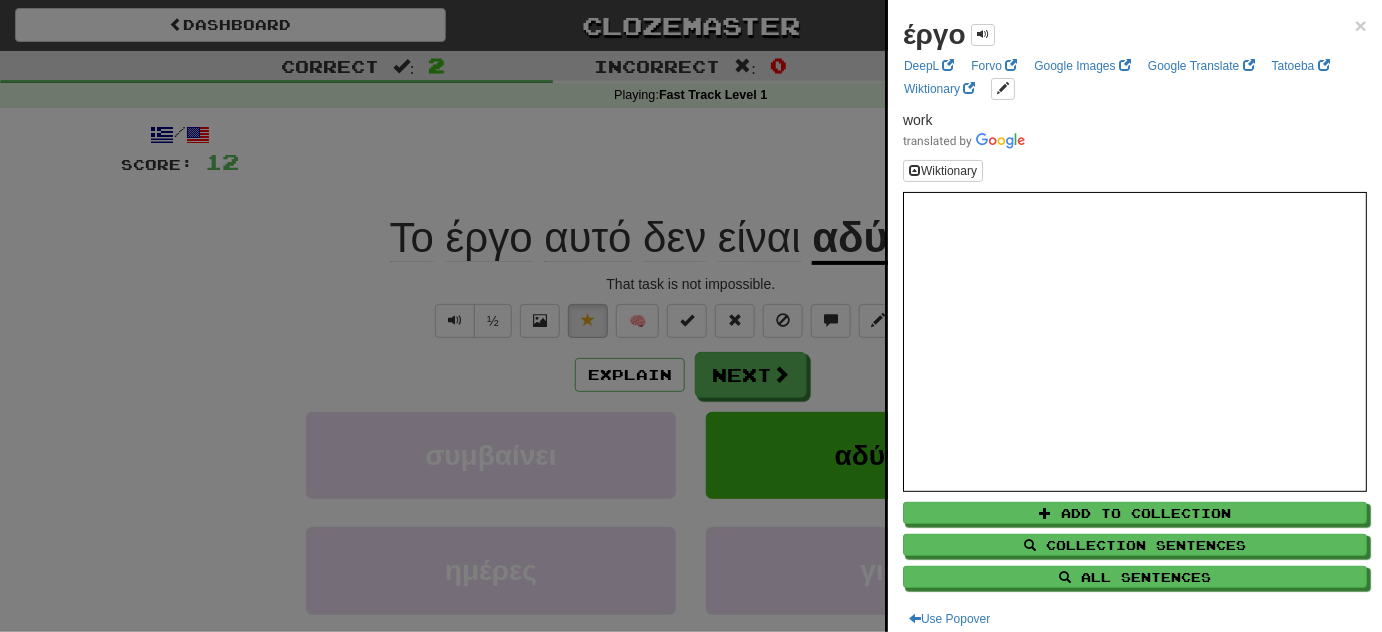 click at bounding box center [691, 316] 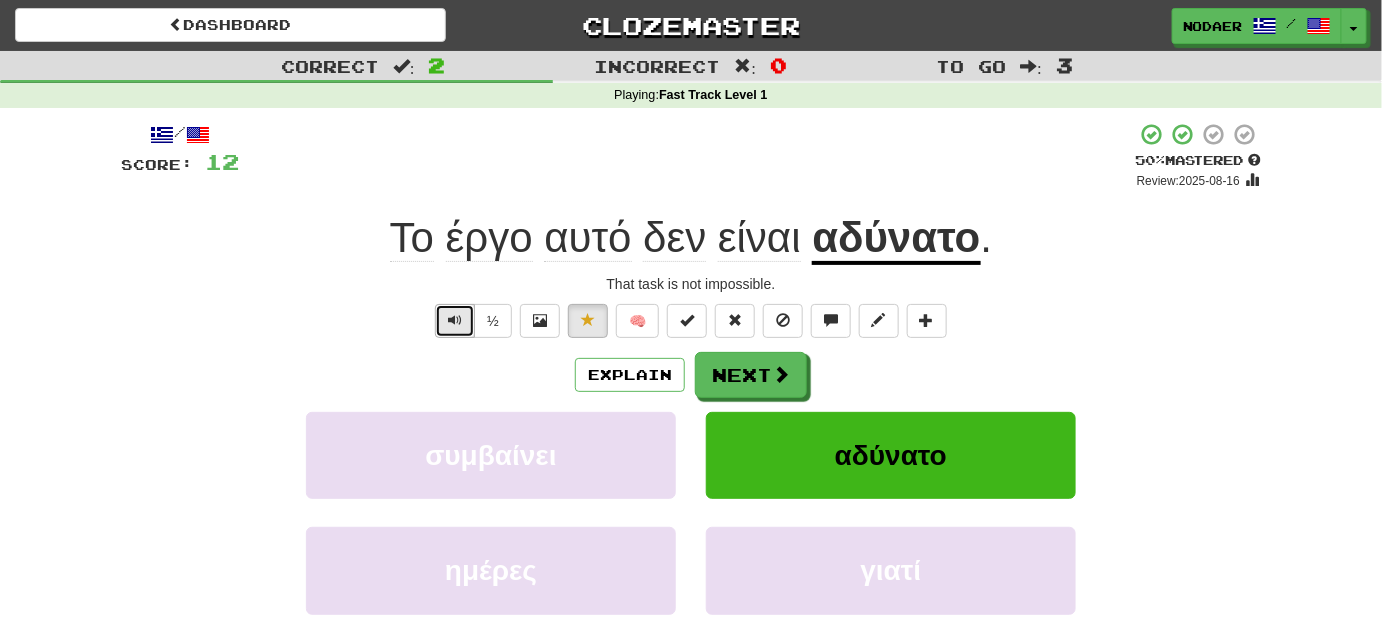 click at bounding box center (455, 321) 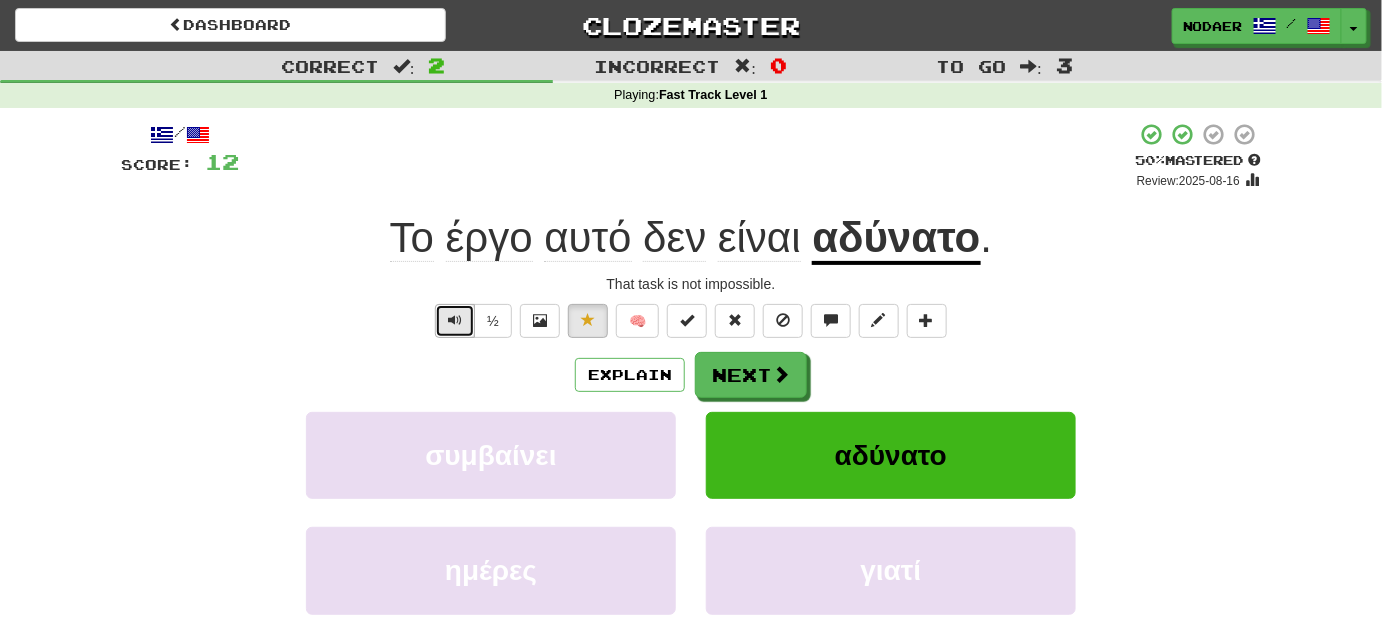 click at bounding box center (455, 320) 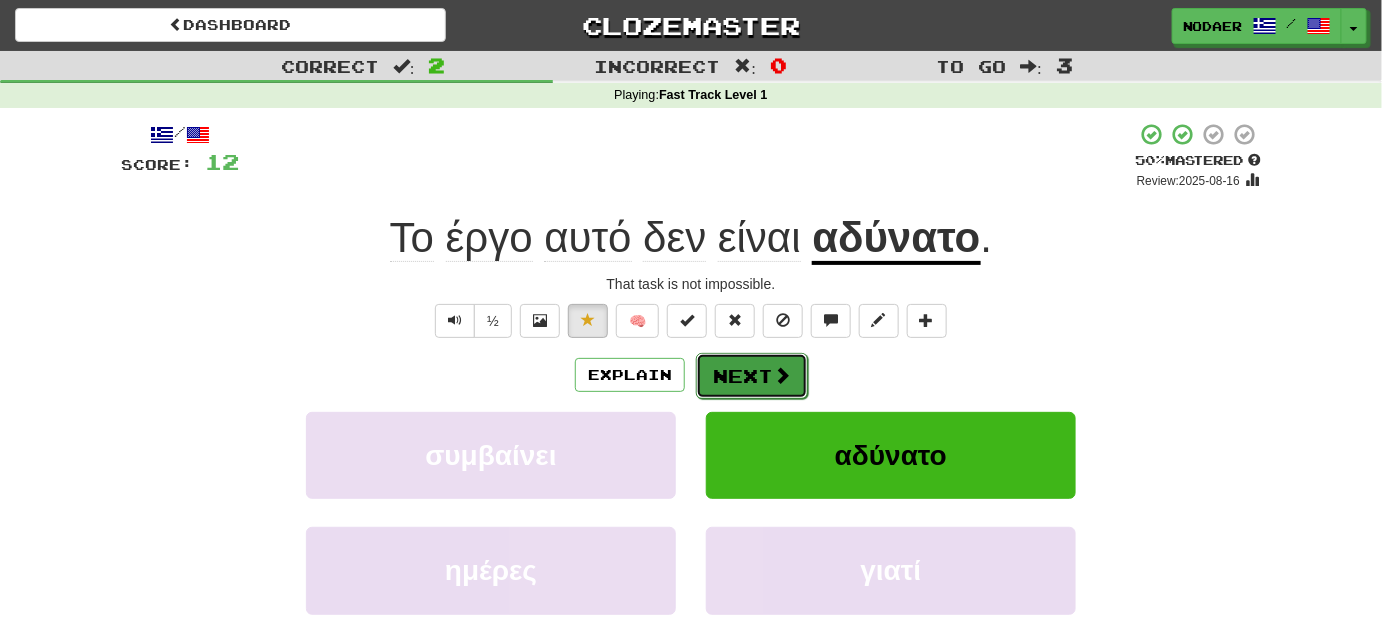 click on "Next" at bounding box center [752, 376] 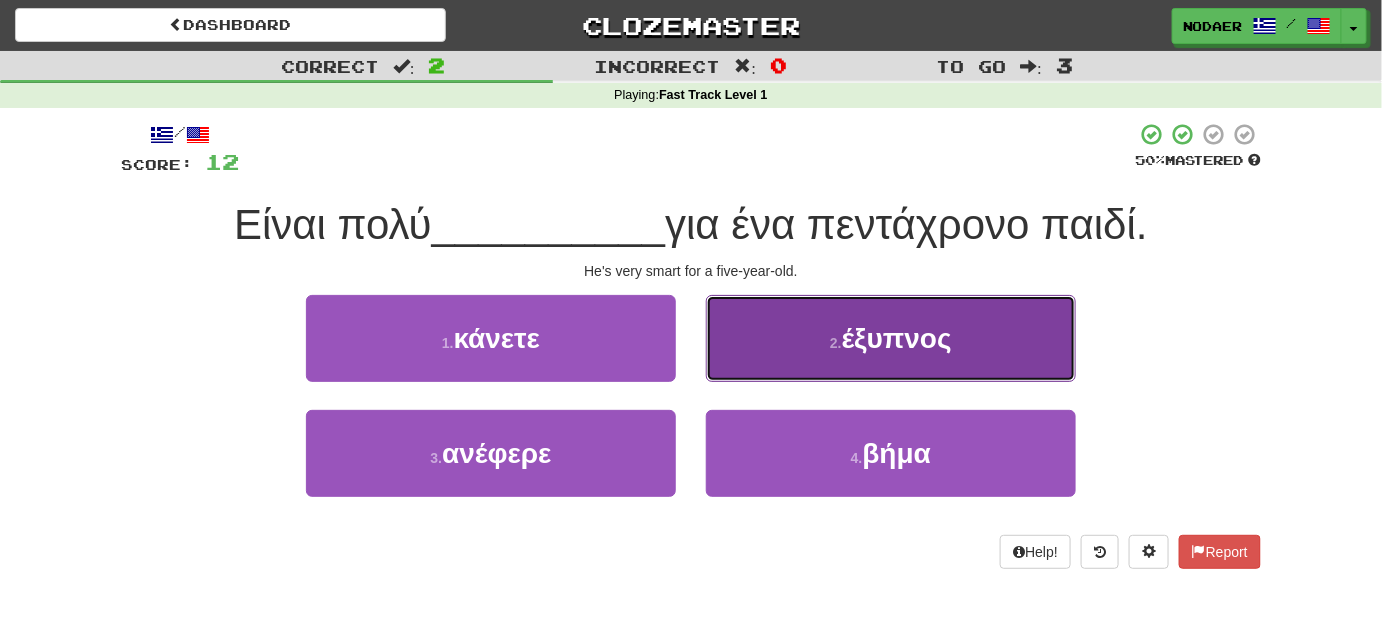 click on "2 .  έξυπνος" at bounding box center (891, 338) 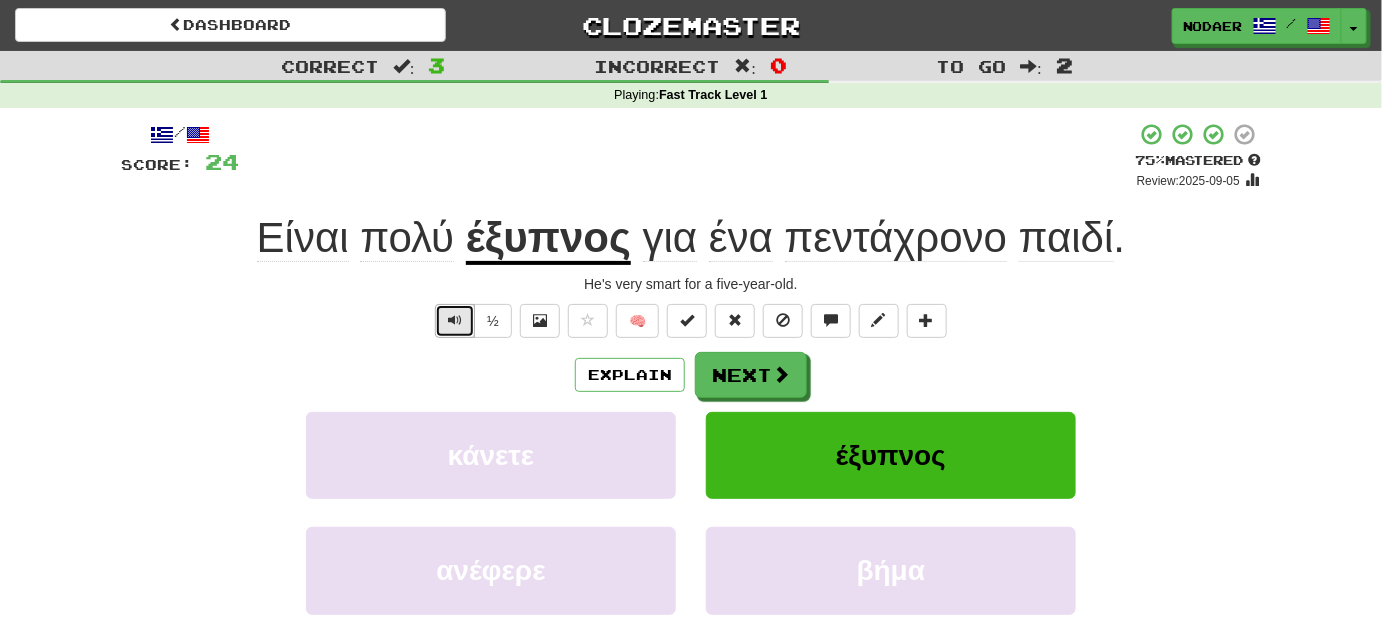 click at bounding box center [455, 321] 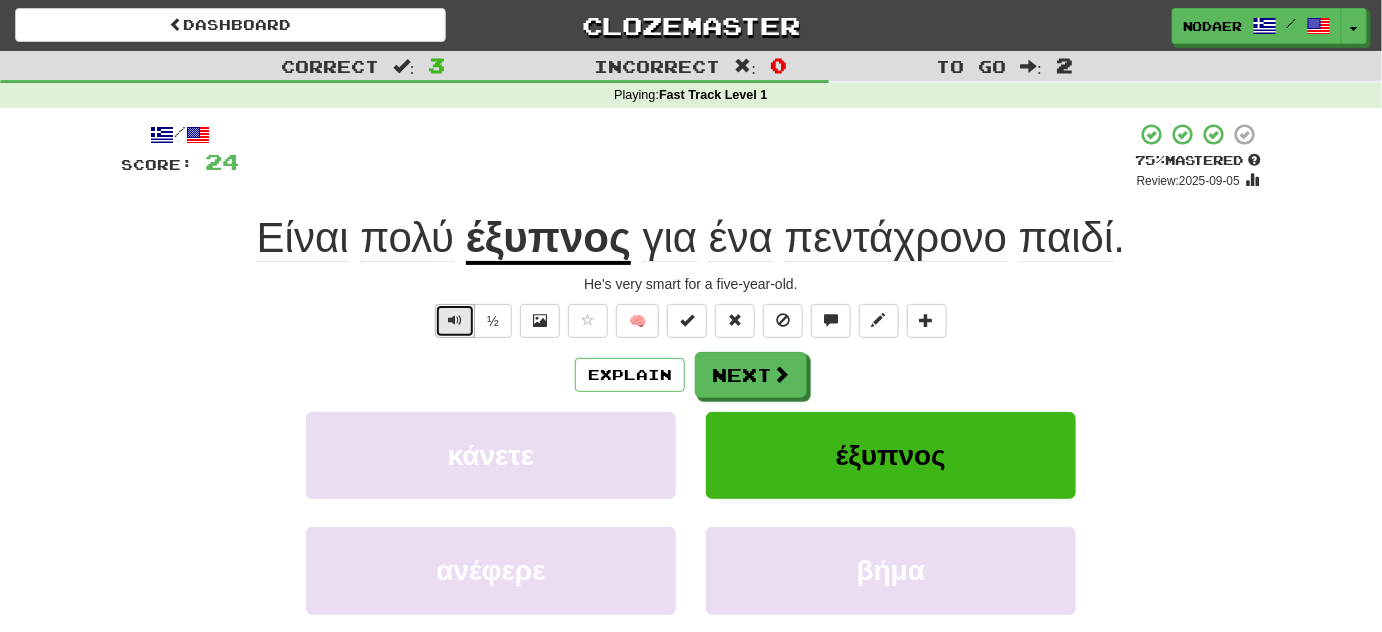 click at bounding box center [455, 321] 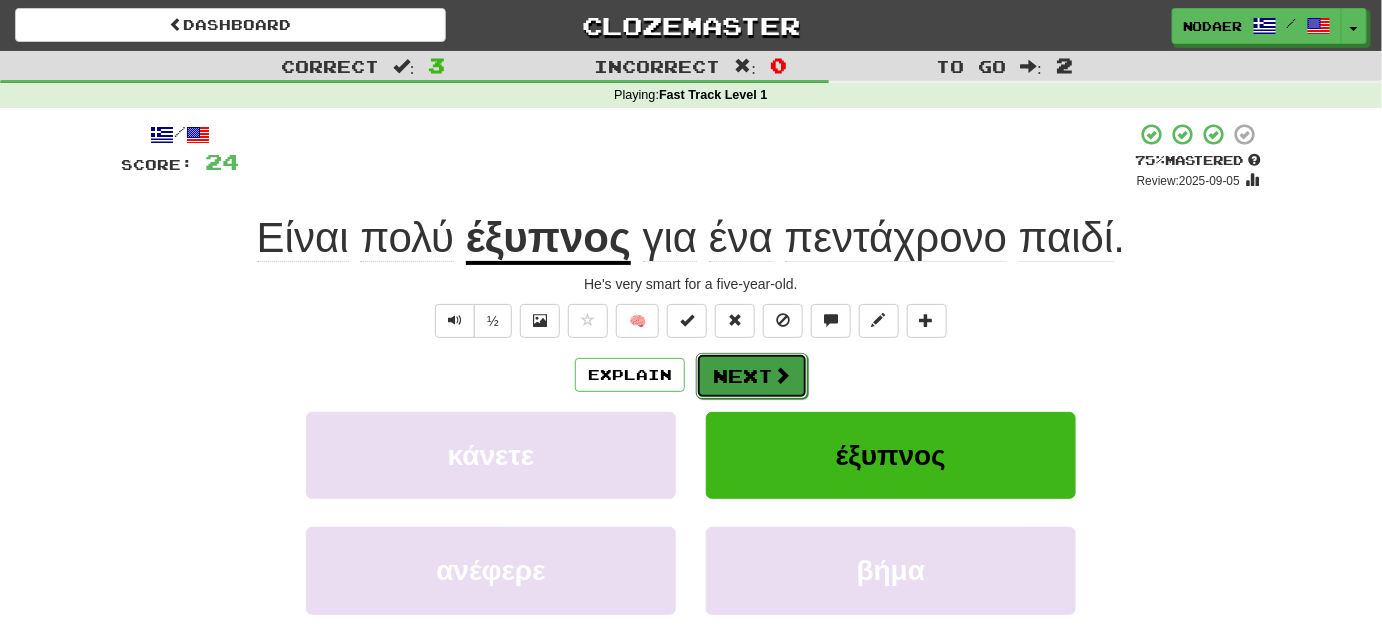 click on "Next" at bounding box center [752, 376] 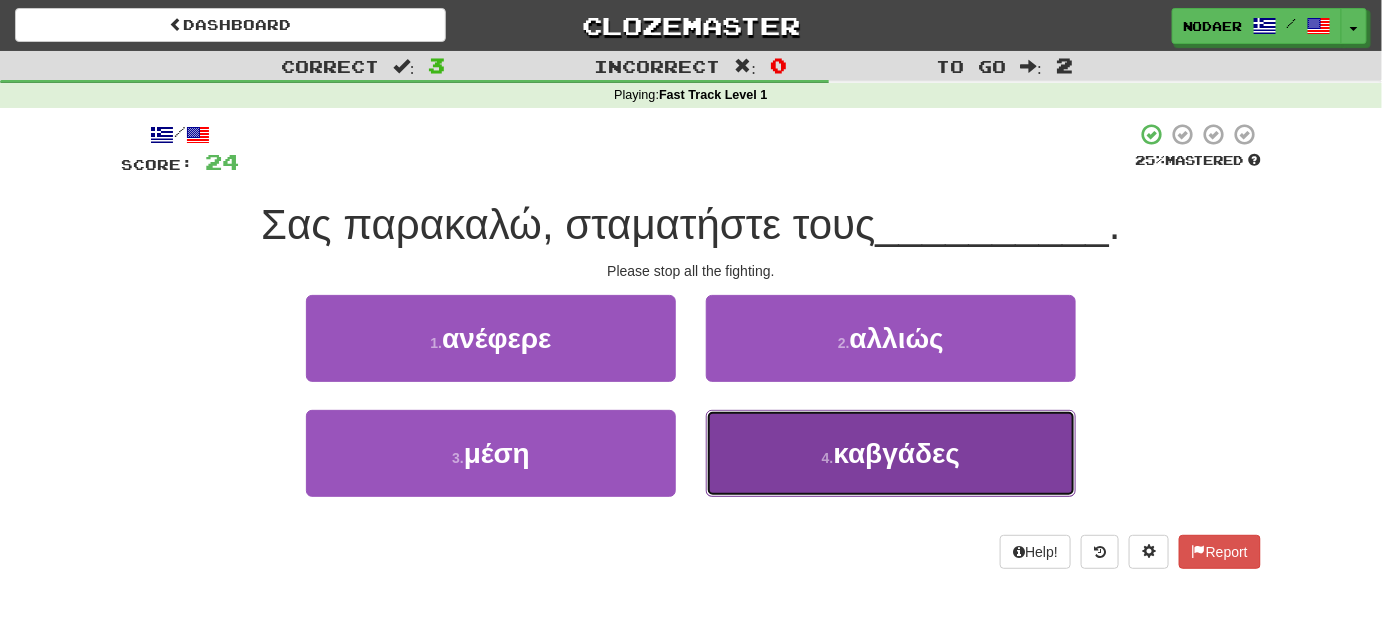 click on "4 .  καβγάδες" at bounding box center [891, 453] 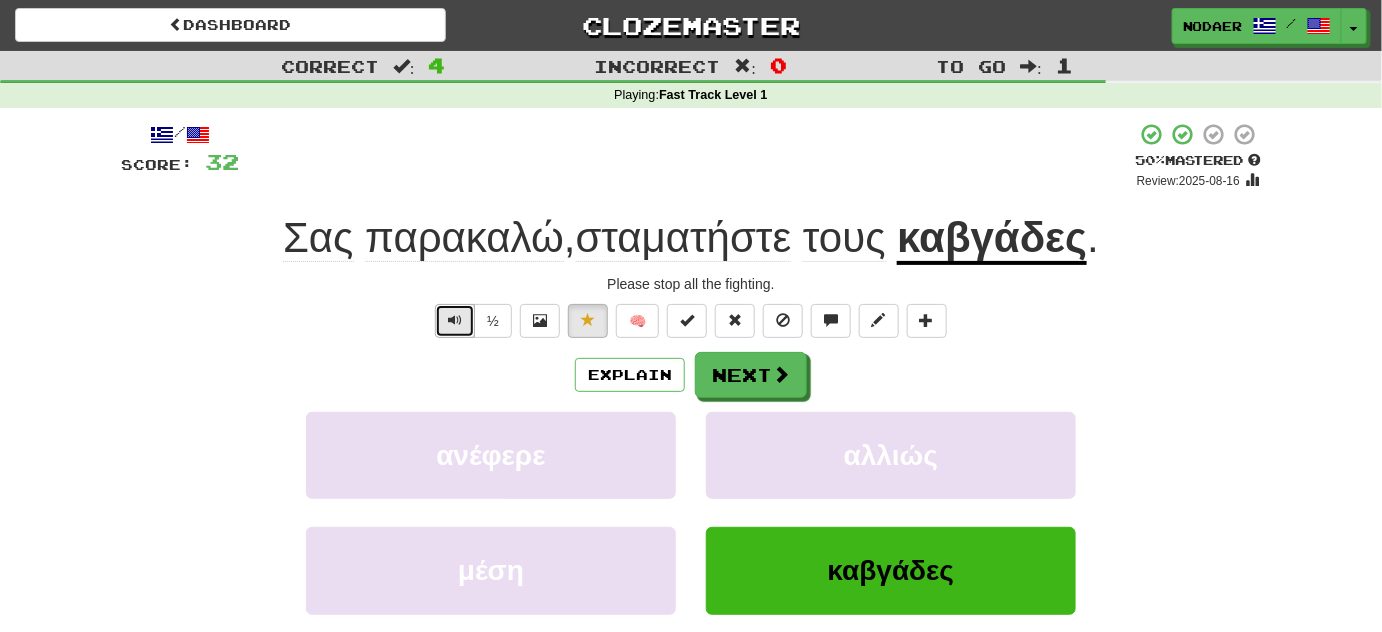 click at bounding box center [455, 321] 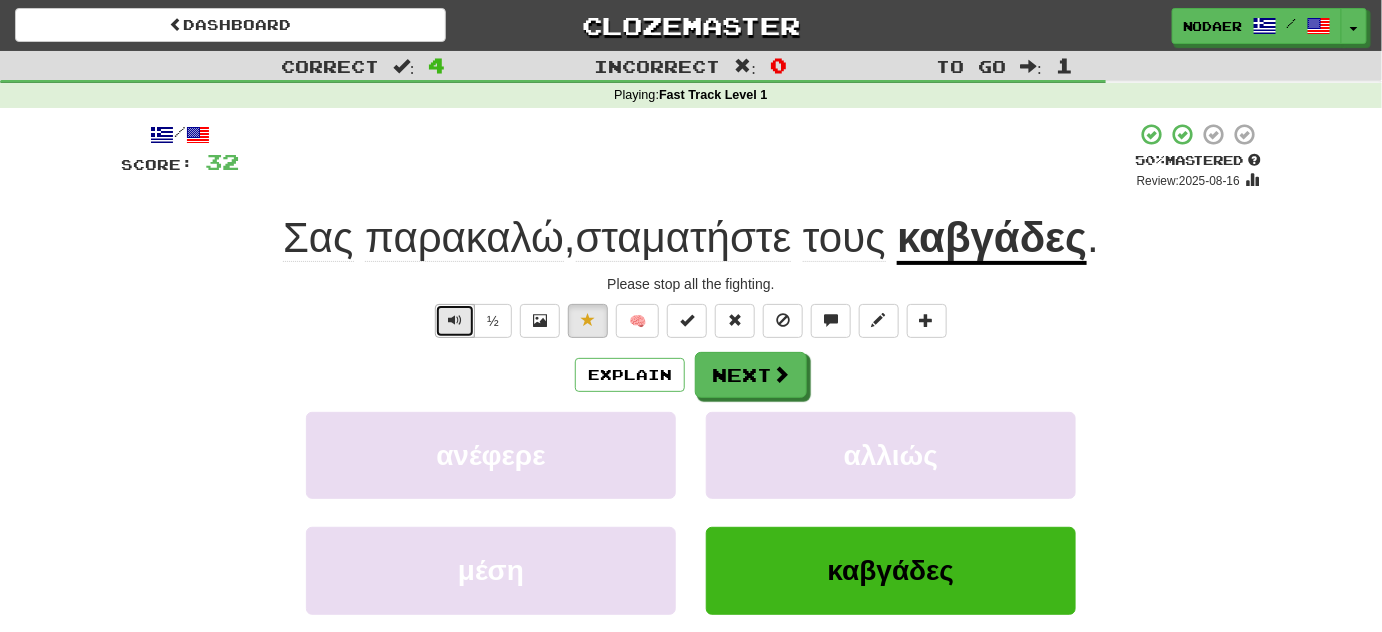 click at bounding box center [455, 321] 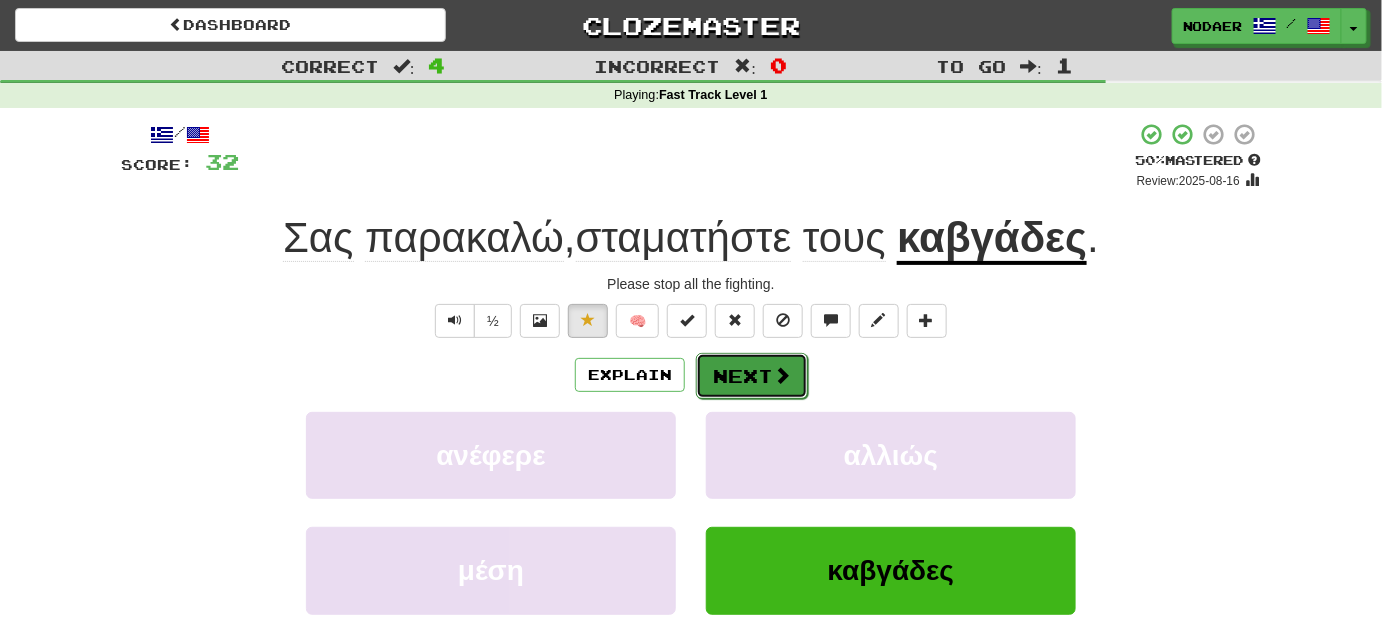 click on "Next" at bounding box center [752, 376] 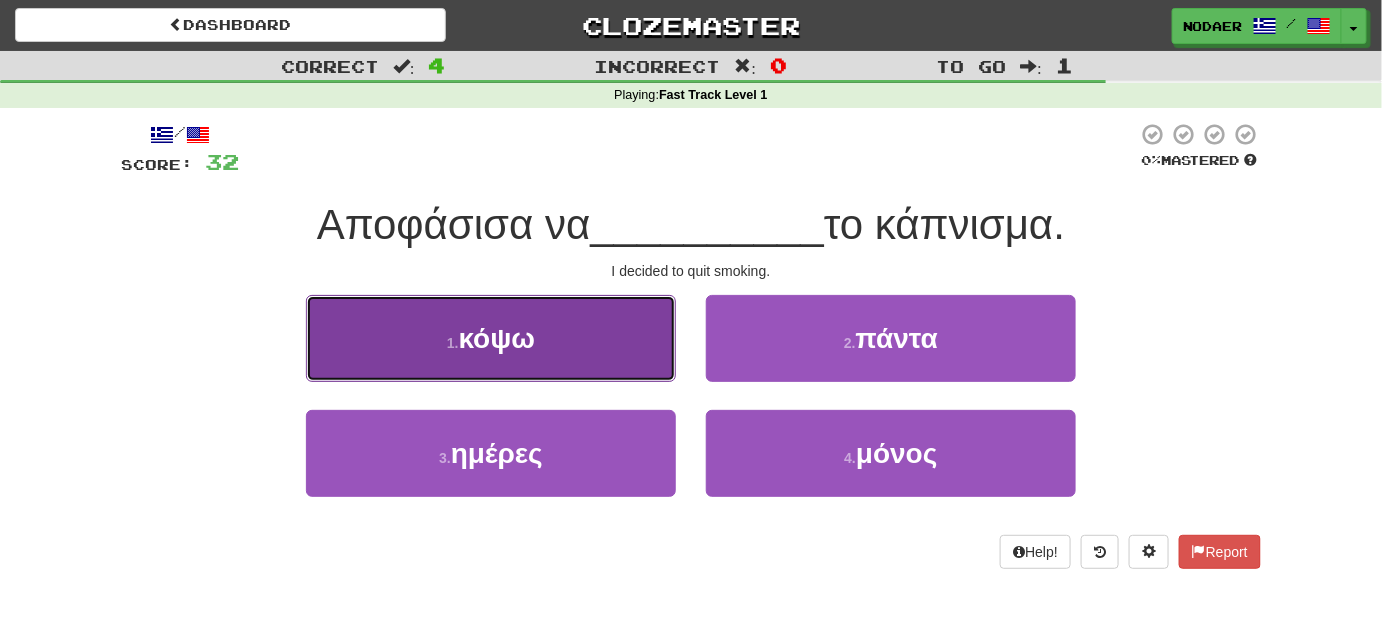 click on "1 .  κόψω" at bounding box center (491, 338) 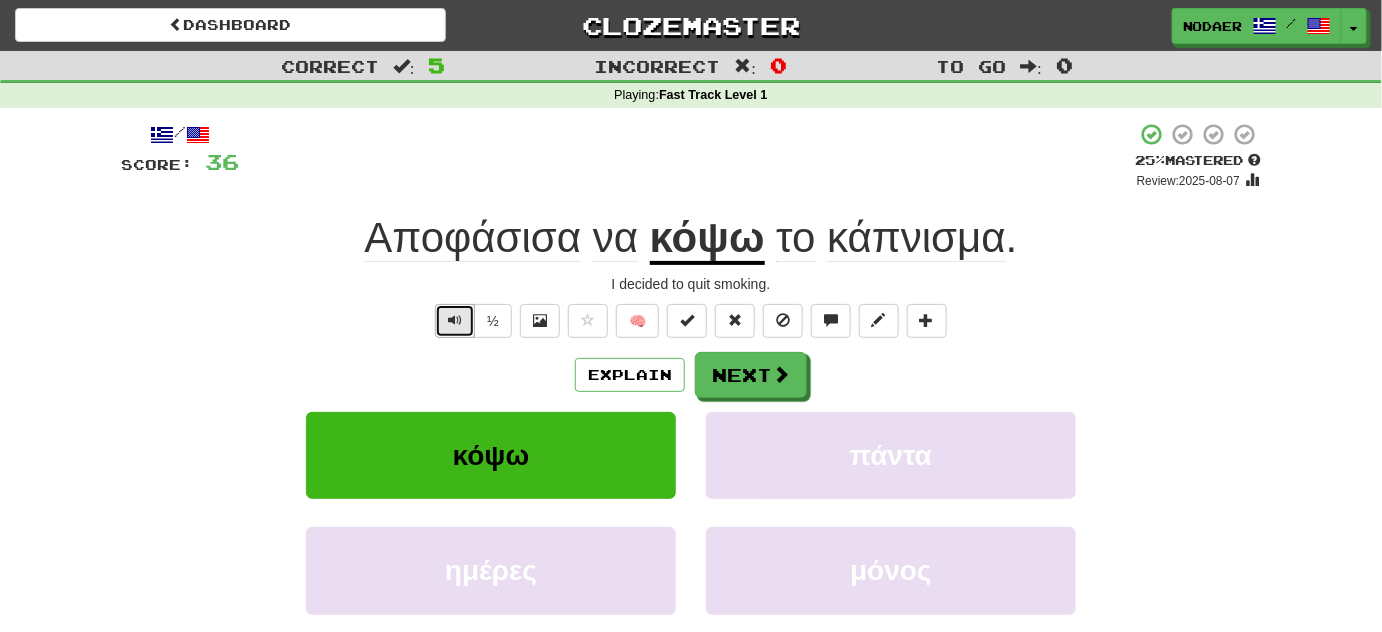 click at bounding box center [455, 321] 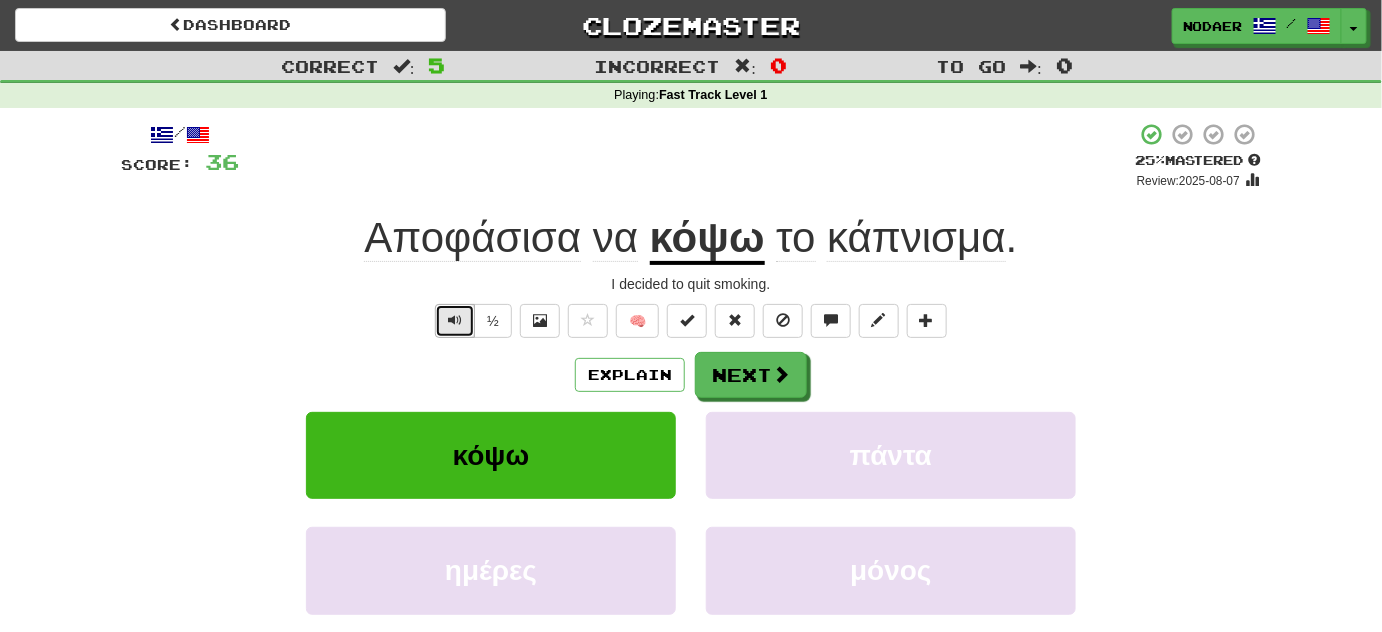 click at bounding box center (455, 321) 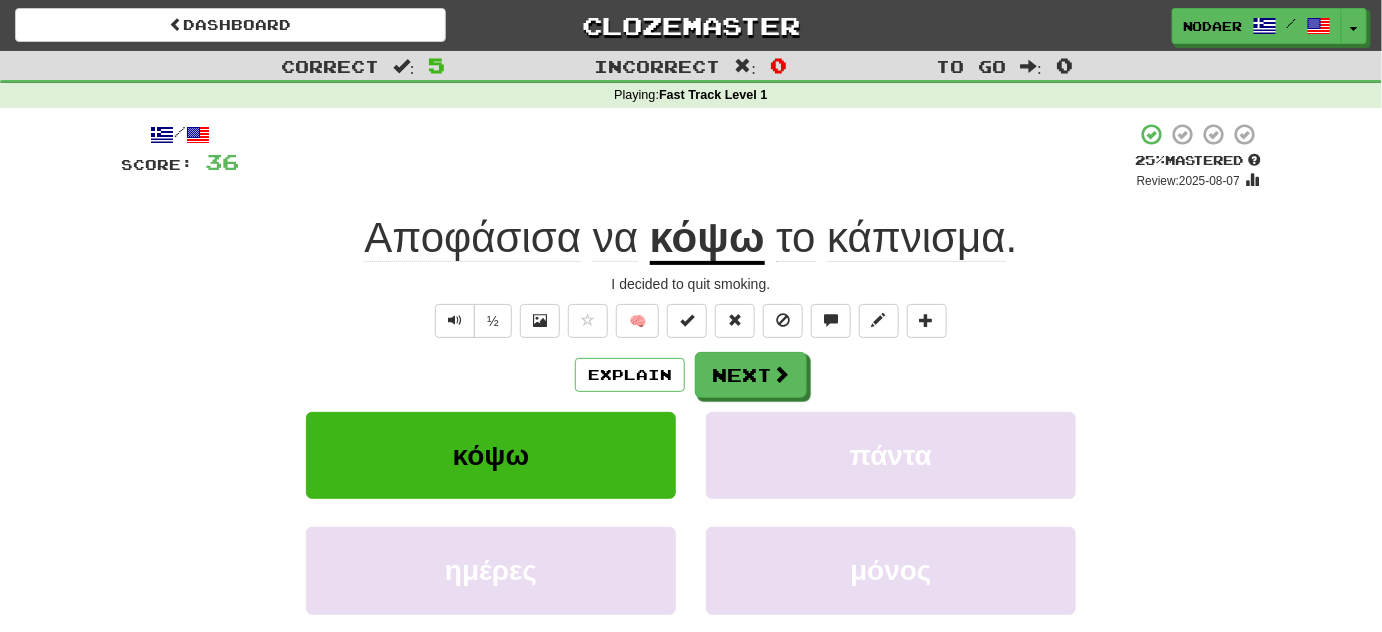 click on "κάπνισμα" at bounding box center (916, 238) 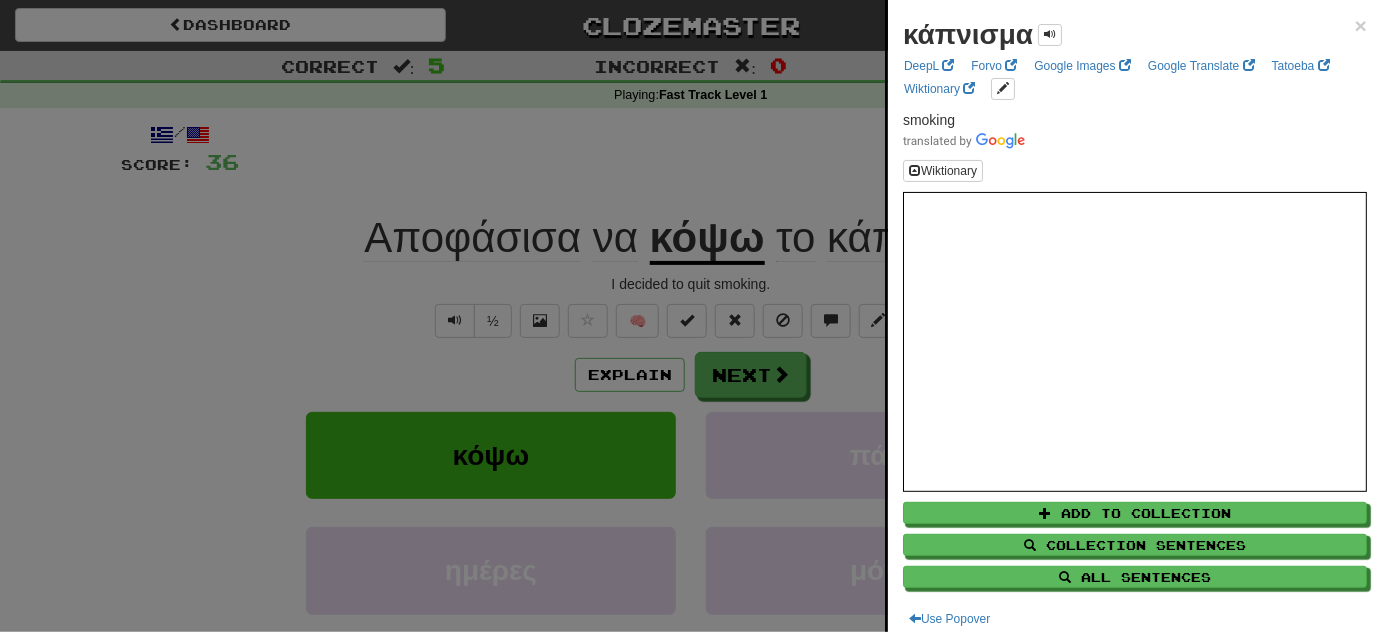 click at bounding box center (691, 316) 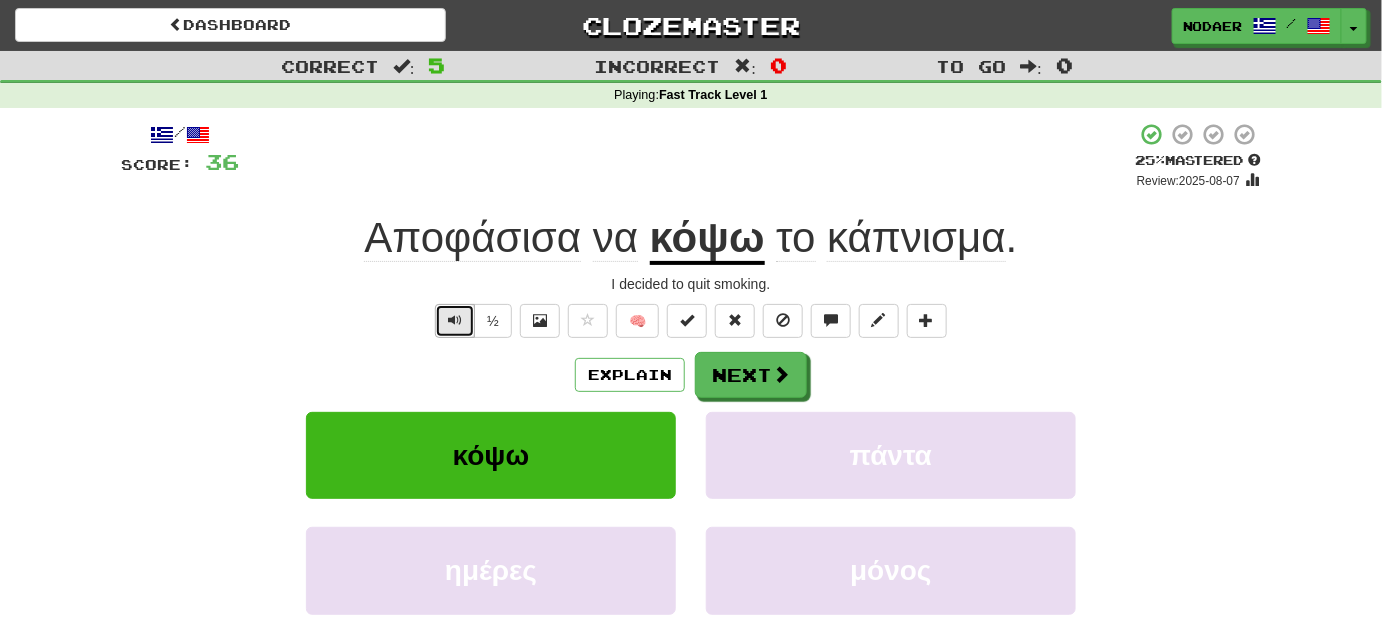 click at bounding box center [455, 321] 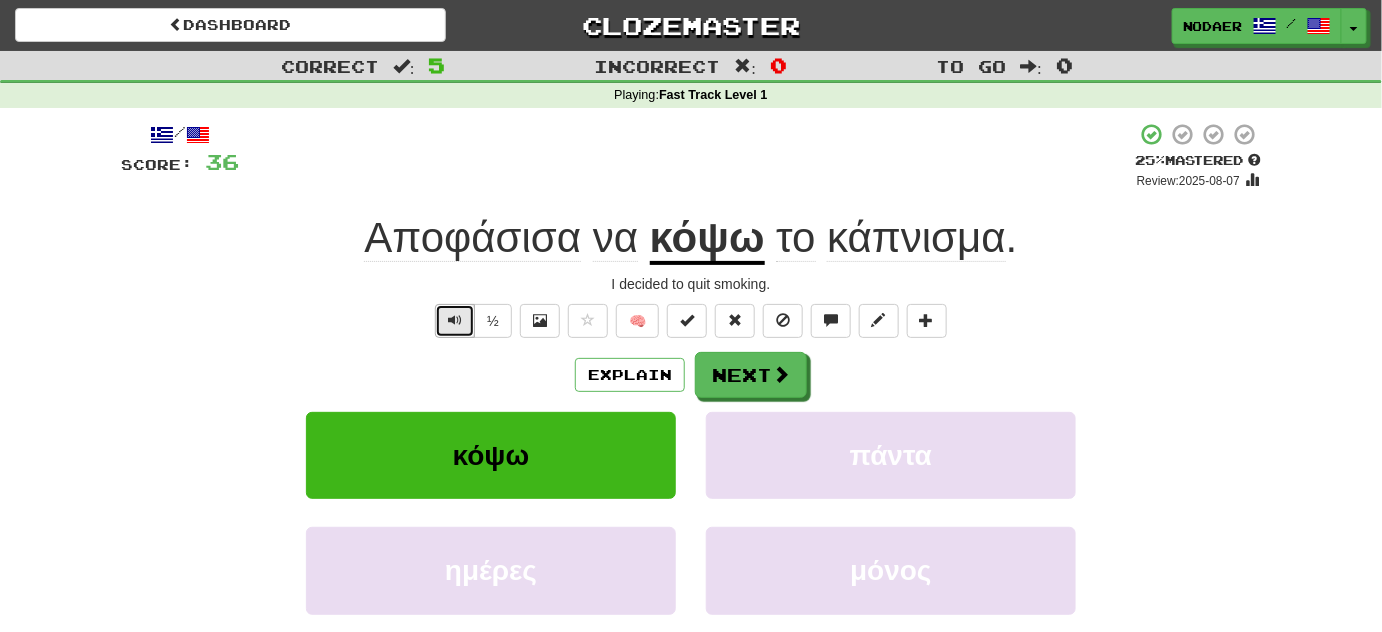 click at bounding box center (455, 321) 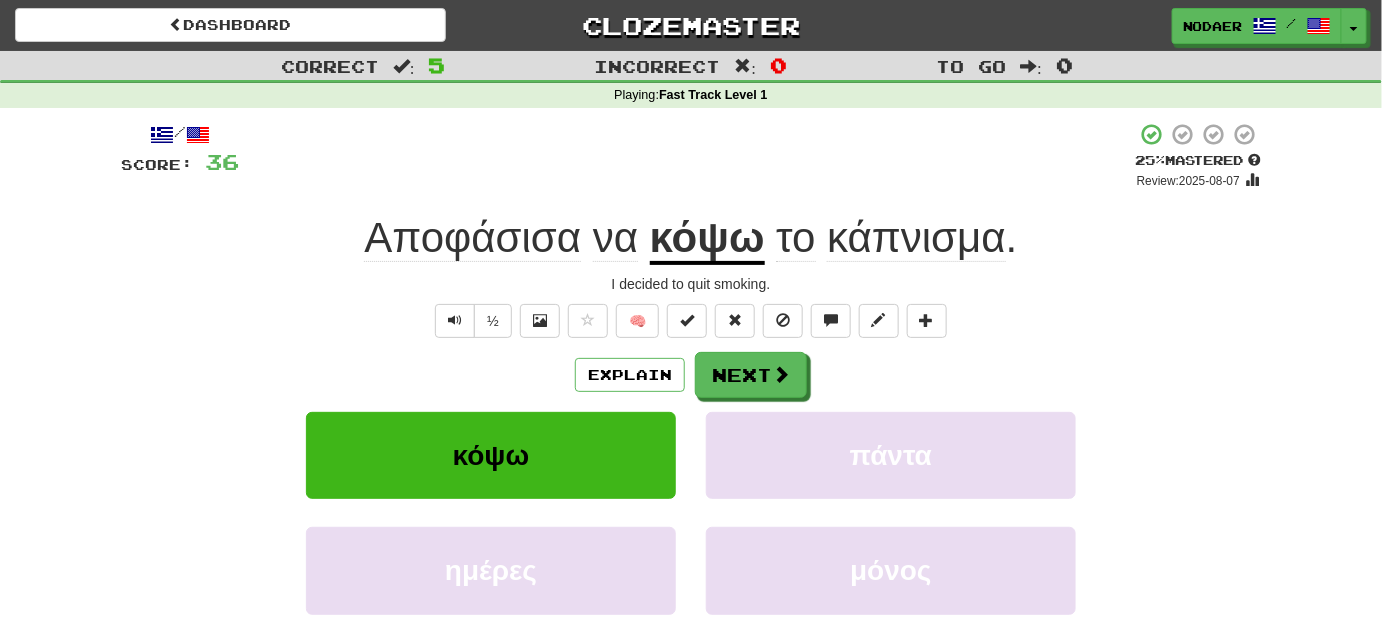 click on "½ 🧠" at bounding box center [691, 321] 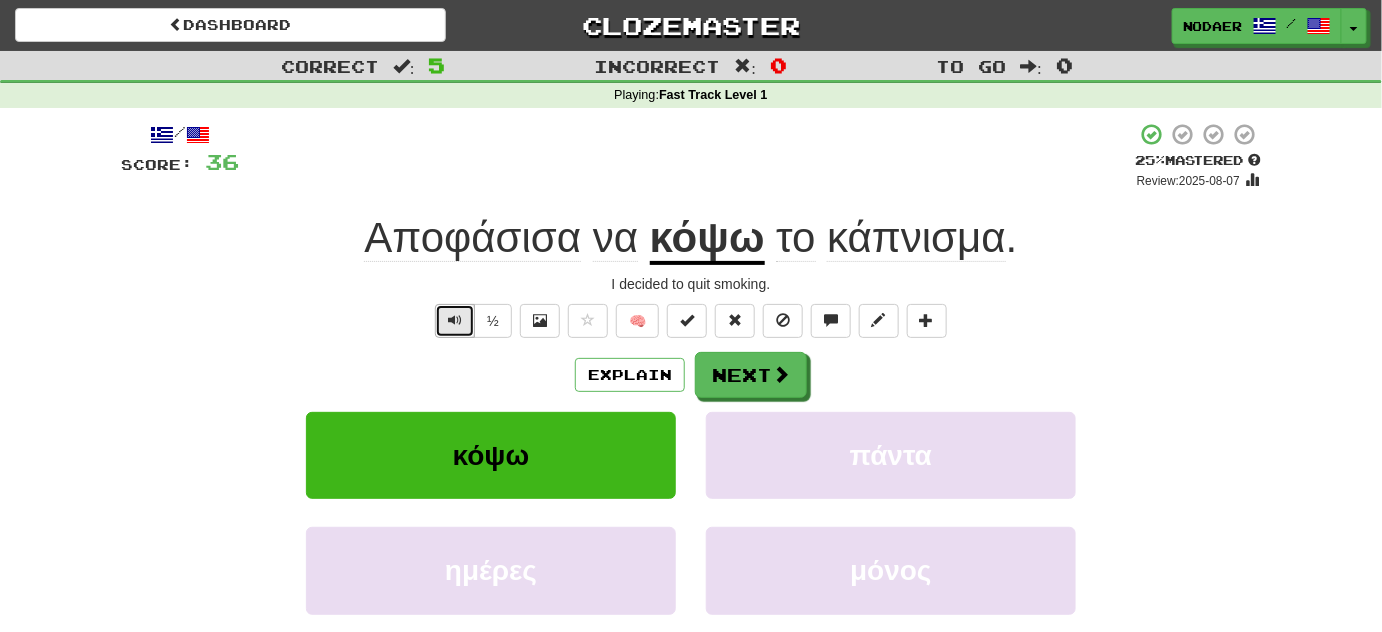 click at bounding box center [455, 321] 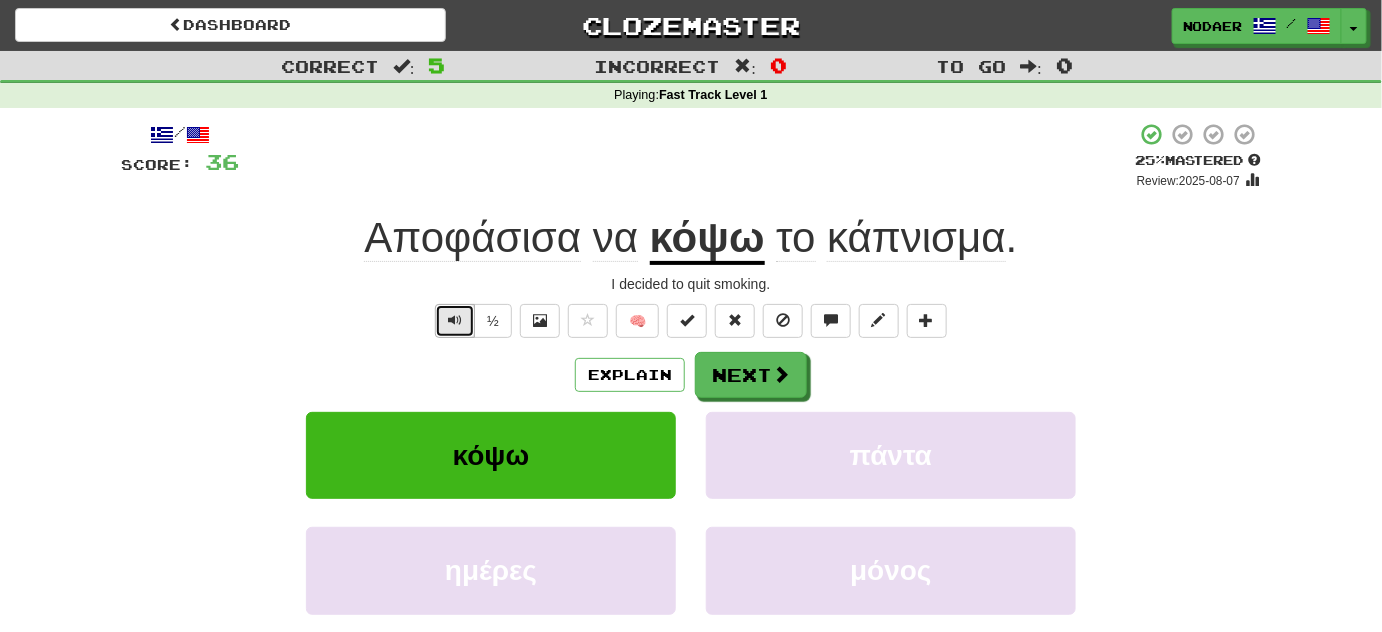 click at bounding box center (455, 320) 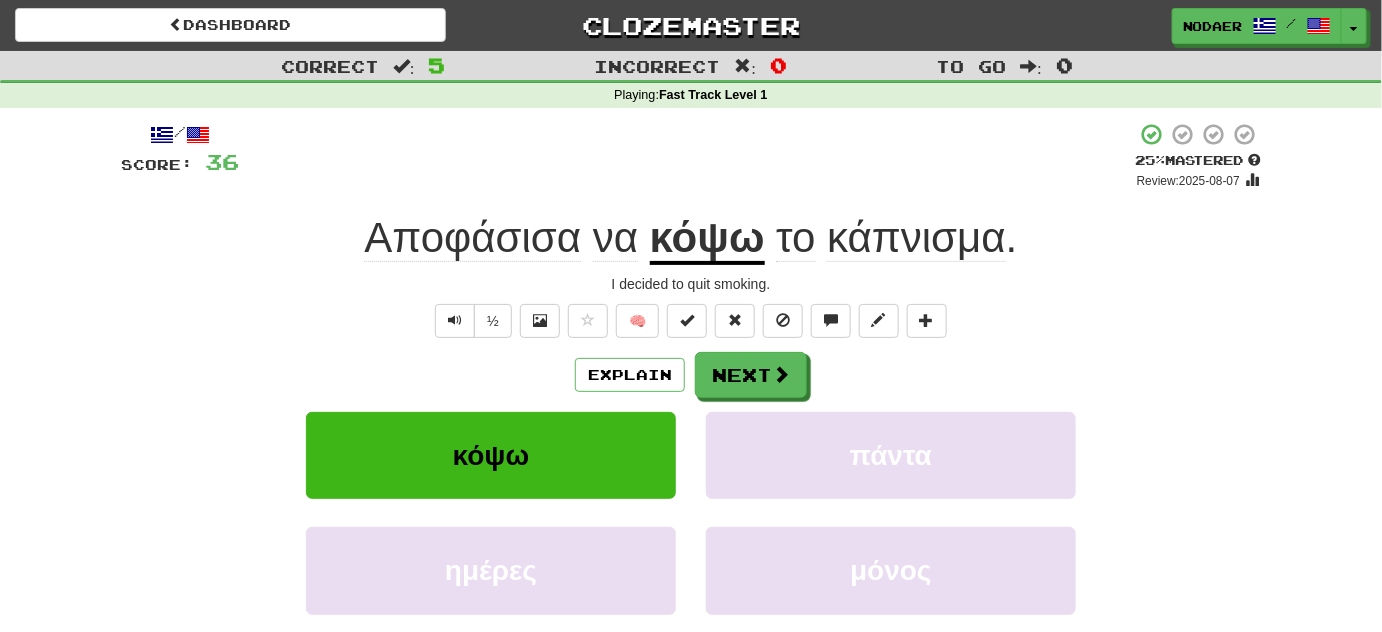 click on "κάπνισμα" at bounding box center (916, 238) 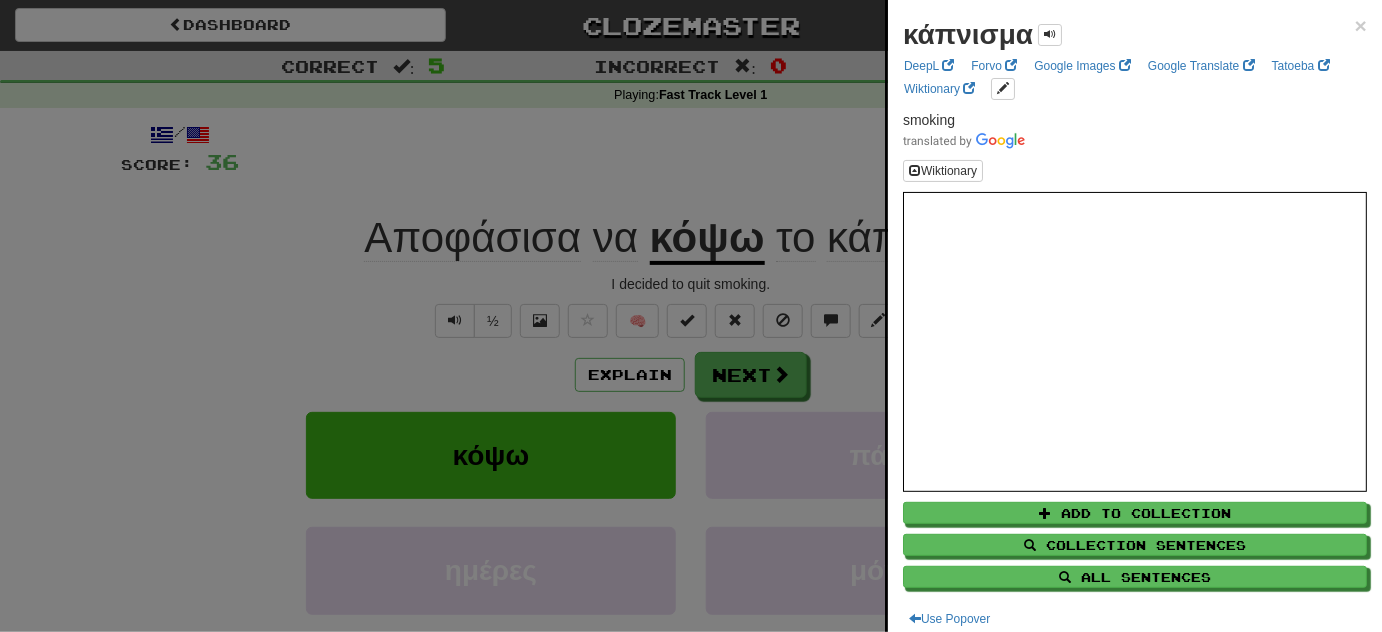click at bounding box center [691, 316] 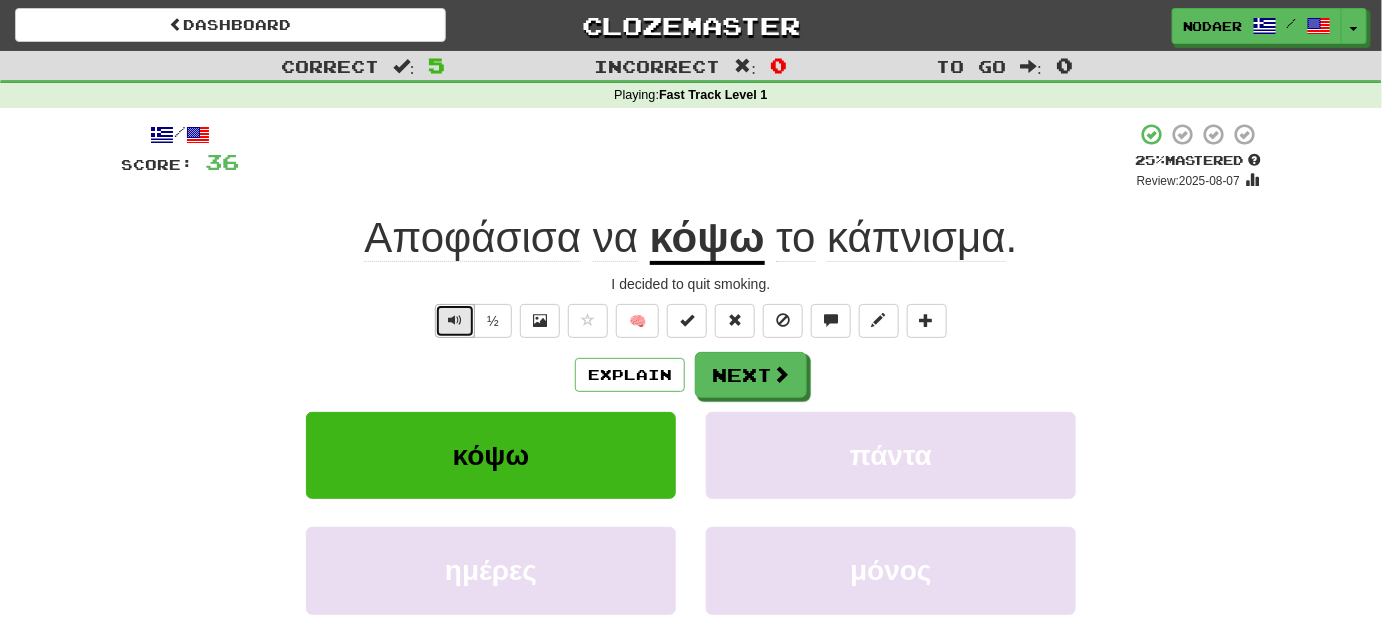 click at bounding box center [455, 321] 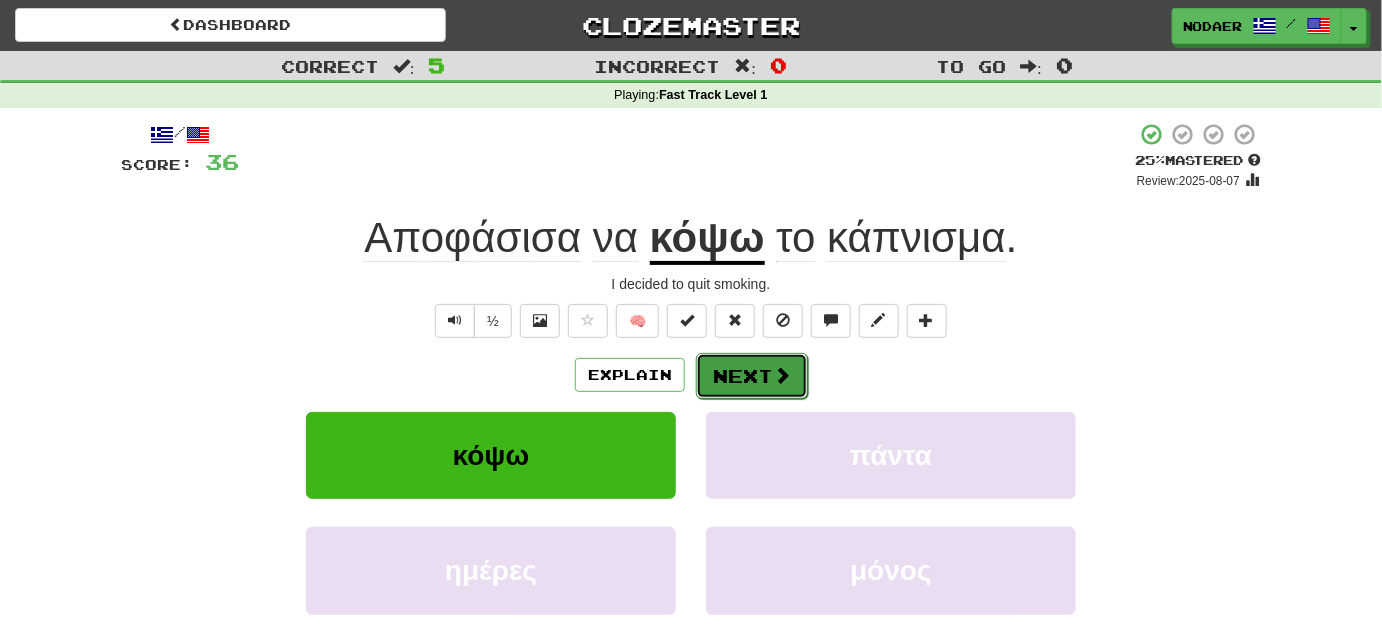 click on "Next" at bounding box center (752, 376) 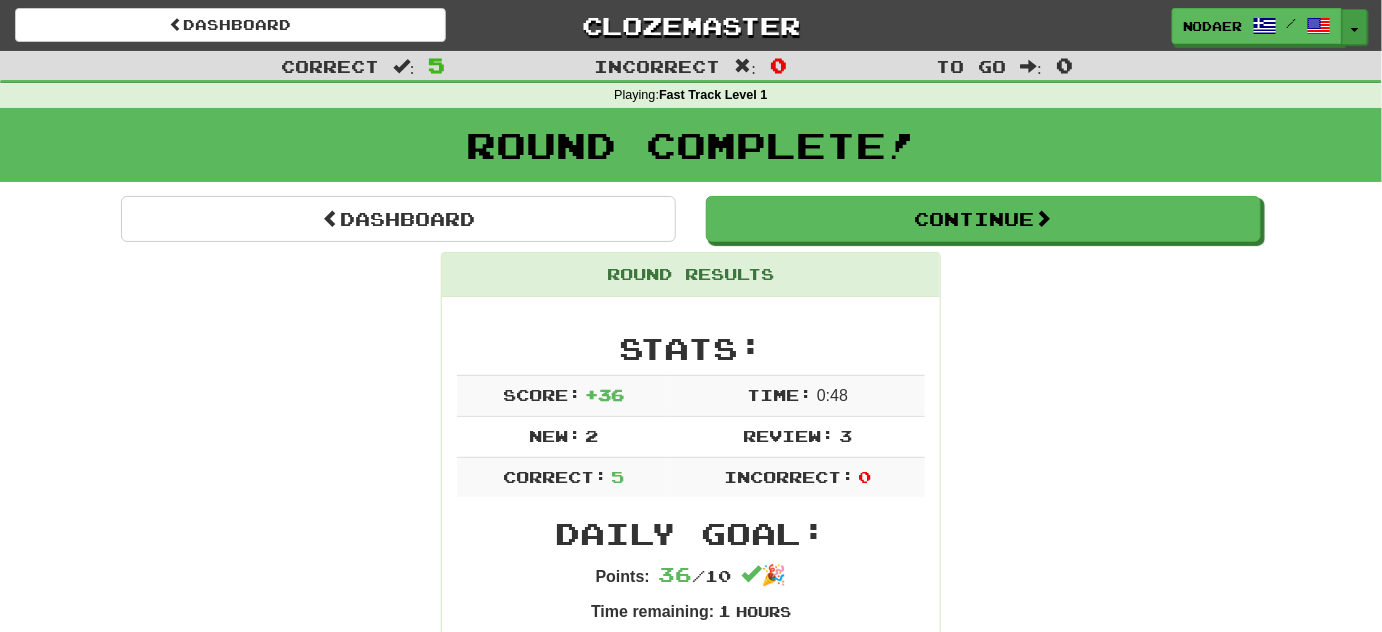click on "Toggle Dropdown" at bounding box center (1355, 27) 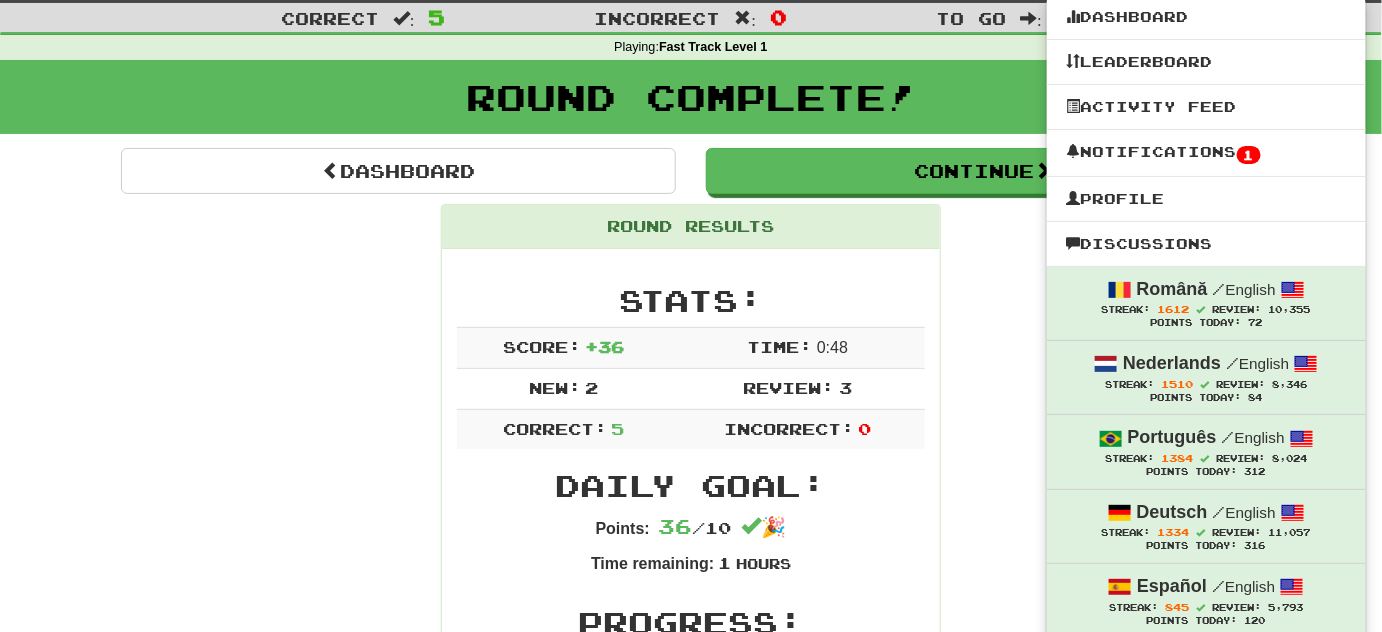 scroll, scrollTop: 0, scrollLeft: 0, axis: both 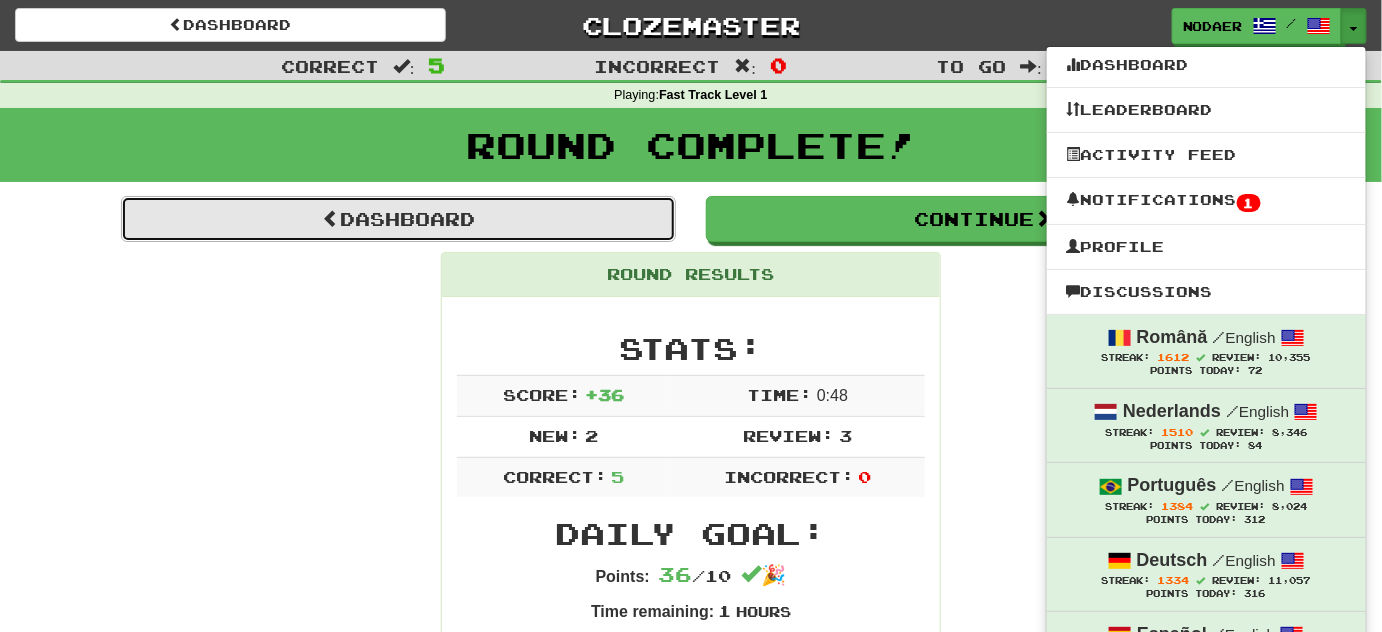 click on "Dashboard" at bounding box center [398, 219] 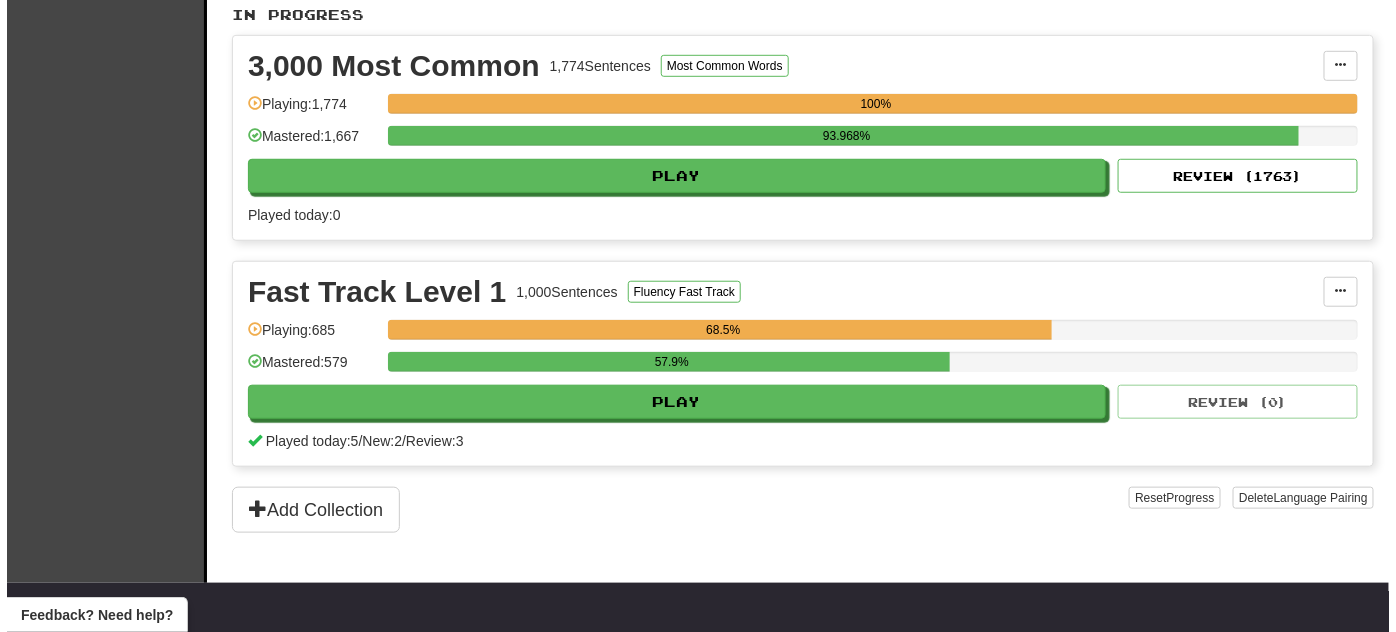 scroll, scrollTop: 454, scrollLeft: 0, axis: vertical 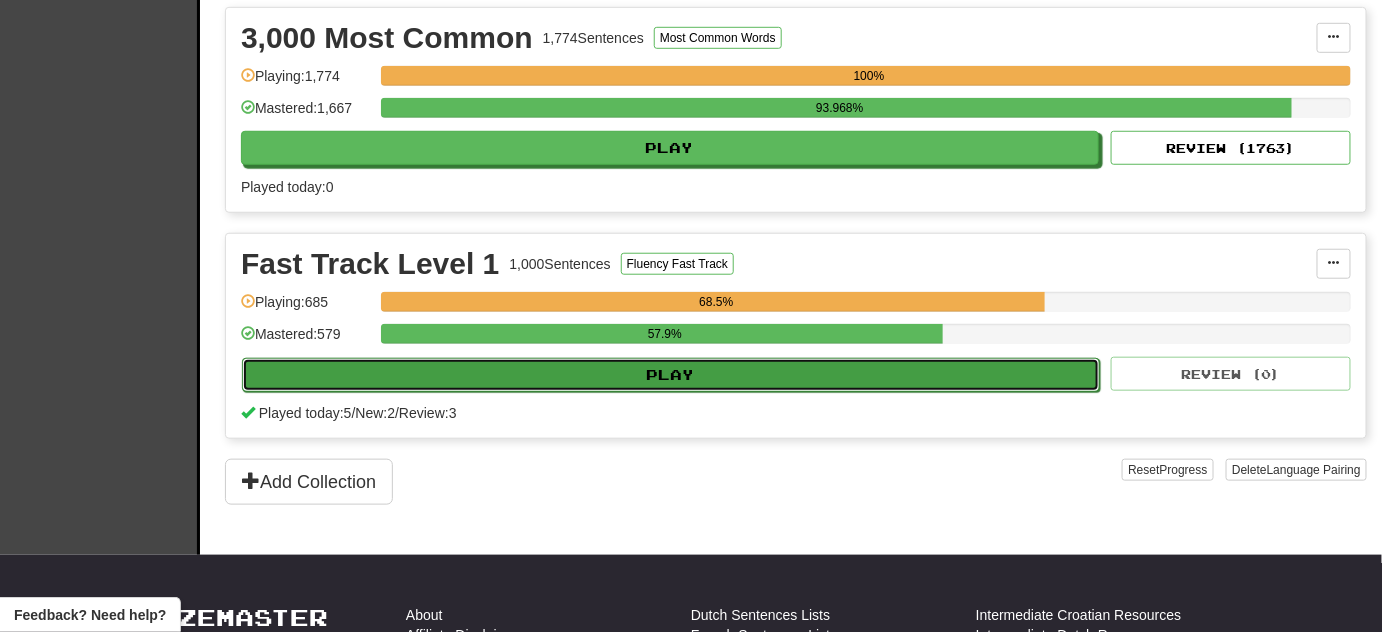 click on "Play" 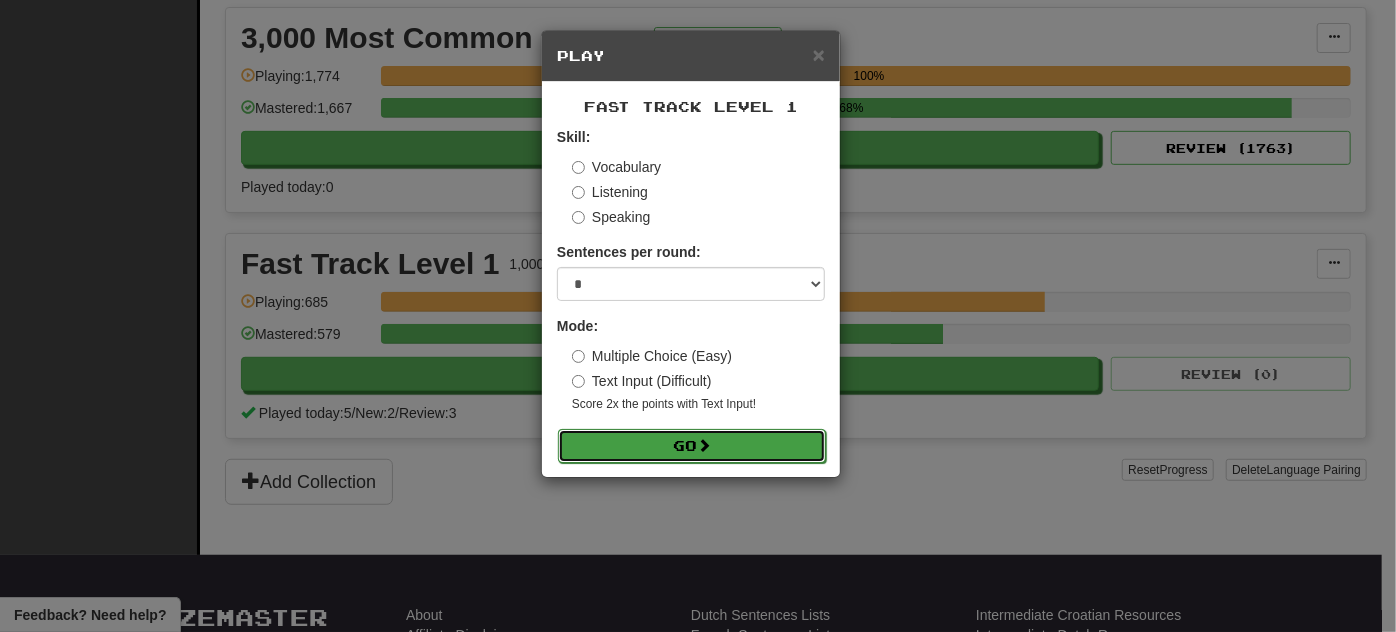 click on "Go" at bounding box center [692, 446] 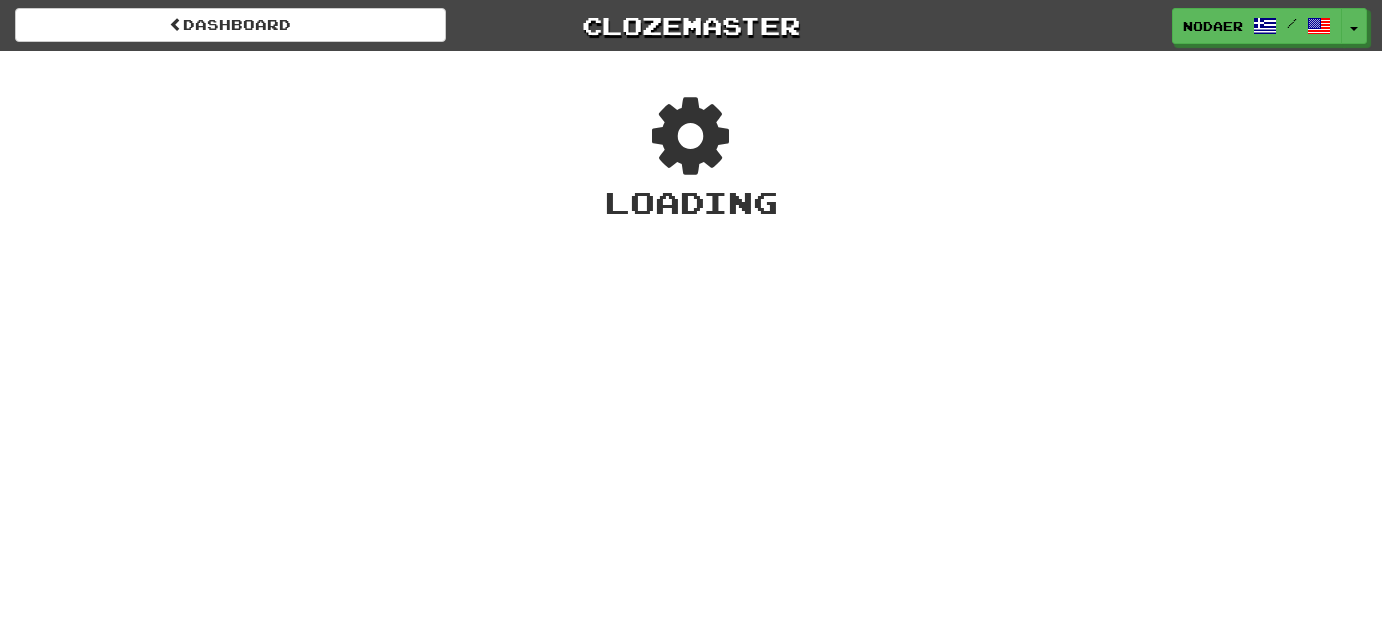 scroll, scrollTop: 0, scrollLeft: 0, axis: both 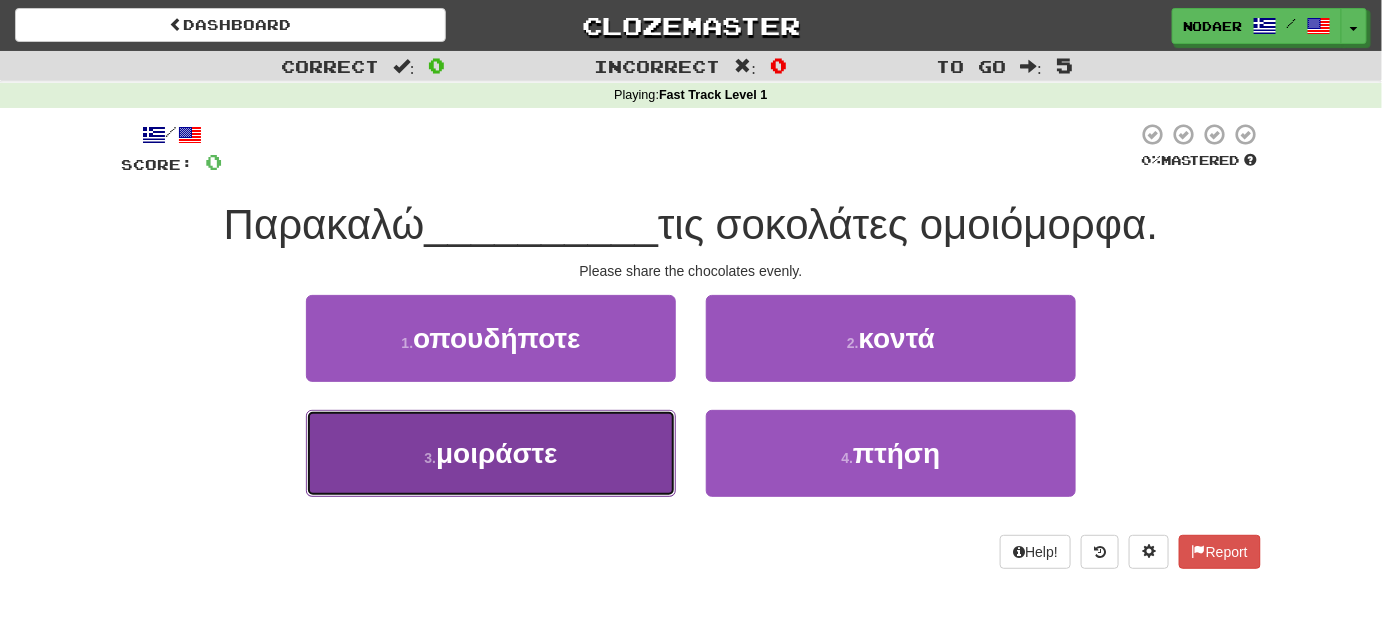click on "μοιράστε" at bounding box center (497, 453) 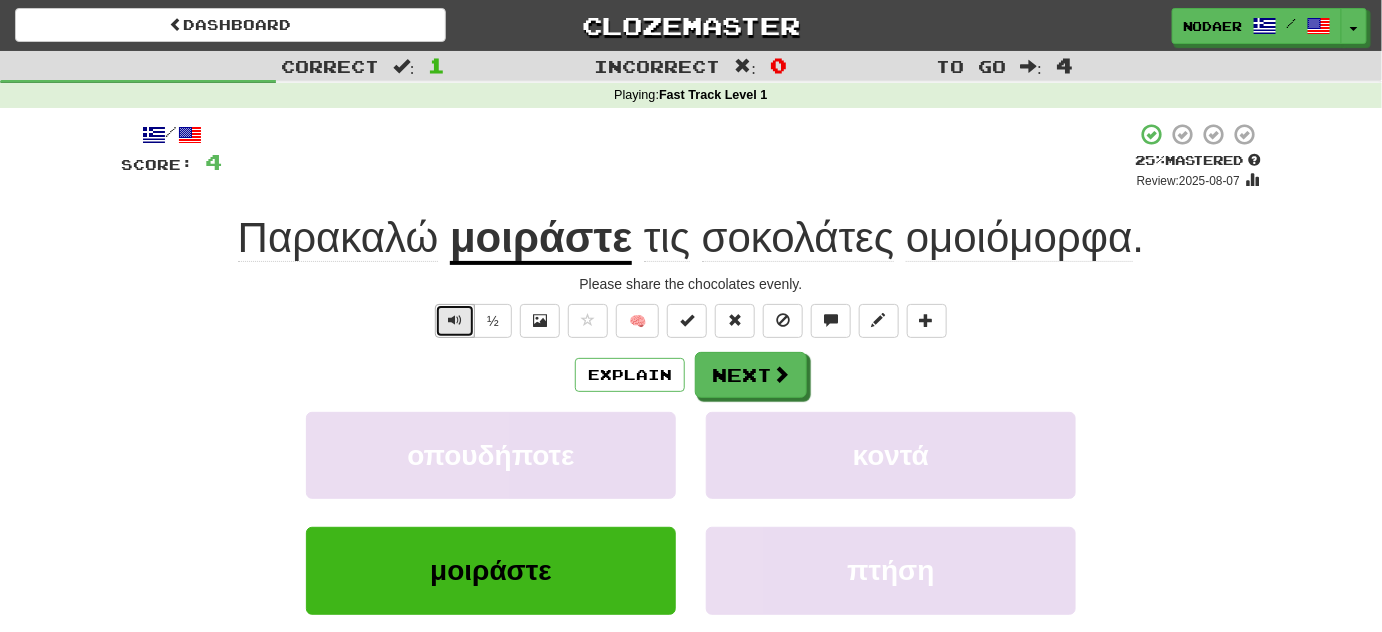 click at bounding box center [455, 321] 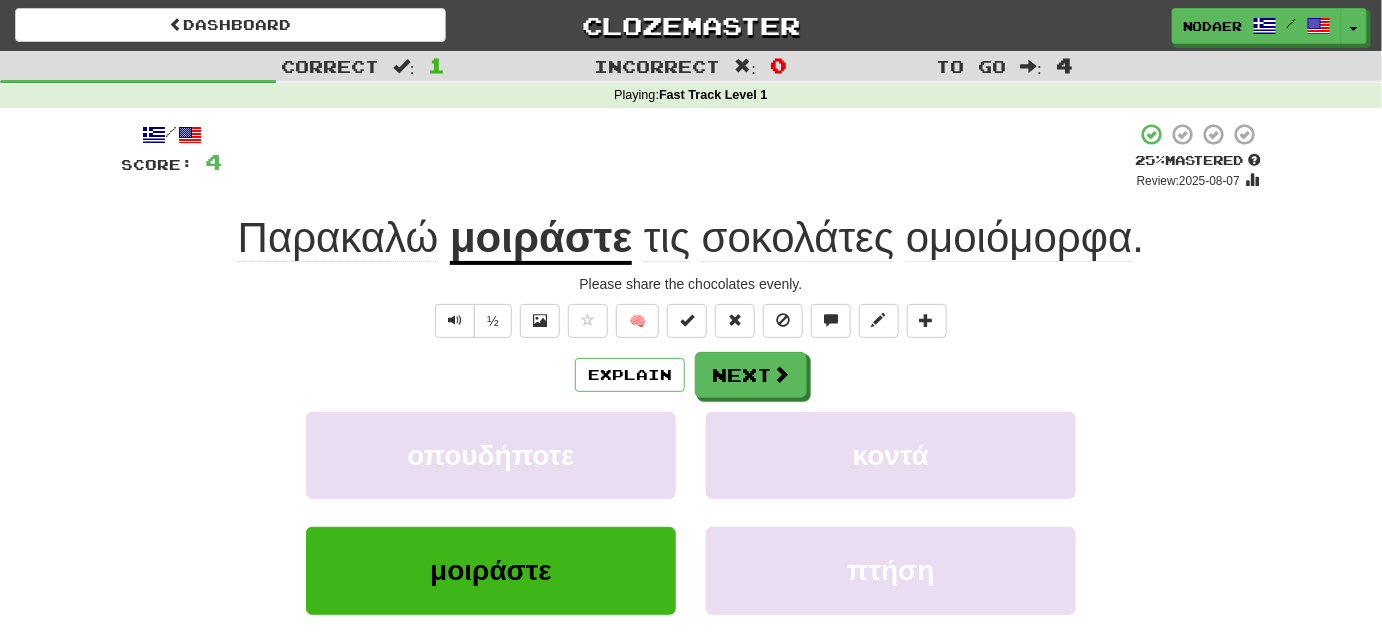 click on "ομοιόμορφα" at bounding box center [1019, 238] 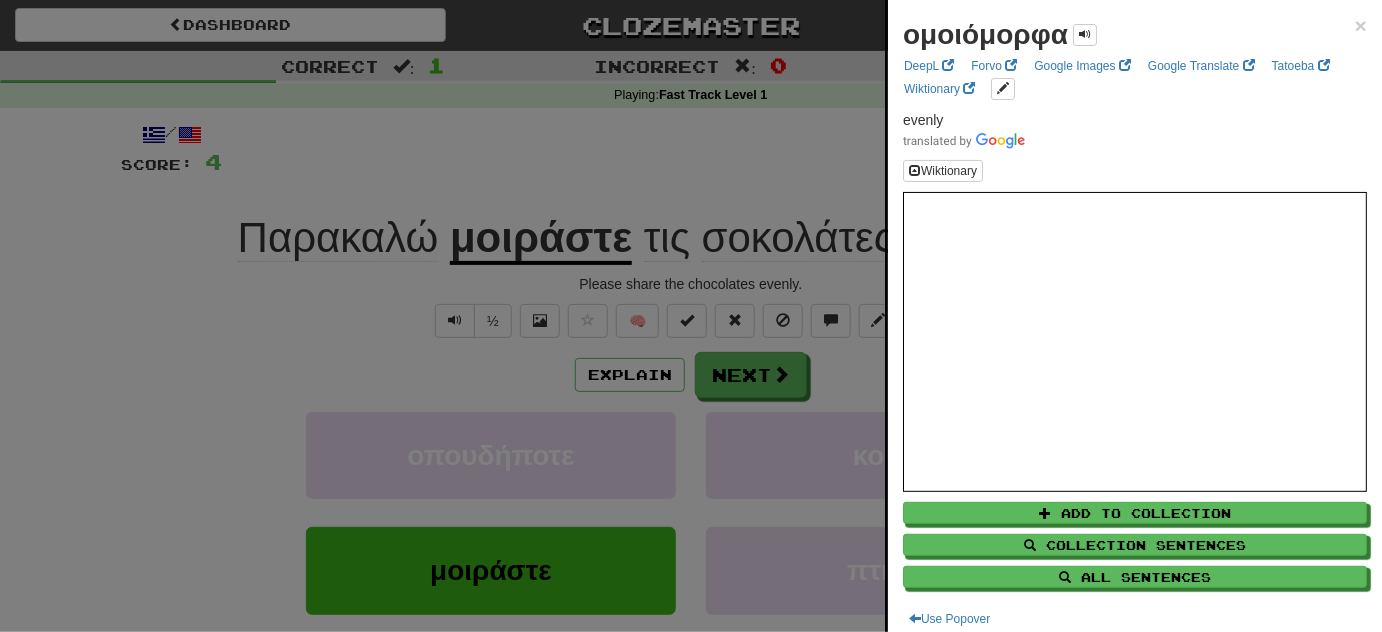 click at bounding box center [691, 316] 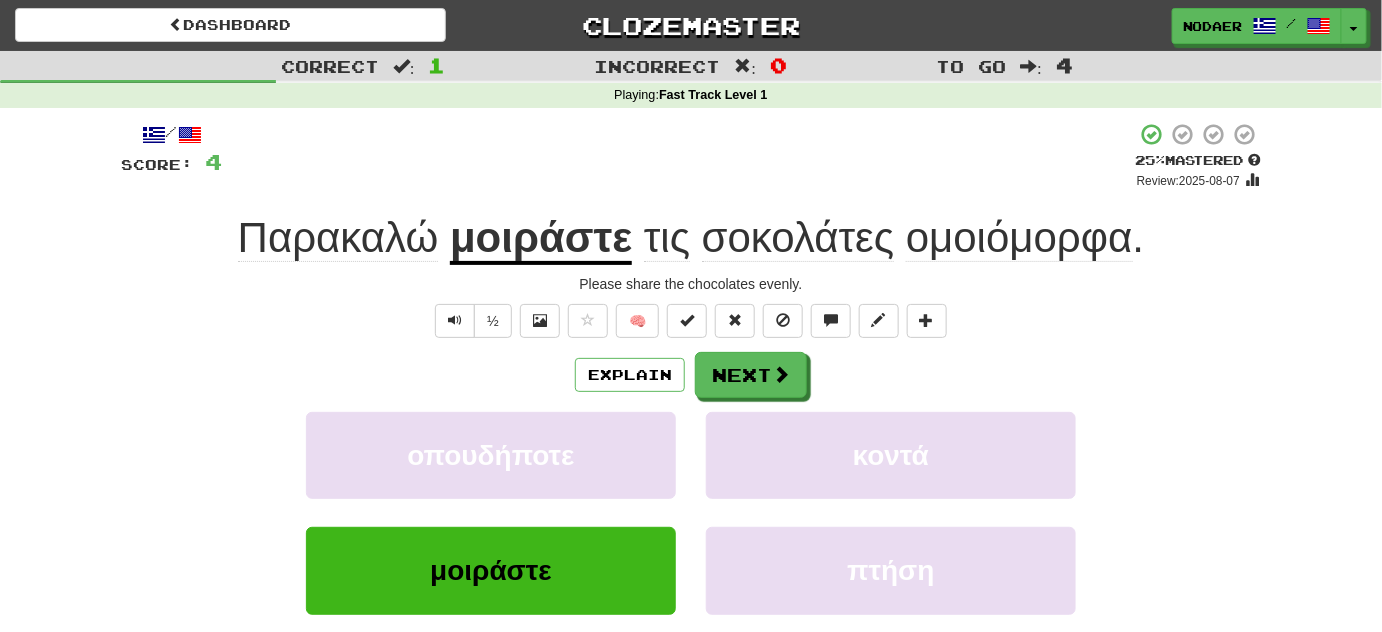click on "½ 🧠" at bounding box center [691, 321] 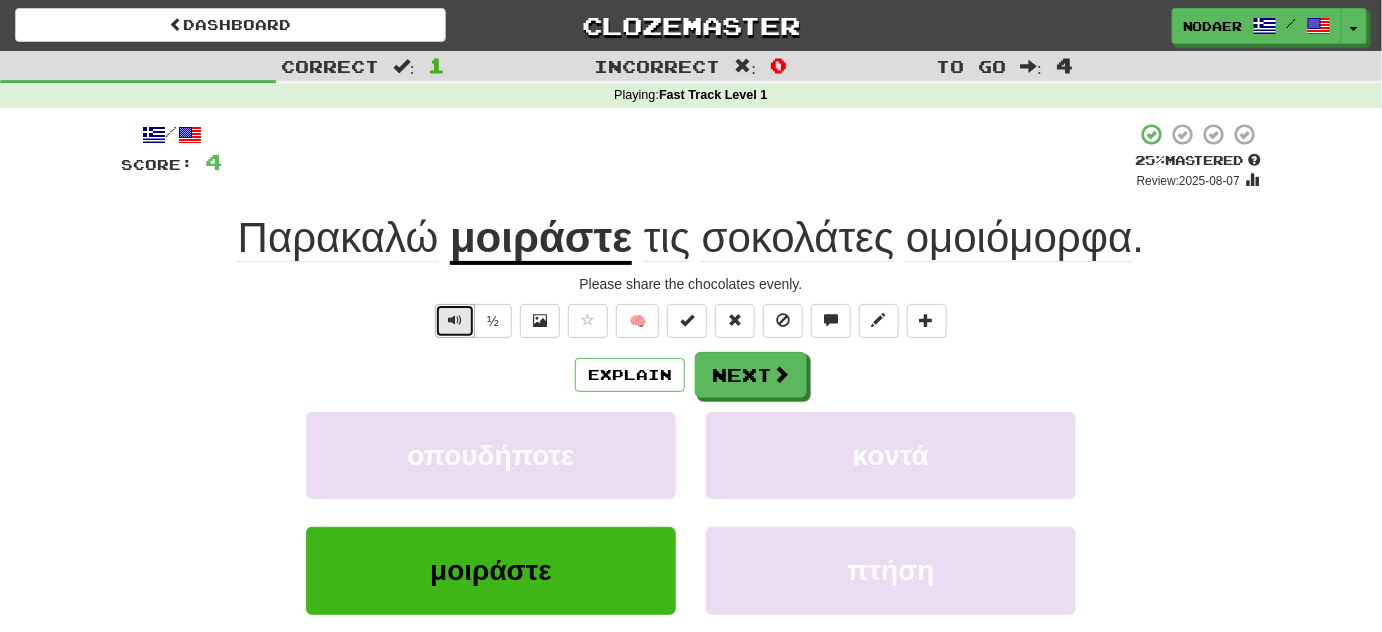 click at bounding box center [455, 321] 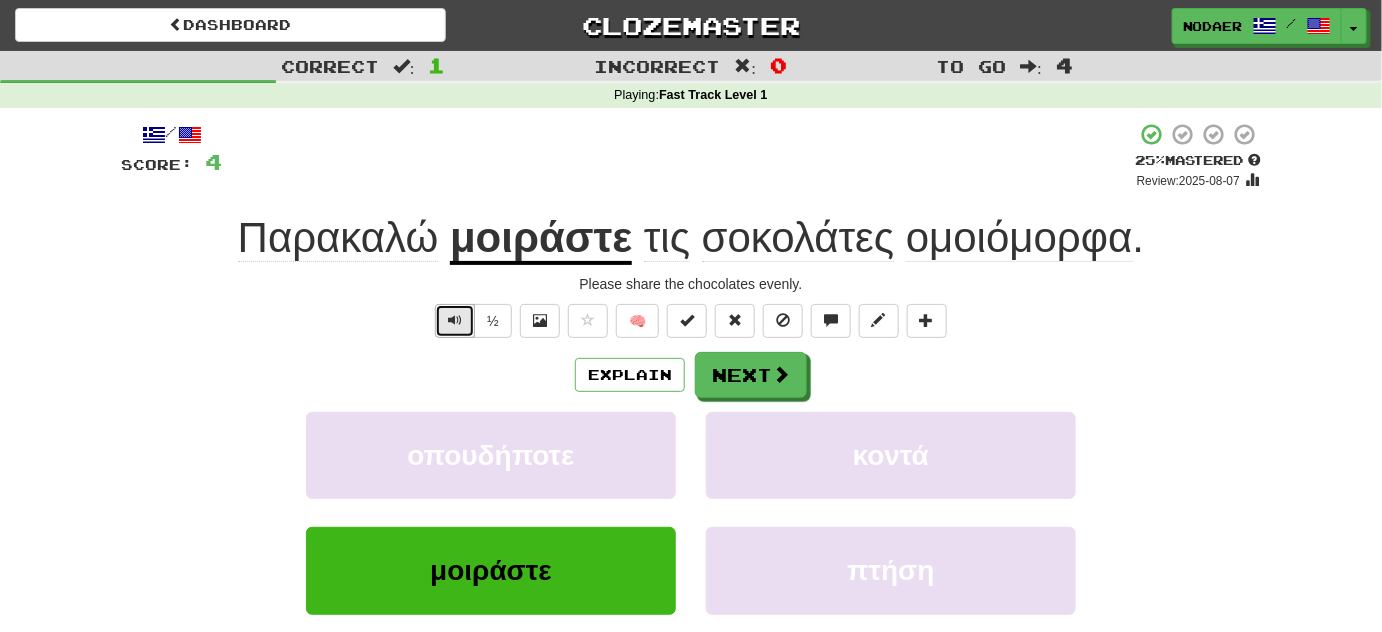 click at bounding box center [455, 321] 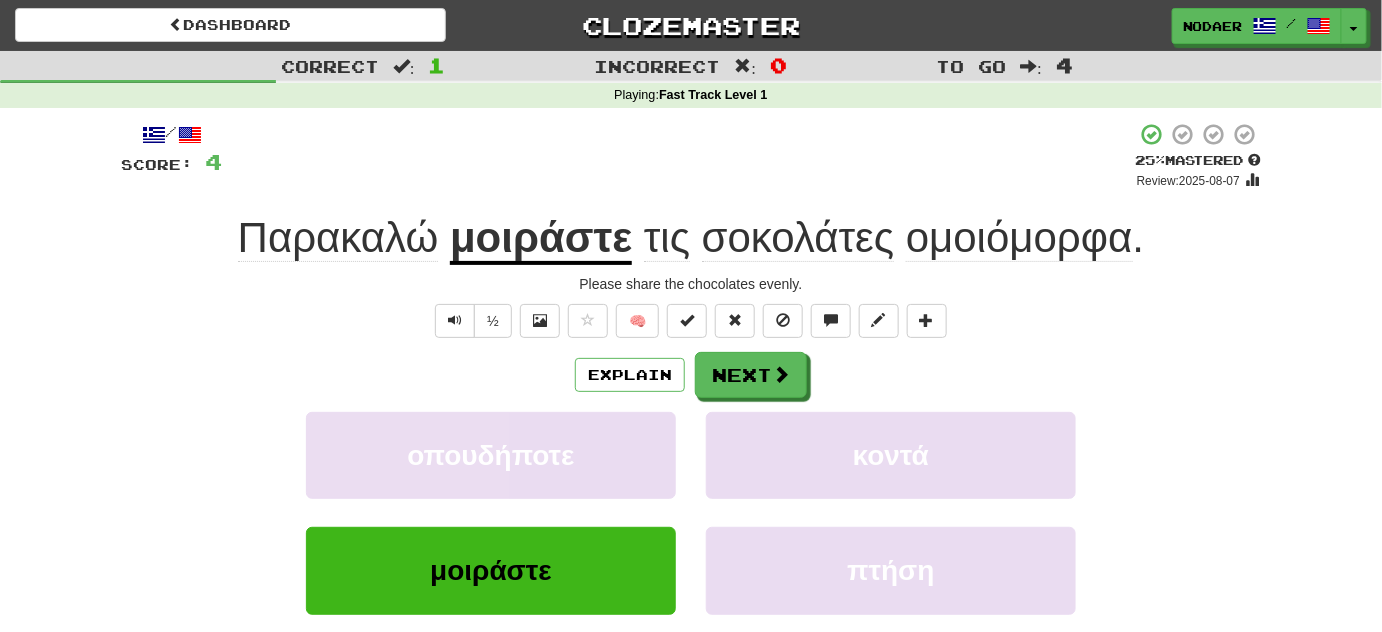 click on "μοιράστε" at bounding box center (541, 239) 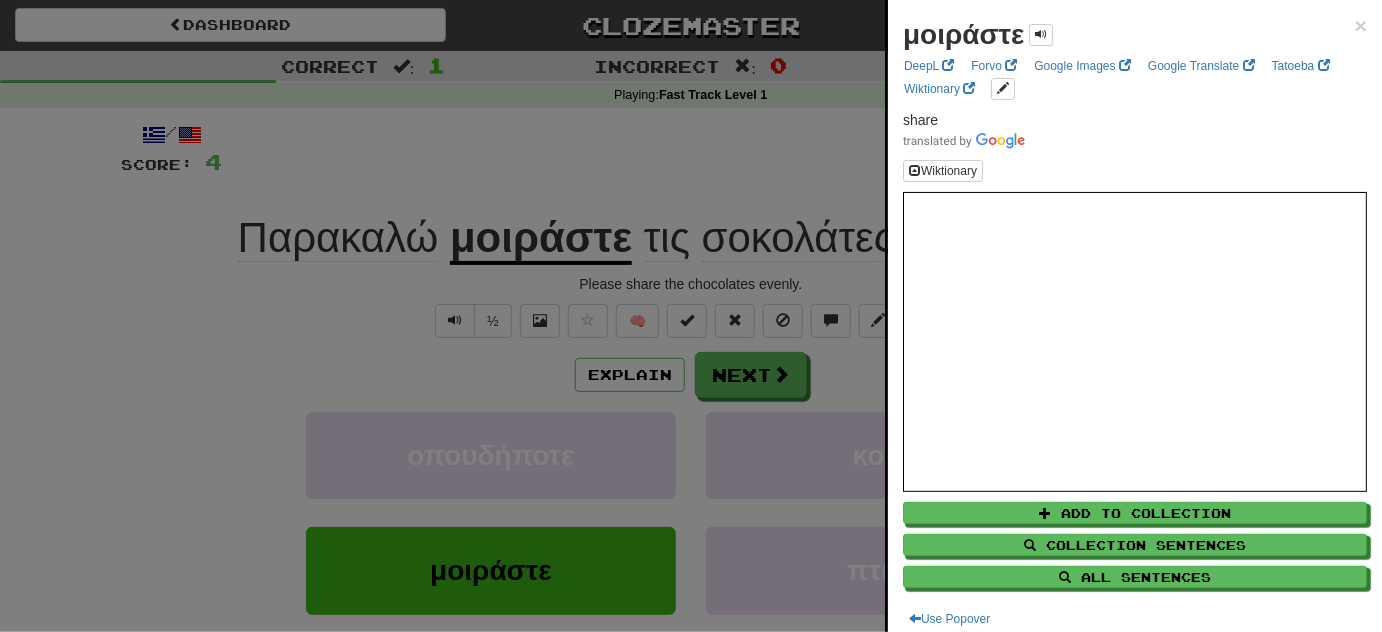click at bounding box center [691, 316] 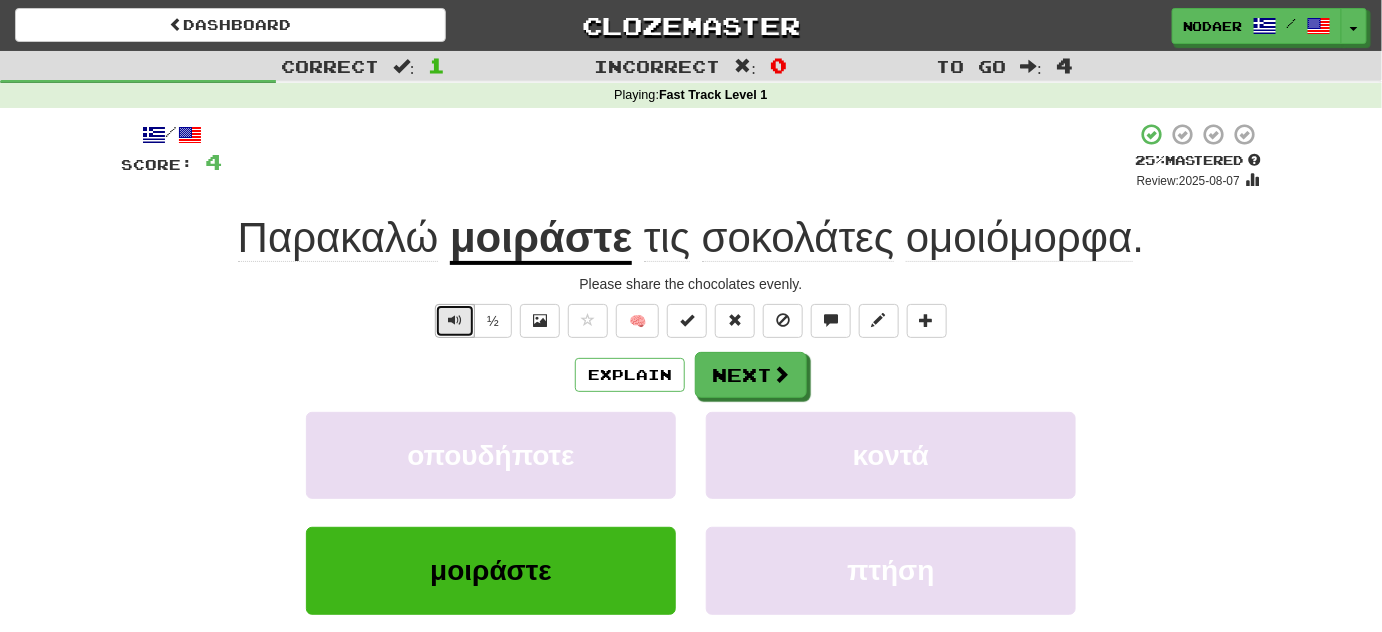 click at bounding box center [455, 320] 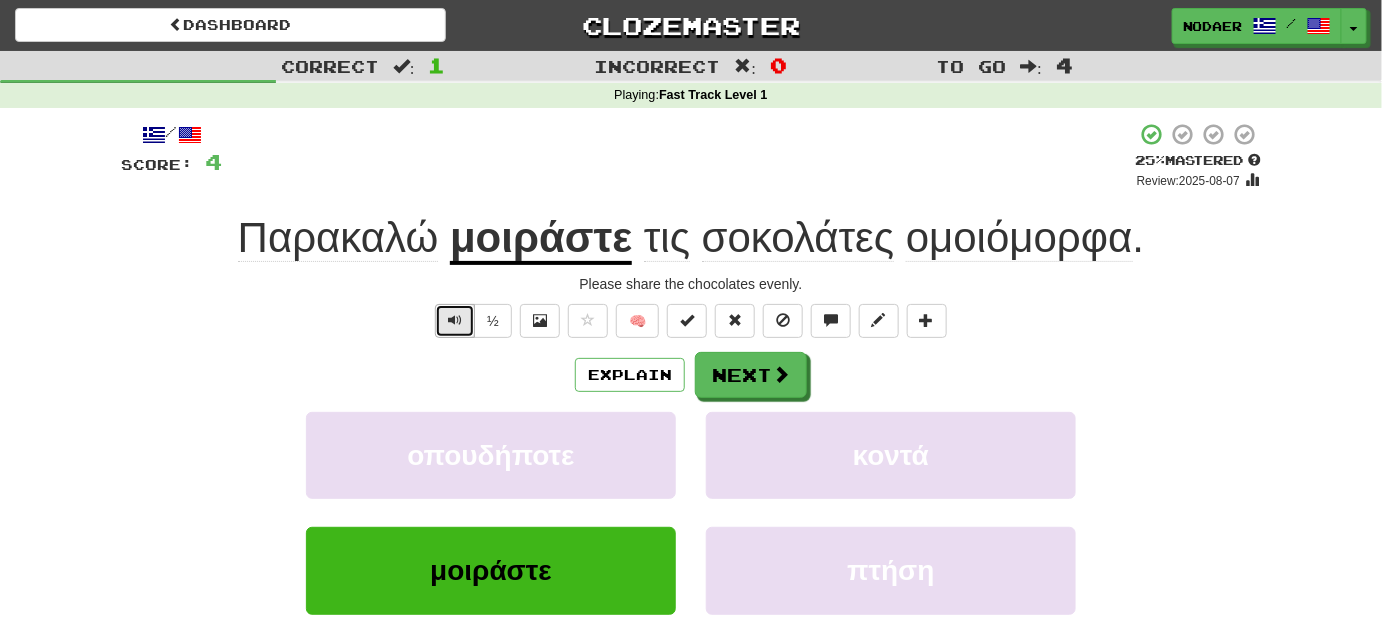 click at bounding box center [455, 321] 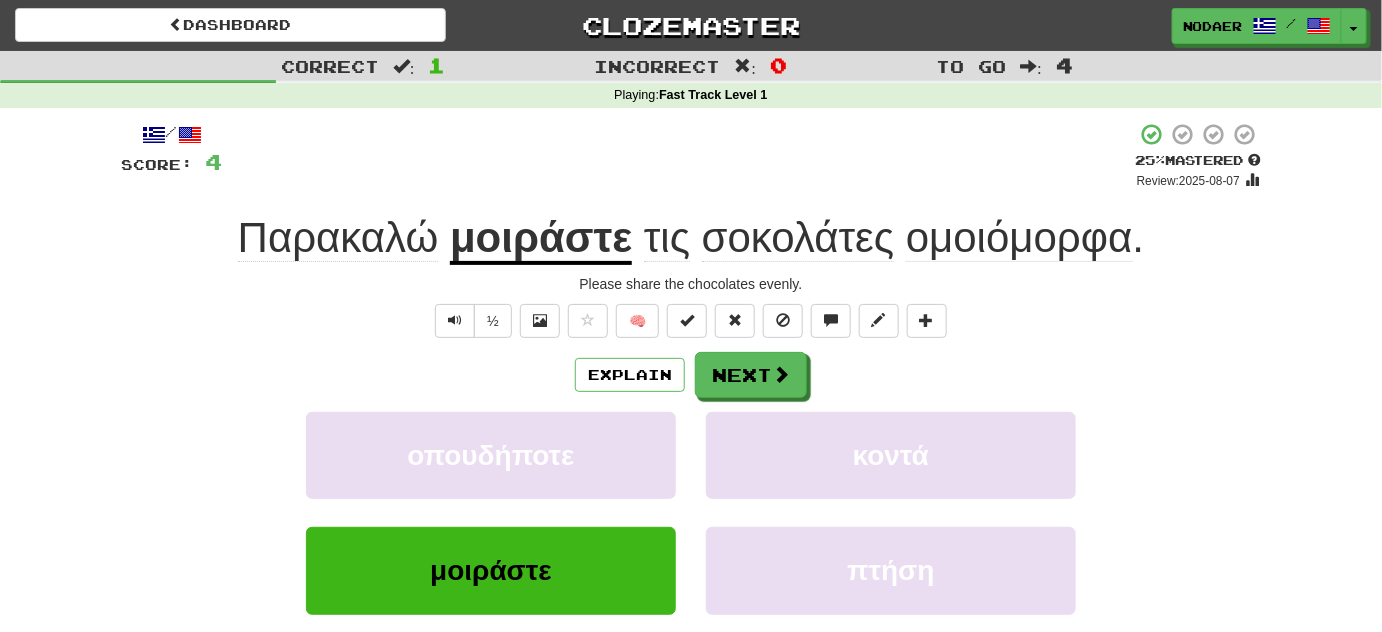 click on "ομοιόμορφα" at bounding box center (1019, 238) 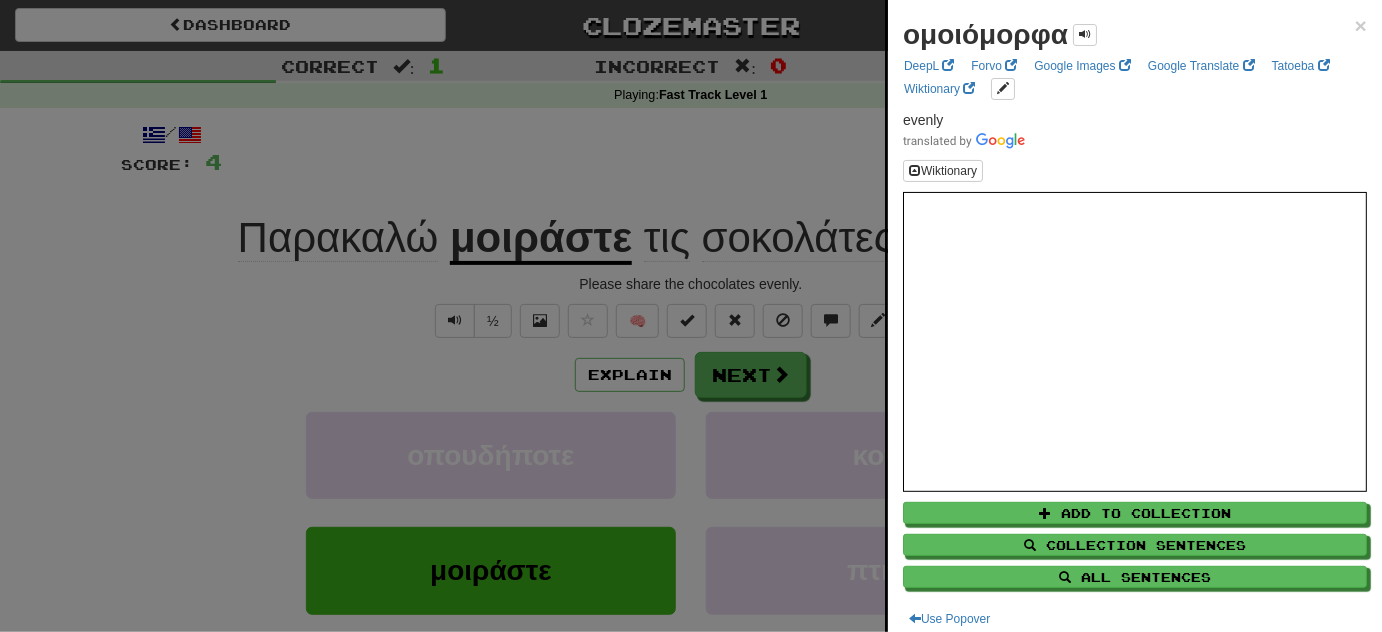 click at bounding box center (691, 316) 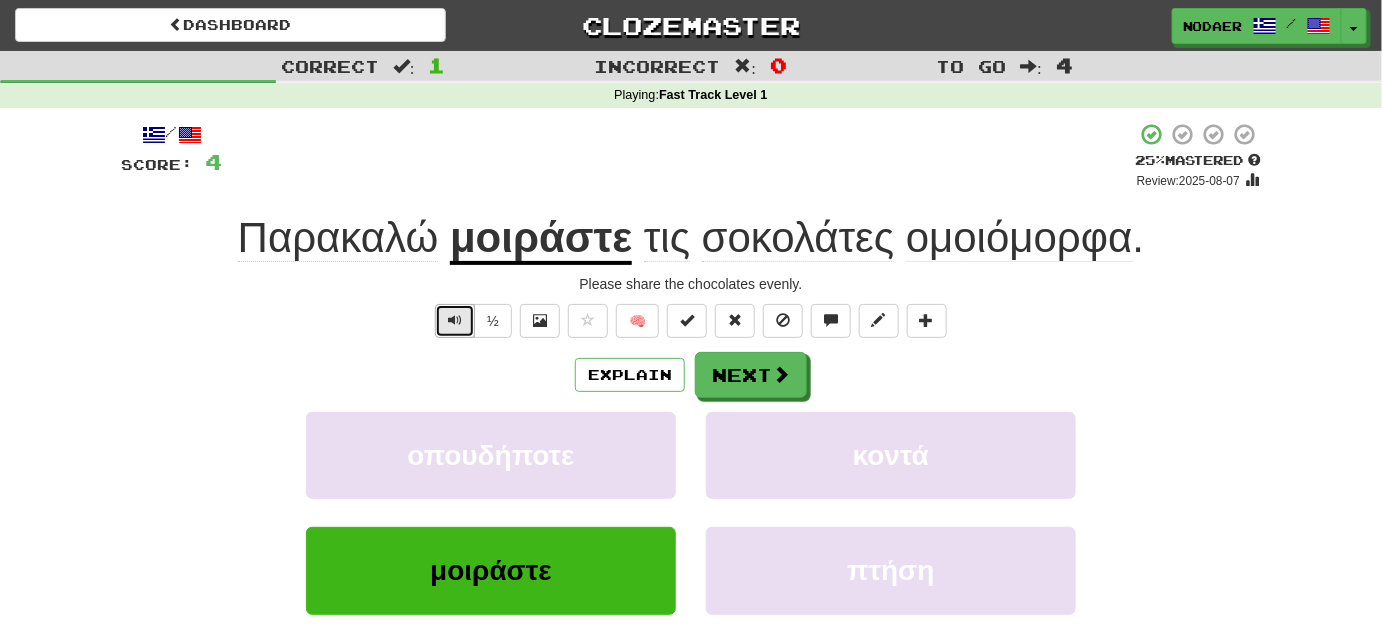 click at bounding box center (455, 321) 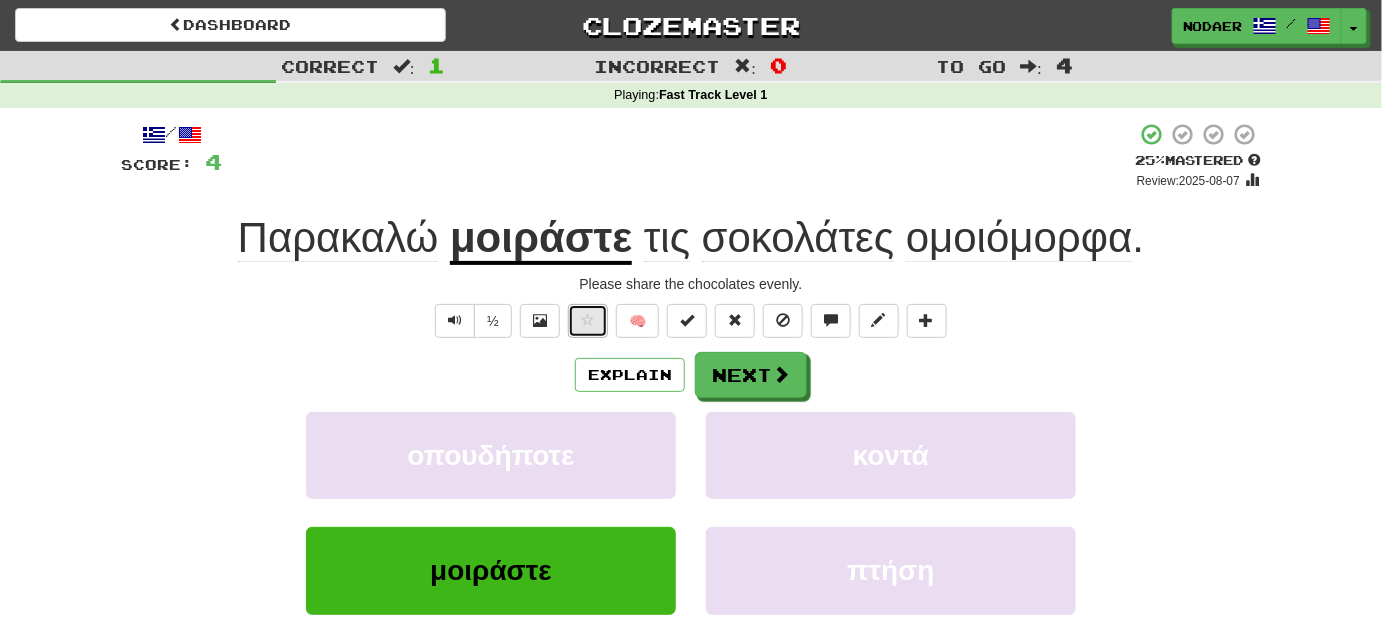 click at bounding box center (588, 321) 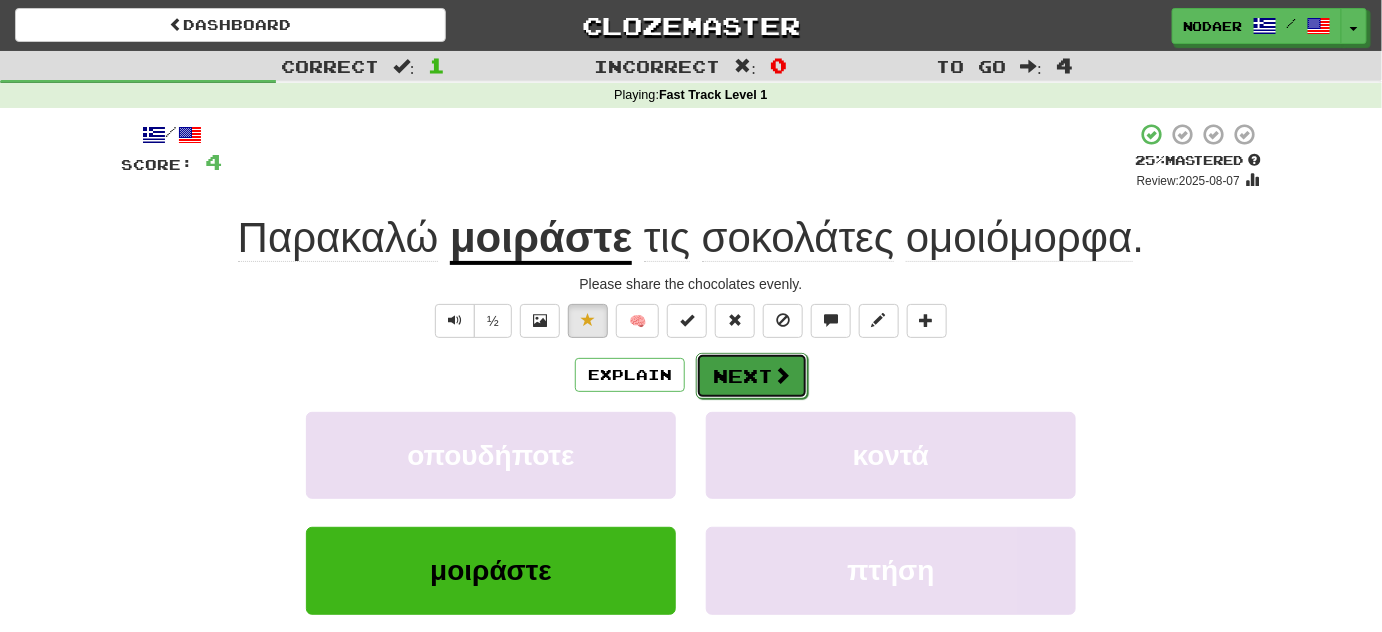 click on "Next" at bounding box center [752, 376] 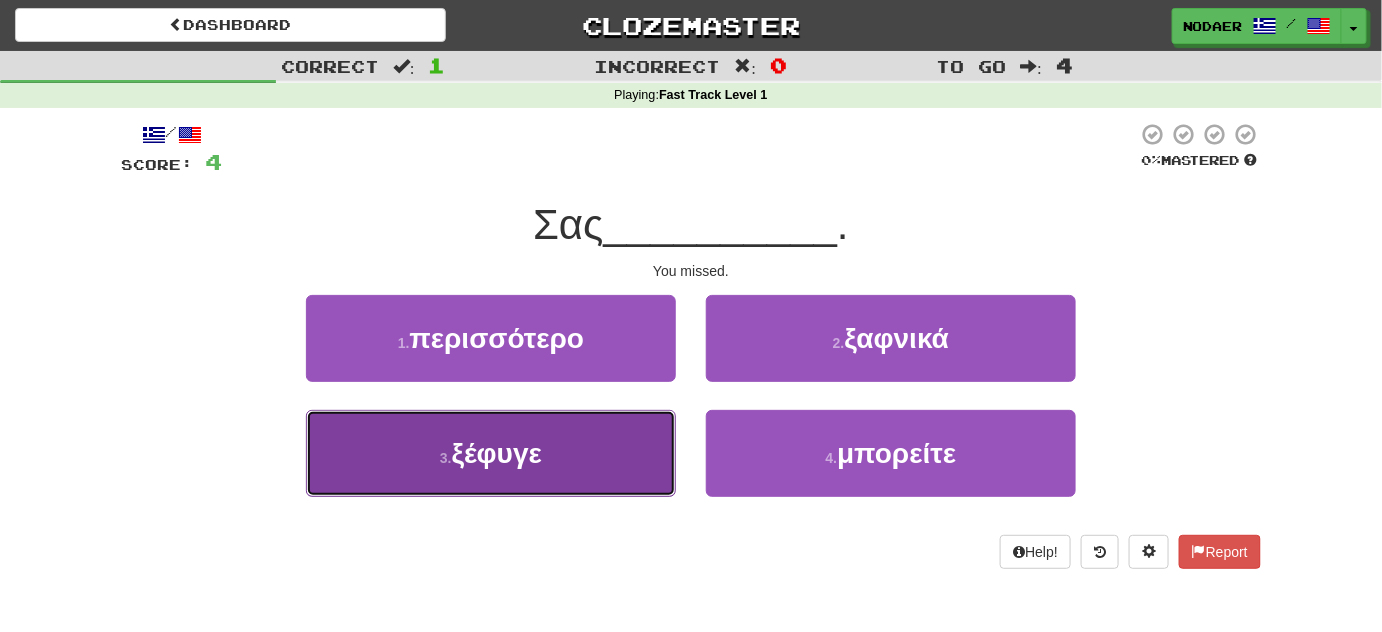 click on "3 .  ξέφυγε" at bounding box center [491, 453] 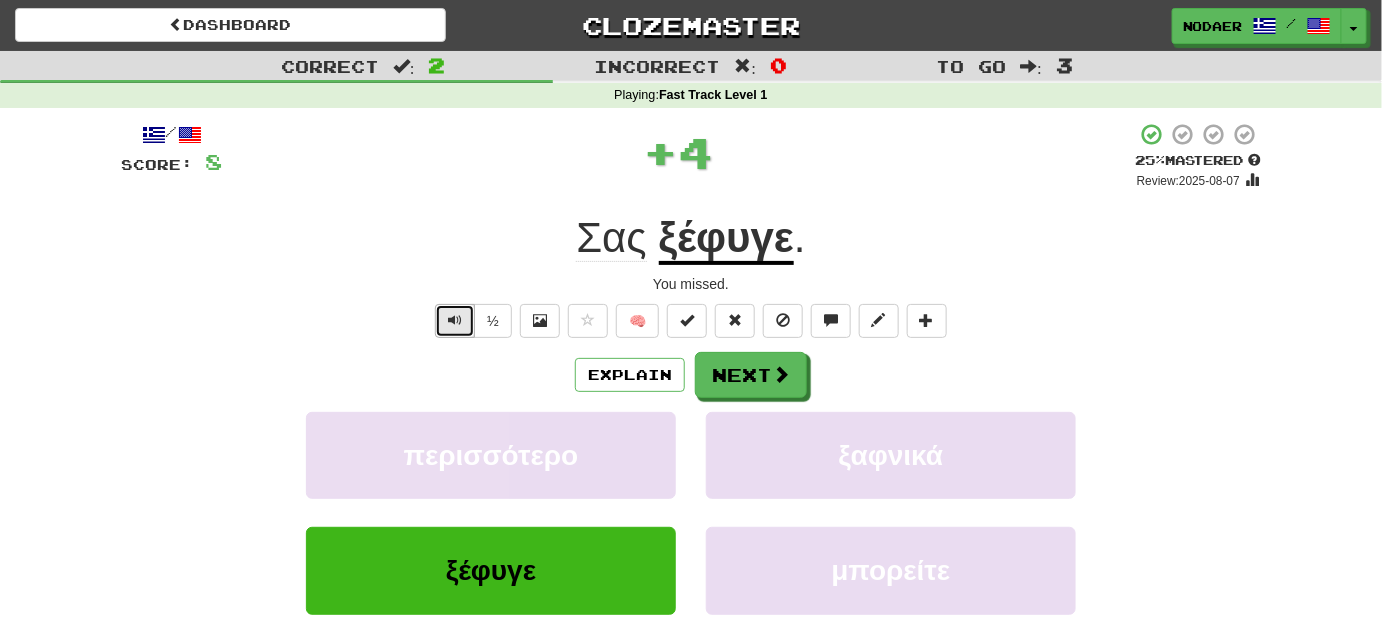 click at bounding box center [455, 320] 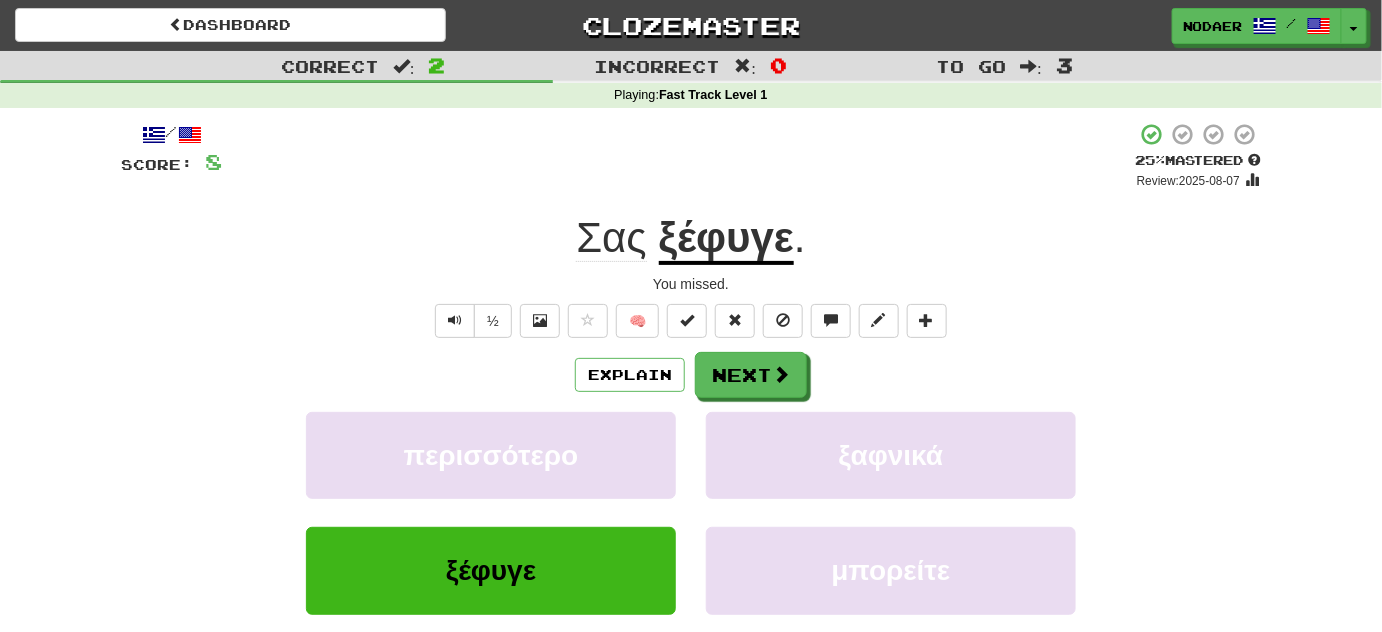 click on "ξέφυγε" at bounding box center [726, 239] 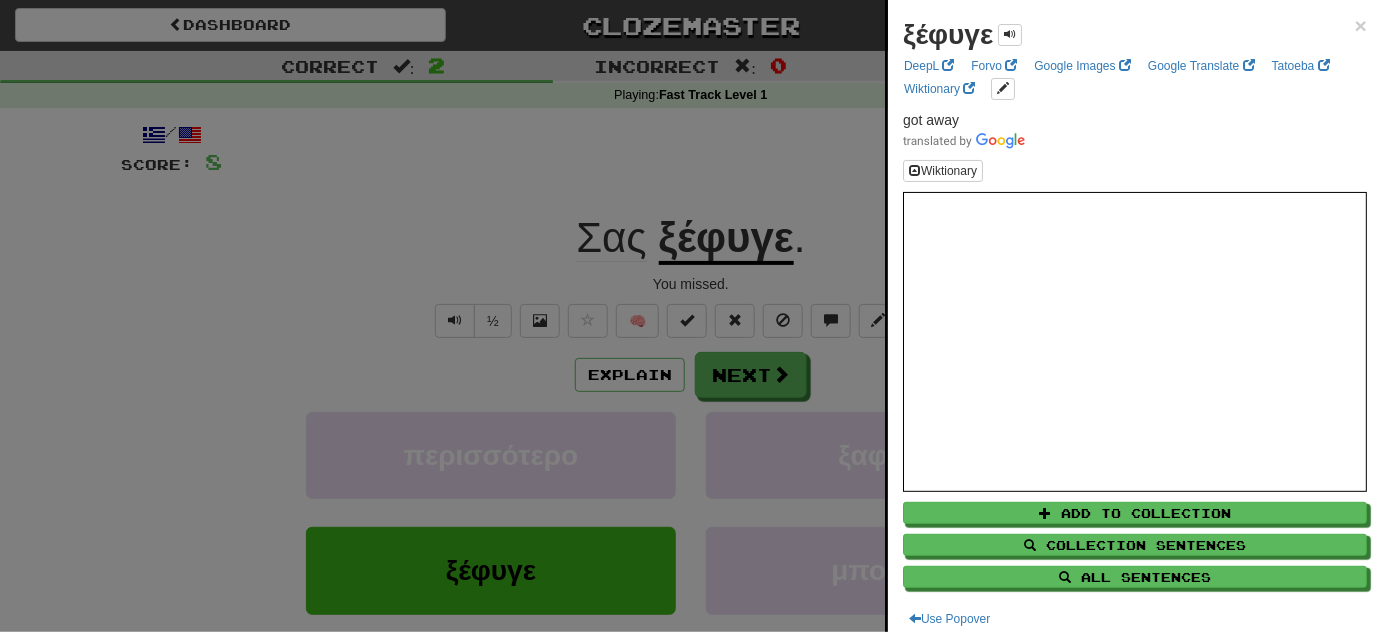 click at bounding box center [691, 316] 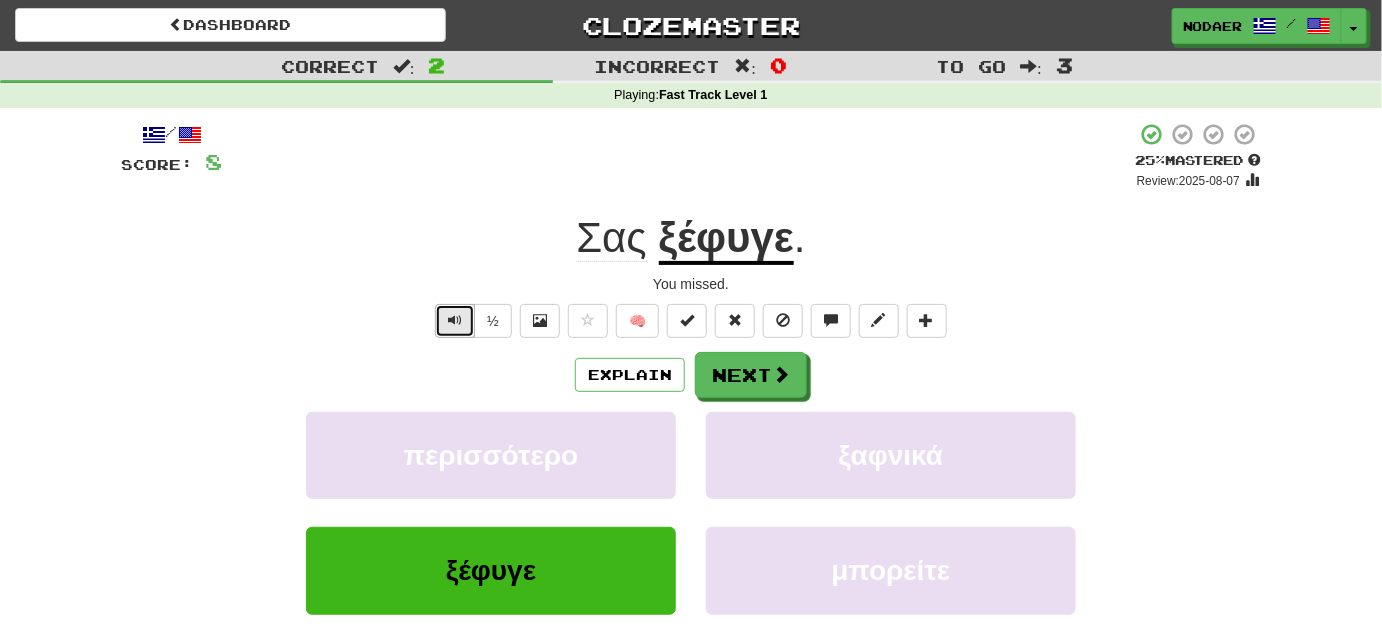 click at bounding box center (455, 321) 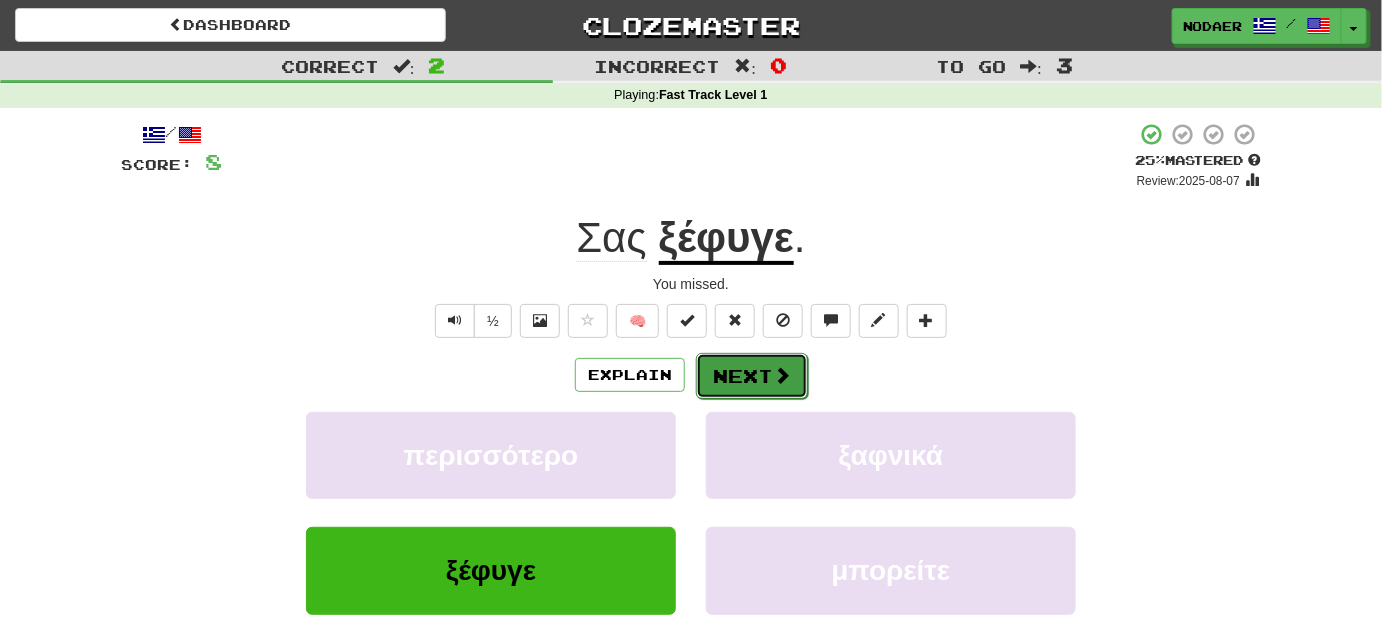 click on "Next" at bounding box center (752, 376) 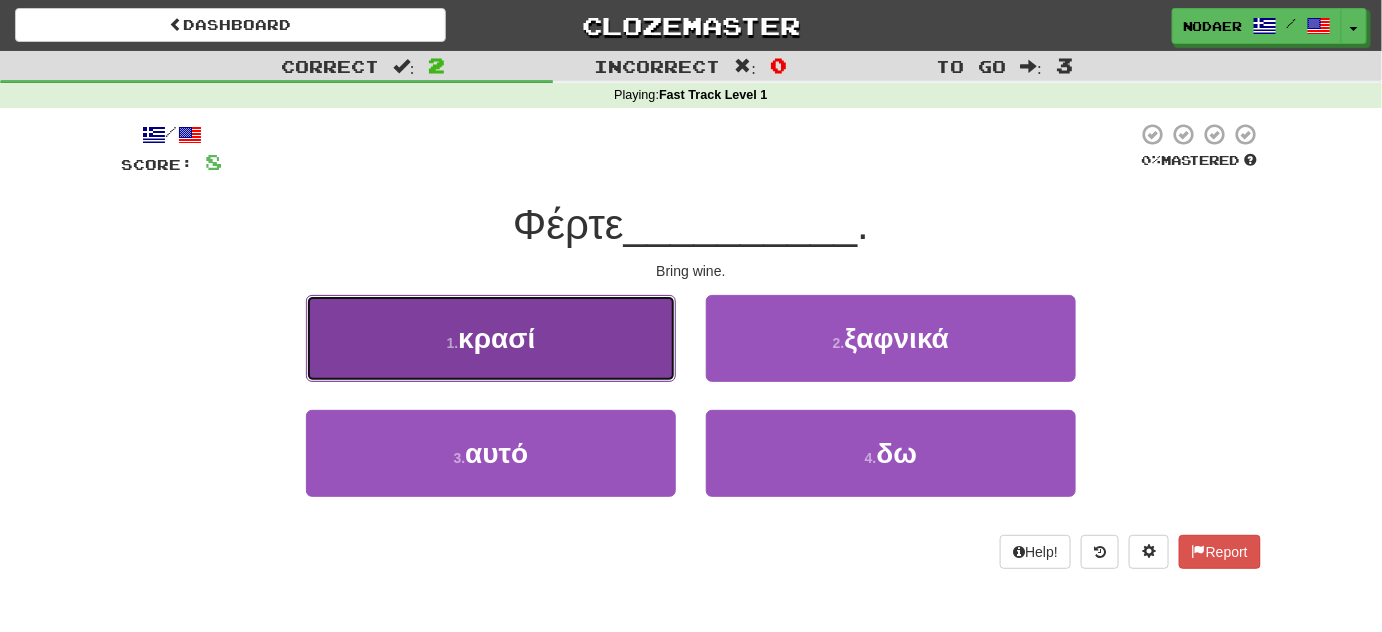 click on "1 .  κρασί" at bounding box center [491, 338] 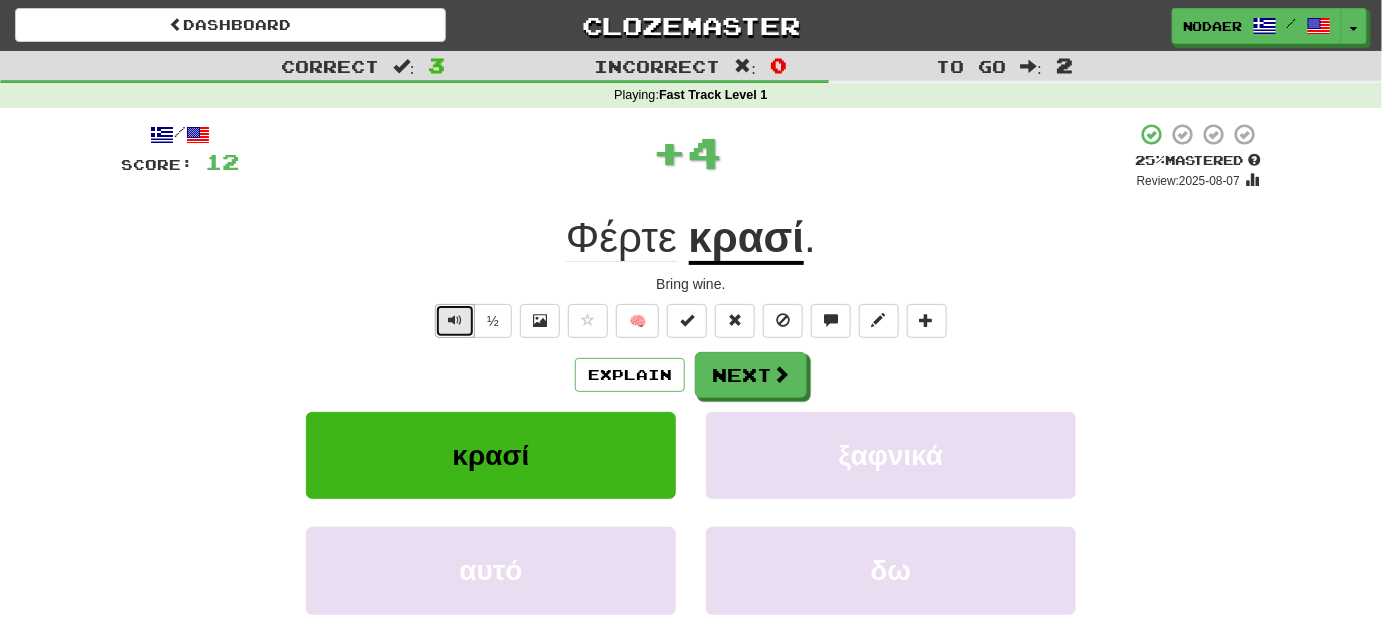 click at bounding box center [455, 320] 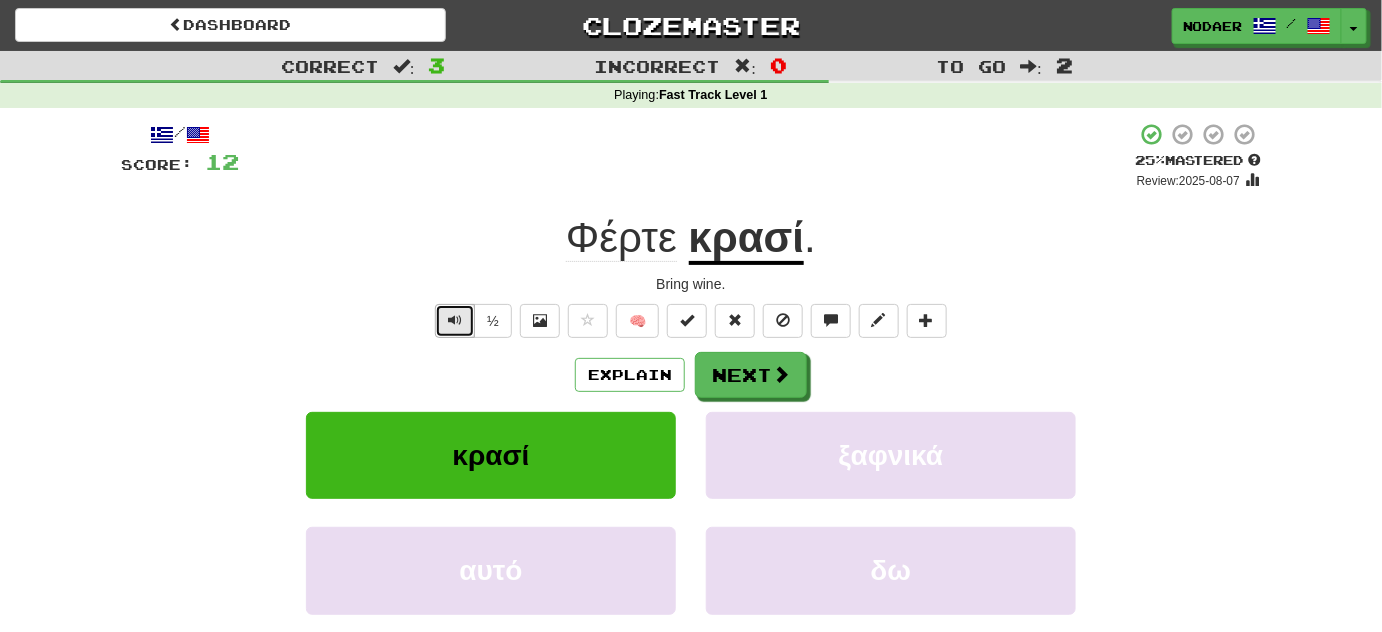 click at bounding box center (455, 320) 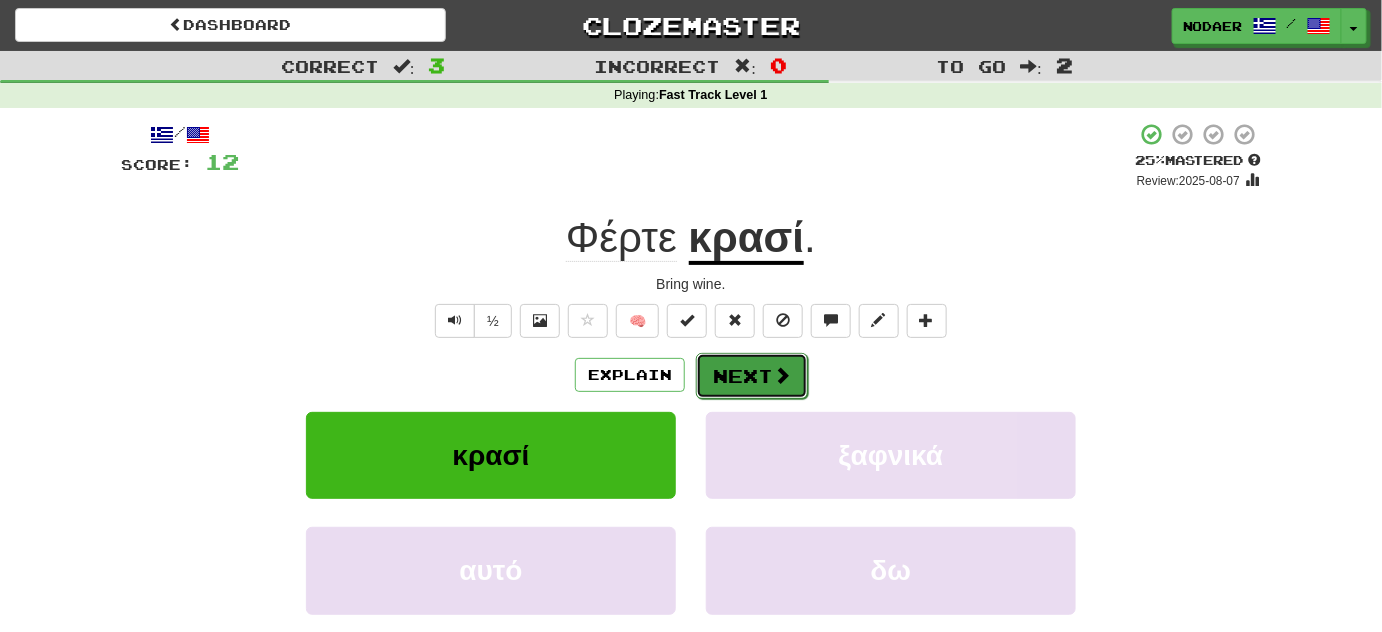click on "Next" at bounding box center [752, 376] 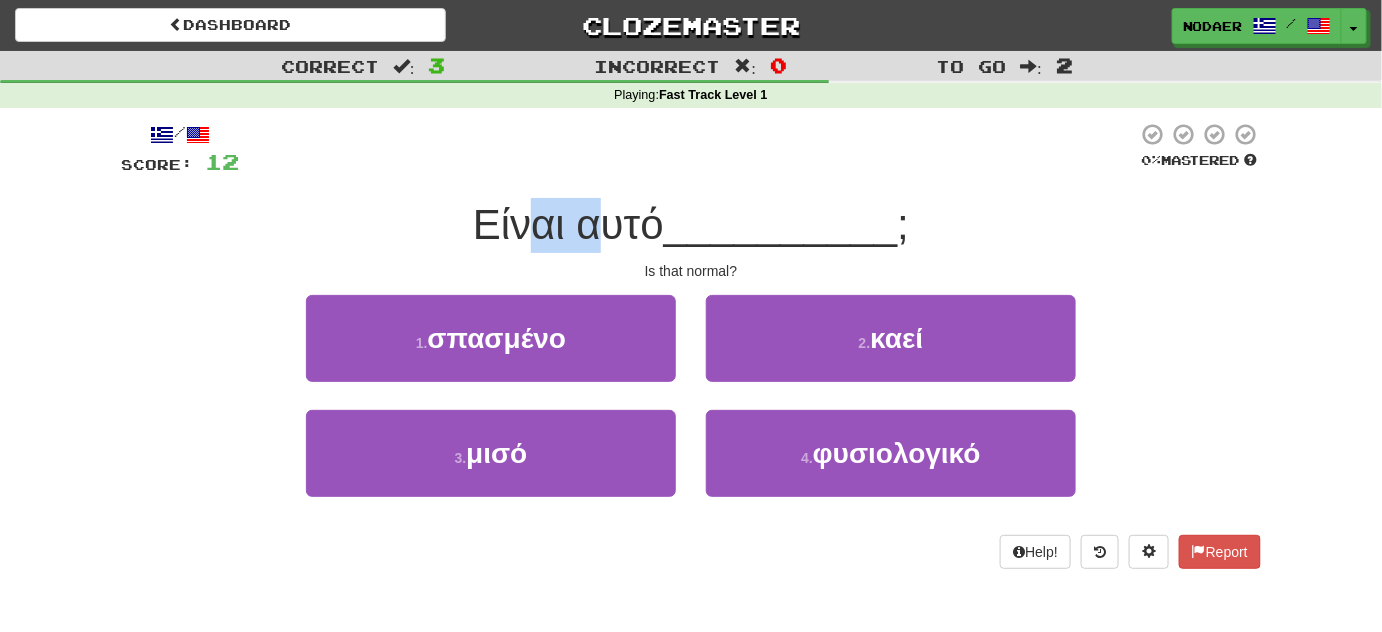 drag, startPoint x: 517, startPoint y: 236, endPoint x: 650, endPoint y: 208, distance: 135.91542 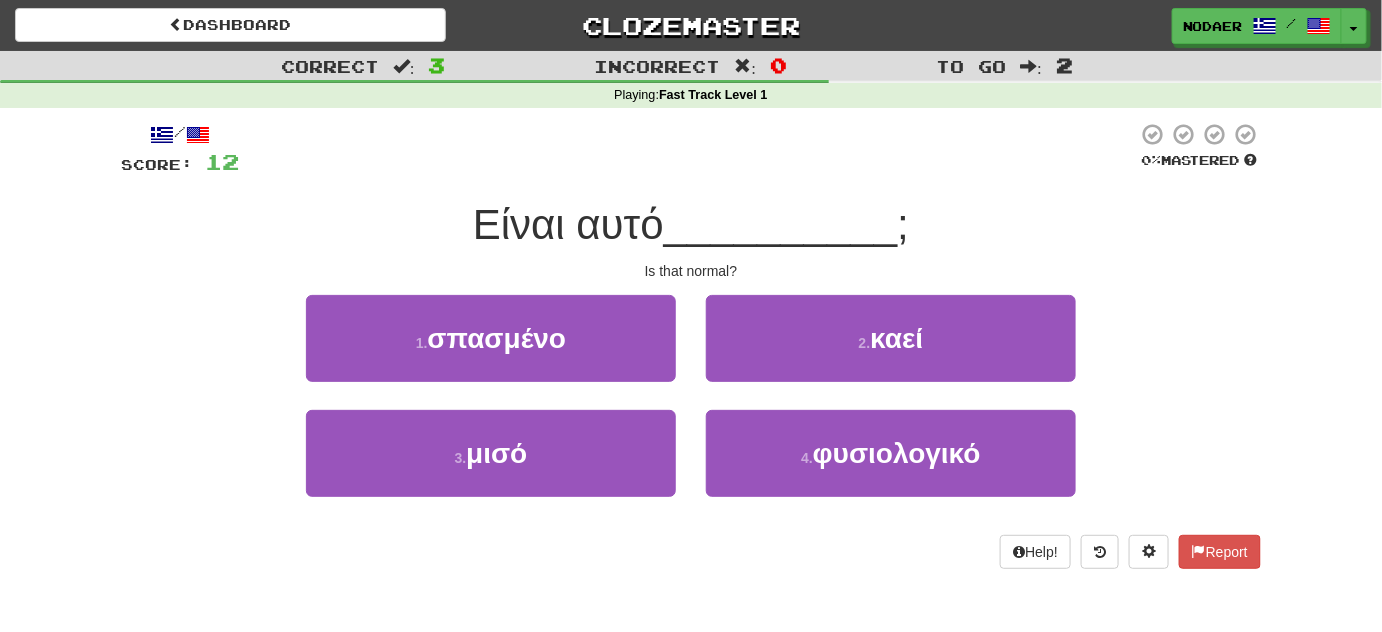 click on "/  Score:   12 0 %  Mastered Είναι αυτό  __________ ; Is that normal? 1 .  σπασμένο 2 .  καεί 3 .  μισό 4 .  φυσιολογικό  Help!  Report" at bounding box center [691, 345] 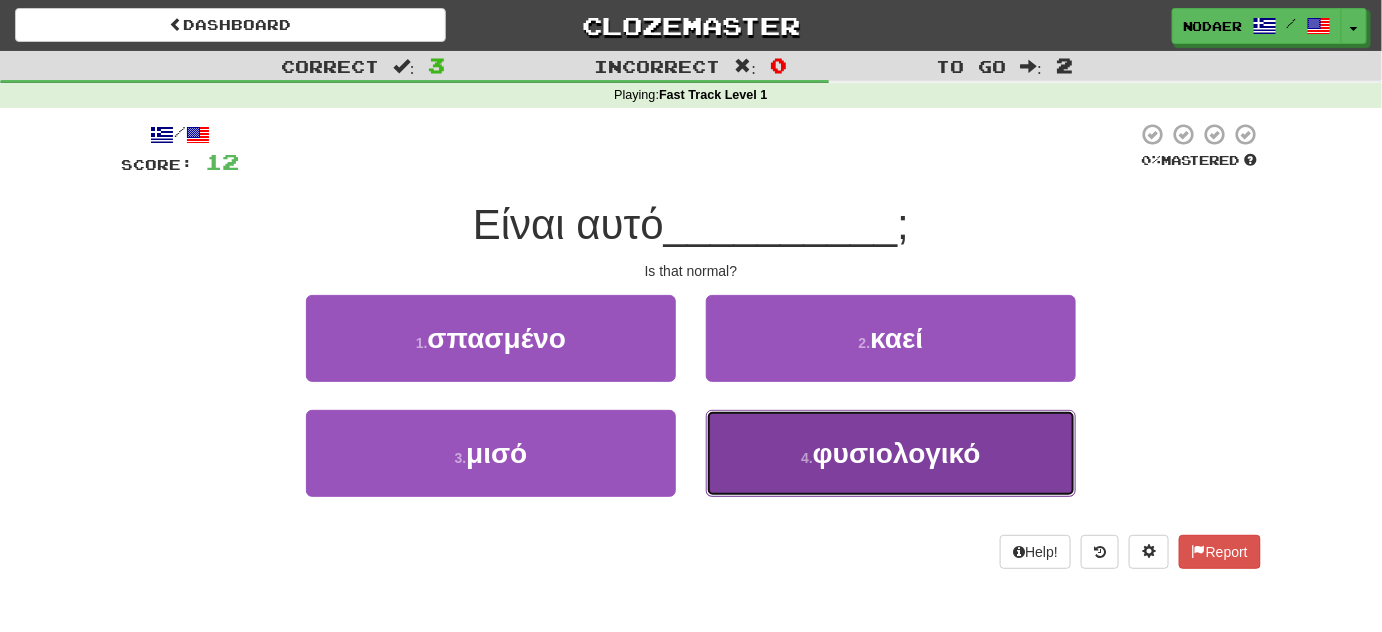 click on "4 .  φυσιολογικό" at bounding box center [891, 453] 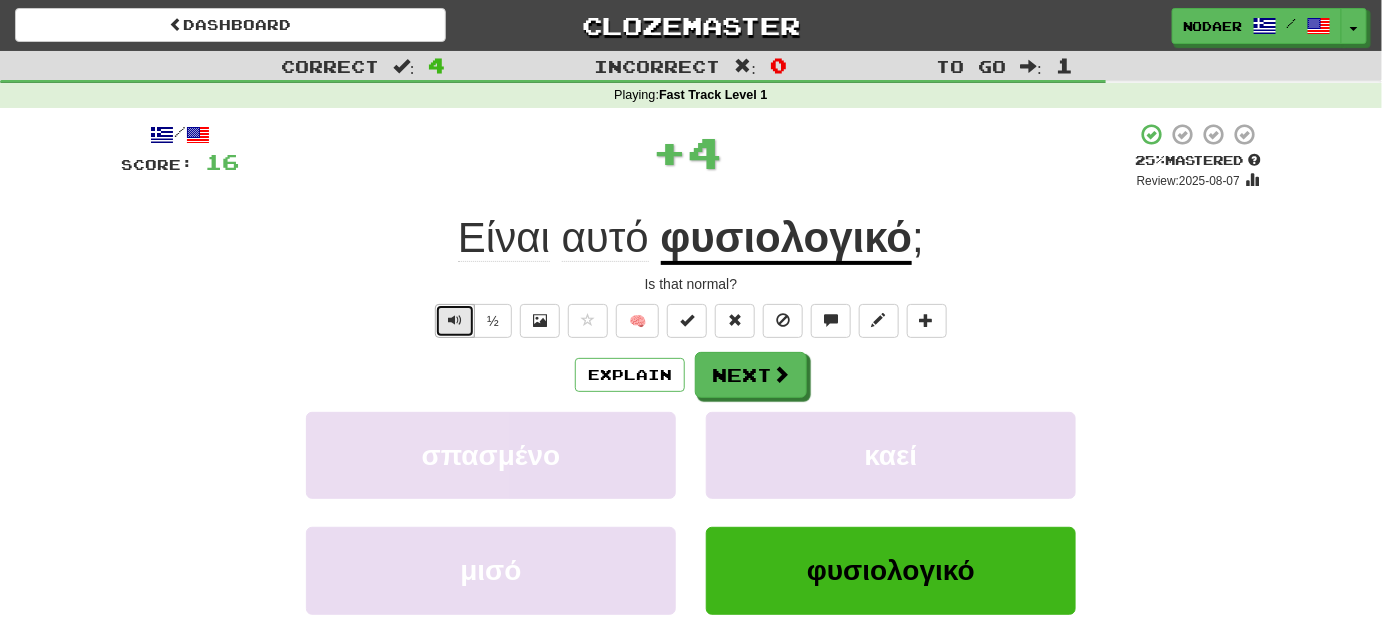 click at bounding box center [455, 321] 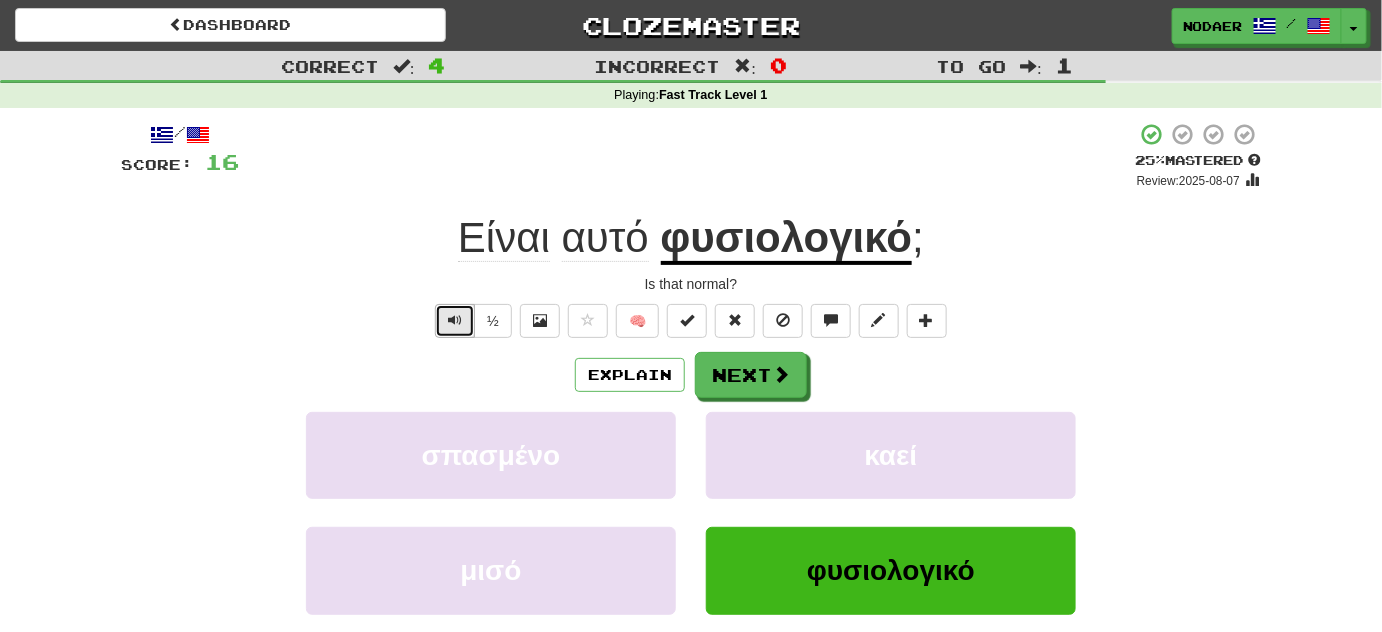 click at bounding box center (455, 321) 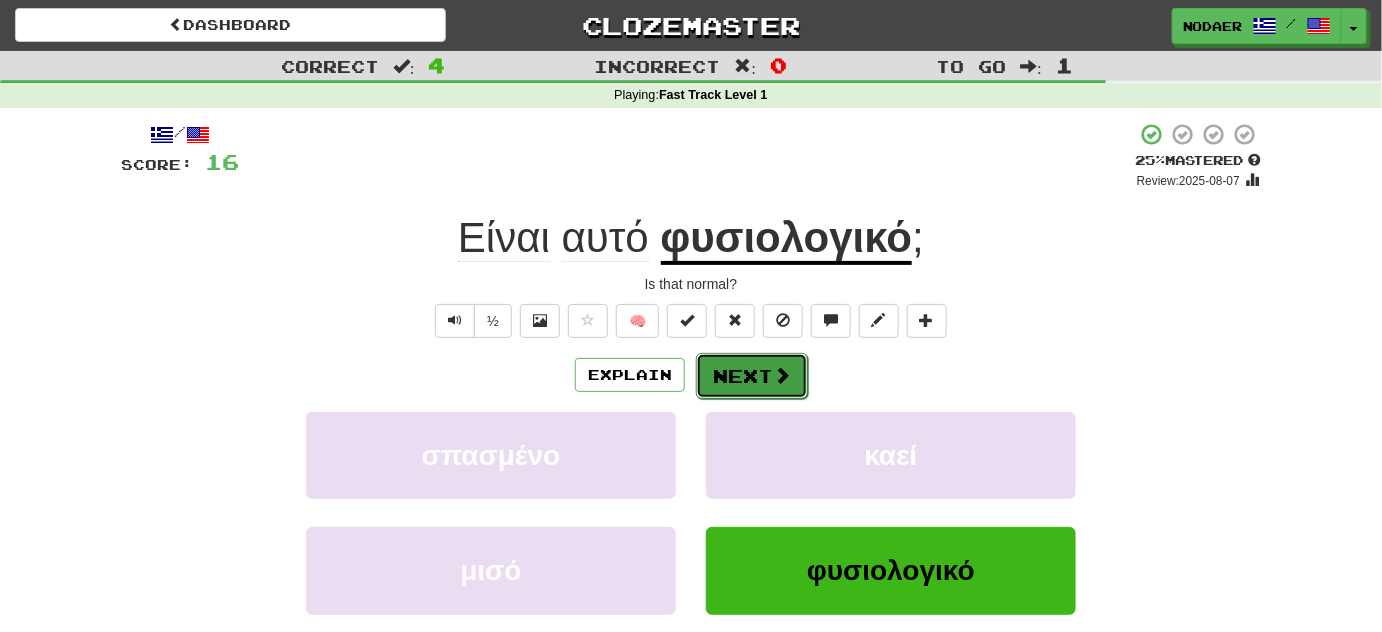 click on "Next" at bounding box center (752, 376) 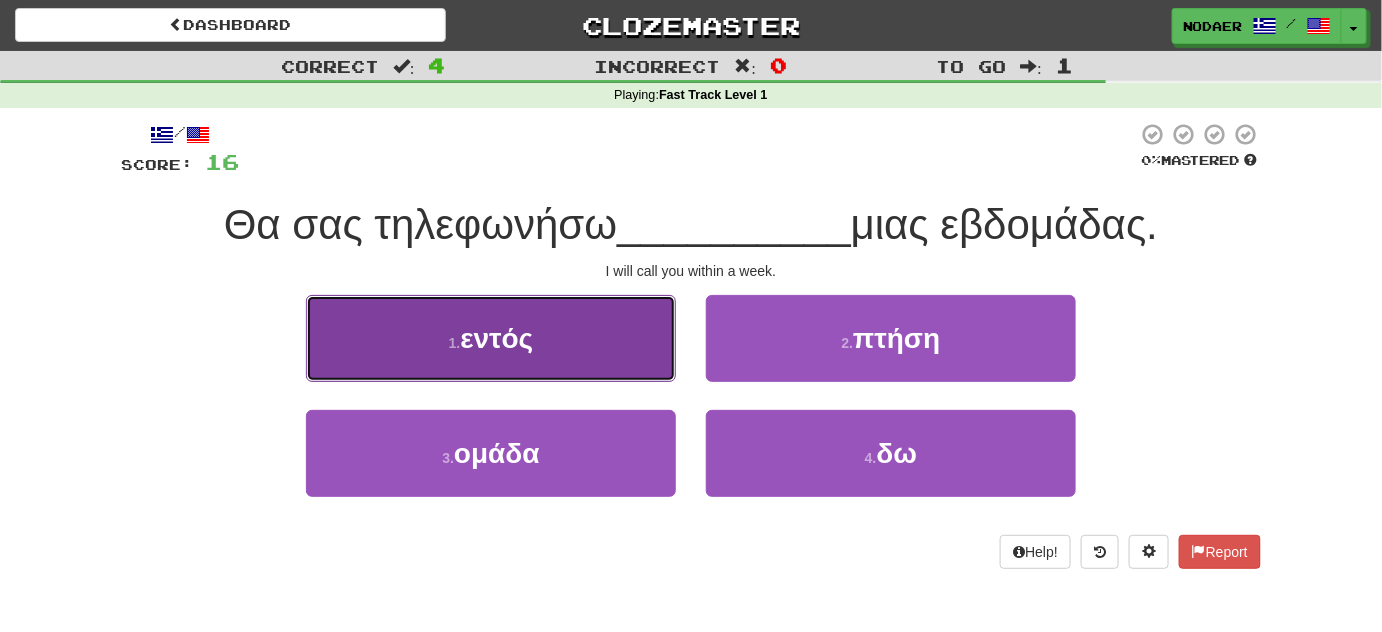 click on "1 .  εντός" at bounding box center [491, 338] 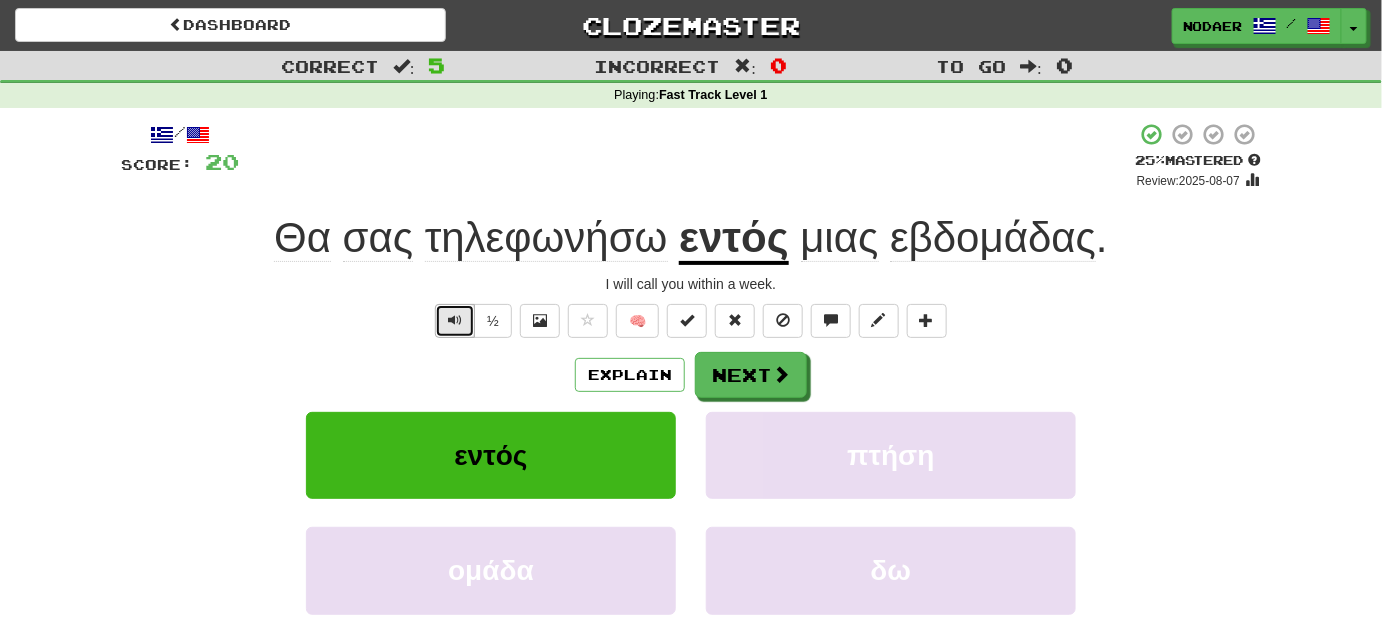 click at bounding box center [455, 321] 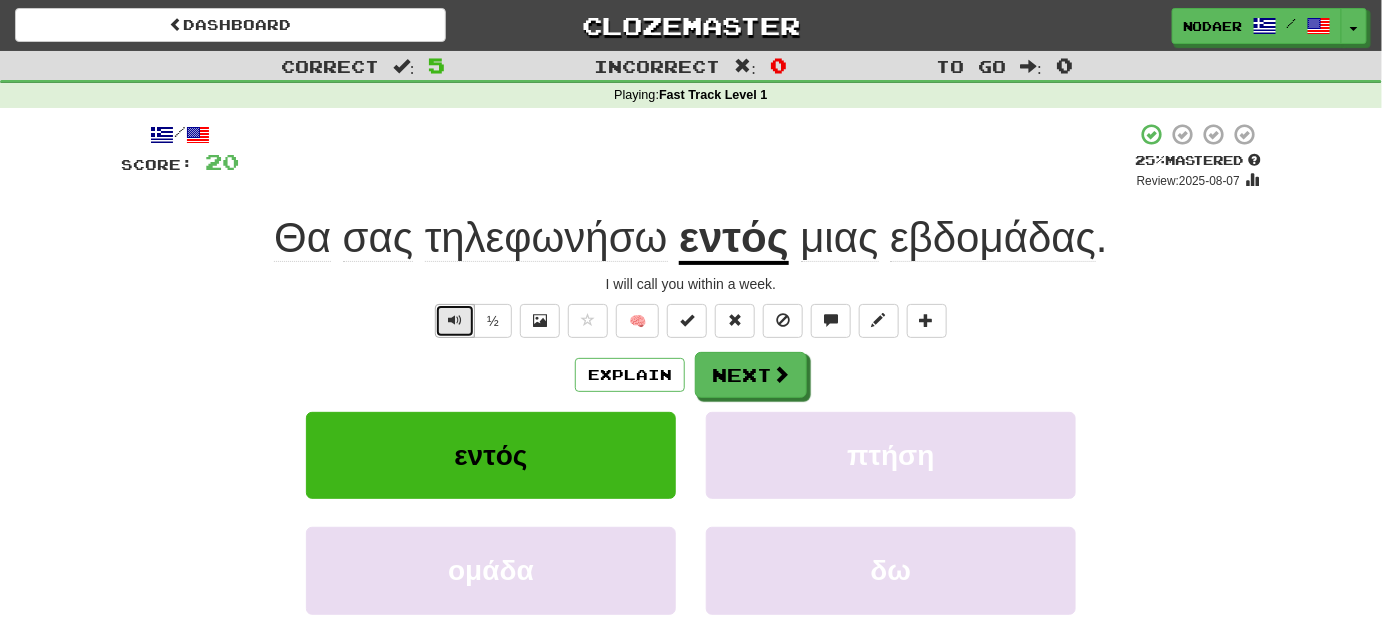 click at bounding box center [455, 321] 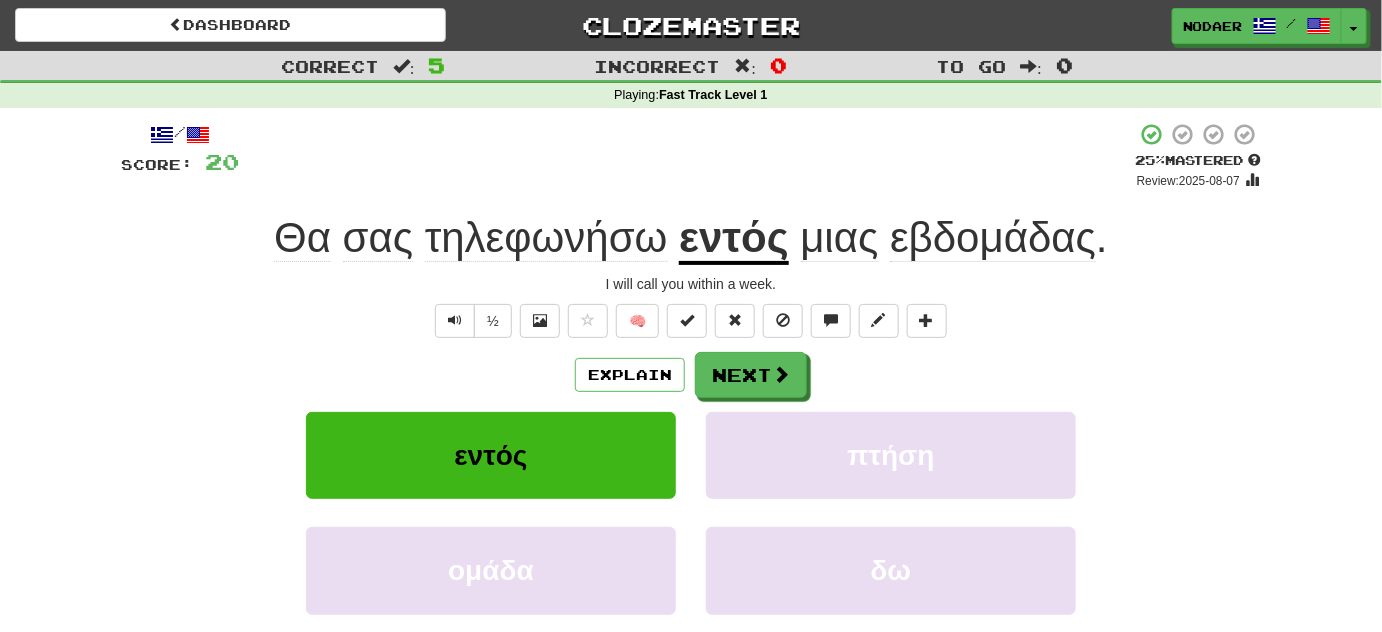 click on "εντός" at bounding box center (734, 239) 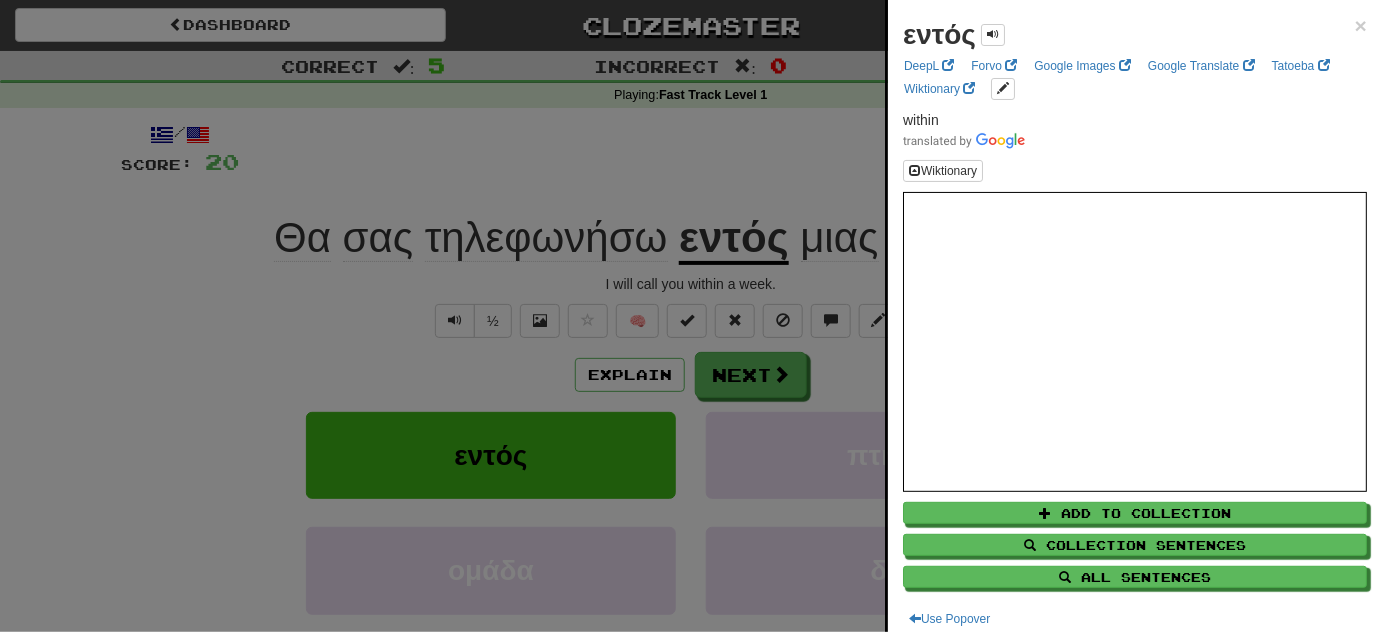 click at bounding box center (691, 316) 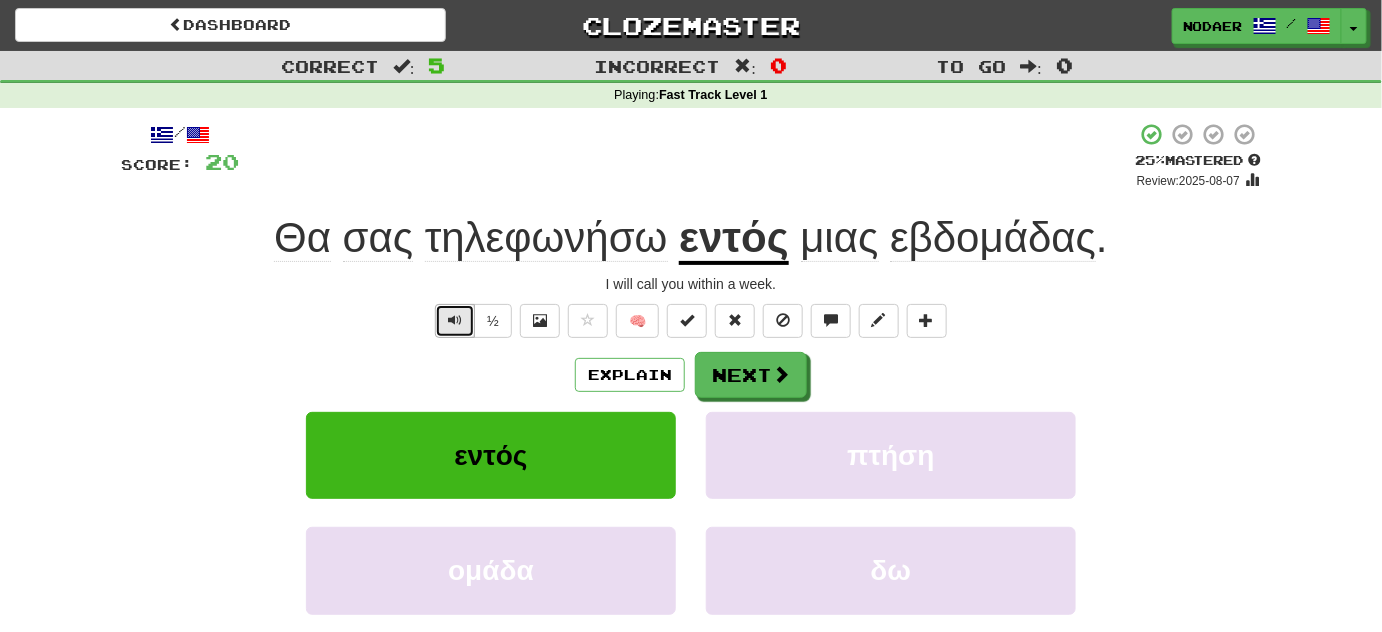 click at bounding box center (455, 321) 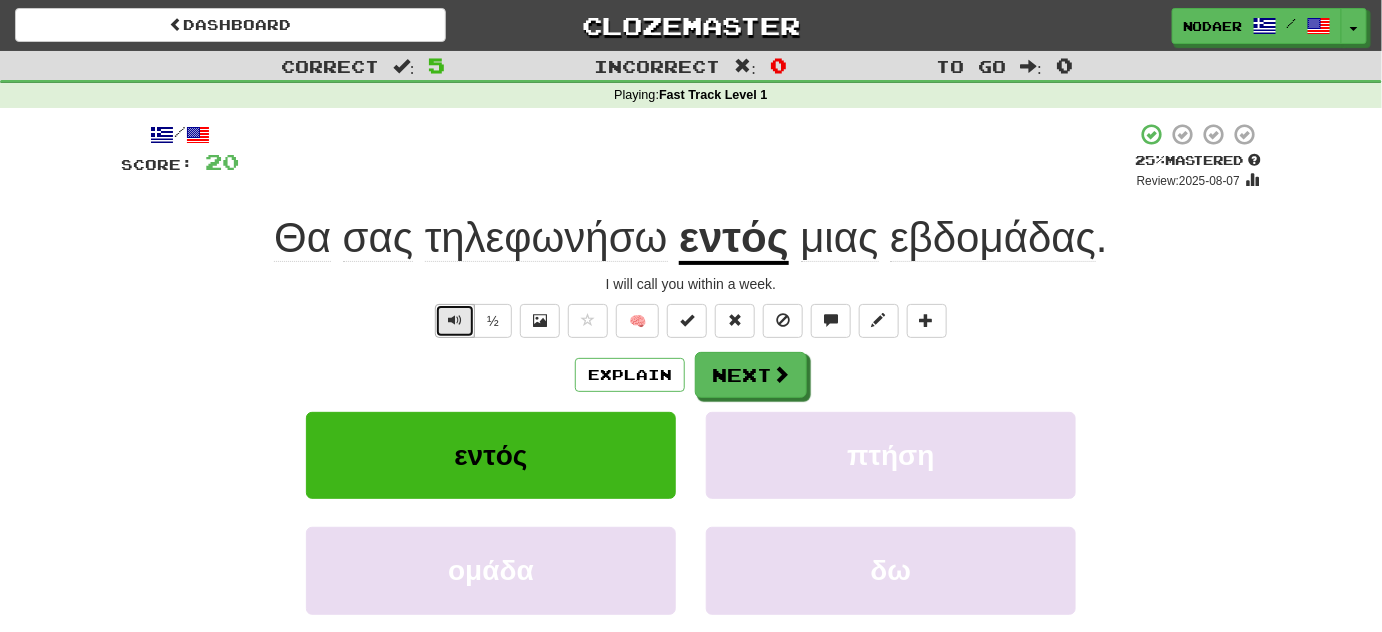 click at bounding box center (455, 321) 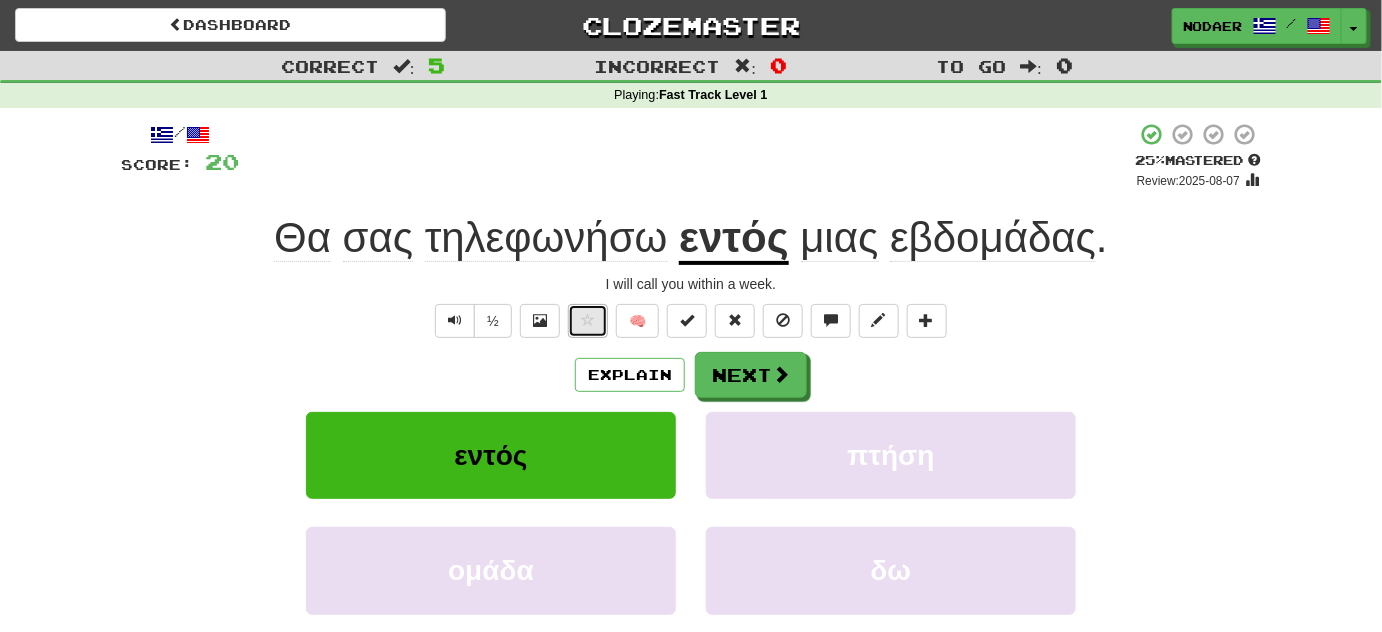 click at bounding box center (588, 320) 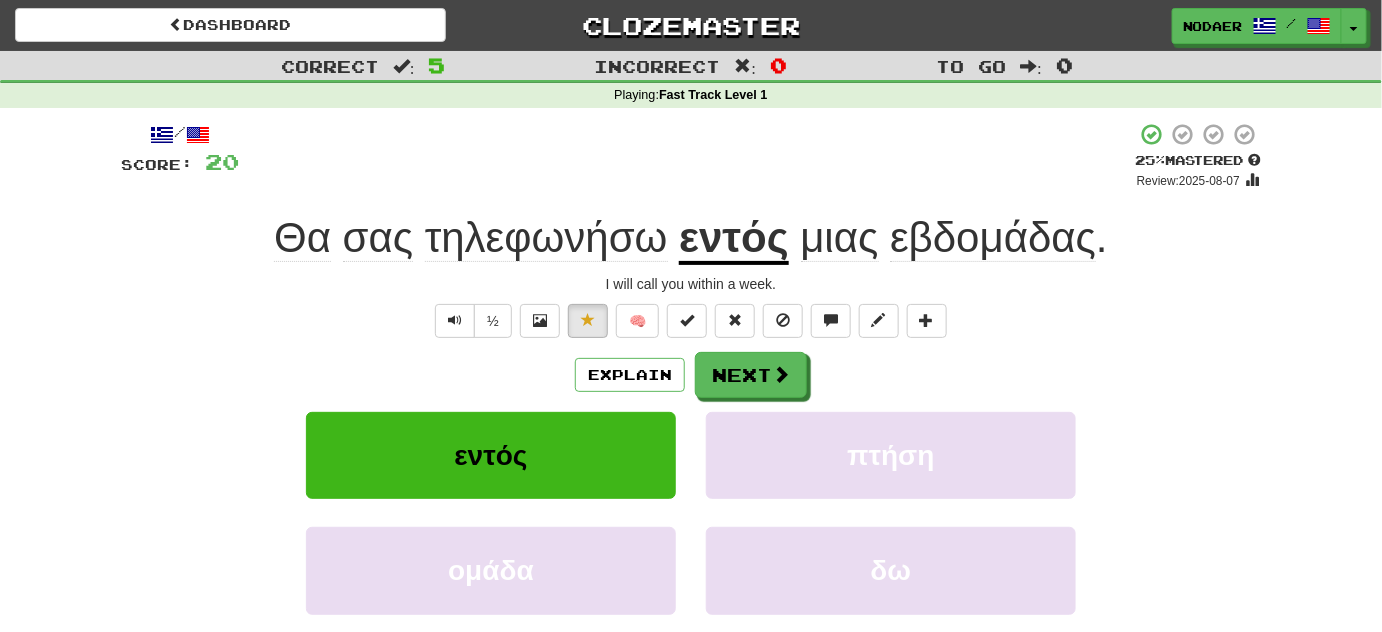 click on "εντός" at bounding box center [734, 239] 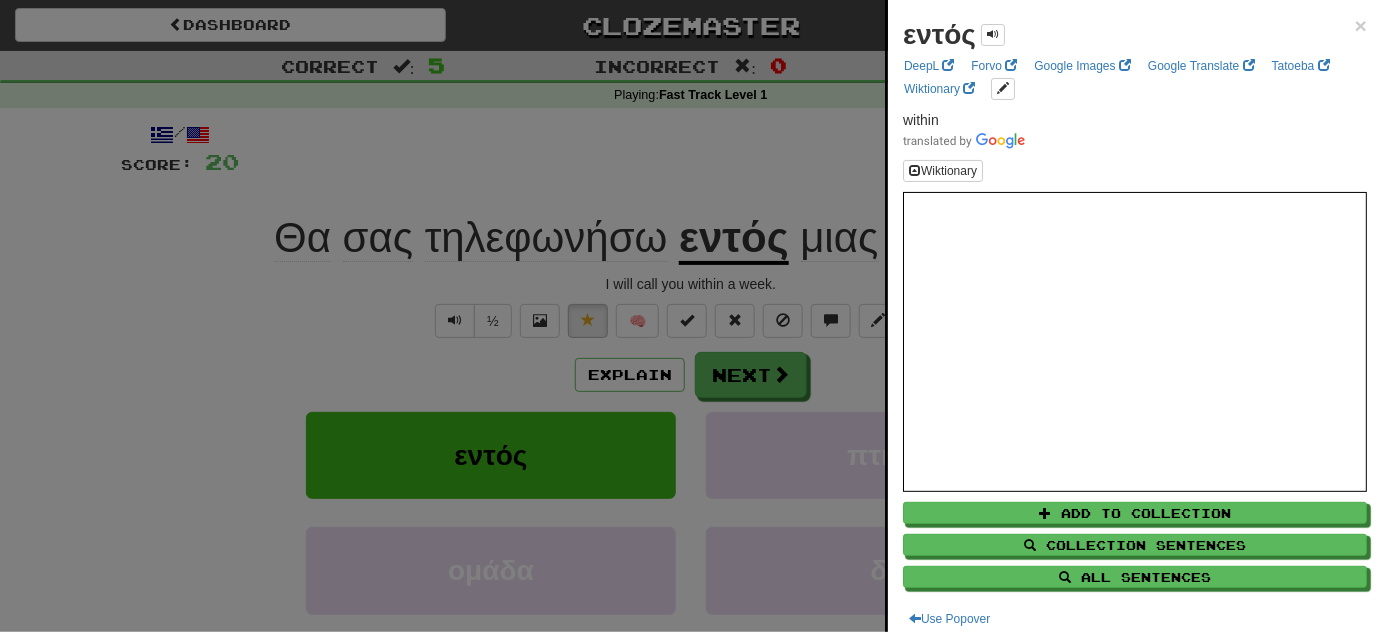 click at bounding box center (691, 316) 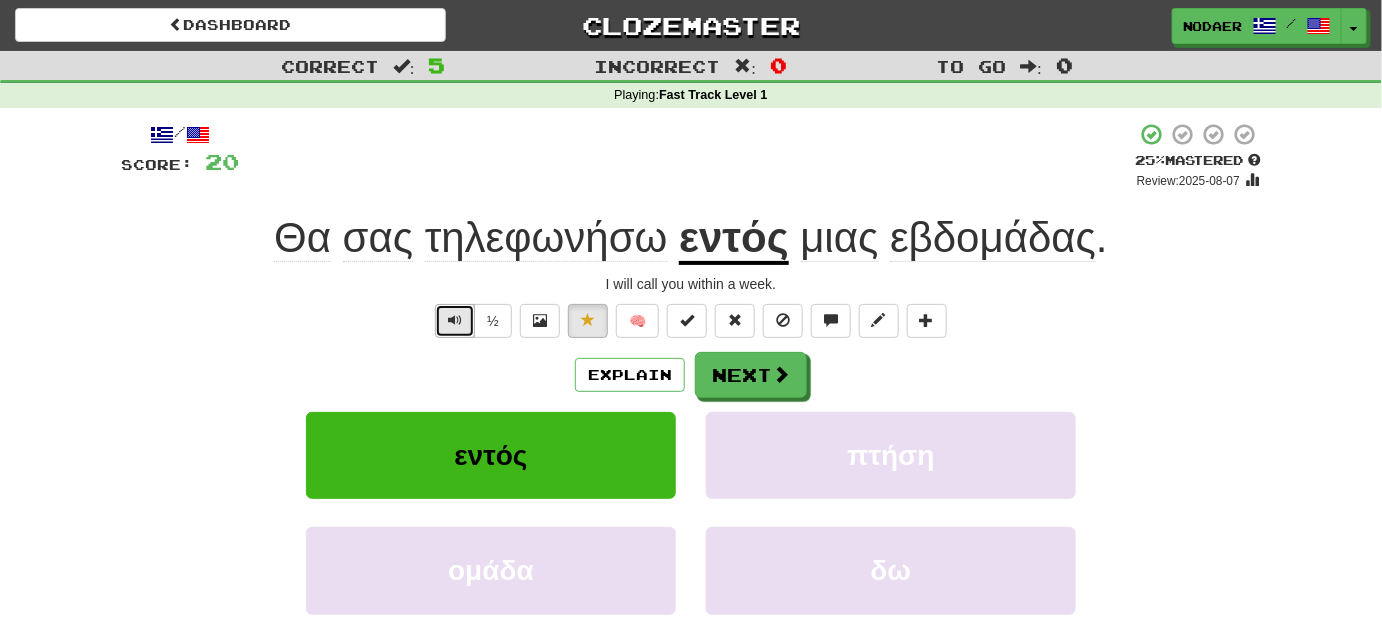 click at bounding box center (455, 321) 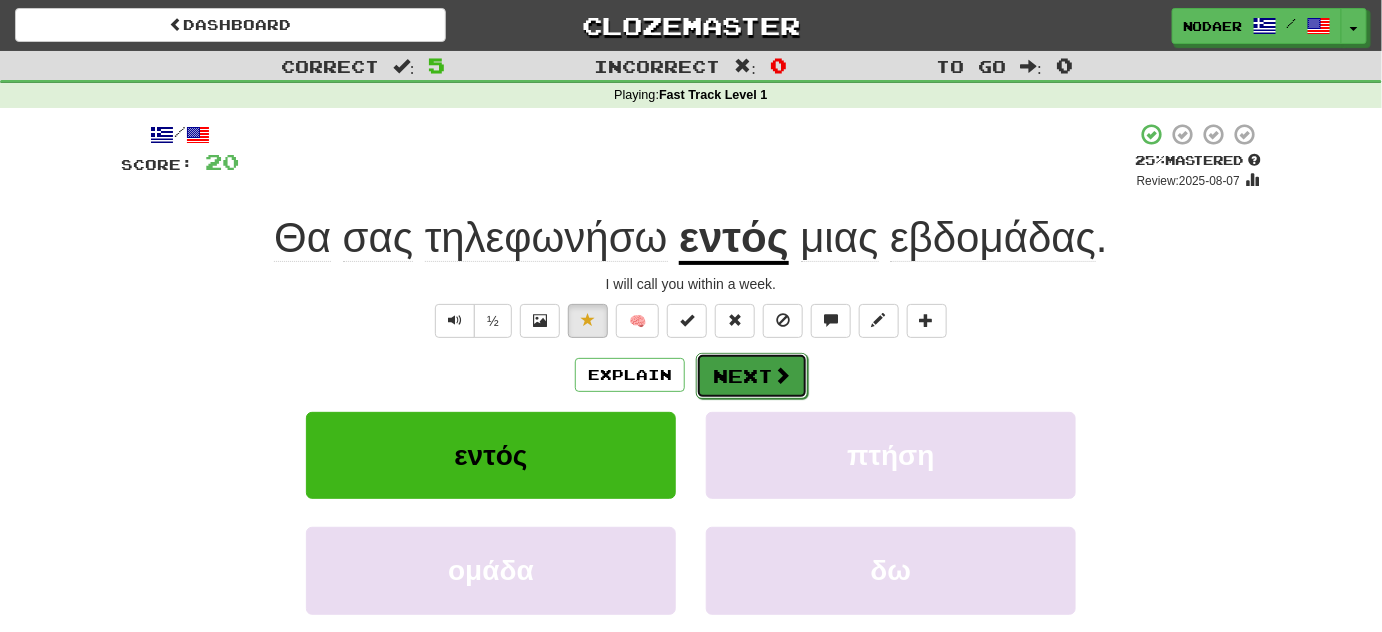 click on "Next" at bounding box center [752, 376] 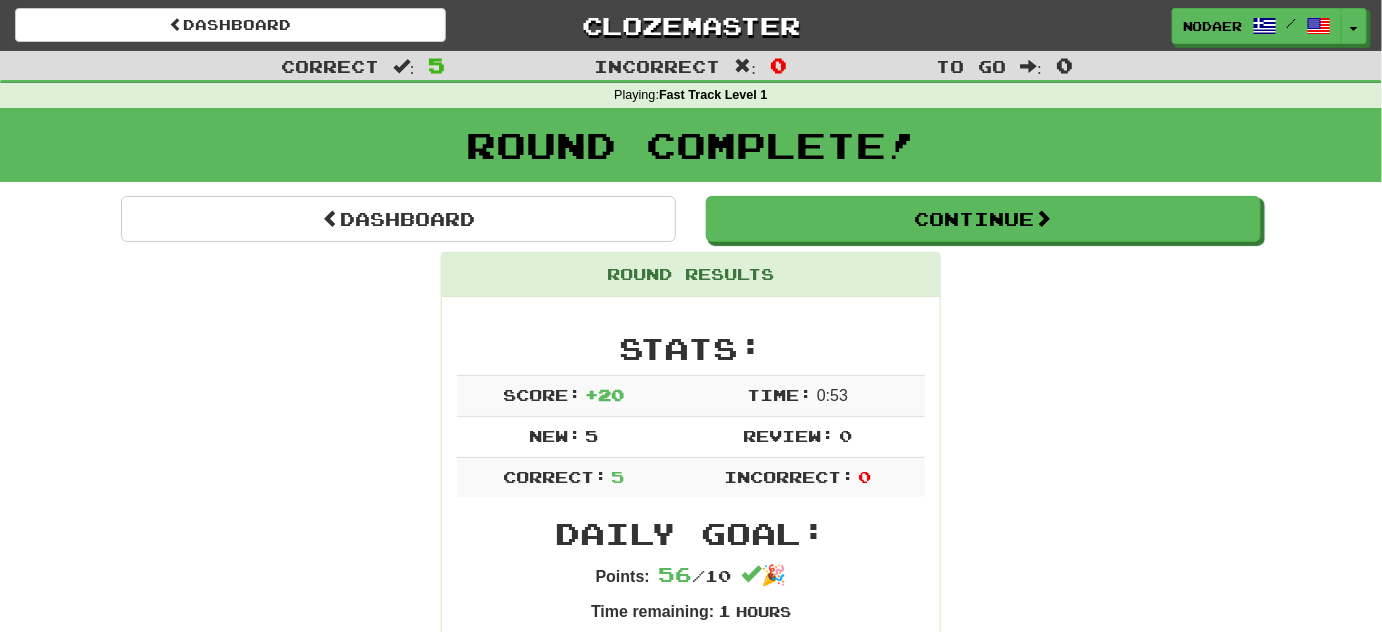 click on "Dashboard Continue  Round Results Stats: Score:   + 20 Time:   0 : 53 New:   5 Review:   0 Correct:   5 Incorrect:   0 Daily Goal: Points:   56  /  10  🎉 Time remaining: 1   Hours Progress: Fast Track Level 1 Playing:  690  /  1,000 + 5 68.5% 69% 690  /  700   Mastered:  579  /  1,000 57.9% 579  /  600   Ready for Review:  0  /  Level:  119 10,538  points to level  120  - keep going! Ranked:  160 th  this week ( 4  points to  159 th ) Sentences:  Report Παρακαλώ  μοιράστε  τις σοκολάτες ομοιόμορφα. Please share the chocolates evenly.  Report Σας  ξέφυγε . You missed.  Report Φέρτε  κρασί . Bring wine.  Report Είναι αυτό  φυσιολογικό ; Is that normal?  Report Θα σας τηλεφωνήσω  εντός  μιας εβδομάδας. I will call you within a week.  Dashboard Continue" at bounding box center (691, 999) 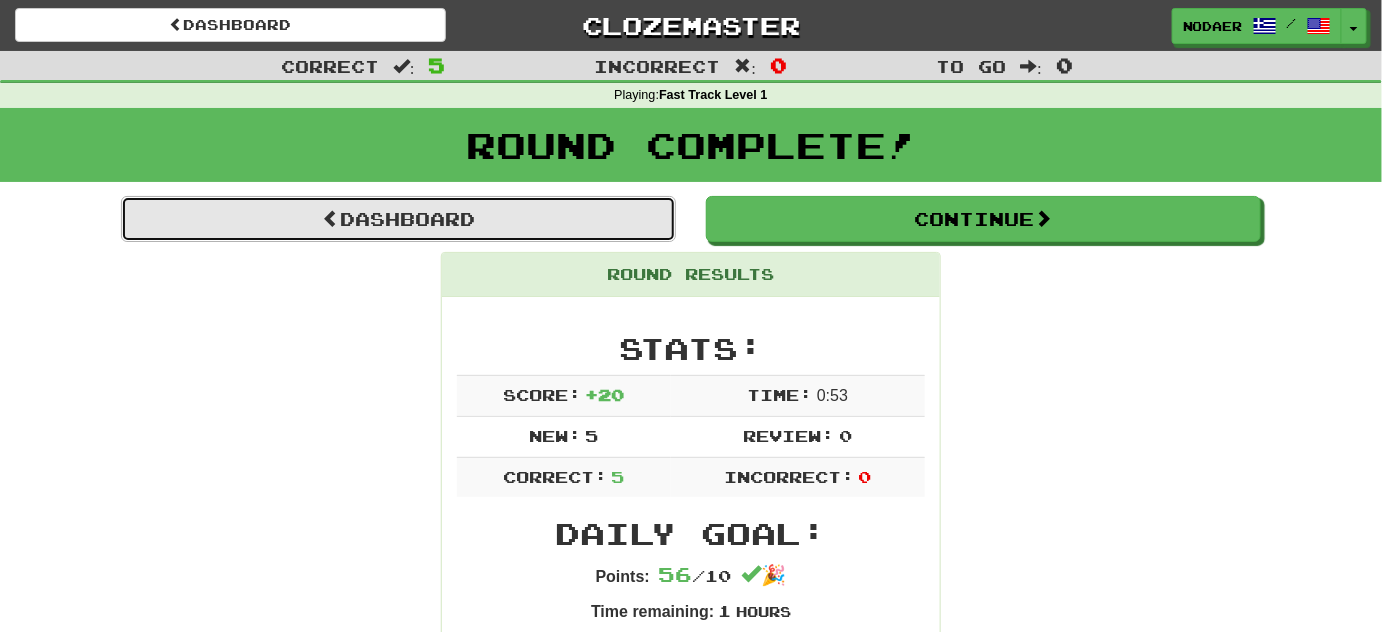 click on "Dashboard" at bounding box center (398, 219) 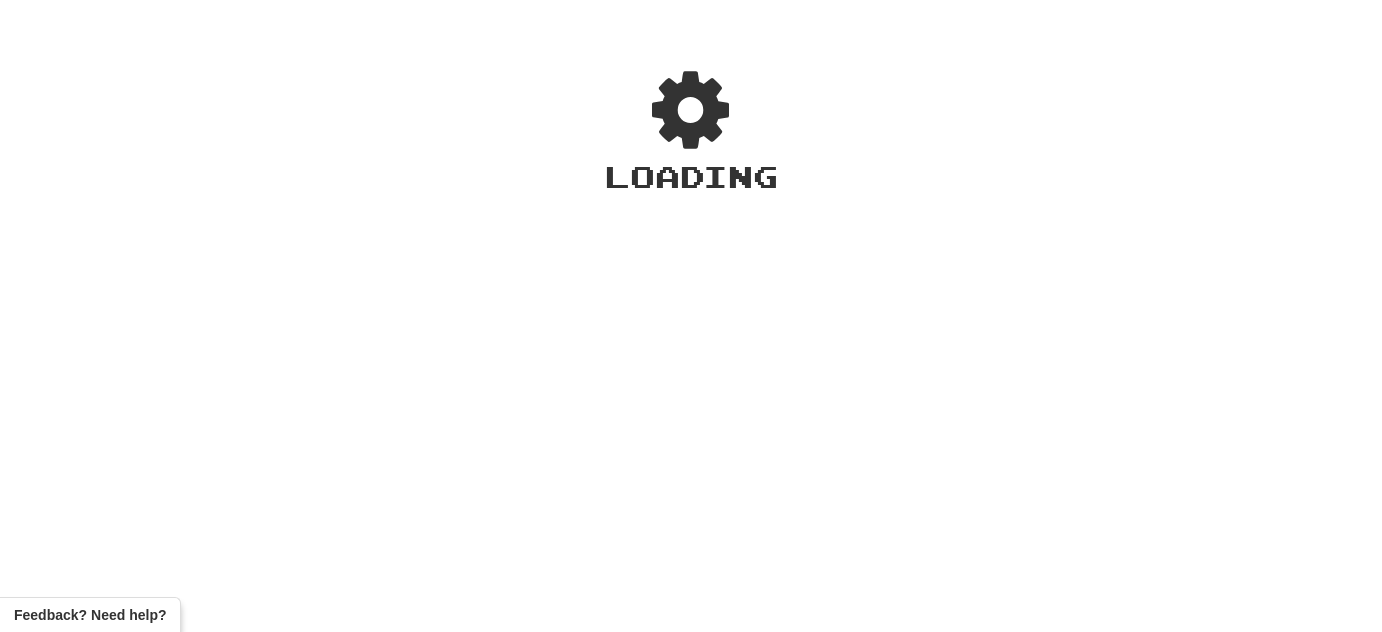 scroll, scrollTop: 0, scrollLeft: 0, axis: both 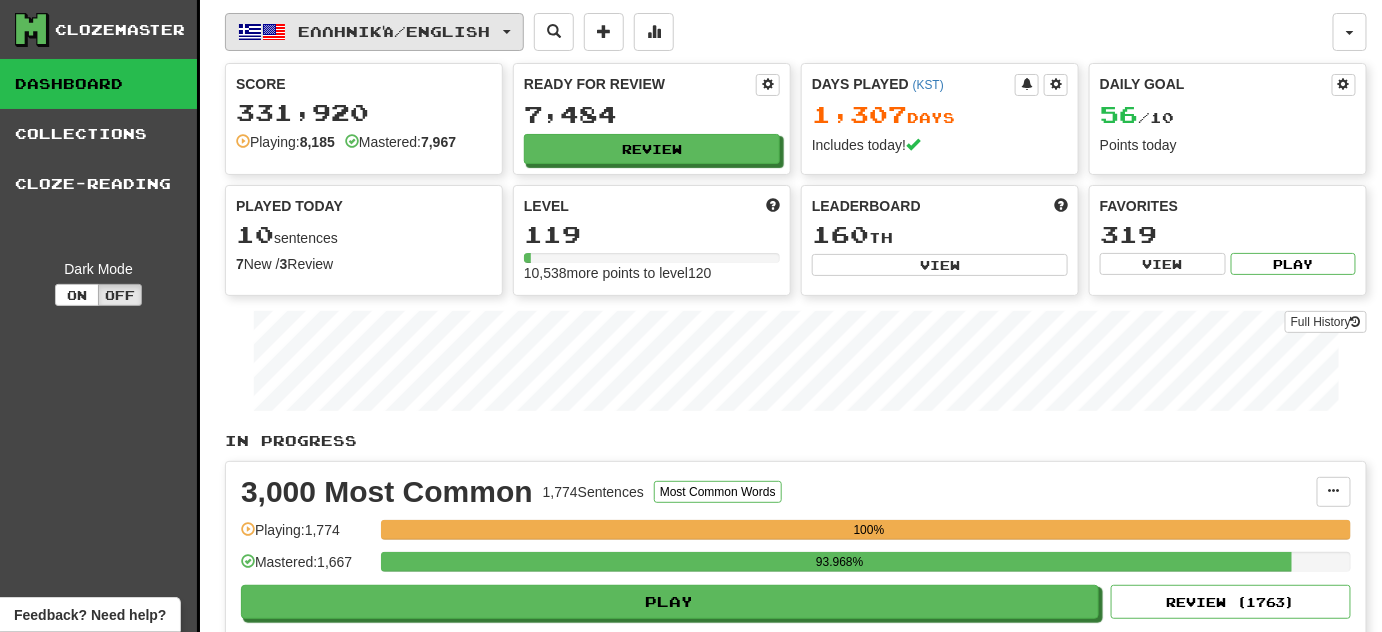 click on "Ελληνικά  /  English" 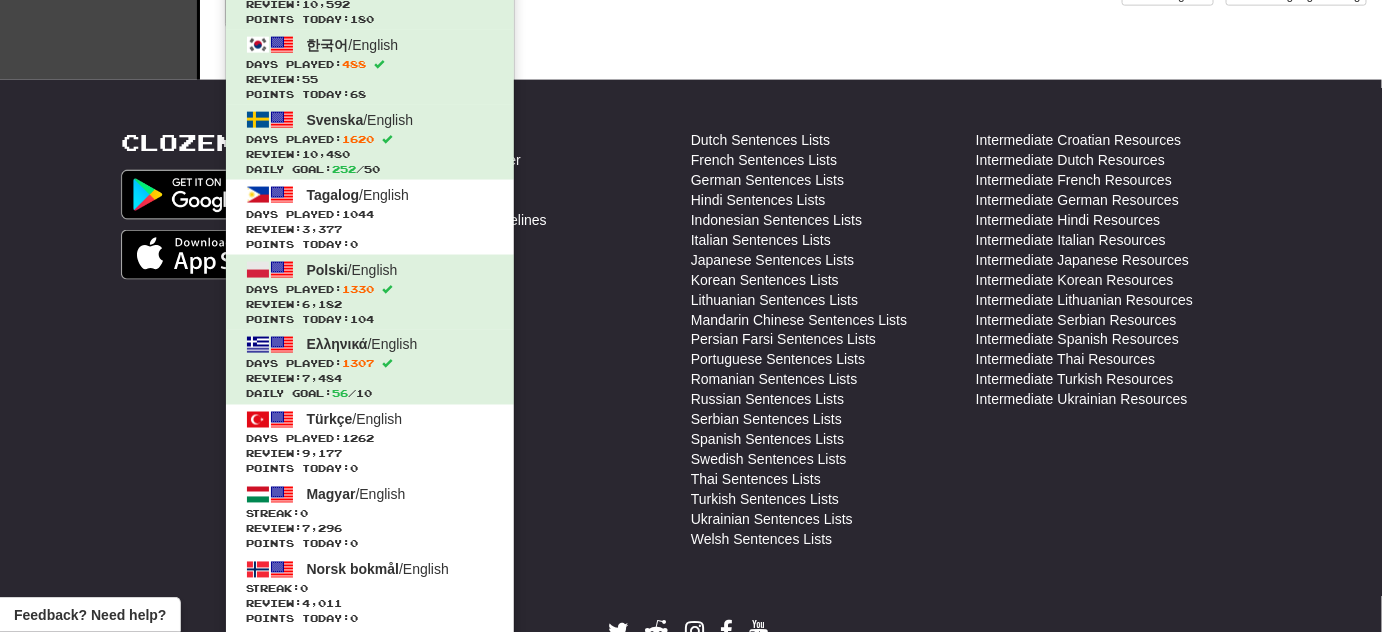 scroll, scrollTop: 909, scrollLeft: 0, axis: vertical 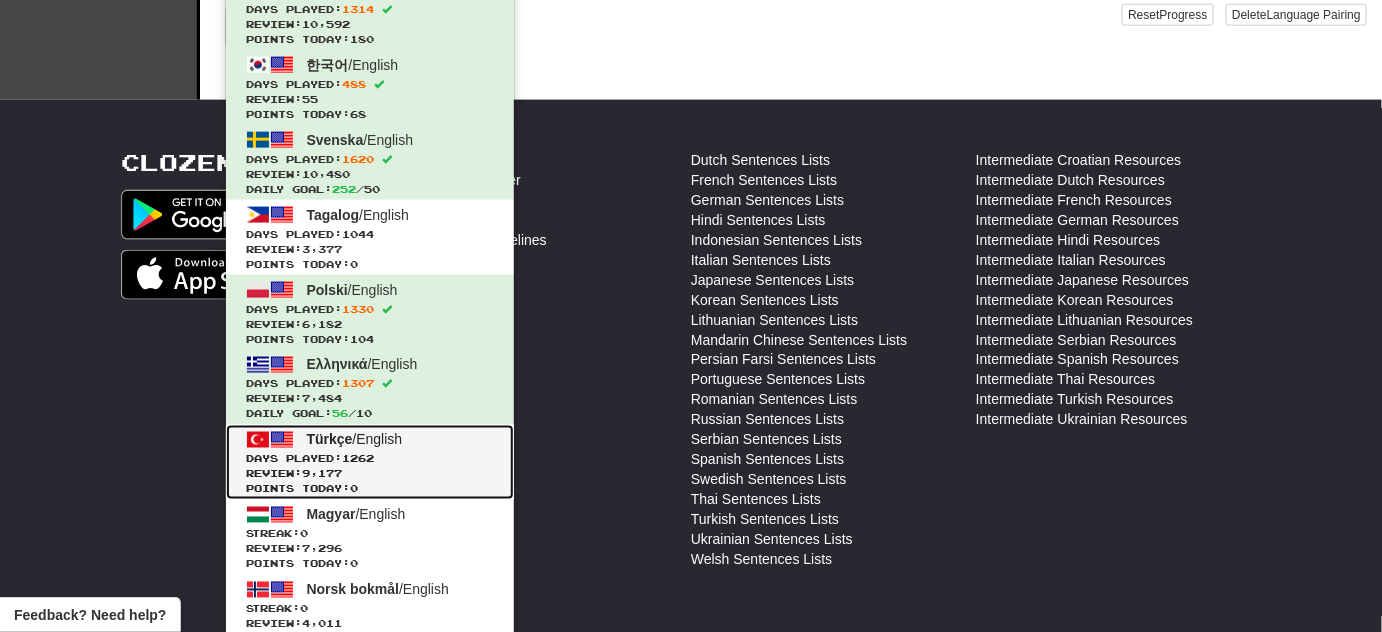 click on "Days Played:  1262" 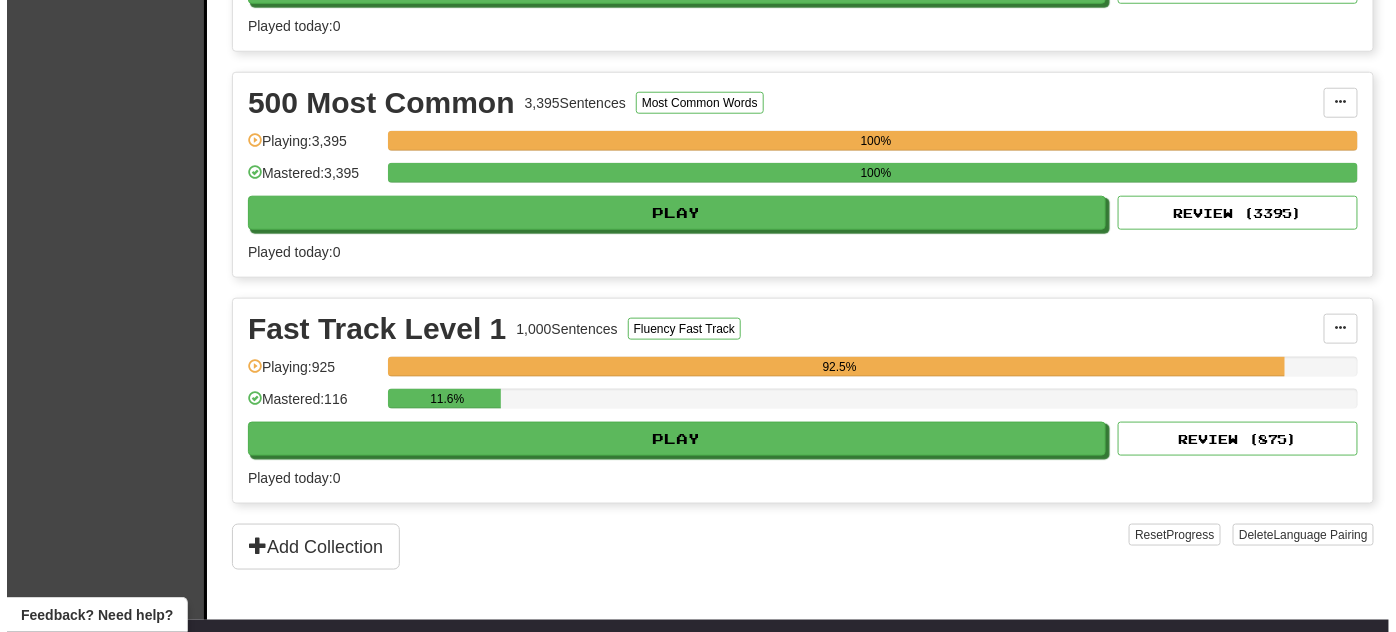 scroll, scrollTop: 636, scrollLeft: 0, axis: vertical 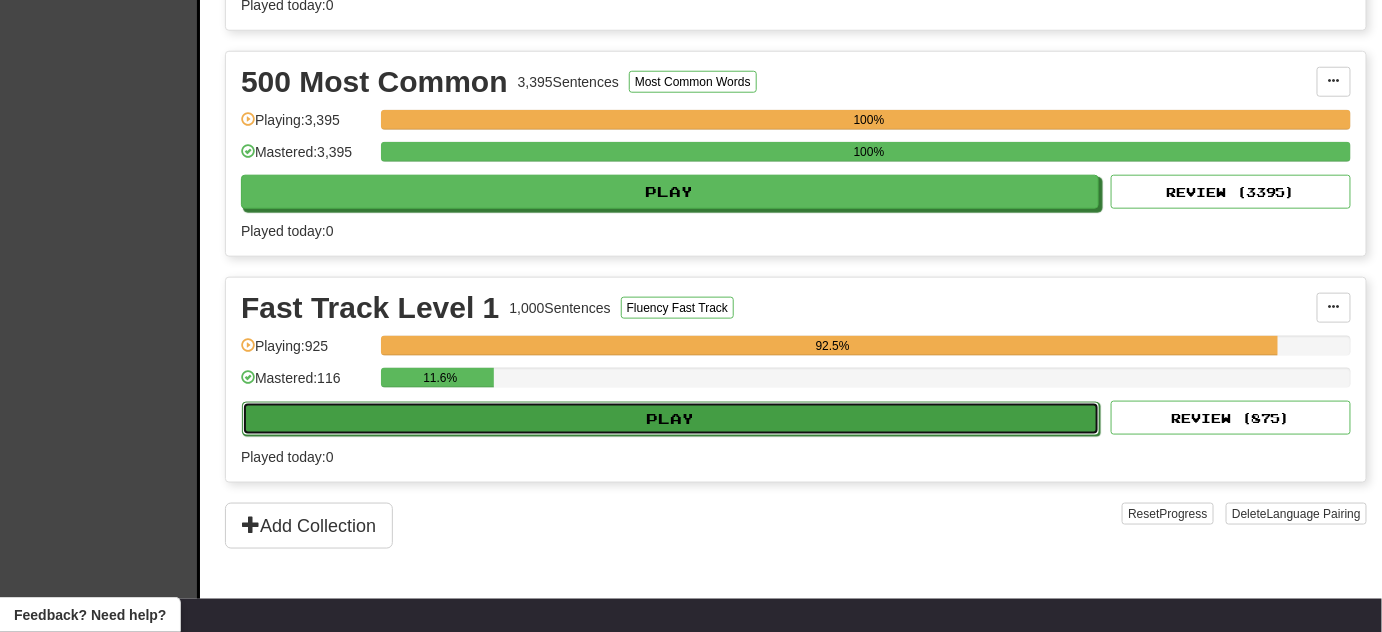 click on "Play" 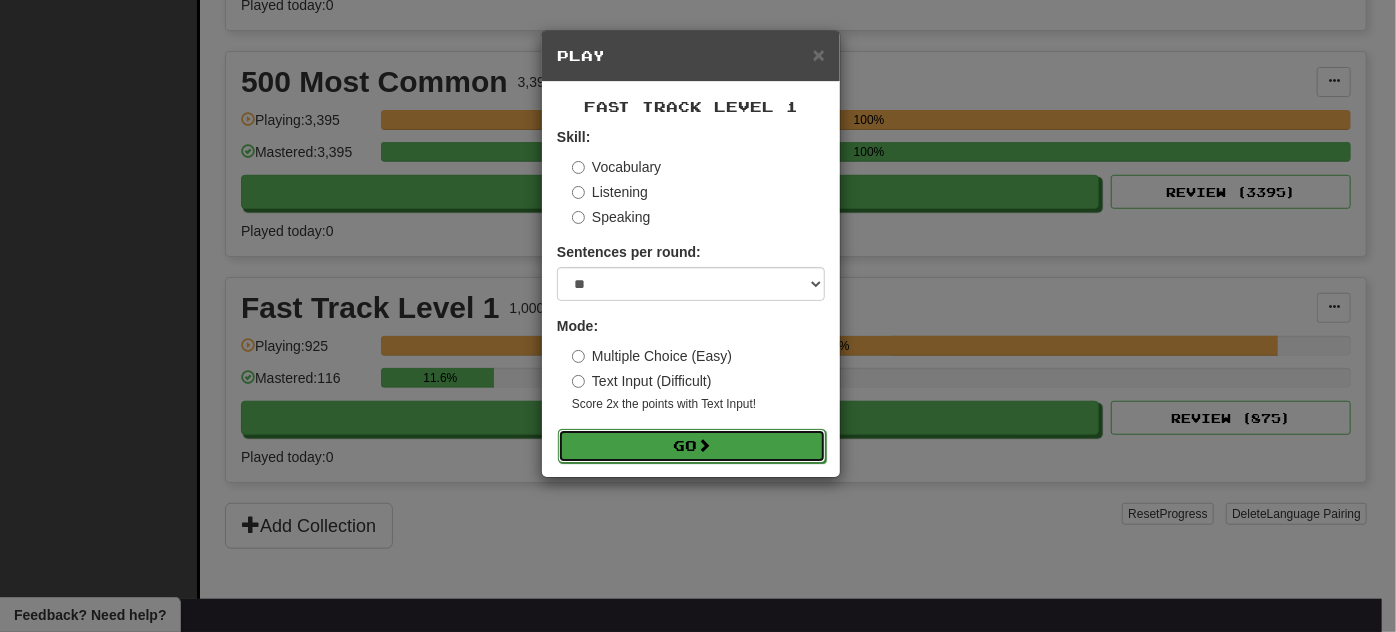 click on "Go" at bounding box center [692, 446] 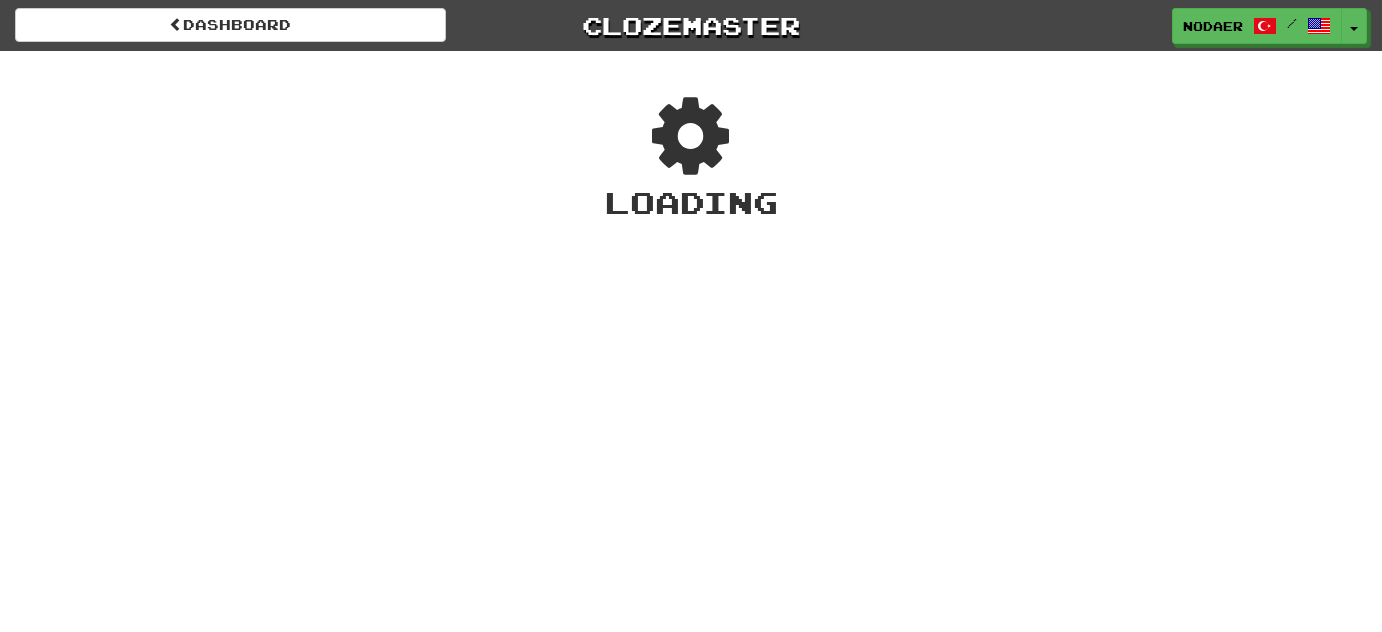 scroll, scrollTop: 0, scrollLeft: 0, axis: both 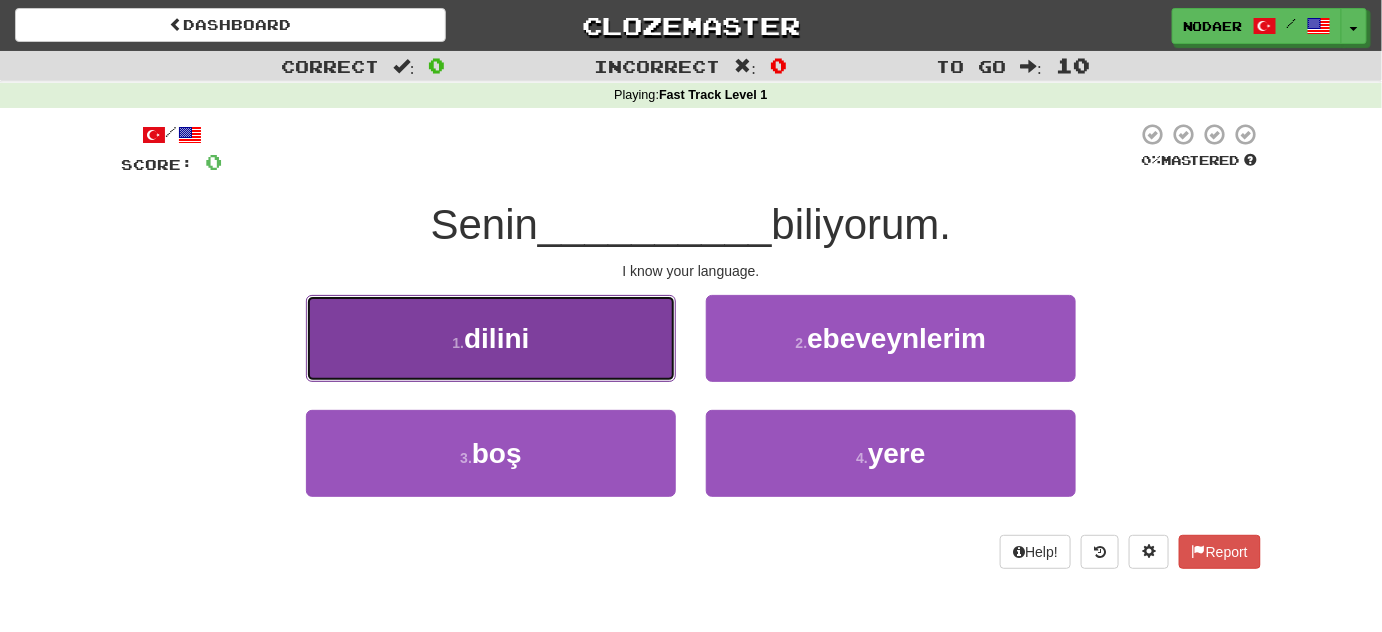 click on "1 .  dilini" at bounding box center (491, 338) 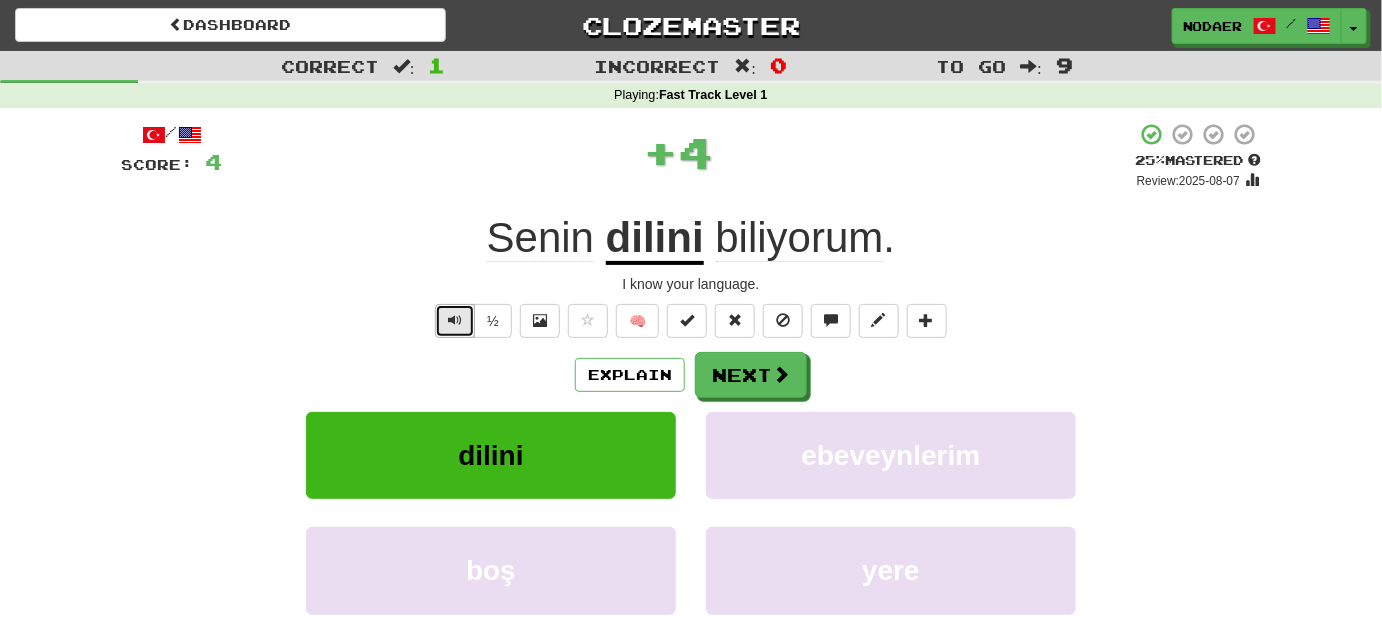 click at bounding box center (455, 320) 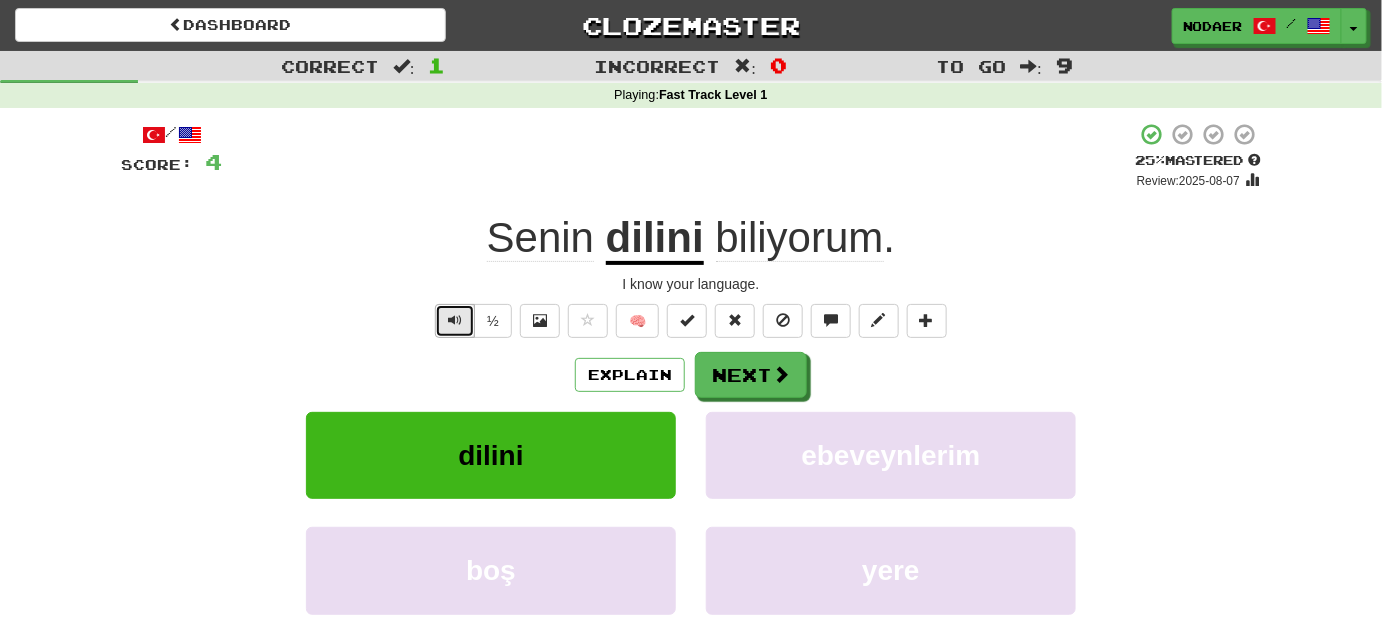 click at bounding box center [455, 321] 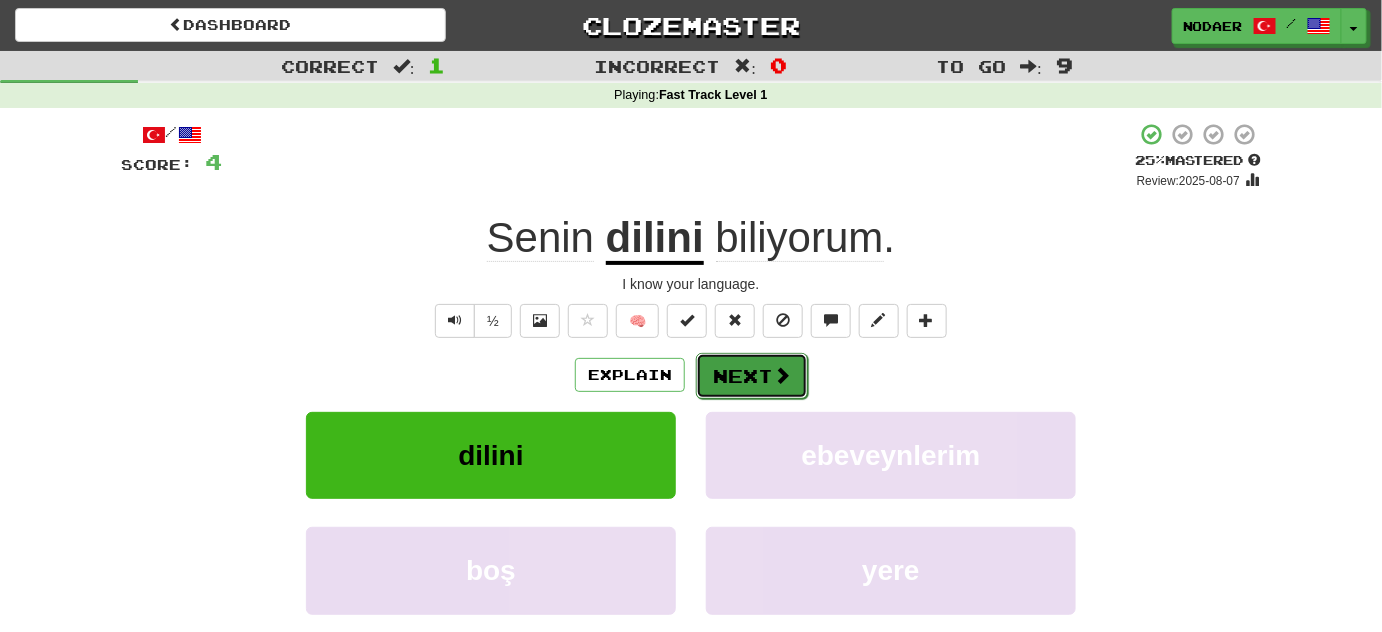 click at bounding box center (782, 375) 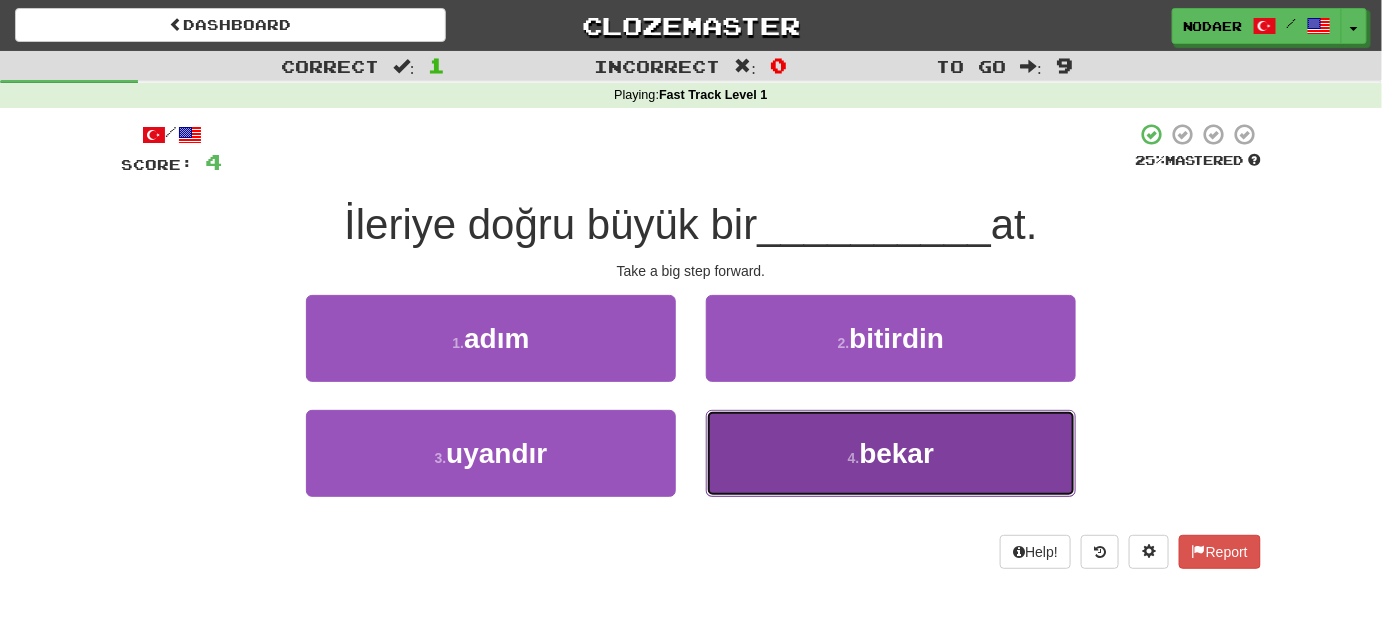 click on "4 .  bekar" at bounding box center [891, 453] 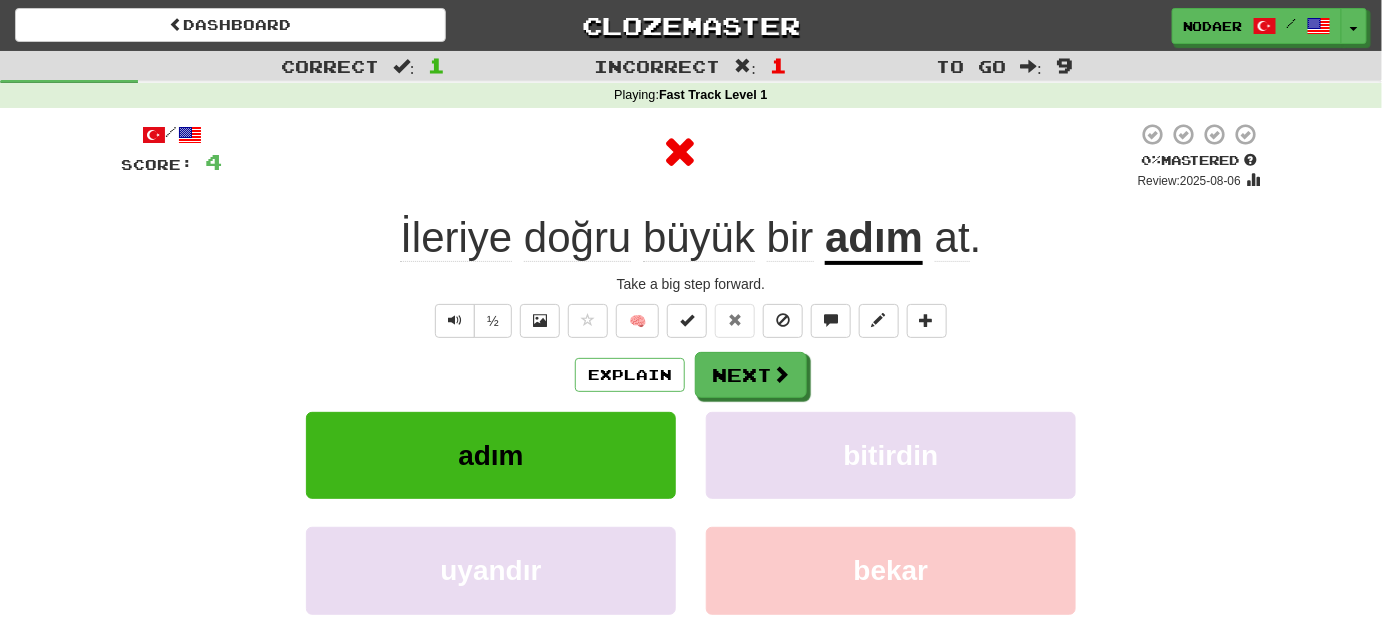 click on "adım" at bounding box center [874, 239] 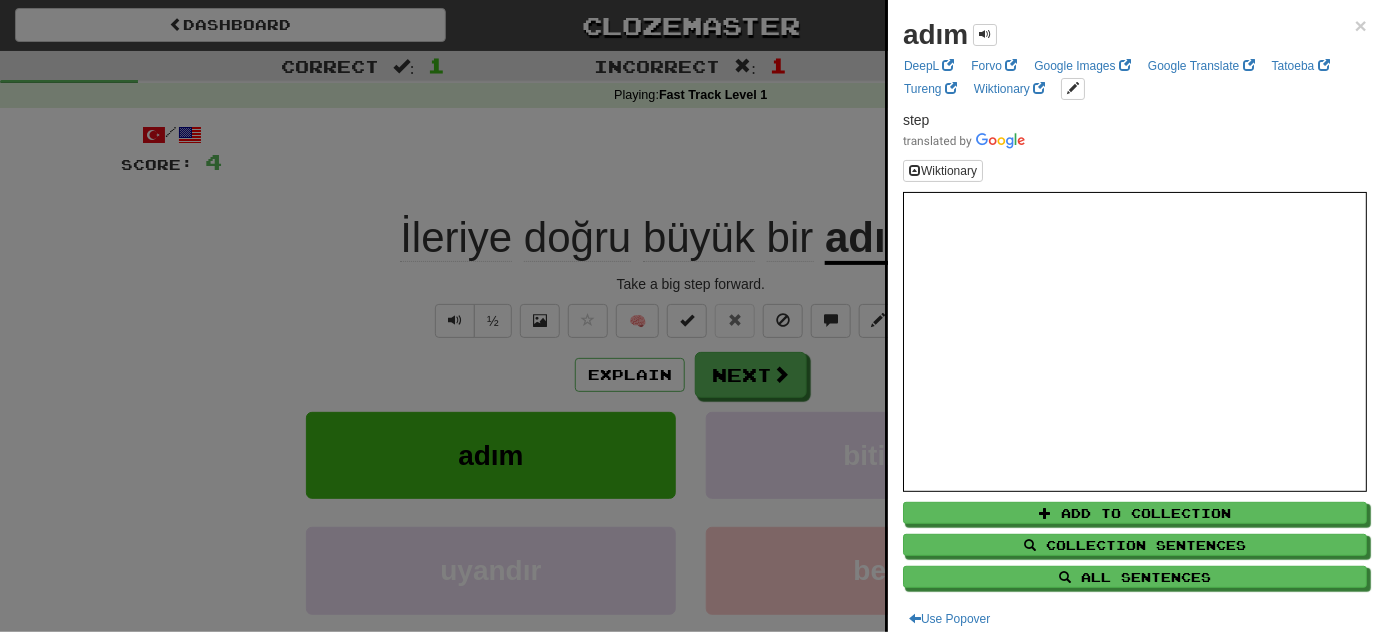 click at bounding box center (691, 316) 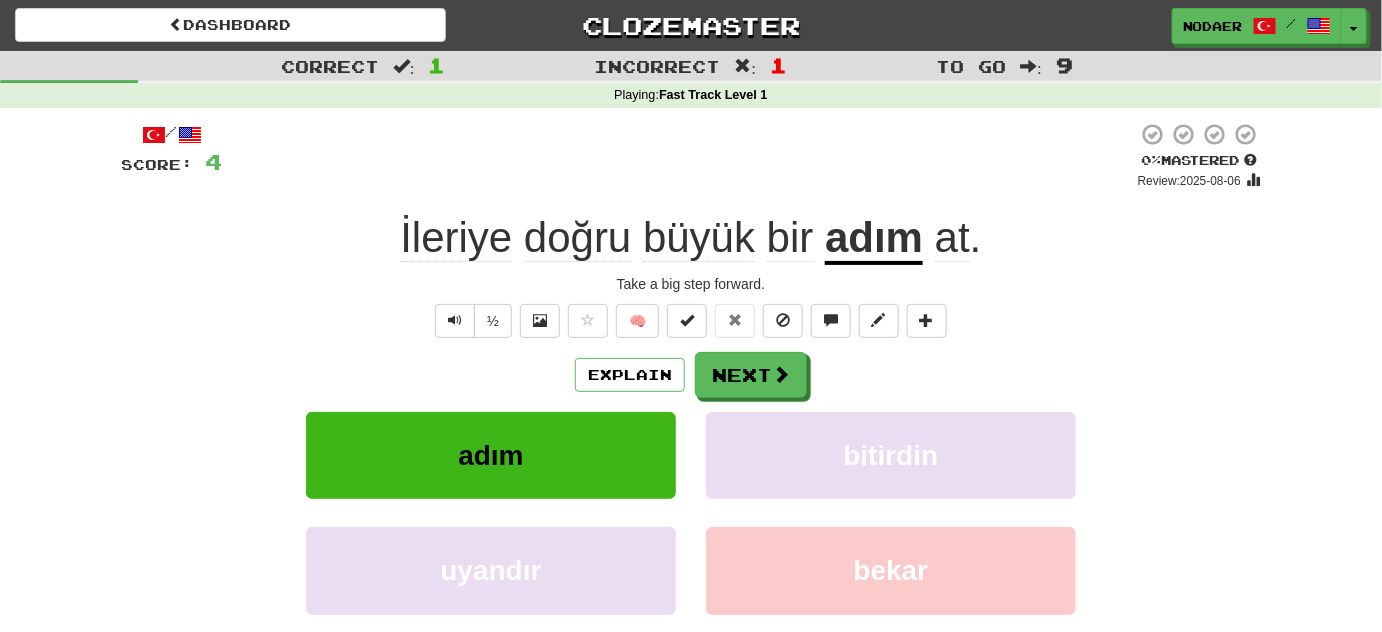 click on "İleriye" 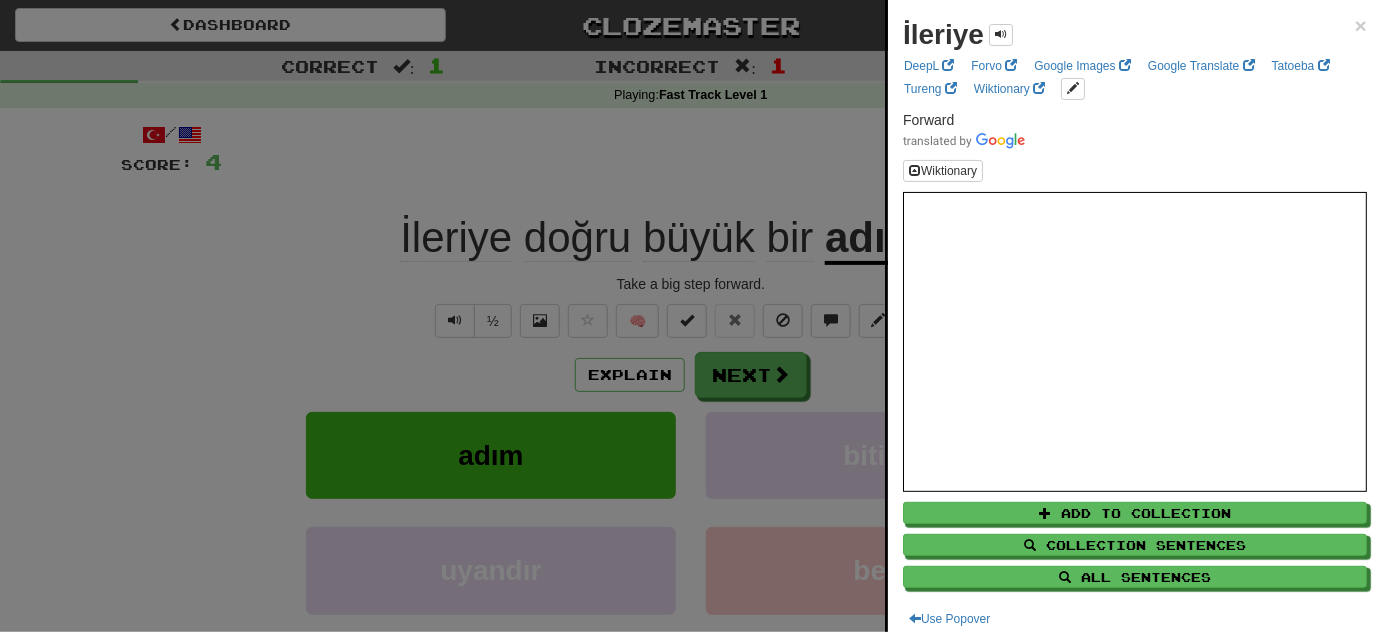 click at bounding box center [691, 316] 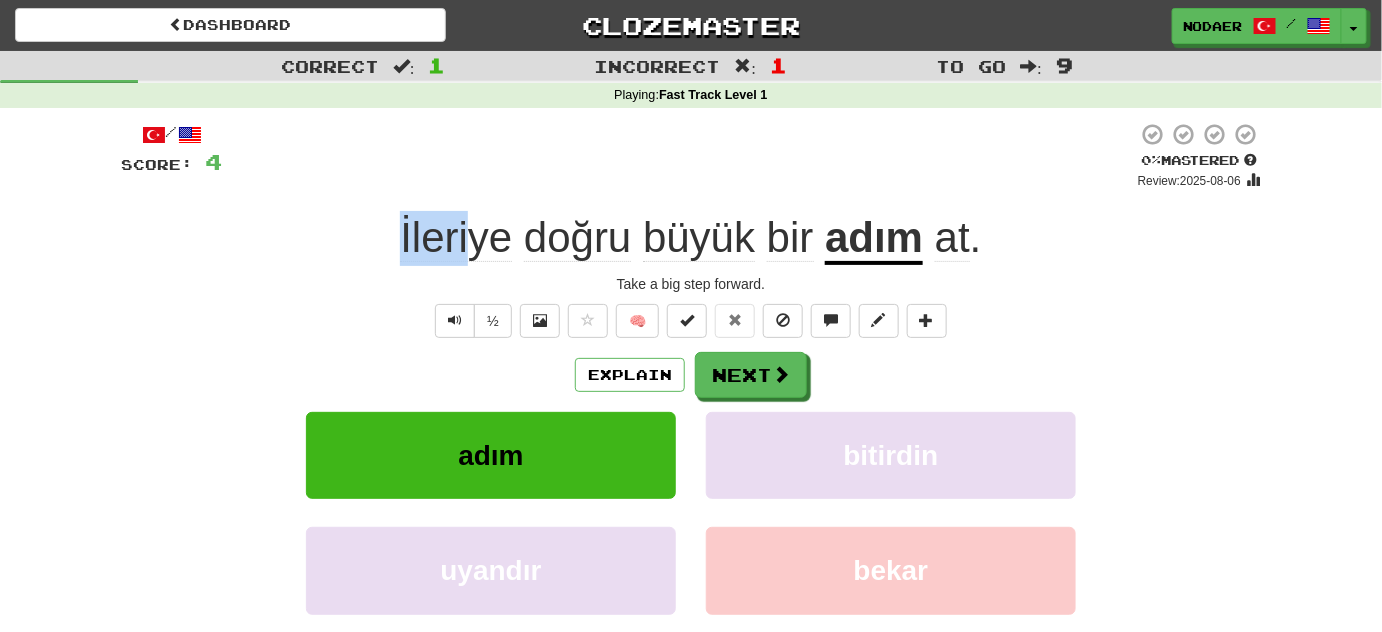 drag, startPoint x: 384, startPoint y: 242, endPoint x: 466, endPoint y: 251, distance: 82.492424 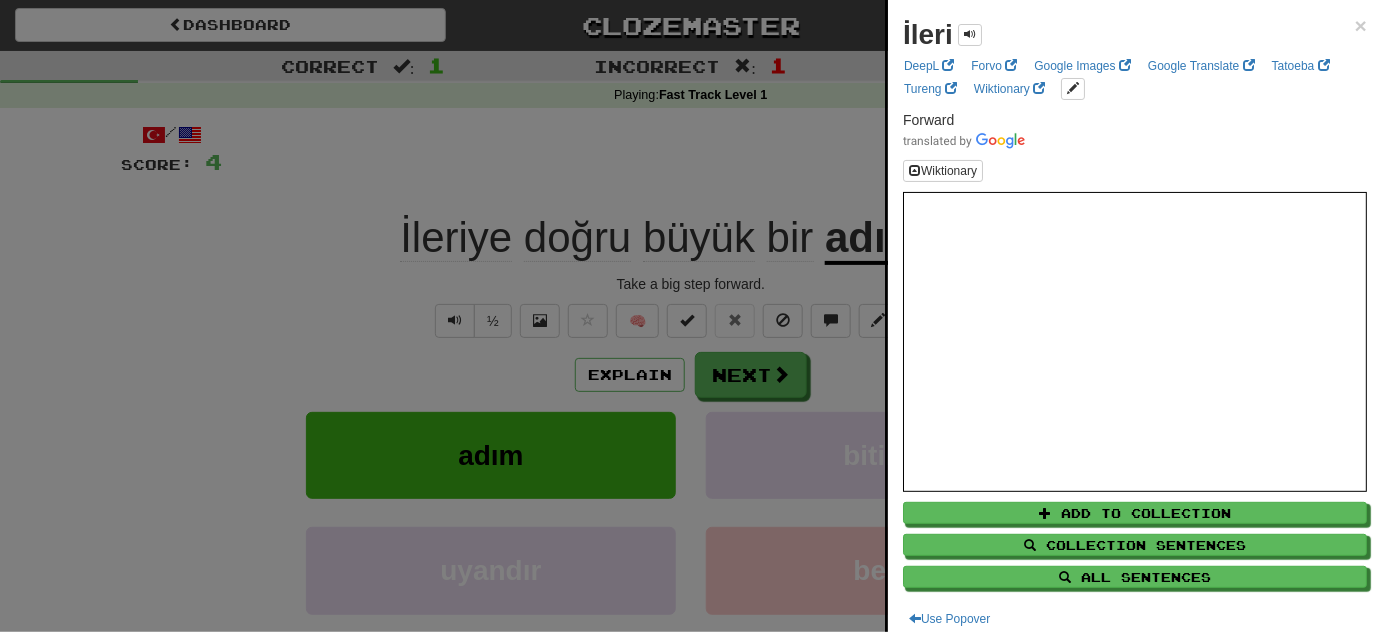 click at bounding box center [691, 316] 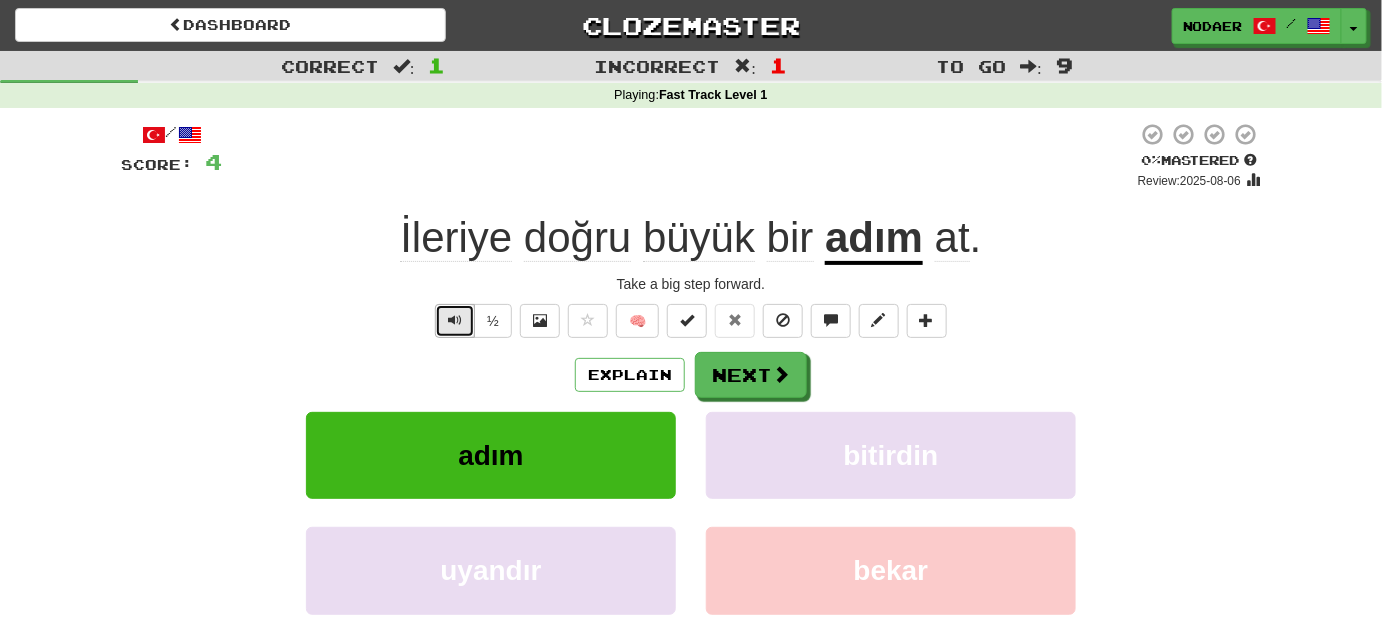 click at bounding box center (455, 321) 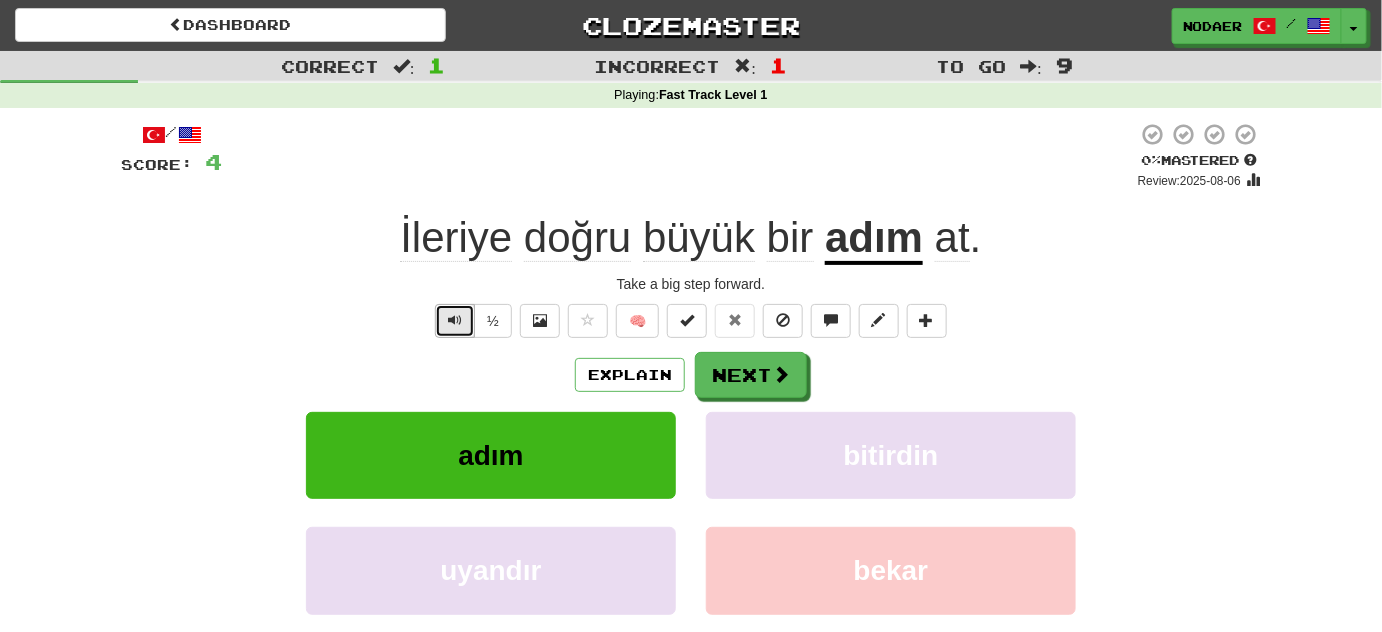click at bounding box center [455, 321] 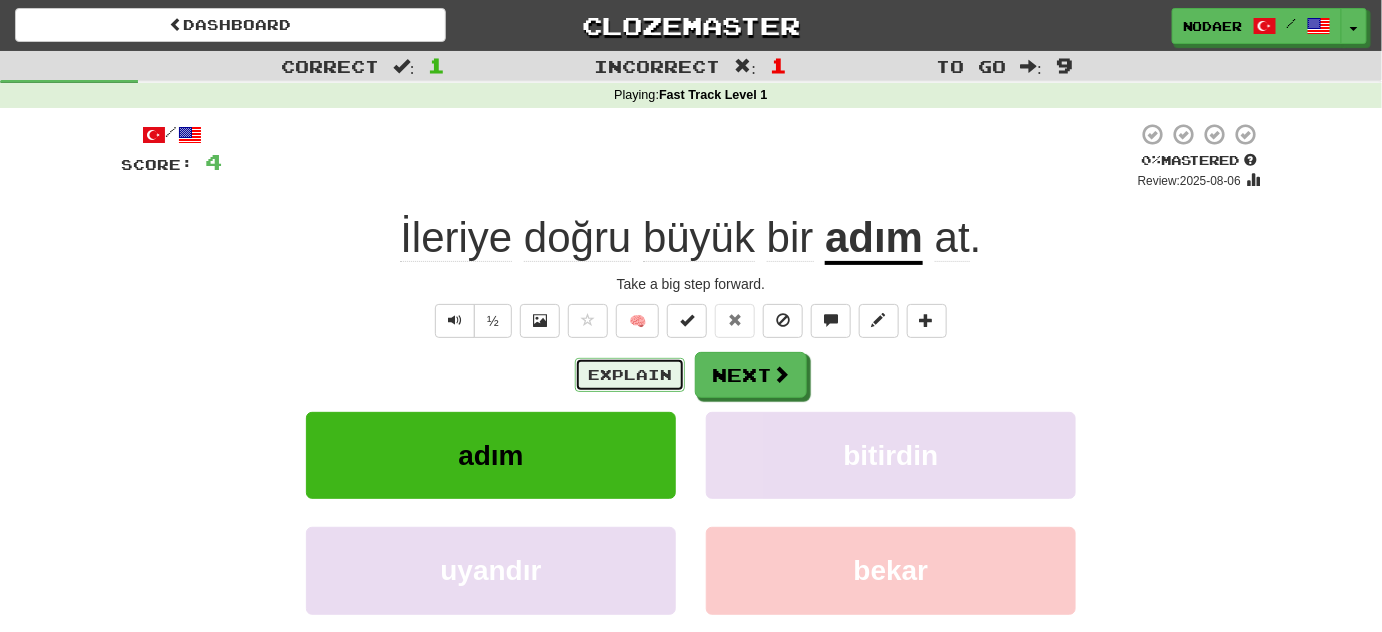click on "Explain" at bounding box center [630, 375] 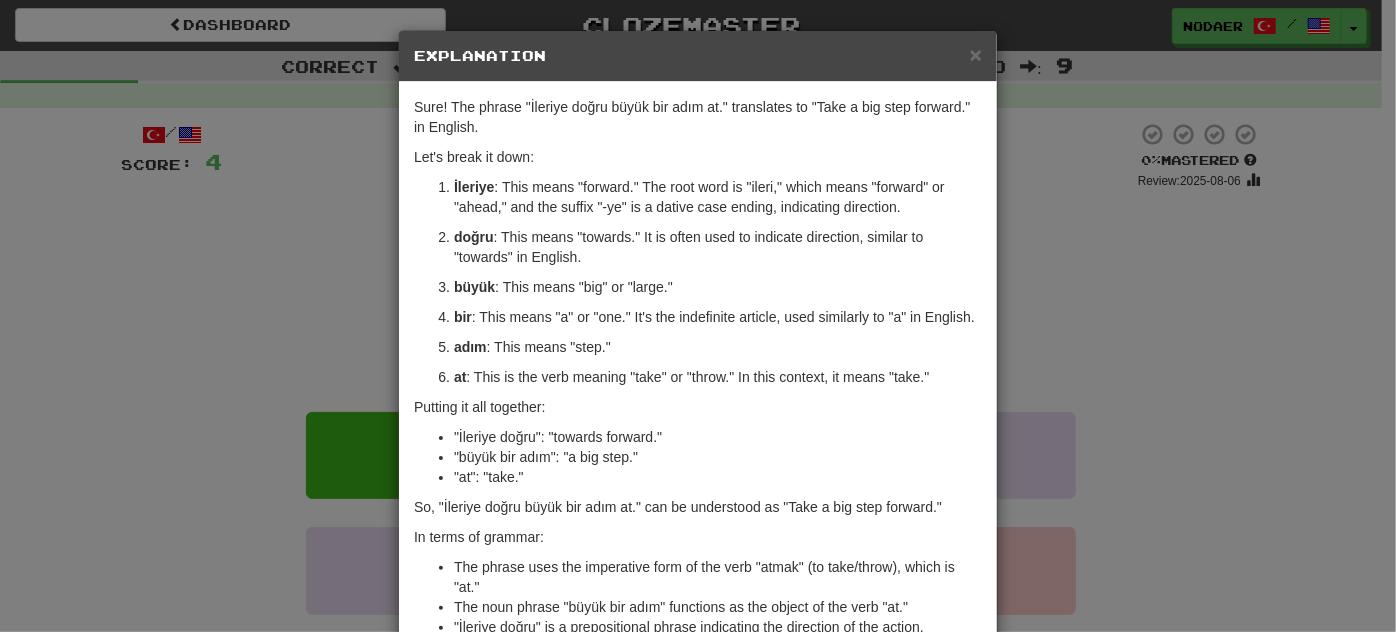 click on "× Explanation Sure! The phrase "İleriye doğru büyük bir adım at." translates to "Take a big step forward." in English.
Let's break it down:
İleriye : This means "forward." The root word is "ileri," which means "forward" or "ahead," and the suffix "-ye" is a dative case ending, indicating direction.
doğru : This means "towards." It is often used to indicate direction, similar to "towards" in English.
büyük : This means "big" or "large."
bir : This means "a" or "one." It's the indefinite article, used similarly to "a" in English.
adım : This means "step."
at : This is the verb meaning "take" or "throw." In this context, it means "take."
Putting it all together:
"İleriye doğru": "towards forward."
"büyük bir adım": "a big step."
"at": "take."
So, "İleriye doğru büyük bir adım at." can be understood as "Take a big step forward."
In terms of grammar:
The noun phrase "büyük bir adım" functions as the object of the verb "at."" at bounding box center (698, 316) 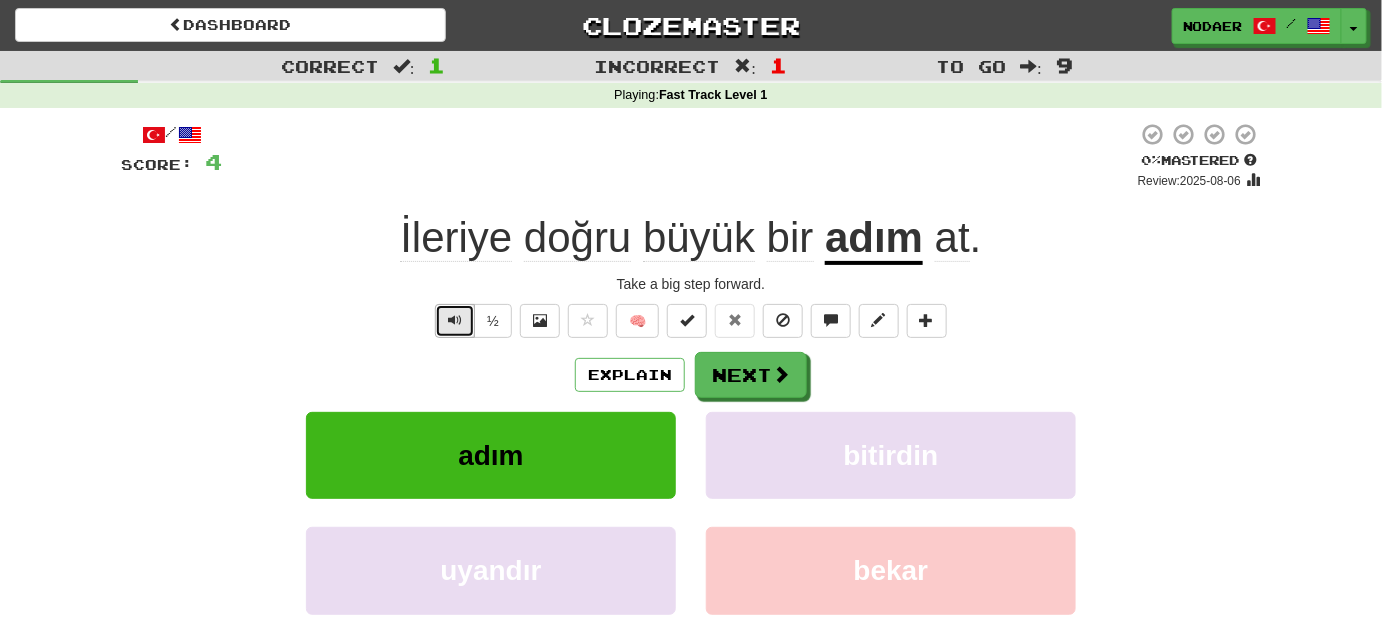 click at bounding box center (455, 321) 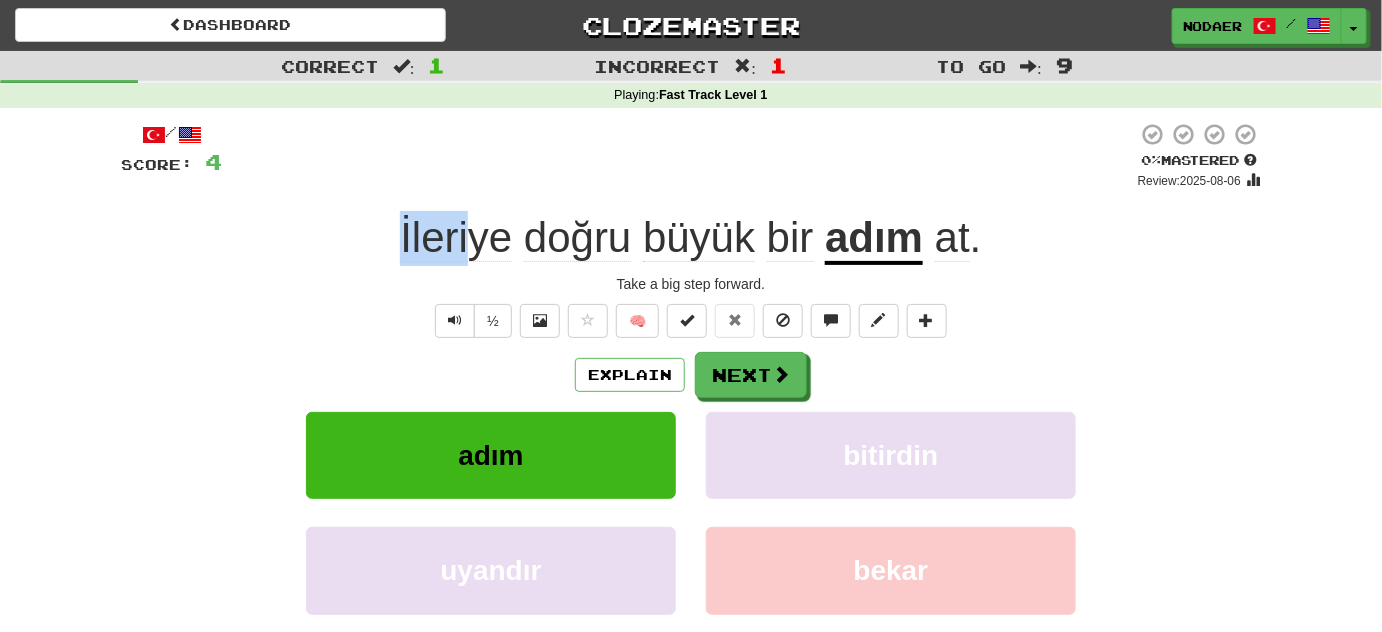 drag, startPoint x: 392, startPoint y: 245, endPoint x: 469, endPoint y: 263, distance: 79.07591 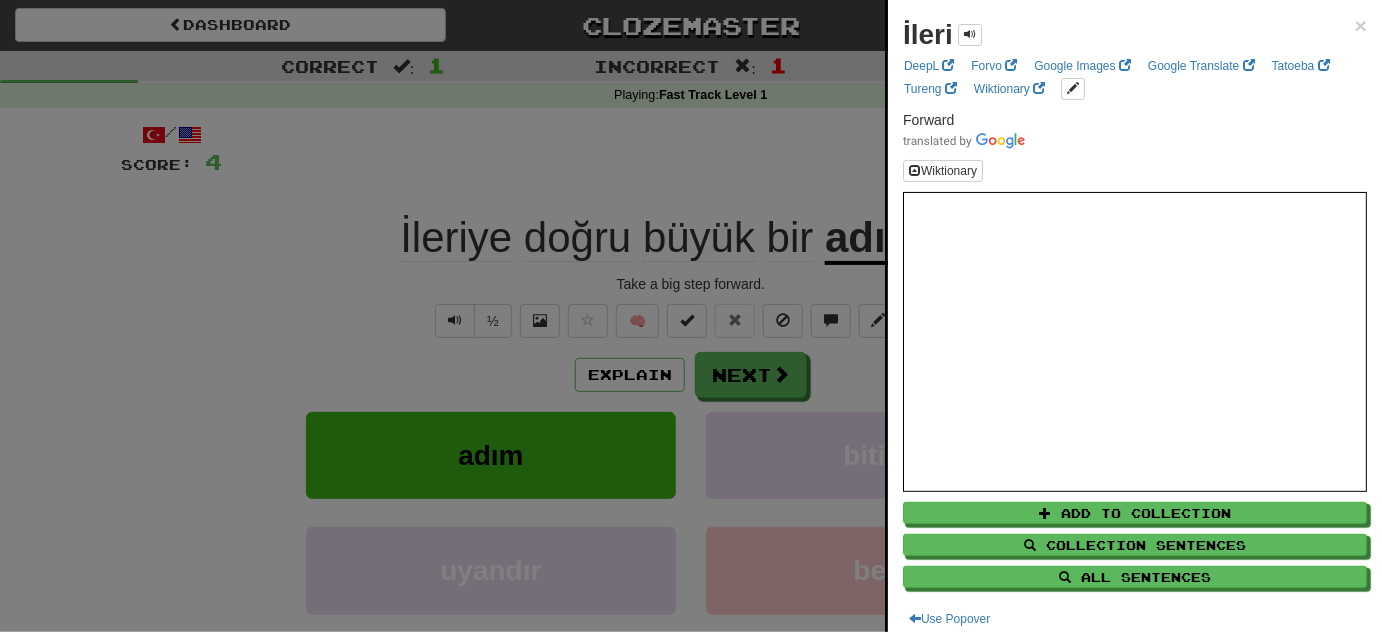 click at bounding box center [691, 316] 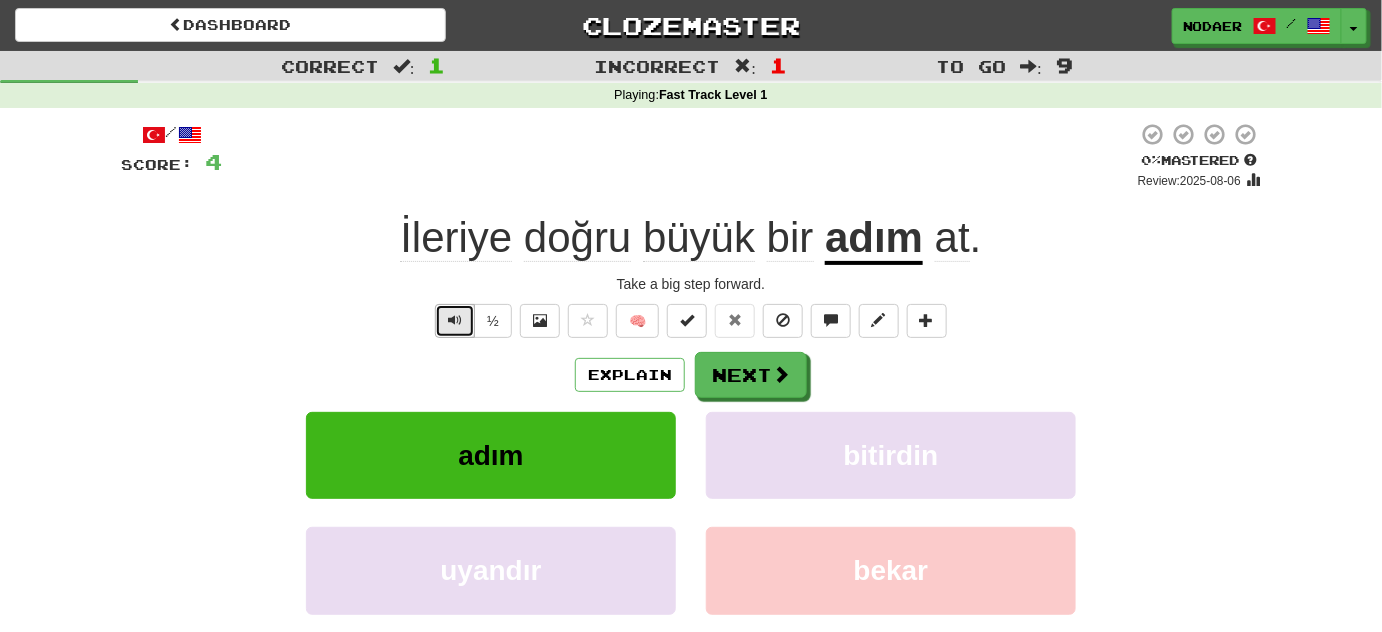 click at bounding box center [455, 321] 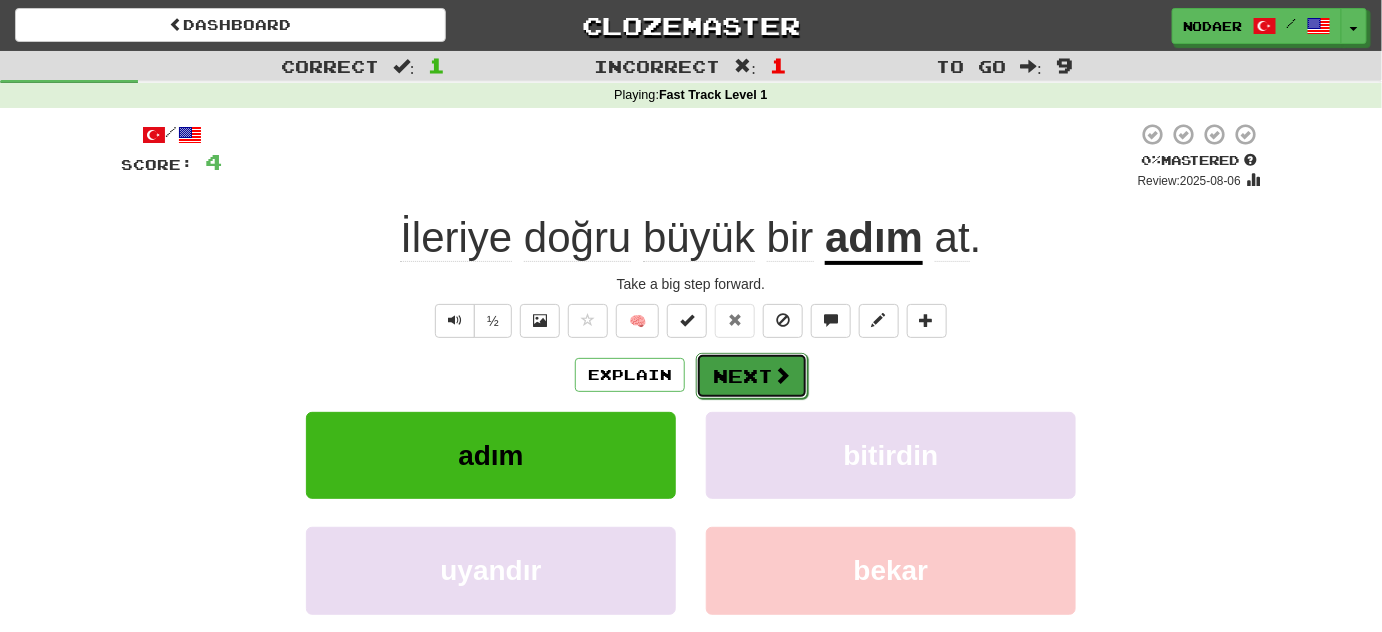 click on "Next" at bounding box center [752, 376] 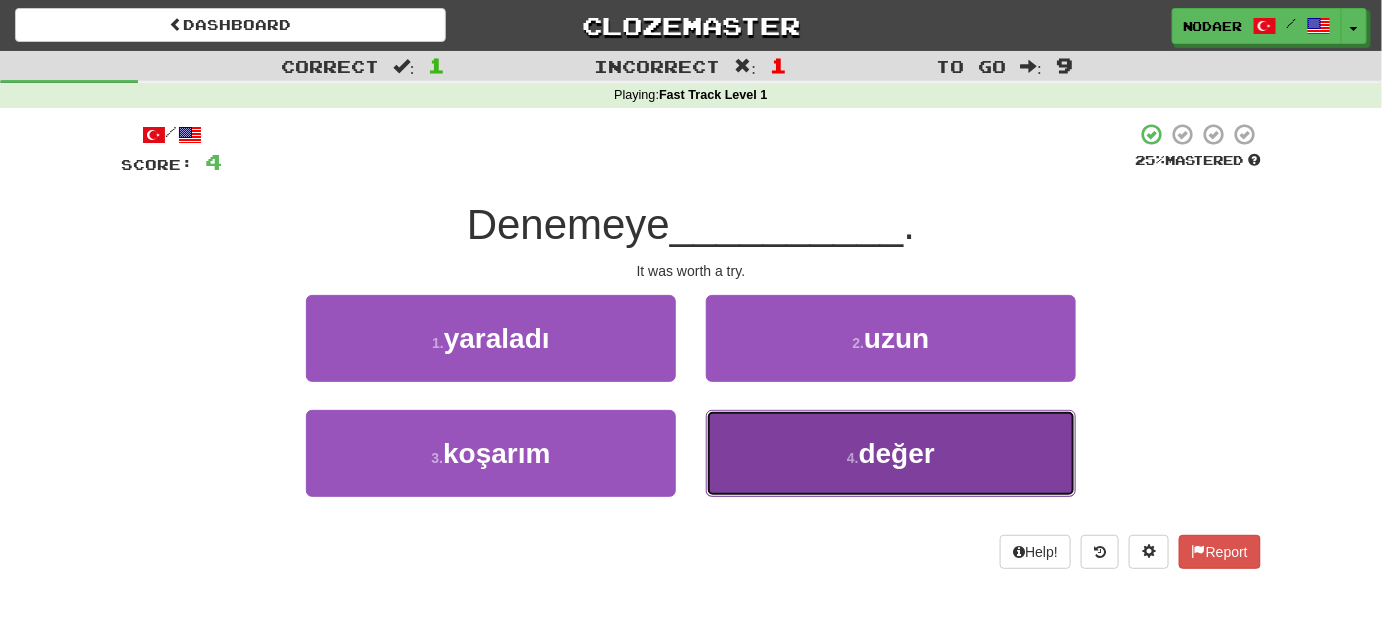 click on "4 .  değer" at bounding box center [891, 453] 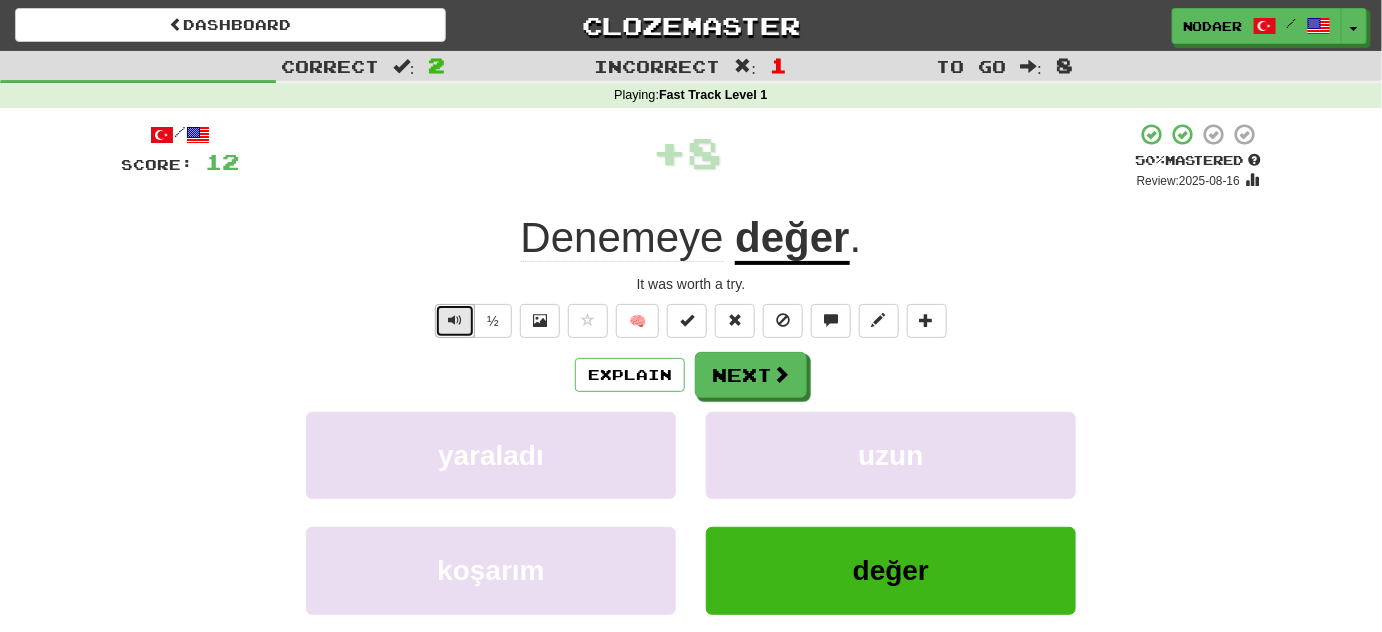 click at bounding box center (455, 320) 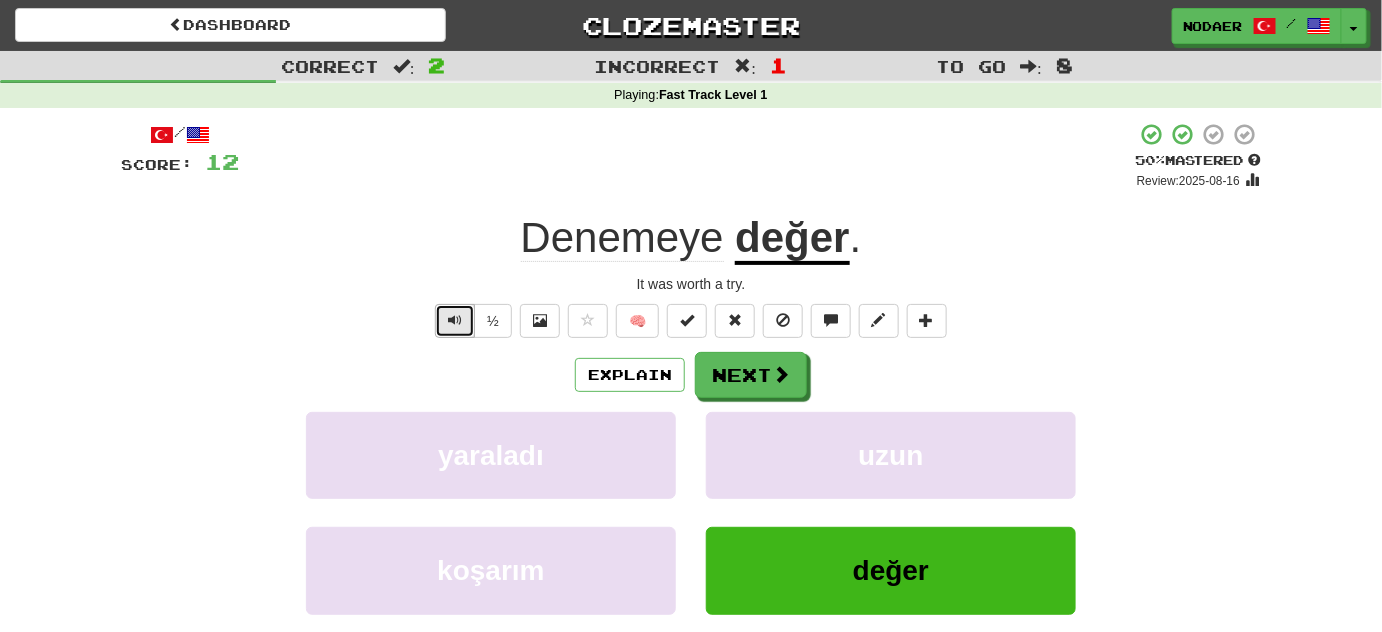 click at bounding box center (455, 321) 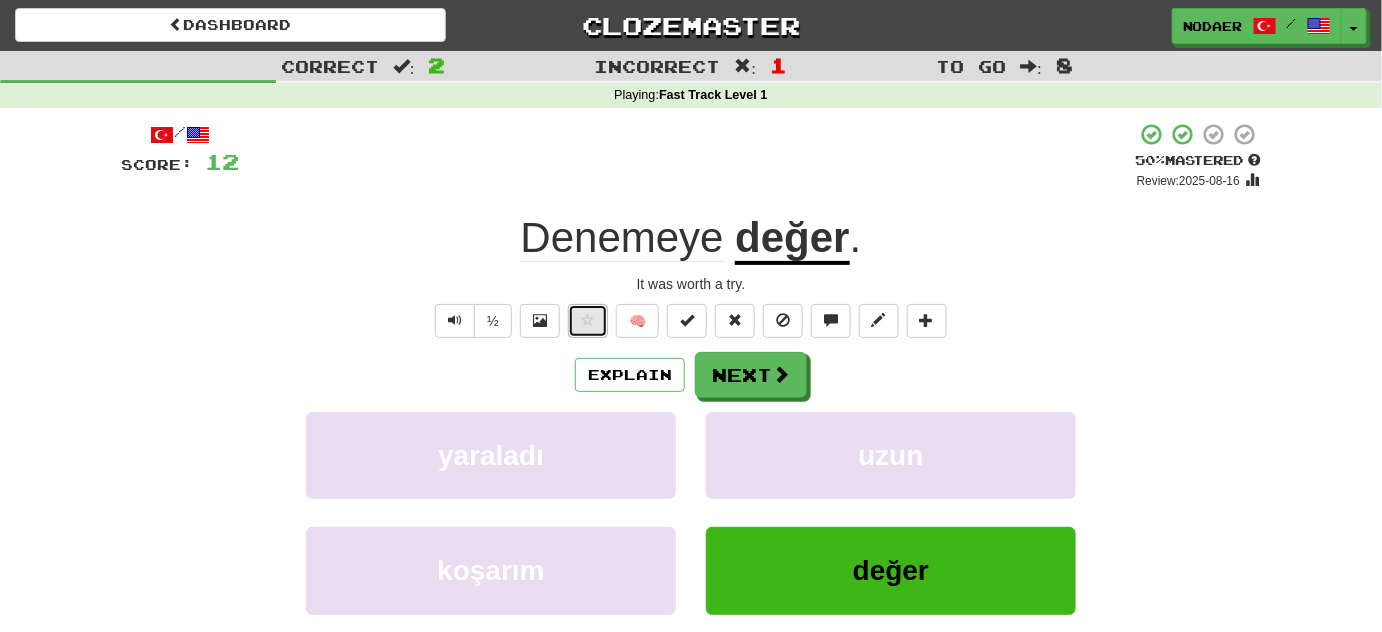 click at bounding box center (588, 321) 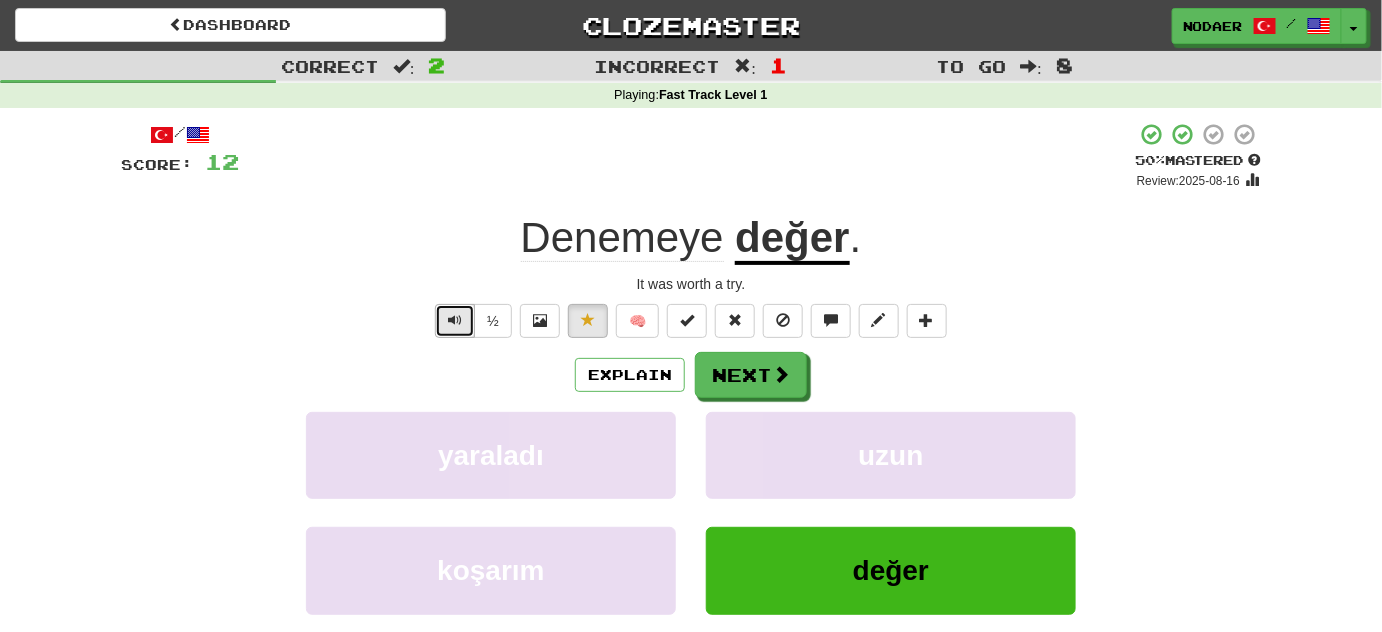 click at bounding box center [455, 321] 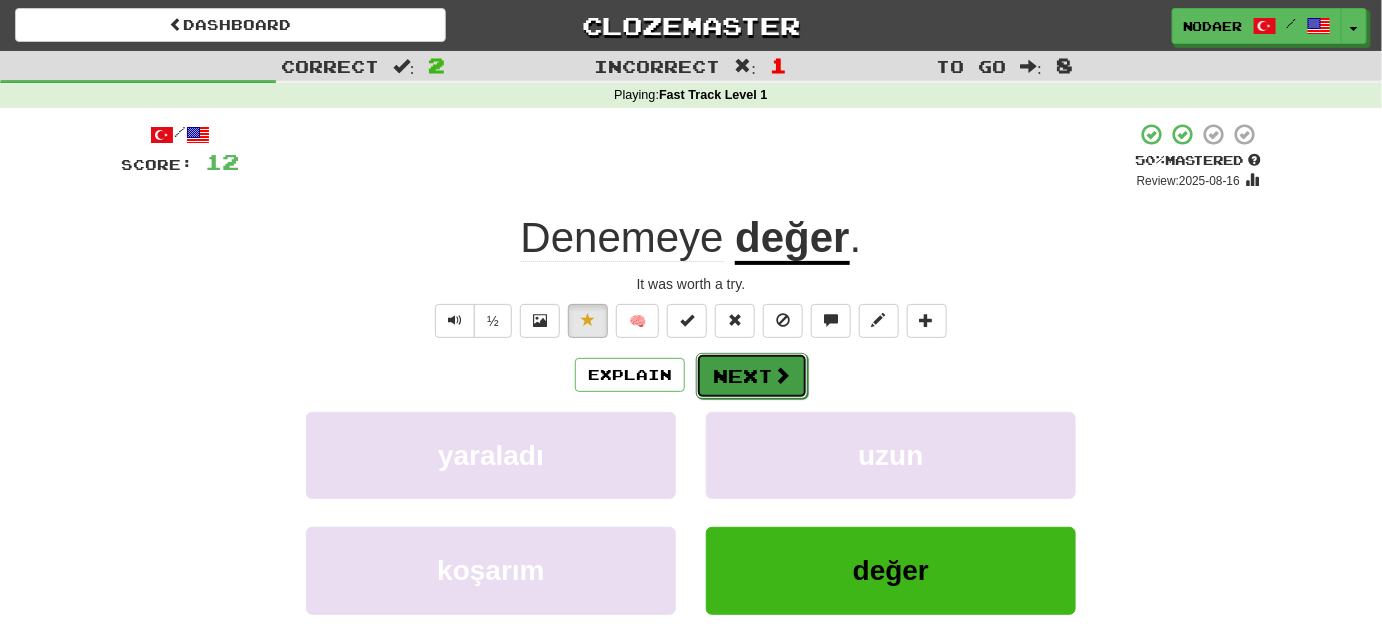 click on "Next" at bounding box center [752, 376] 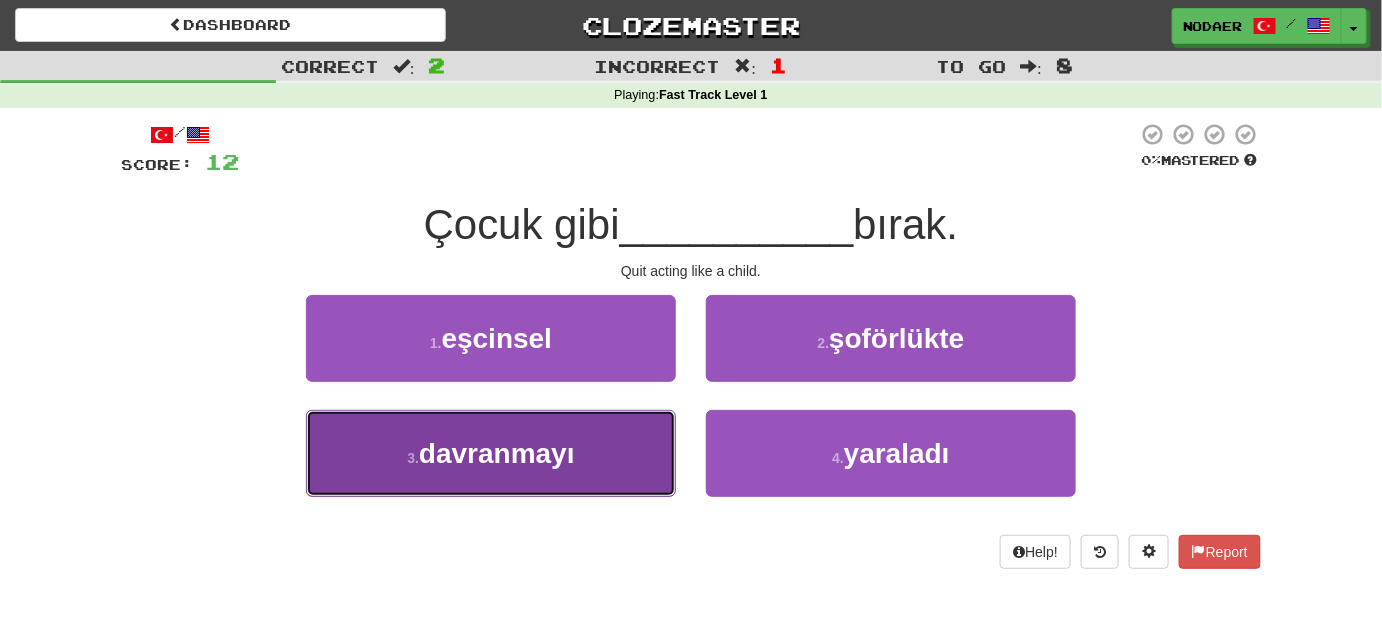 click on "3 .  davranmayı" at bounding box center [491, 453] 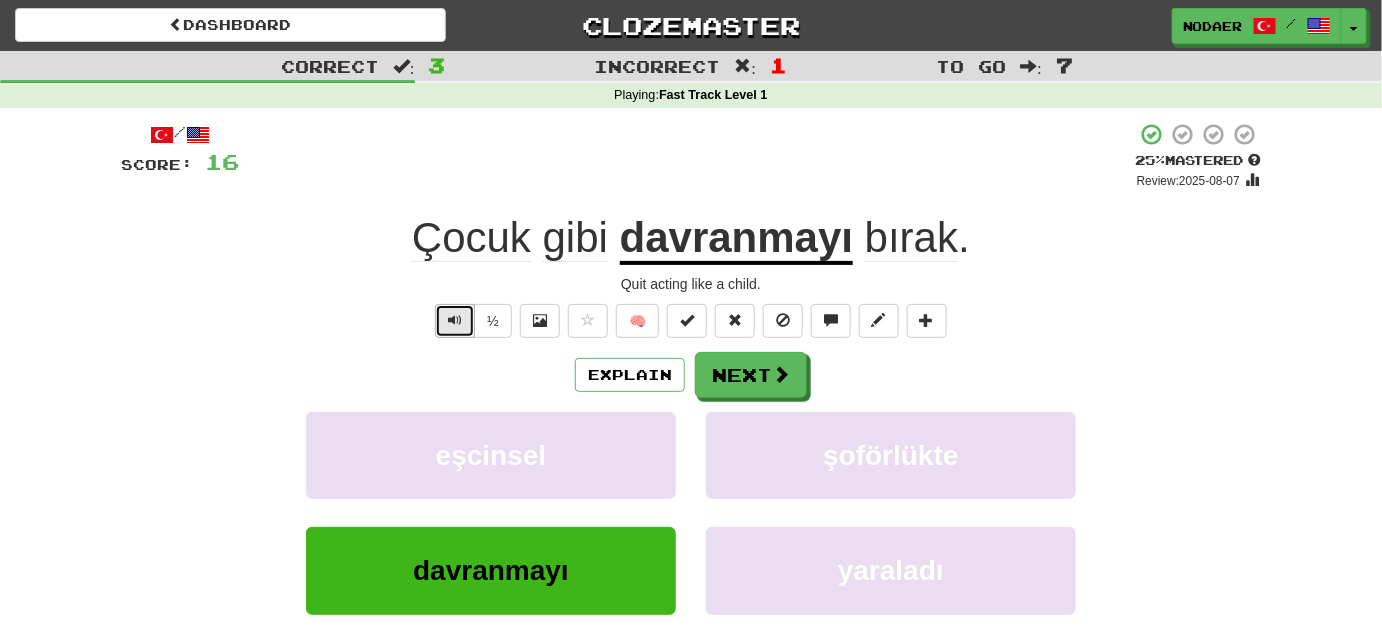 click at bounding box center (455, 321) 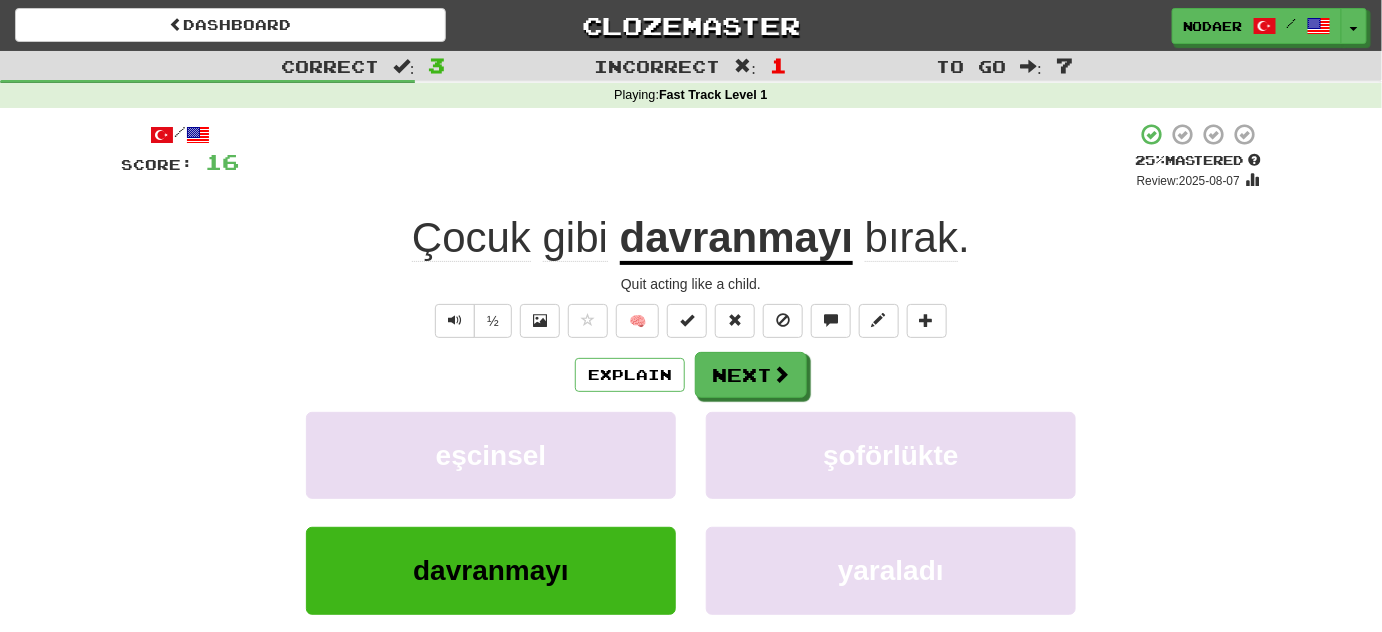 click on "davranmayı" at bounding box center [736, 239] 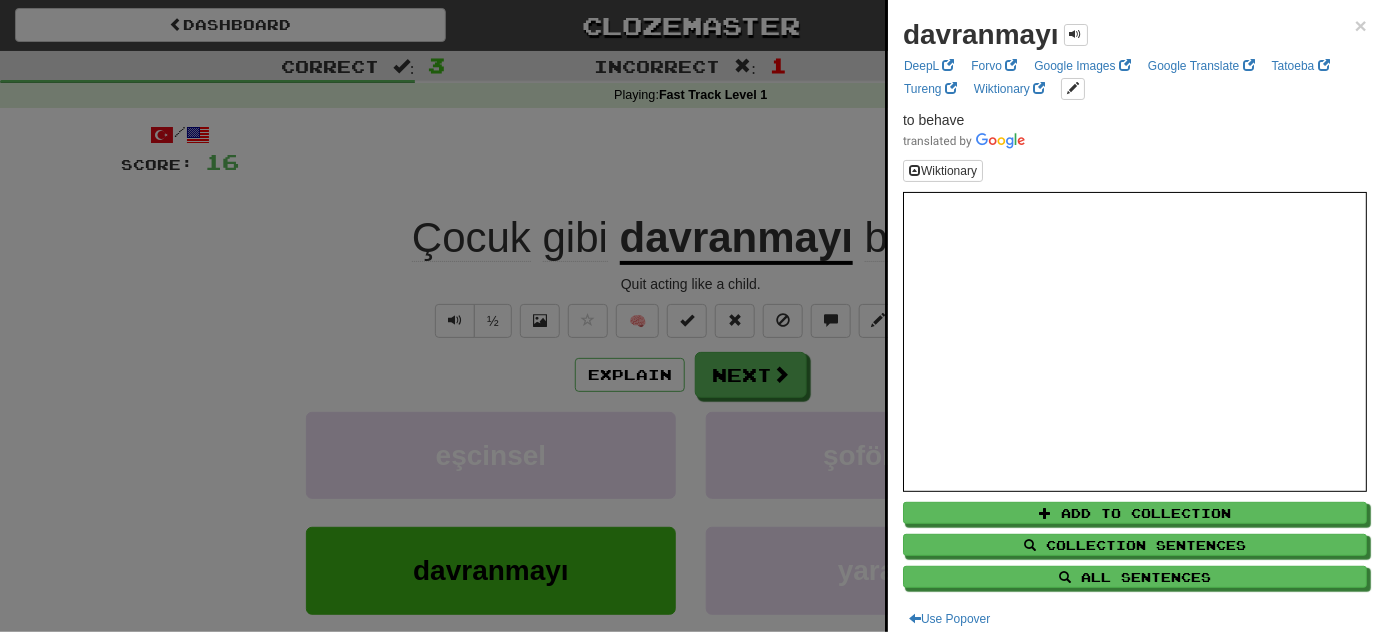 click at bounding box center (691, 316) 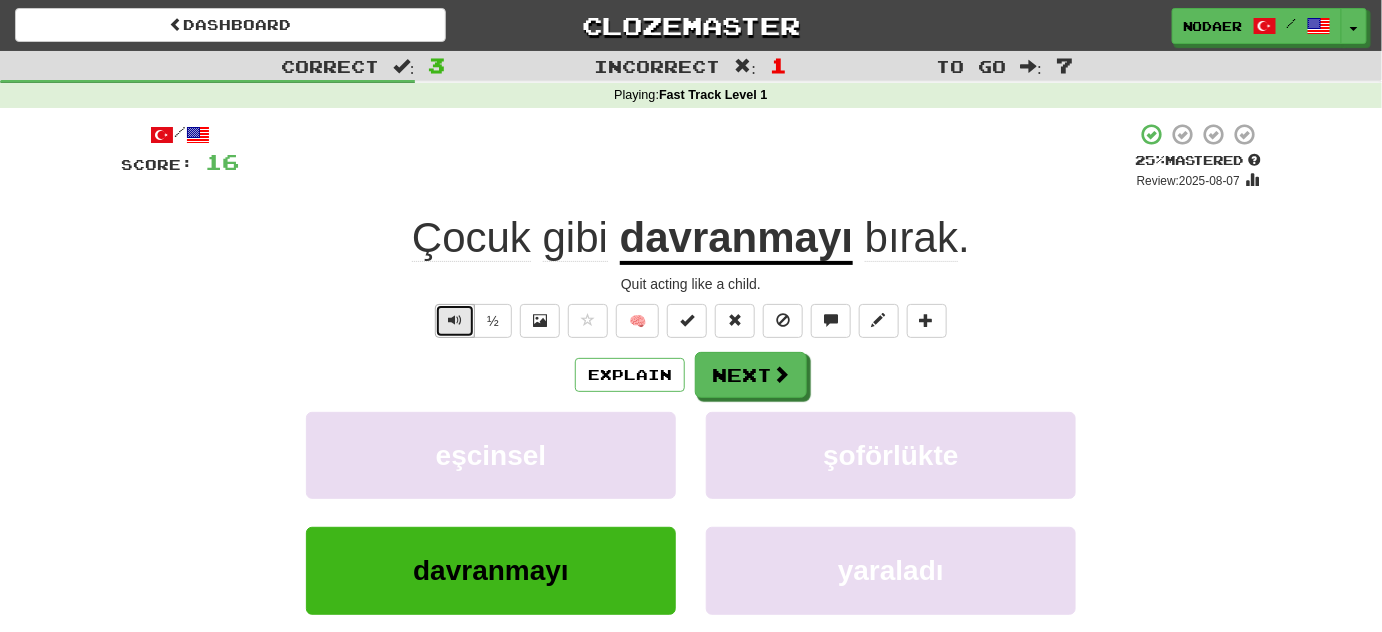 click at bounding box center (455, 321) 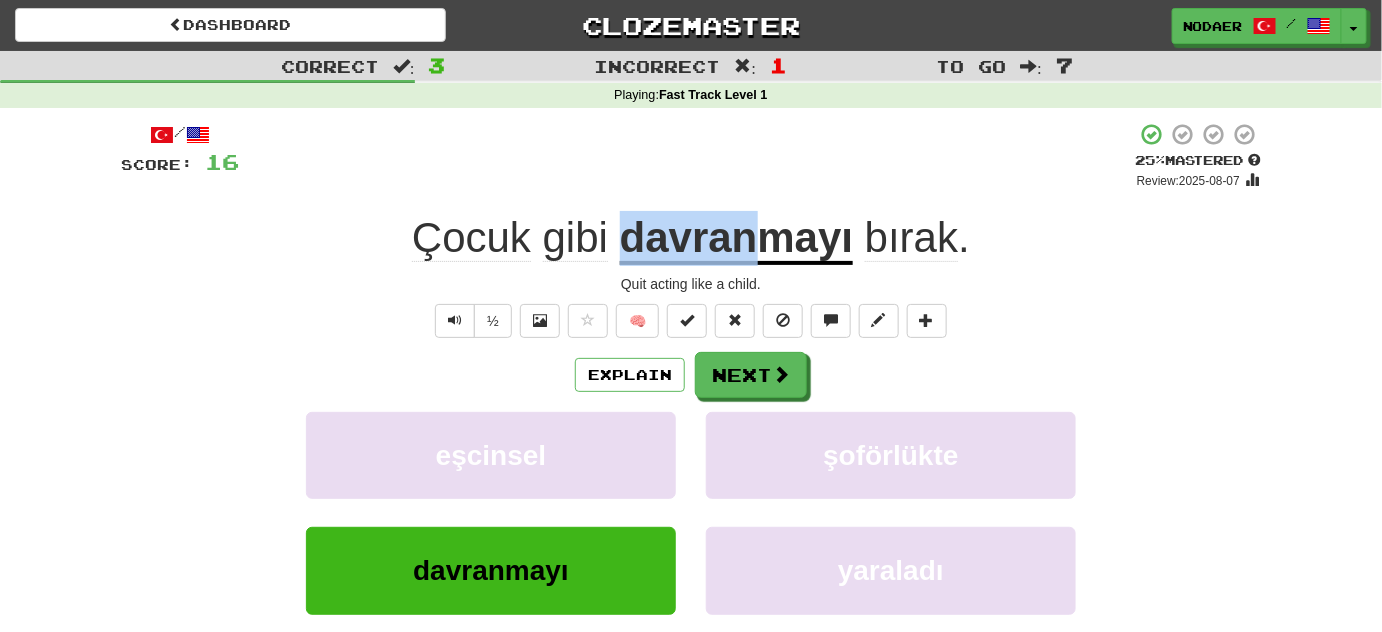 drag, startPoint x: 618, startPoint y: 236, endPoint x: 754, endPoint y: 259, distance: 137.93114 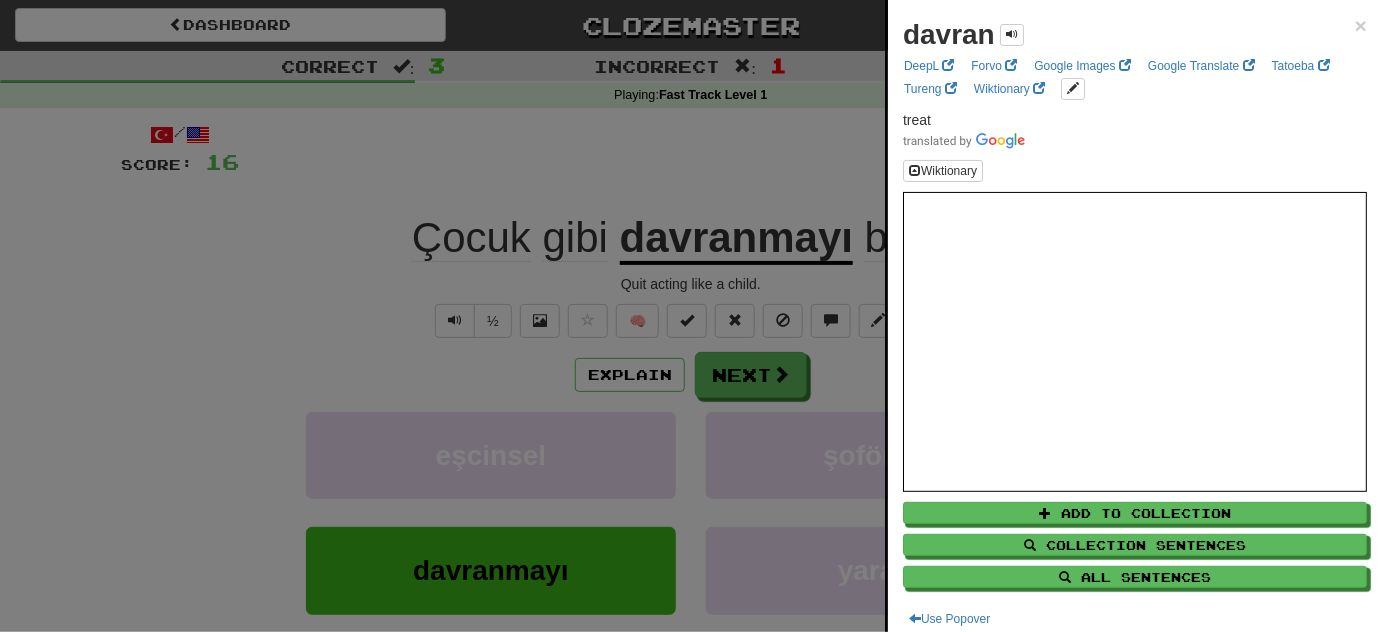 click at bounding box center (691, 316) 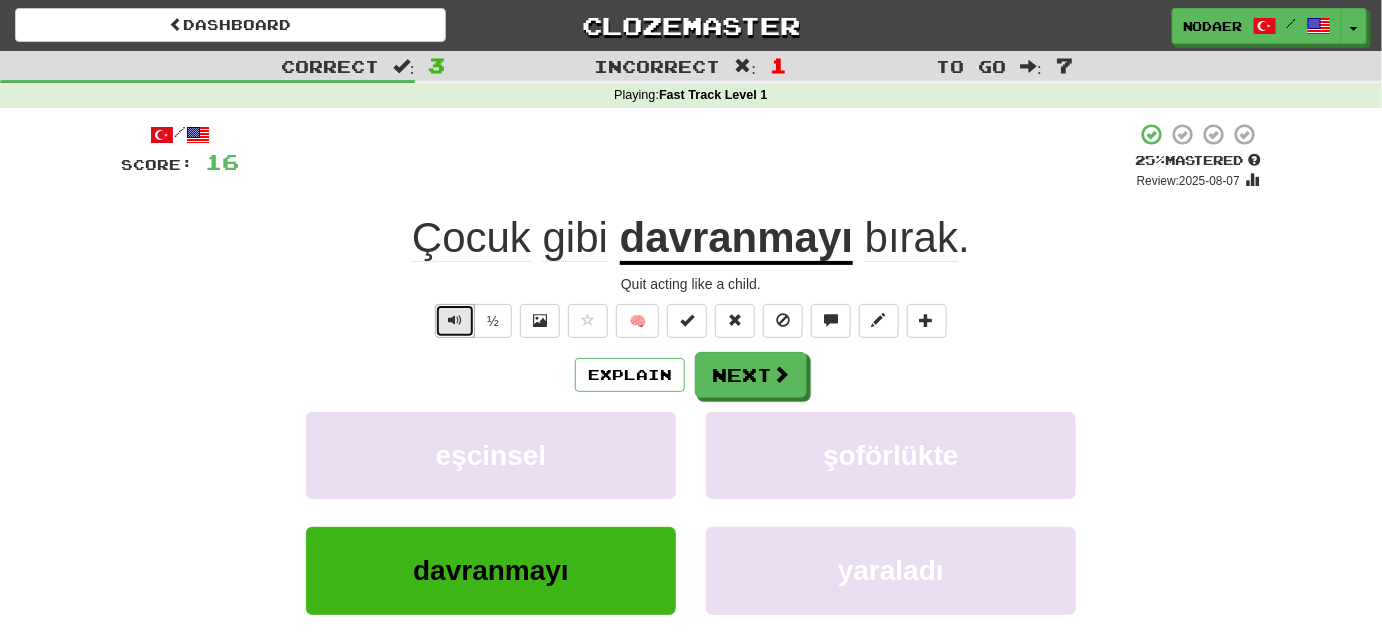 click at bounding box center [455, 321] 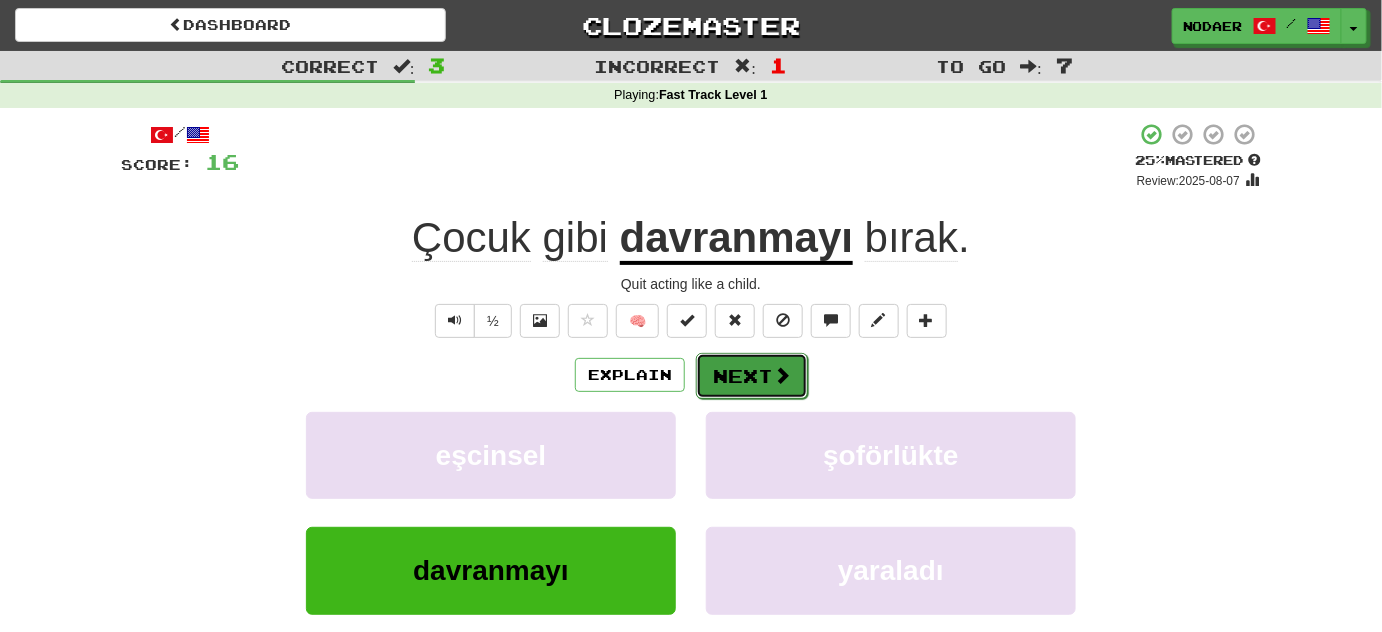 click on "Next" at bounding box center [752, 376] 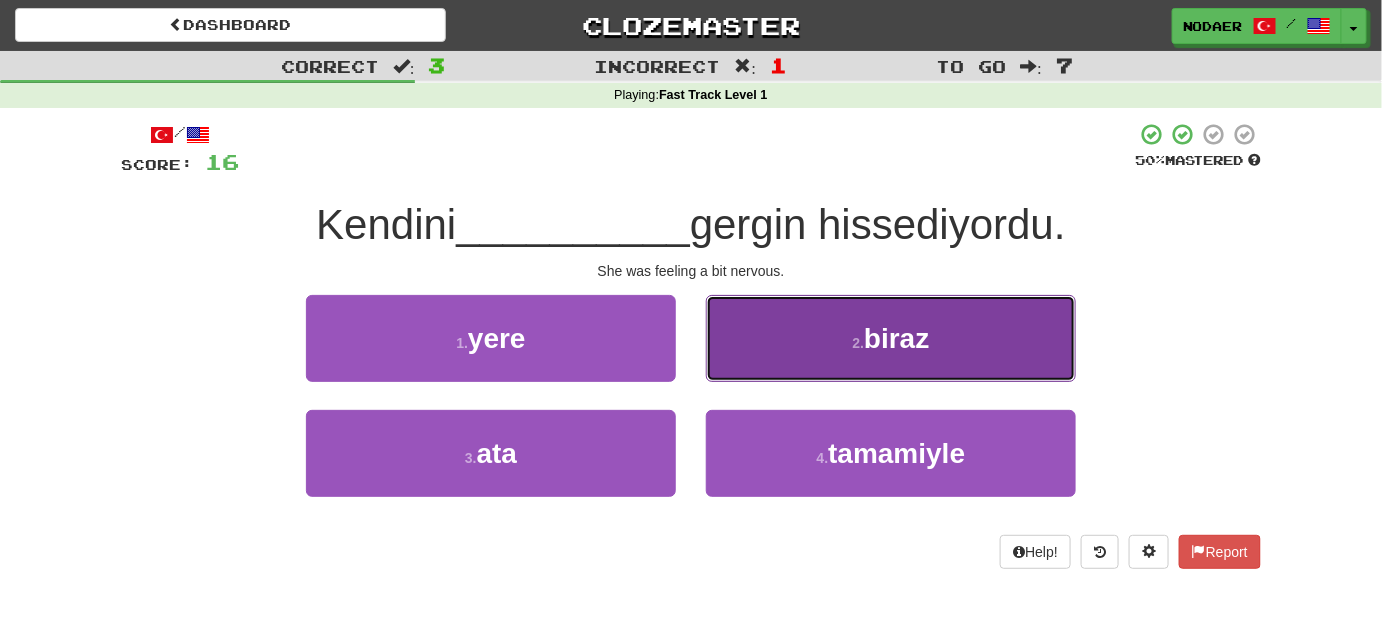click on "2 ." at bounding box center (858, 343) 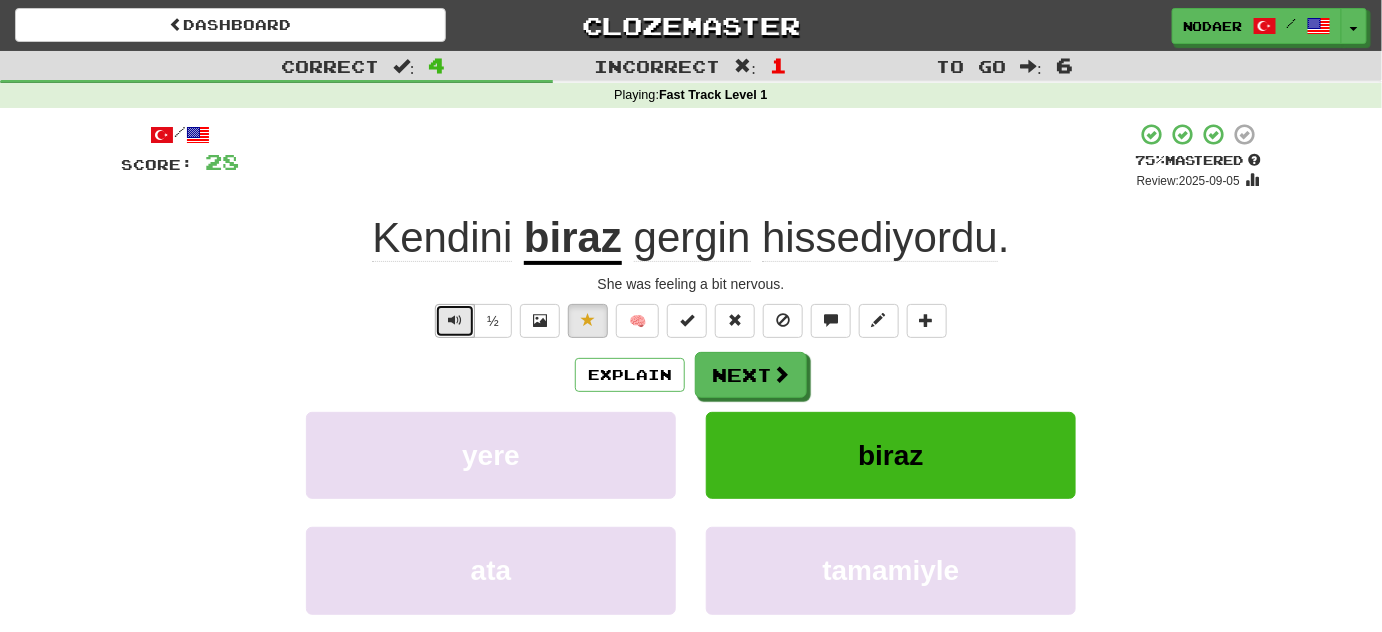 click at bounding box center (455, 320) 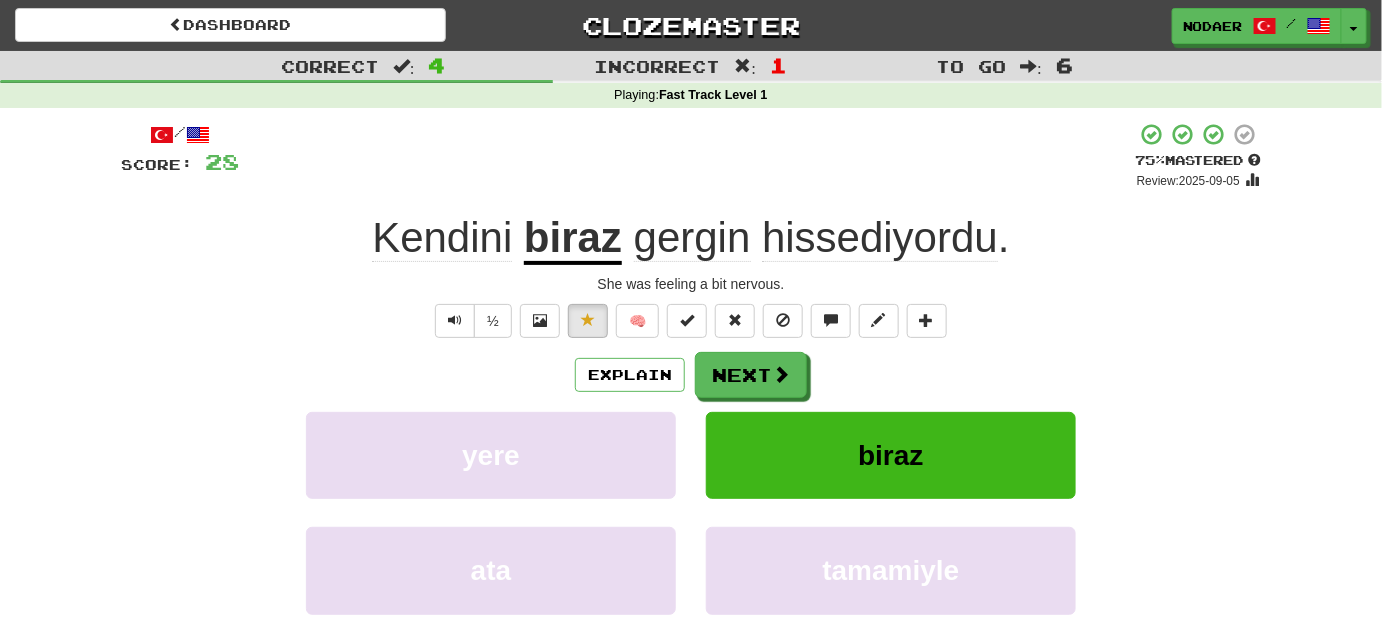 click on "Kendini" 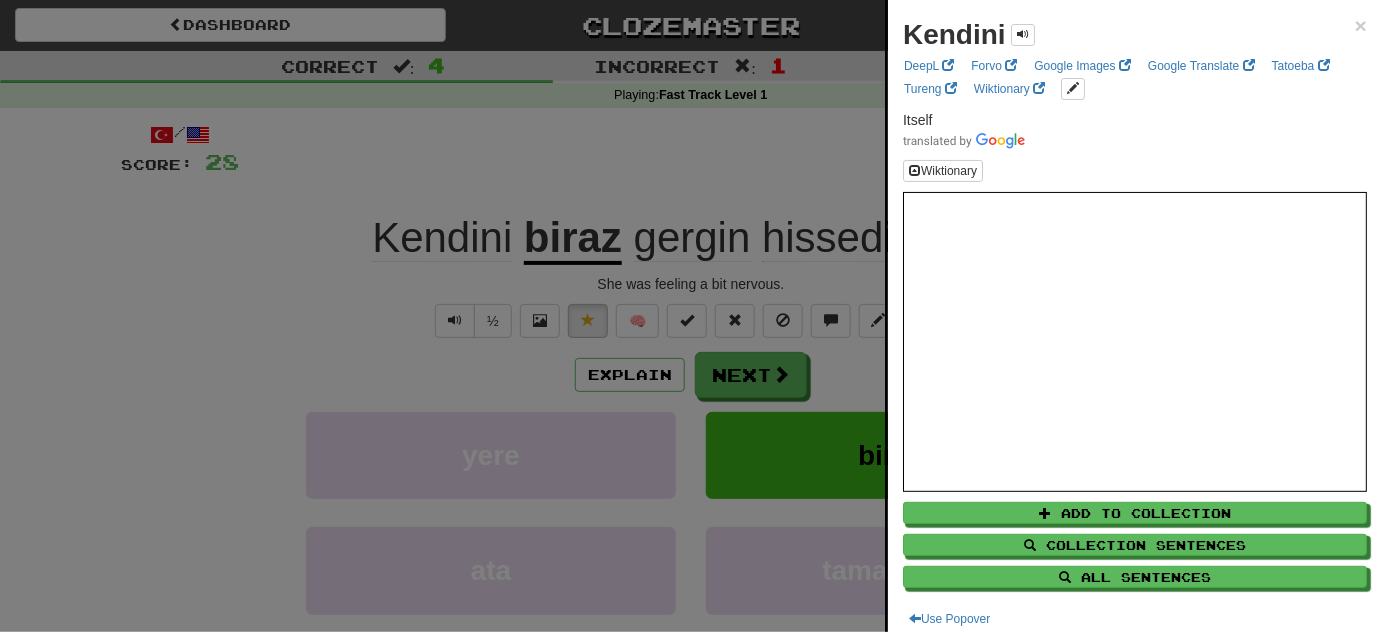click at bounding box center [691, 316] 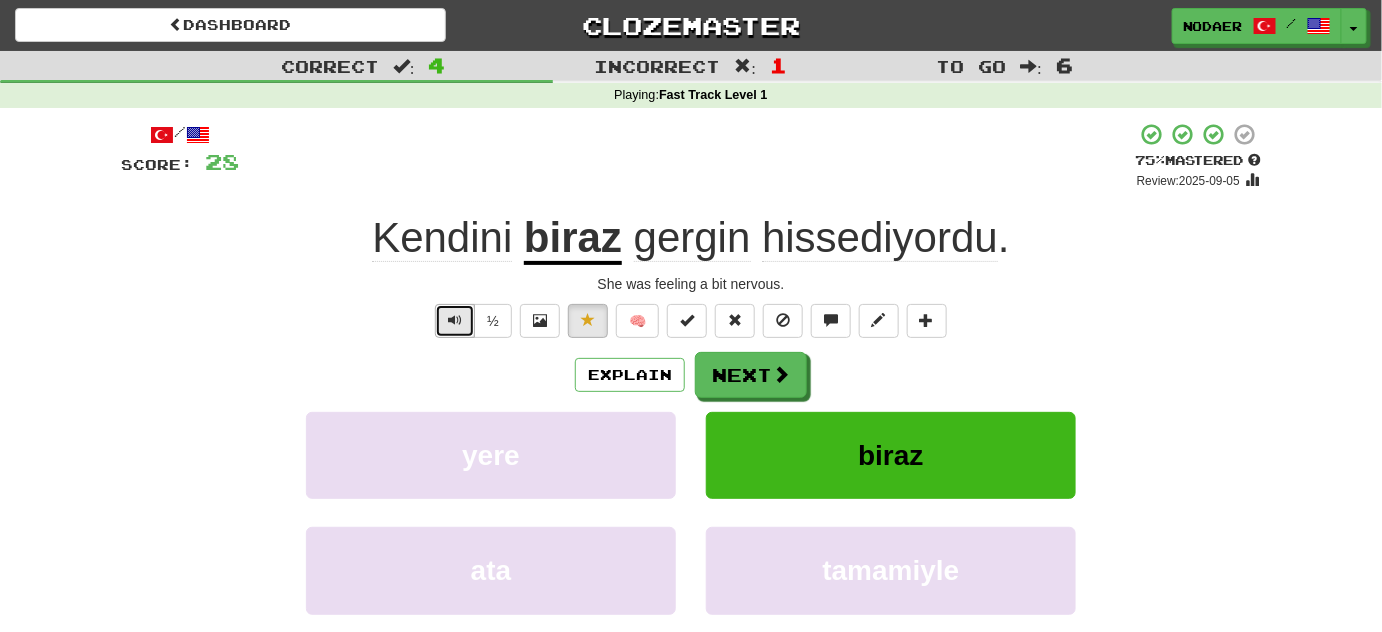 click at bounding box center [455, 320] 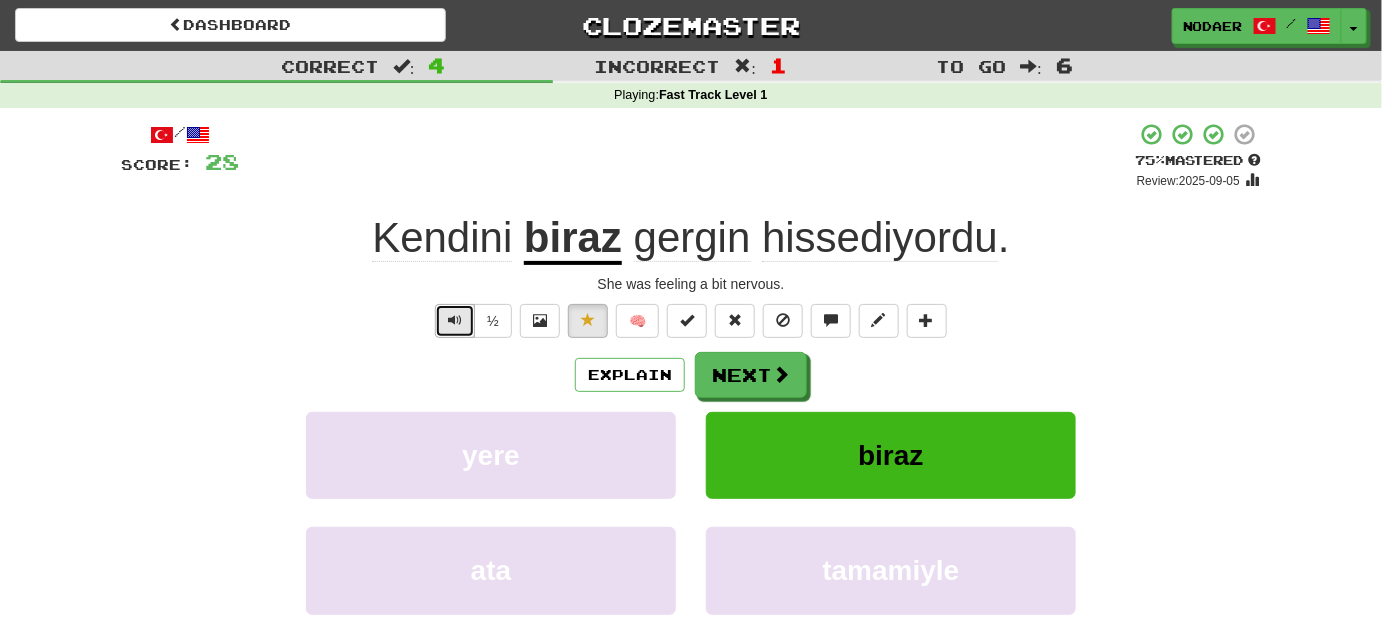 click at bounding box center (455, 320) 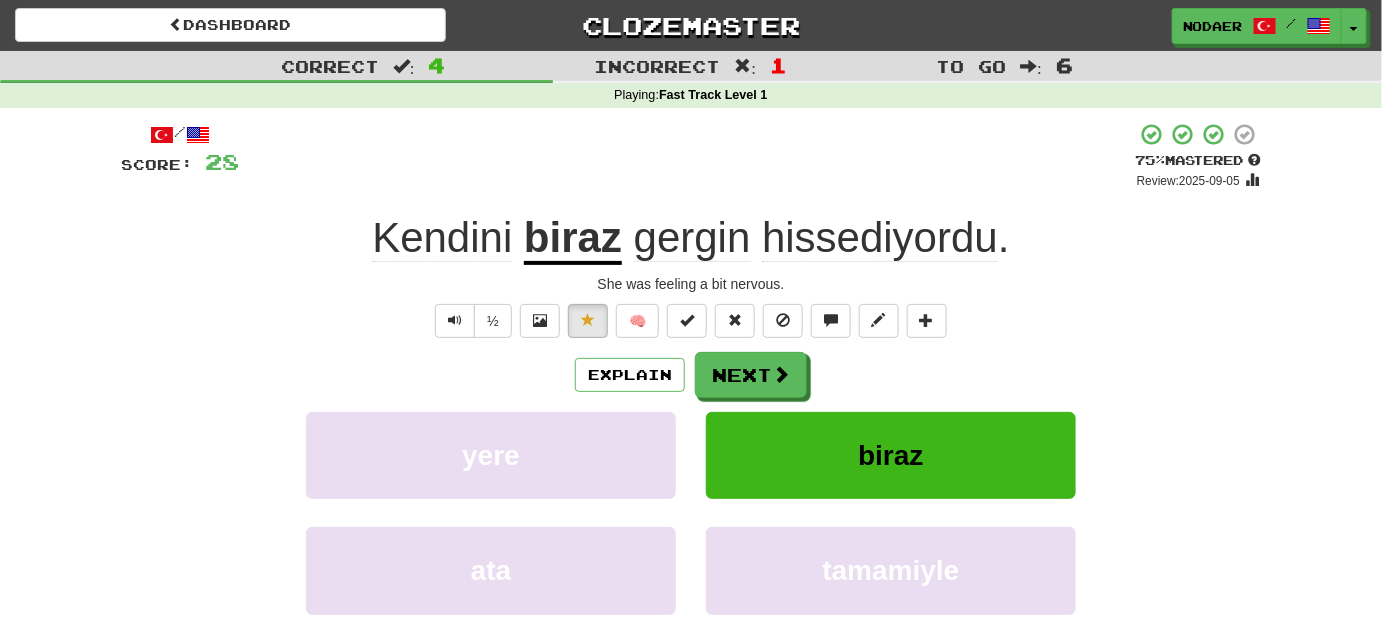click on "gergin" at bounding box center (692, 238) 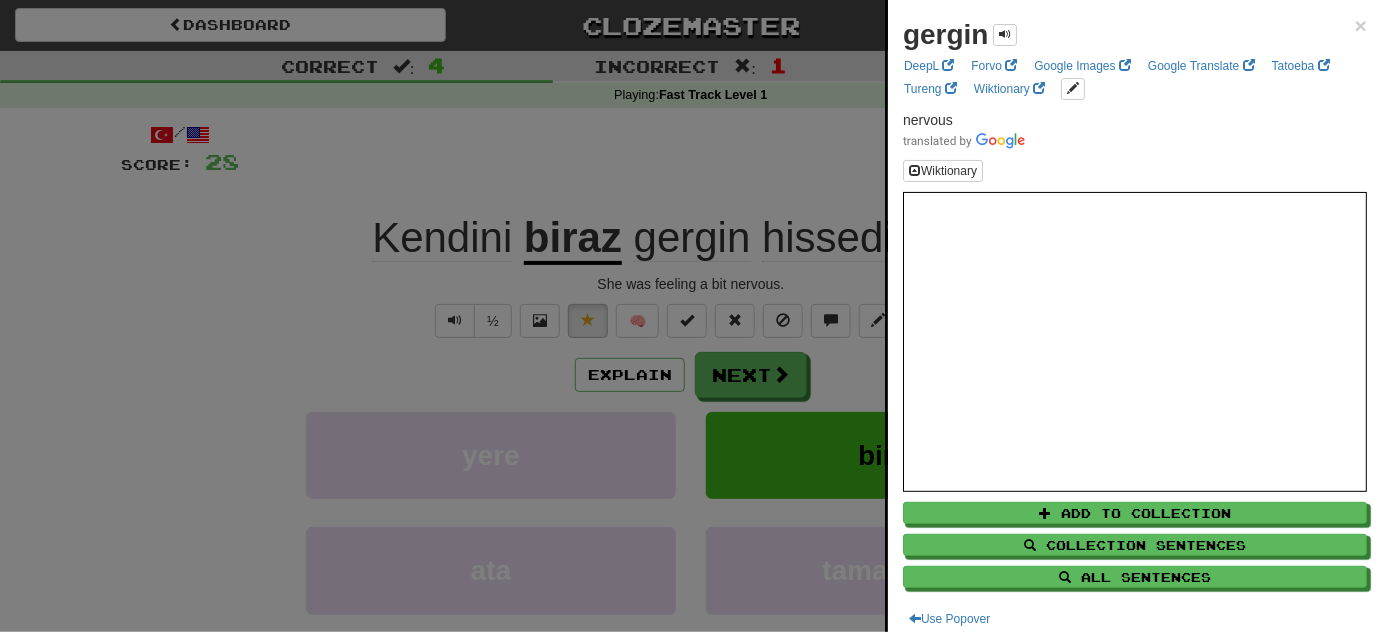 click at bounding box center (691, 316) 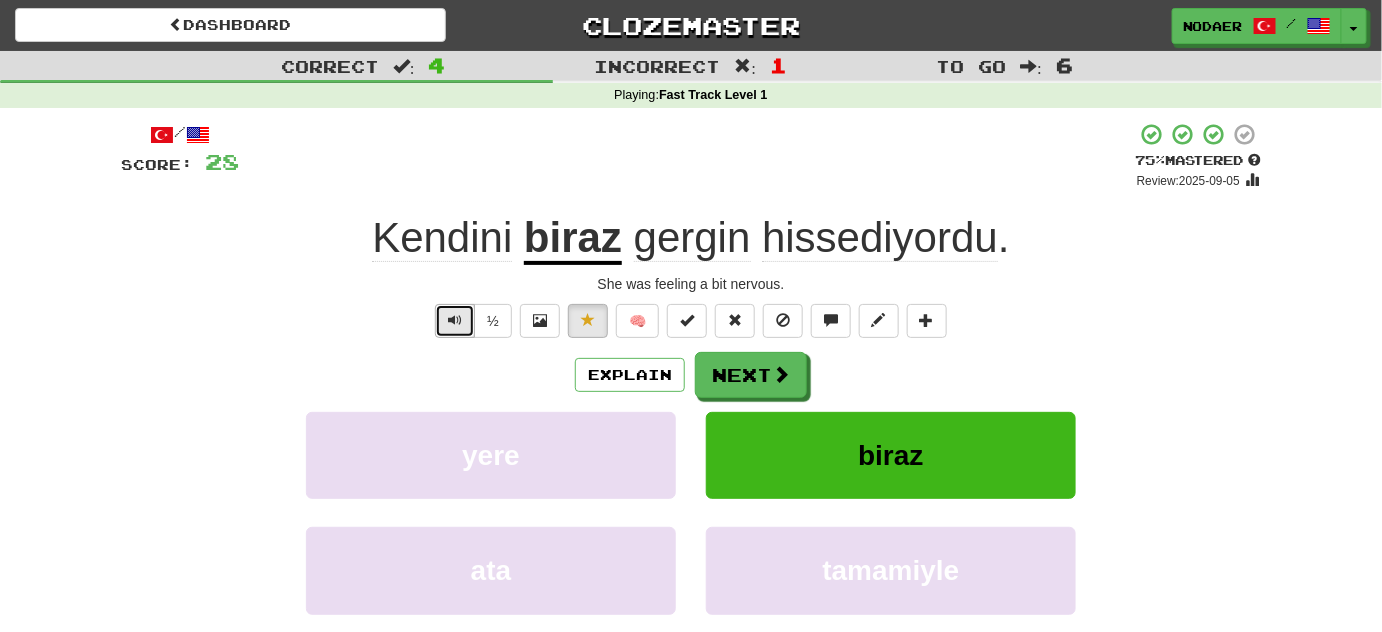 click at bounding box center (455, 321) 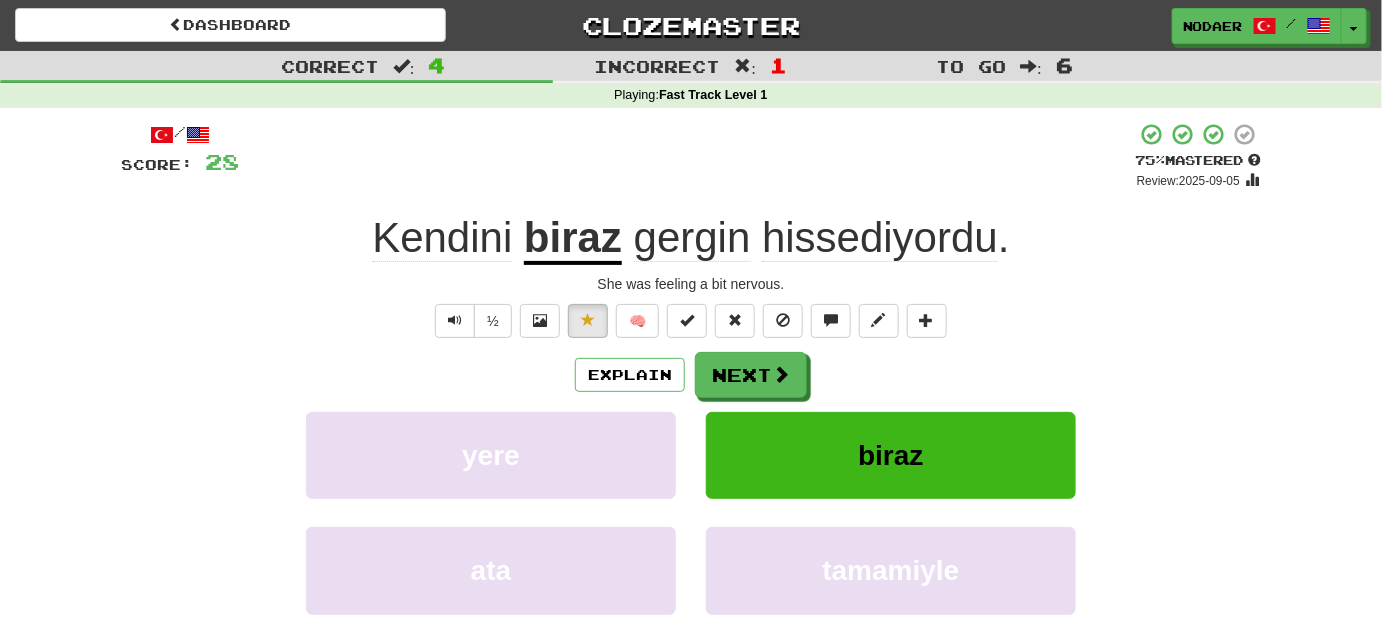 click on "gergin" at bounding box center [692, 238] 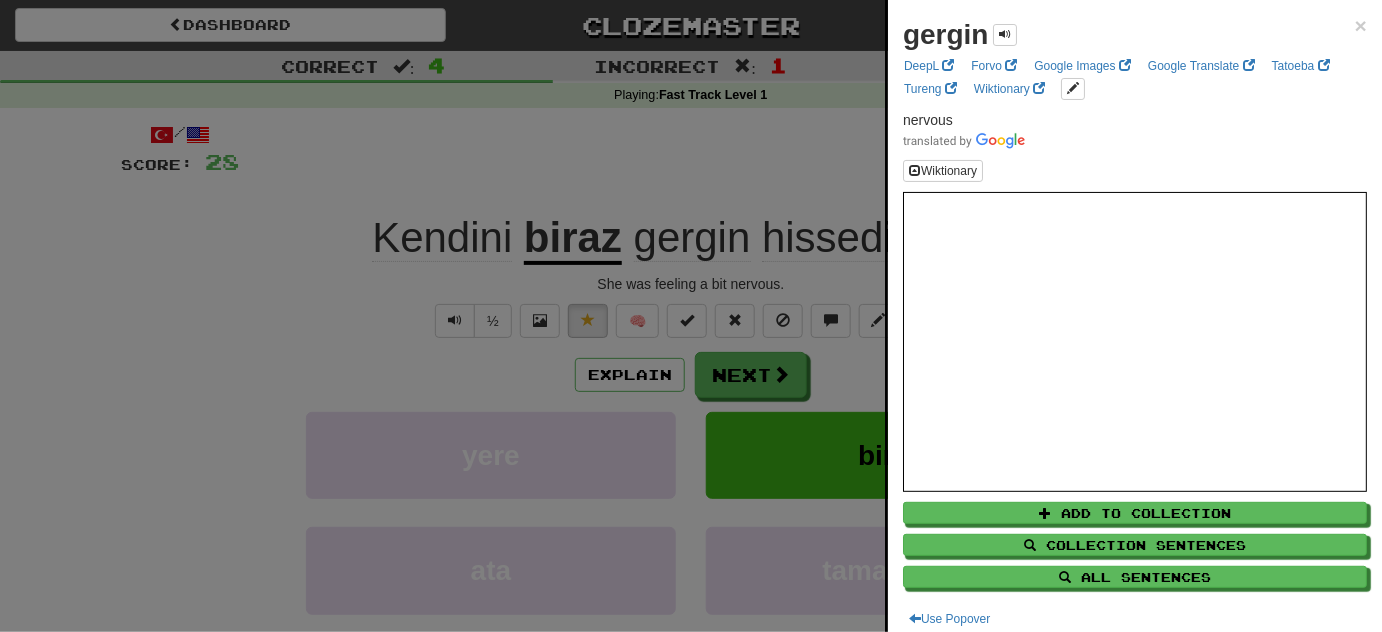click at bounding box center (691, 316) 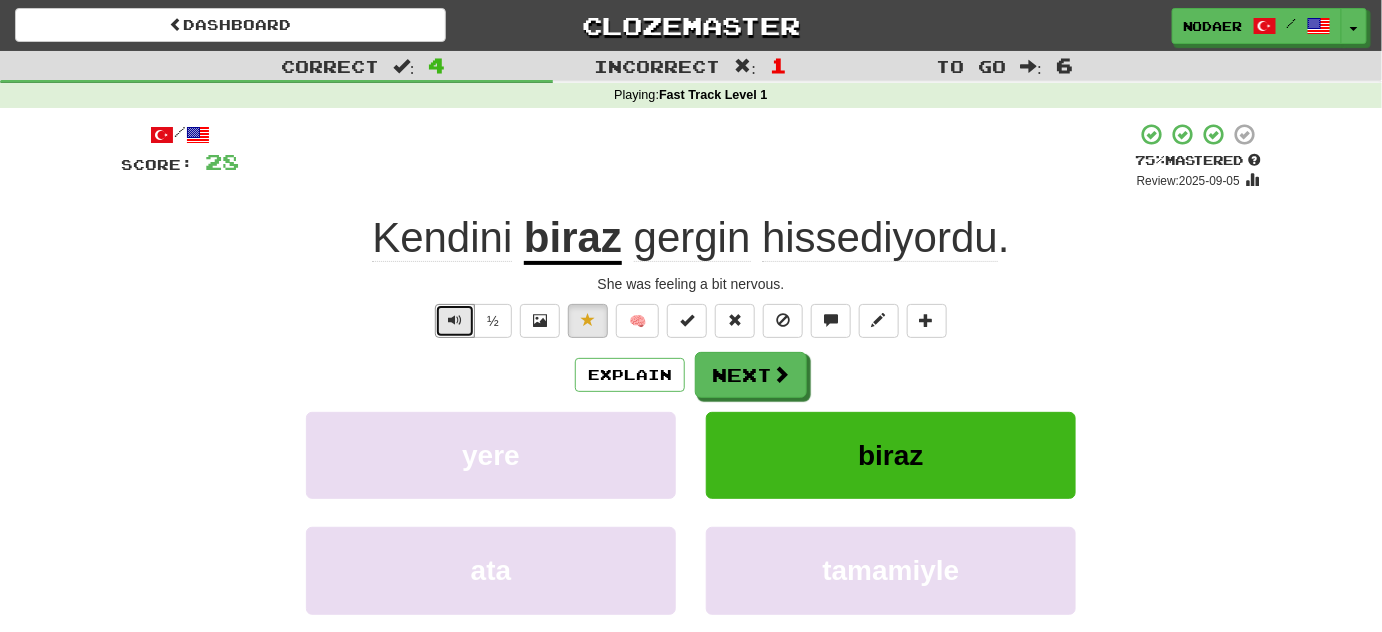 click at bounding box center [455, 321] 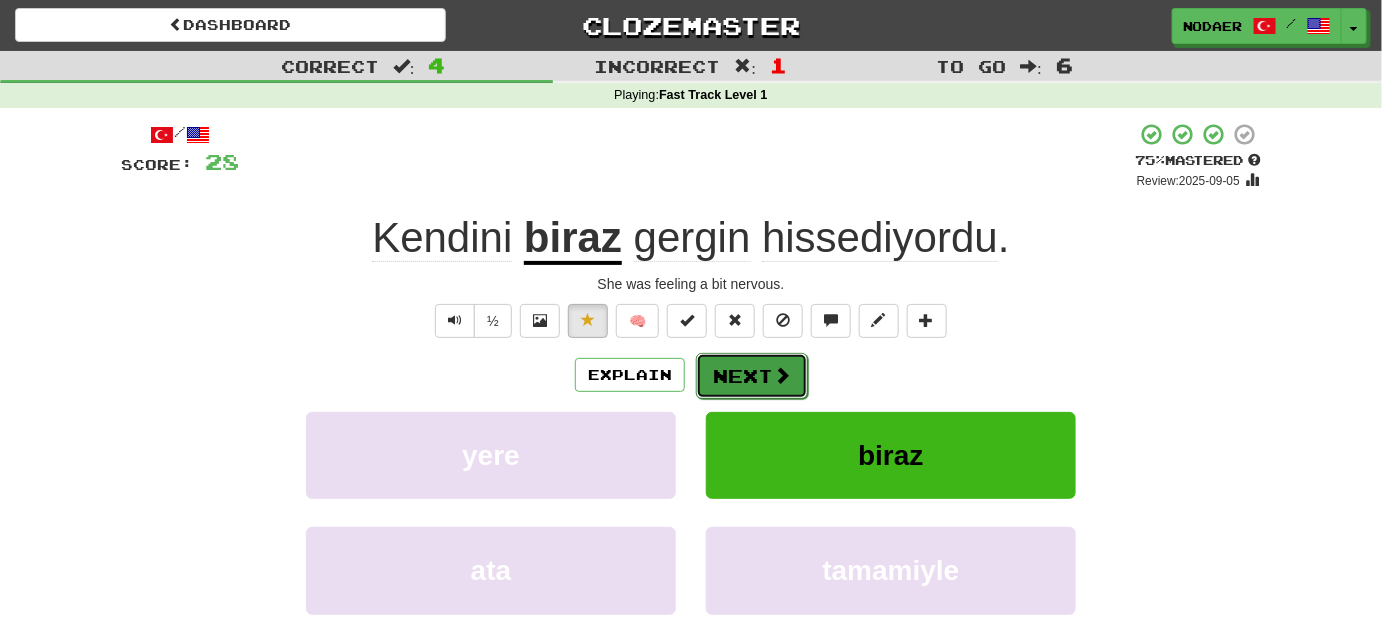 click on "Next" at bounding box center (752, 376) 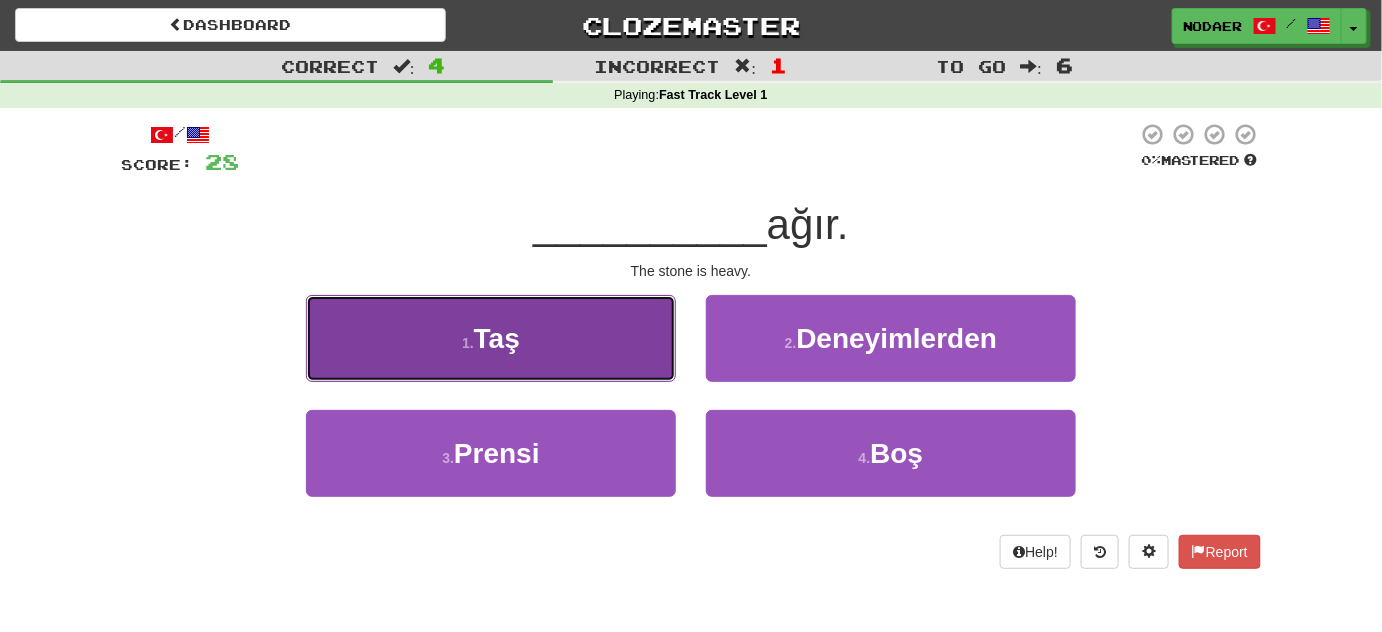 click on "1 .  Taş" at bounding box center (491, 338) 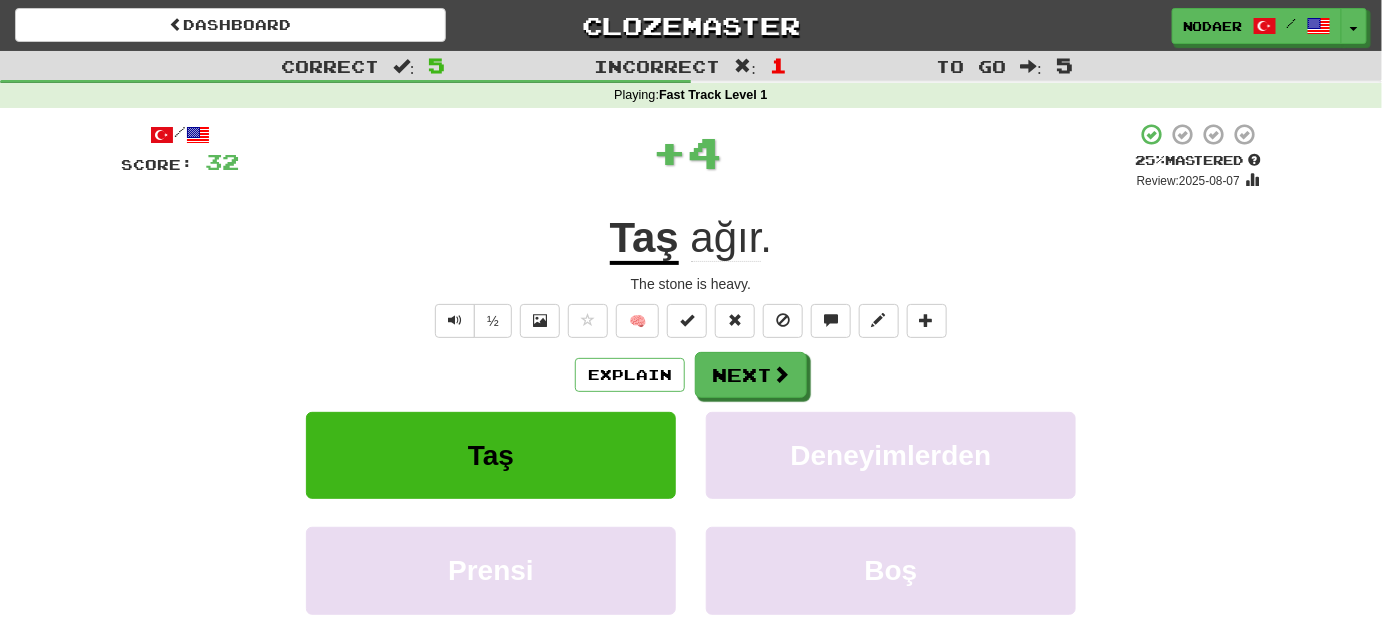 click on "Taş" at bounding box center (644, 239) 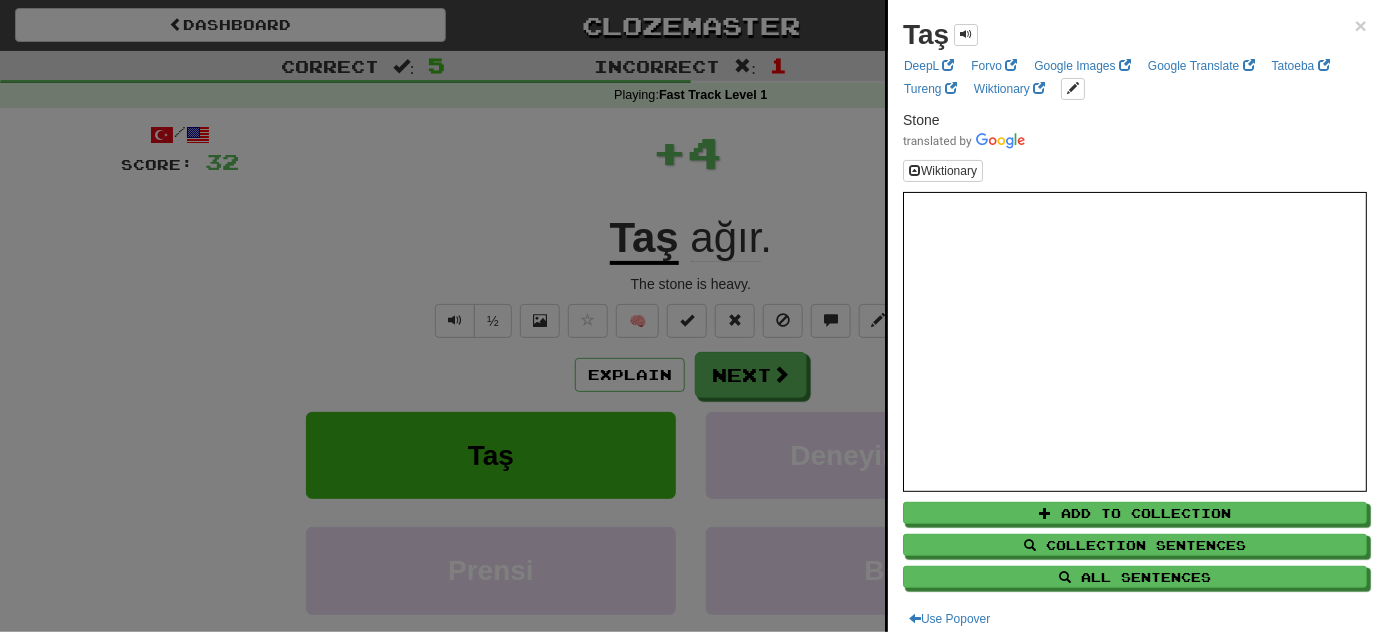 click at bounding box center (691, 316) 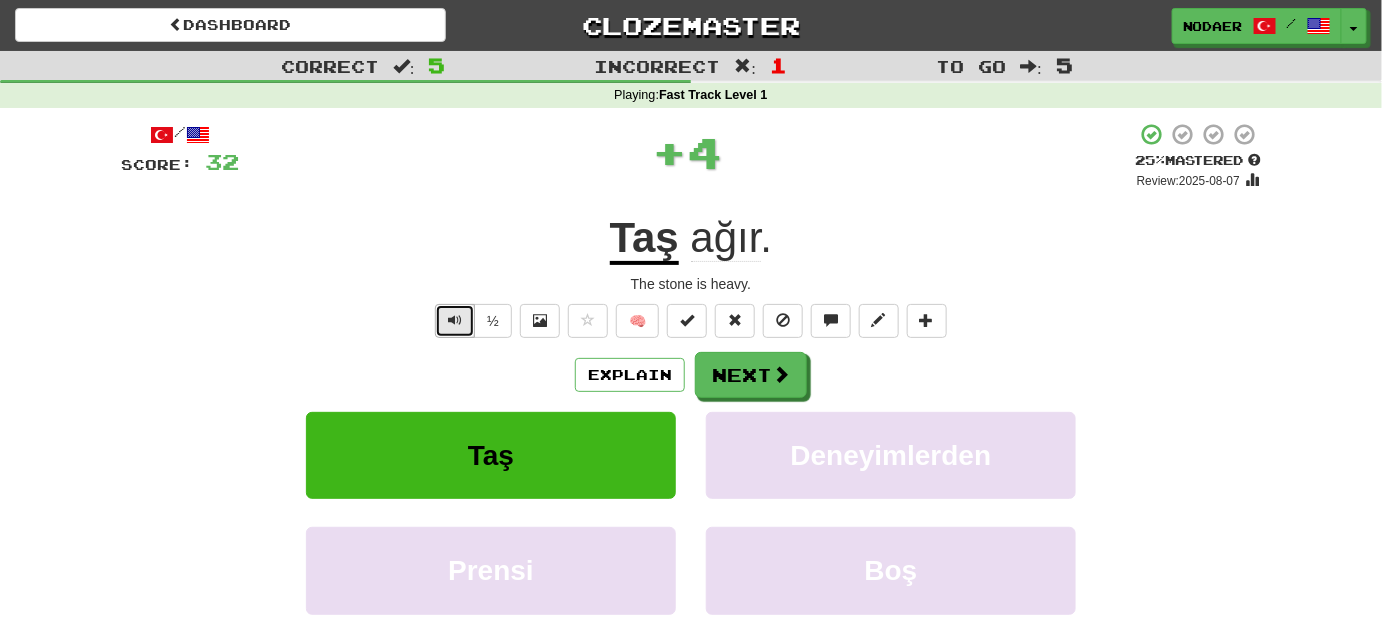 click at bounding box center [455, 321] 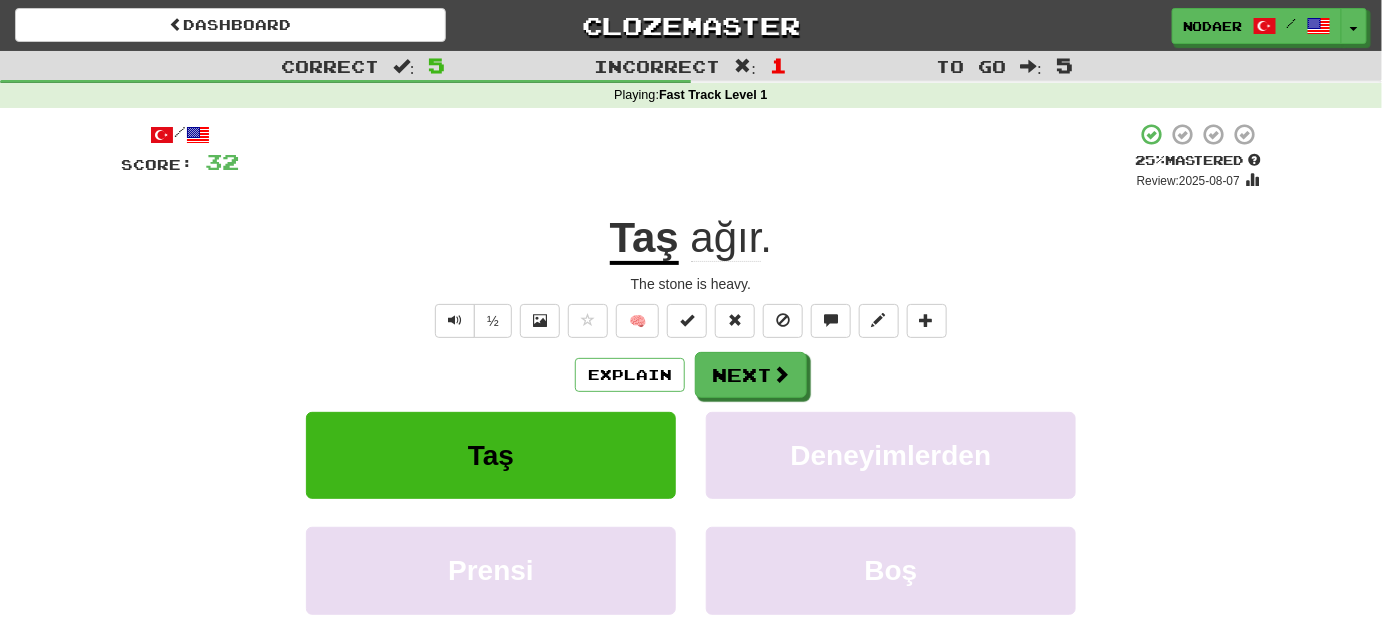 click on "ağır" at bounding box center [726, 238] 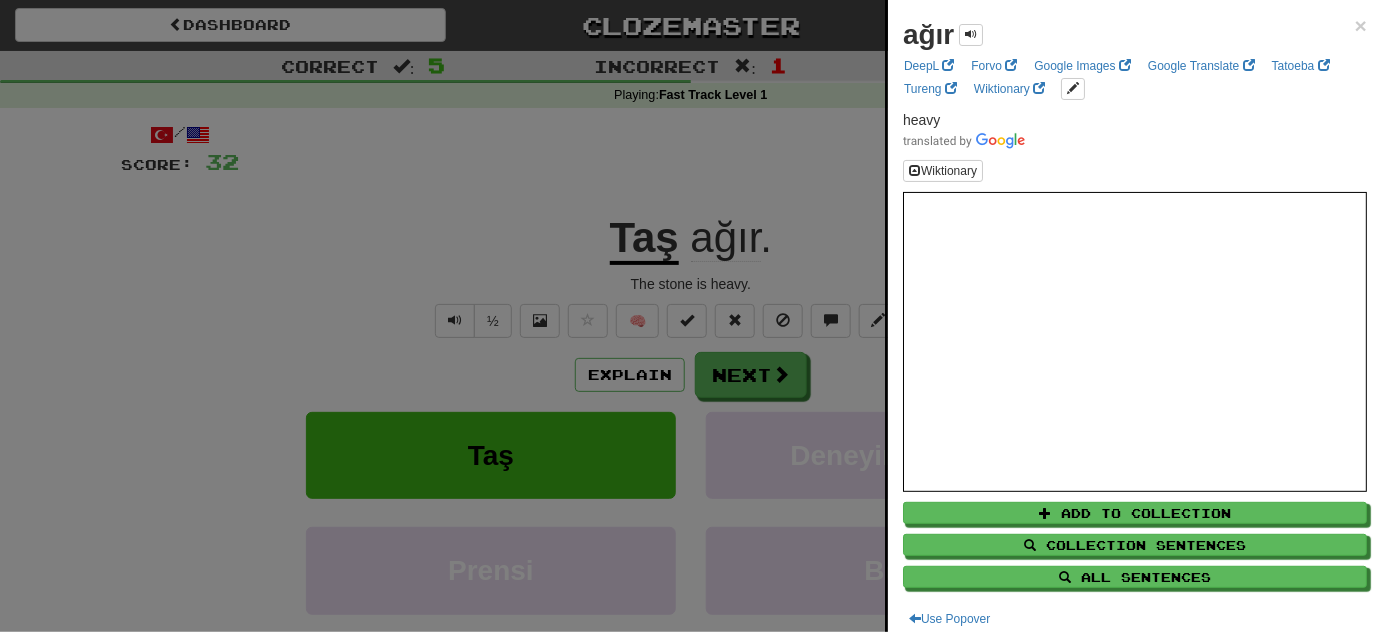 click at bounding box center [691, 316] 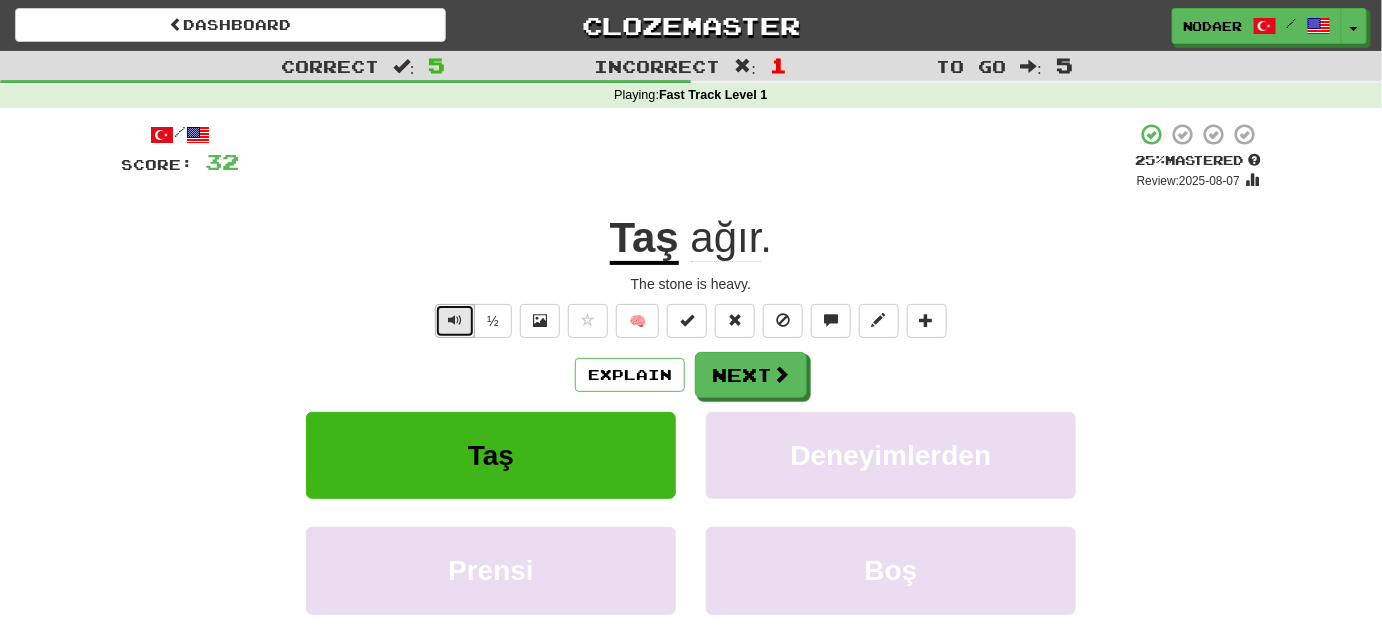 click at bounding box center (455, 320) 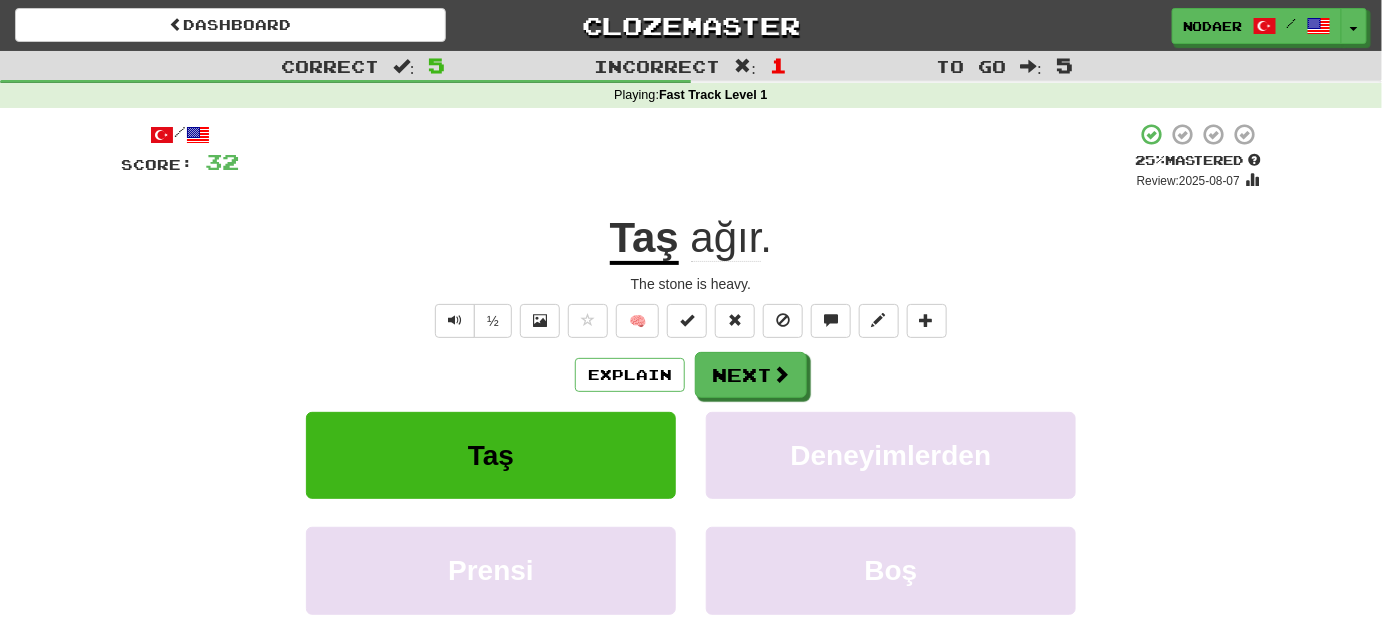 click on "ağır" at bounding box center (726, 238) 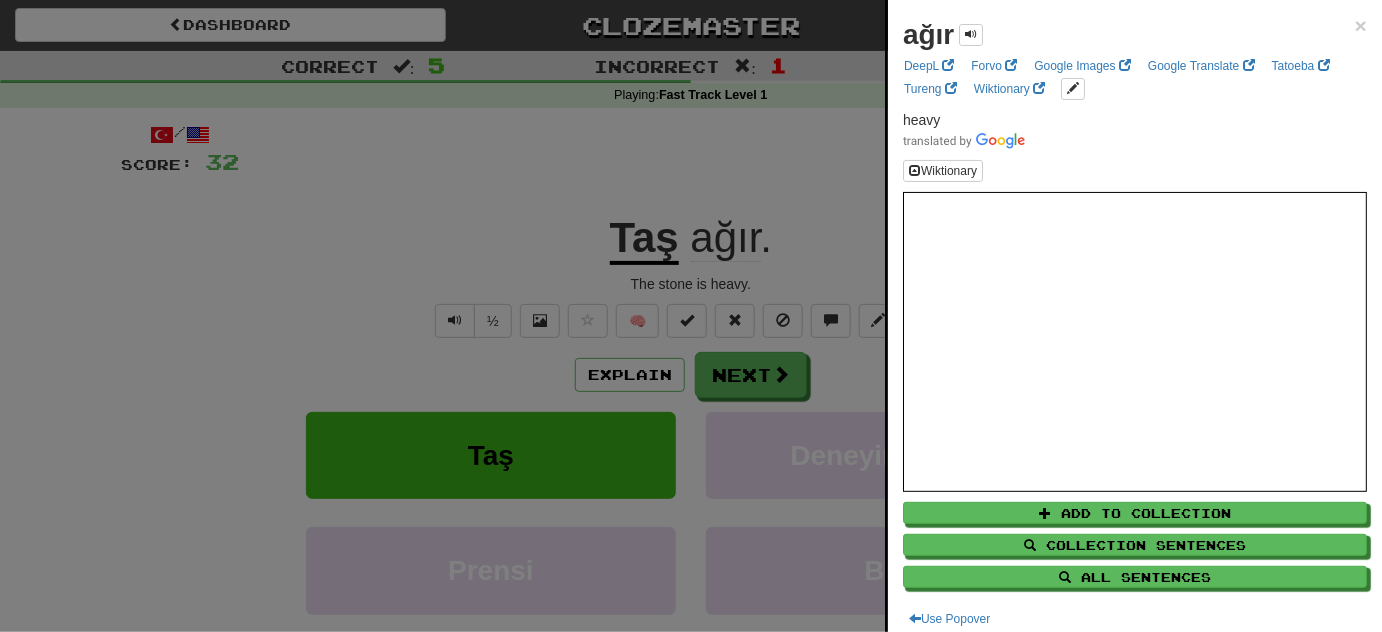 click at bounding box center (691, 316) 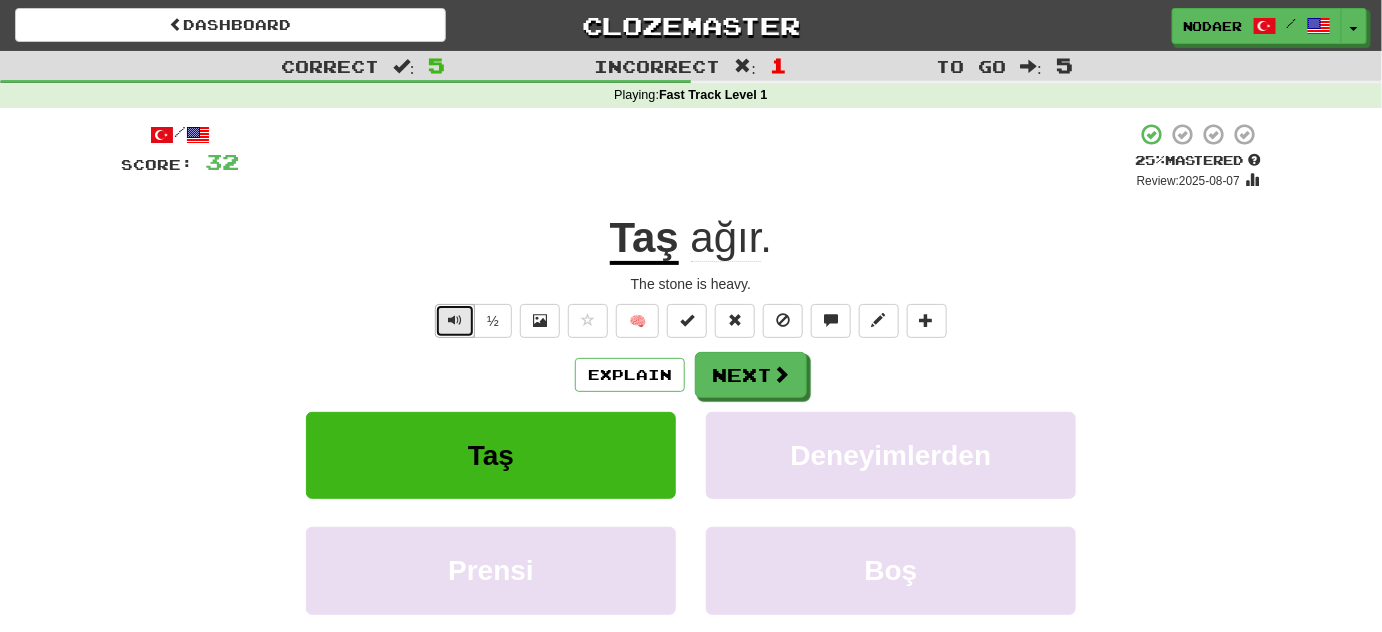 click at bounding box center [455, 321] 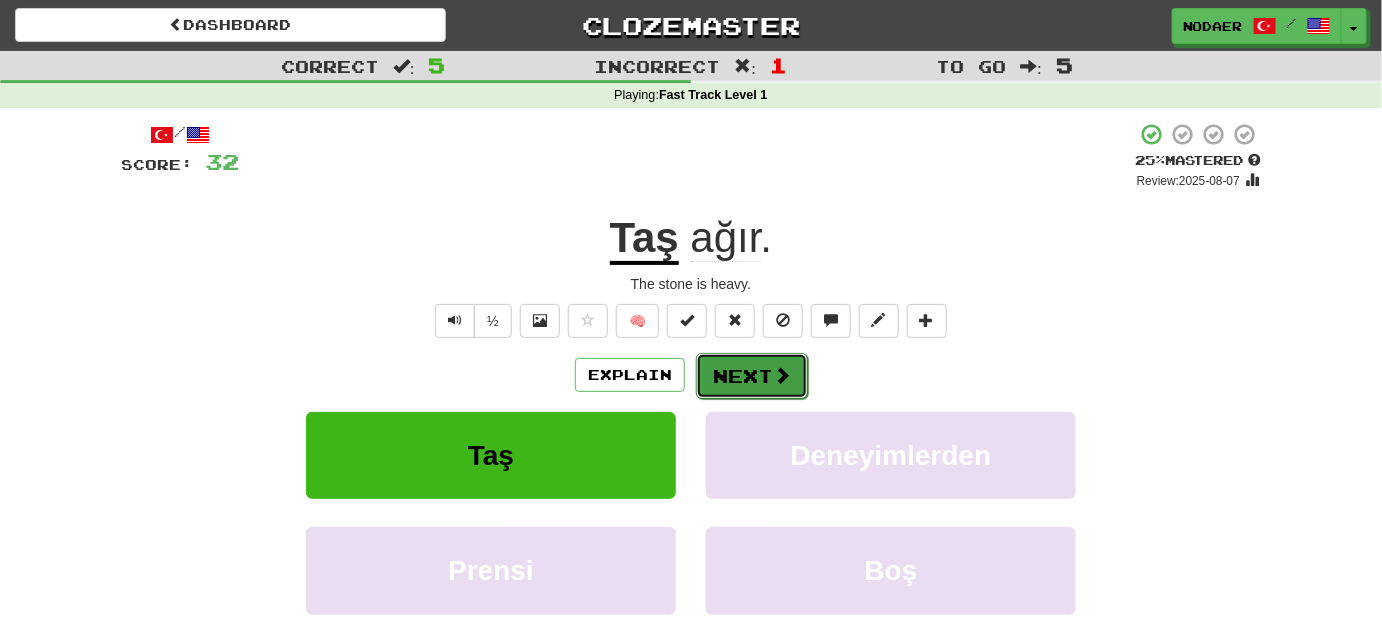 click on "Next" at bounding box center [752, 376] 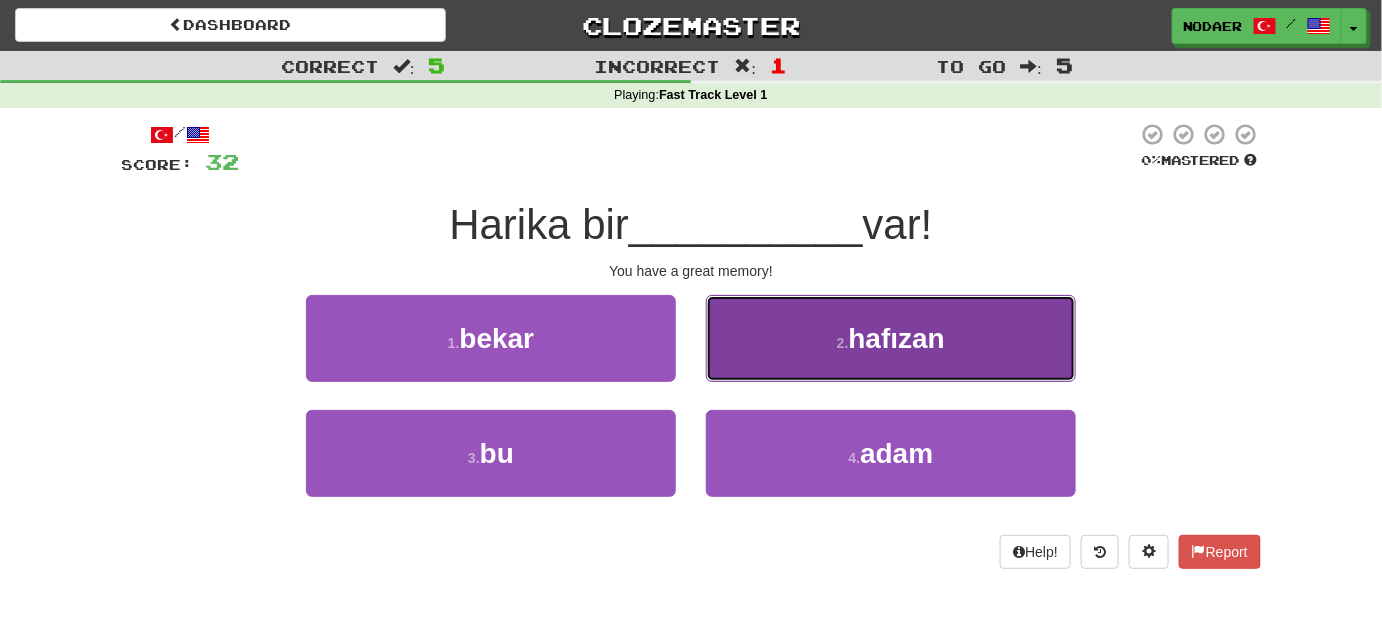 click on "2 .  hafızan" at bounding box center (891, 338) 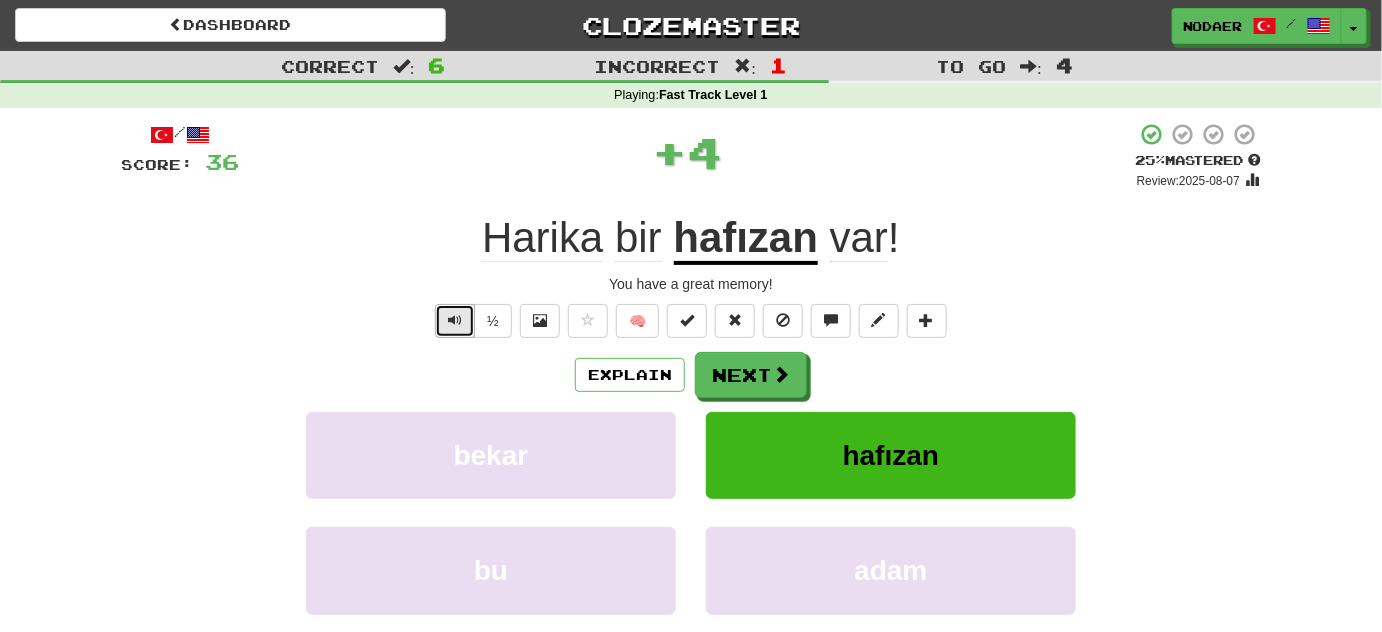 click at bounding box center (455, 321) 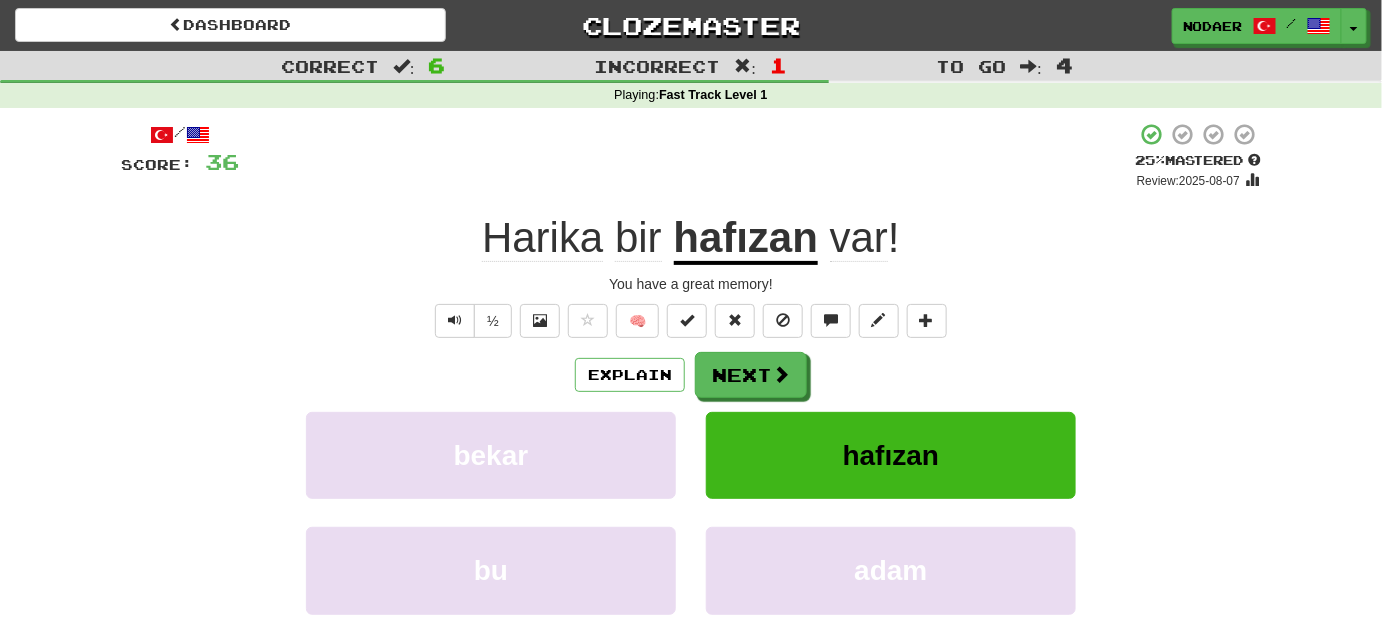 click on "hafızan" at bounding box center [746, 239] 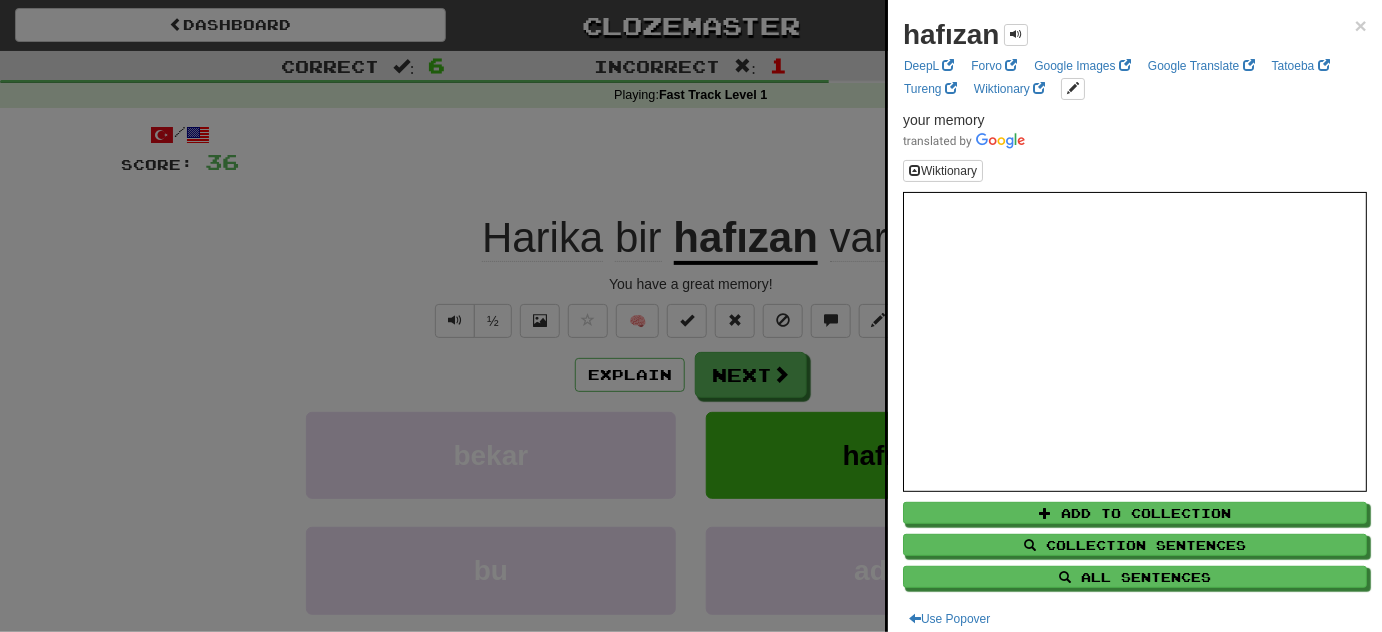 click at bounding box center (691, 316) 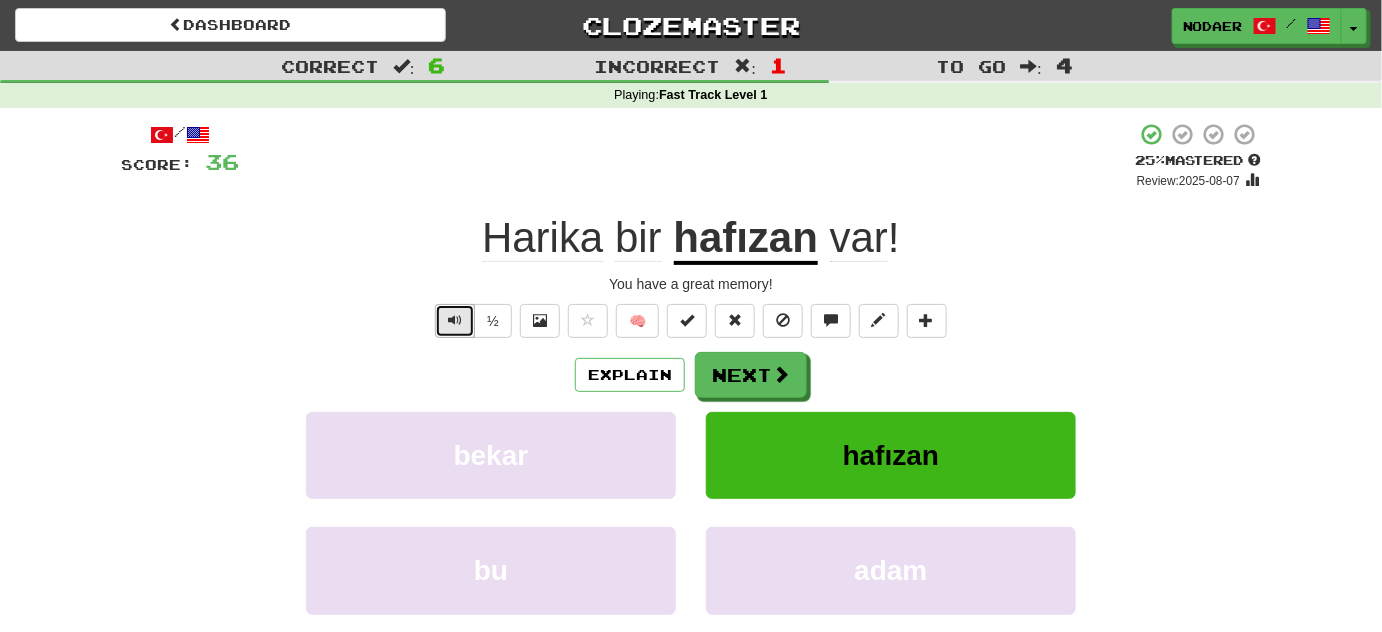 click at bounding box center [455, 320] 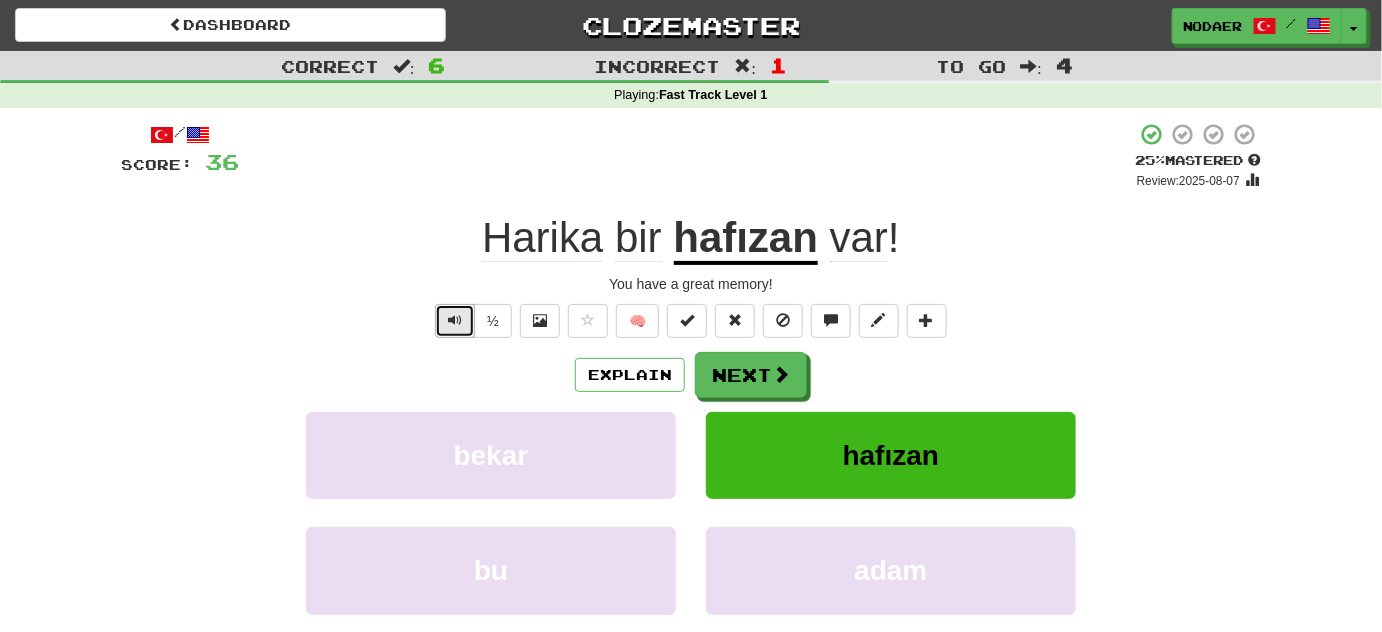 click at bounding box center (455, 321) 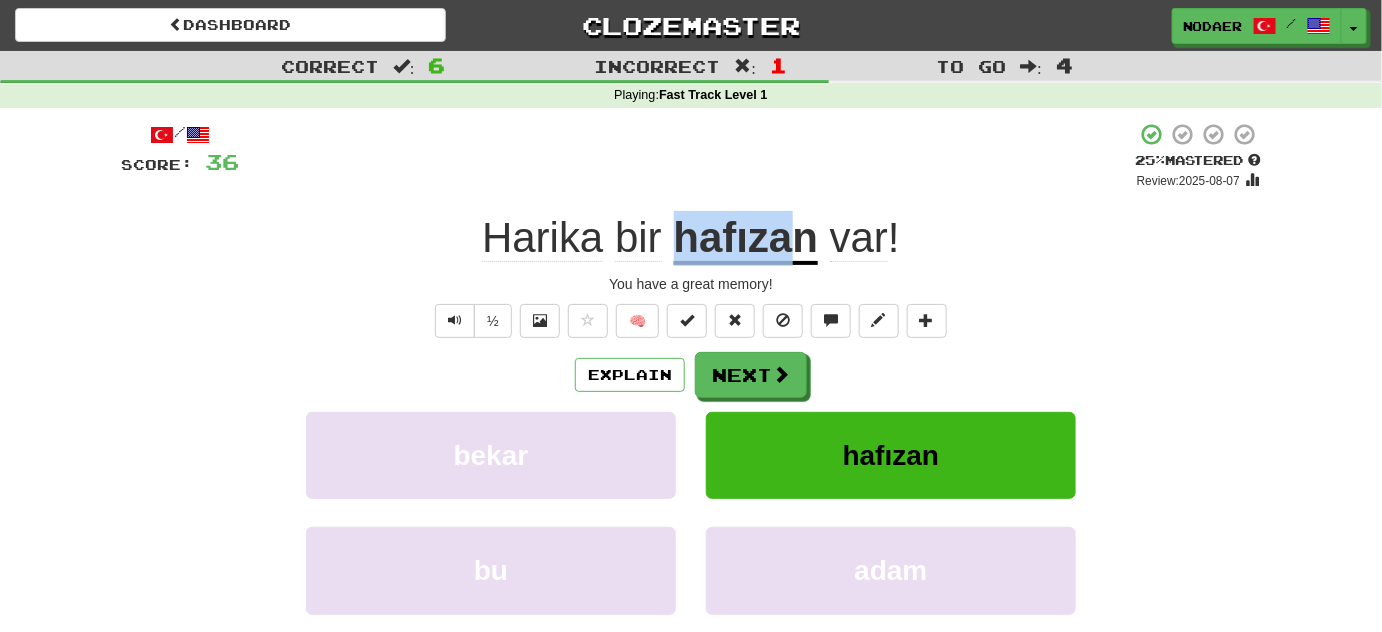 drag, startPoint x: 672, startPoint y: 217, endPoint x: 792, endPoint y: 248, distance: 123.9395 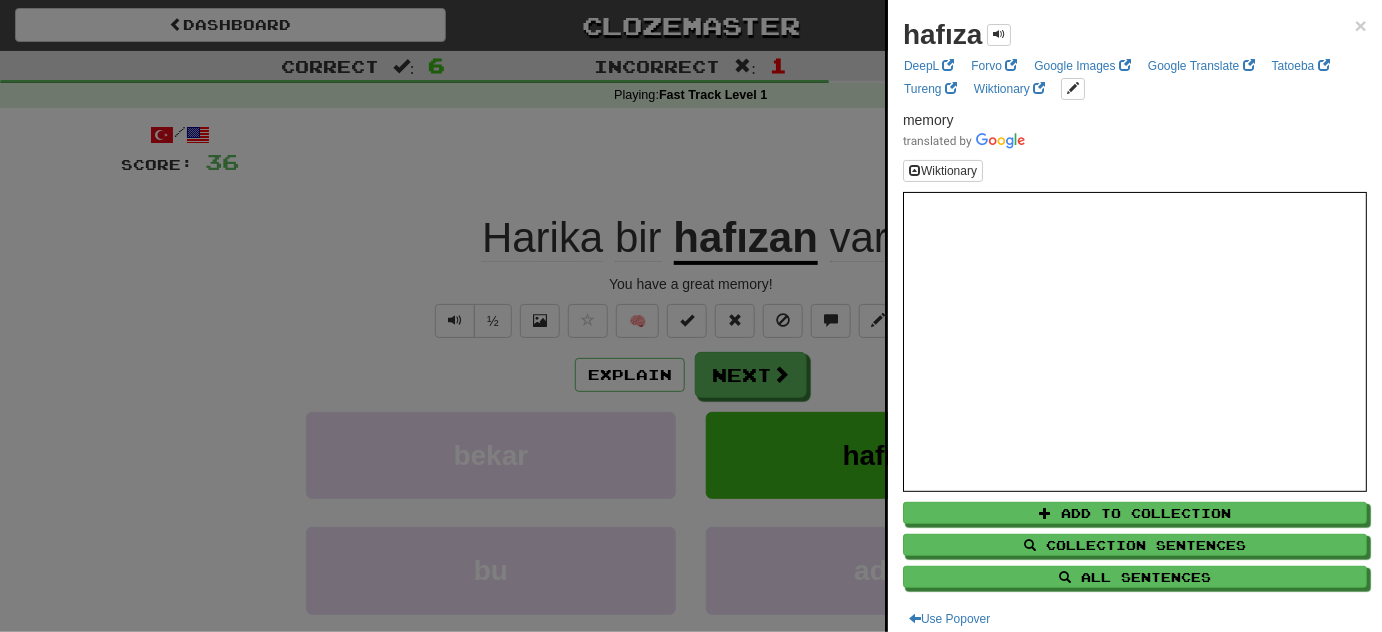 click at bounding box center (691, 316) 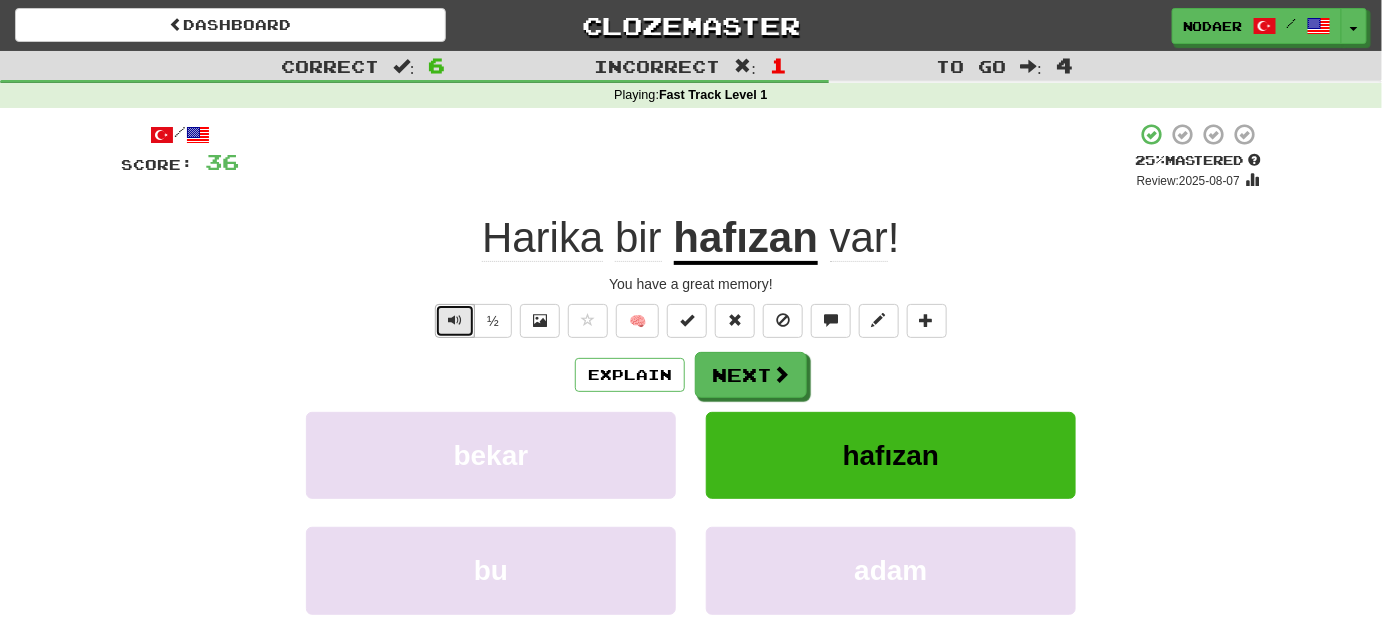 click at bounding box center [455, 320] 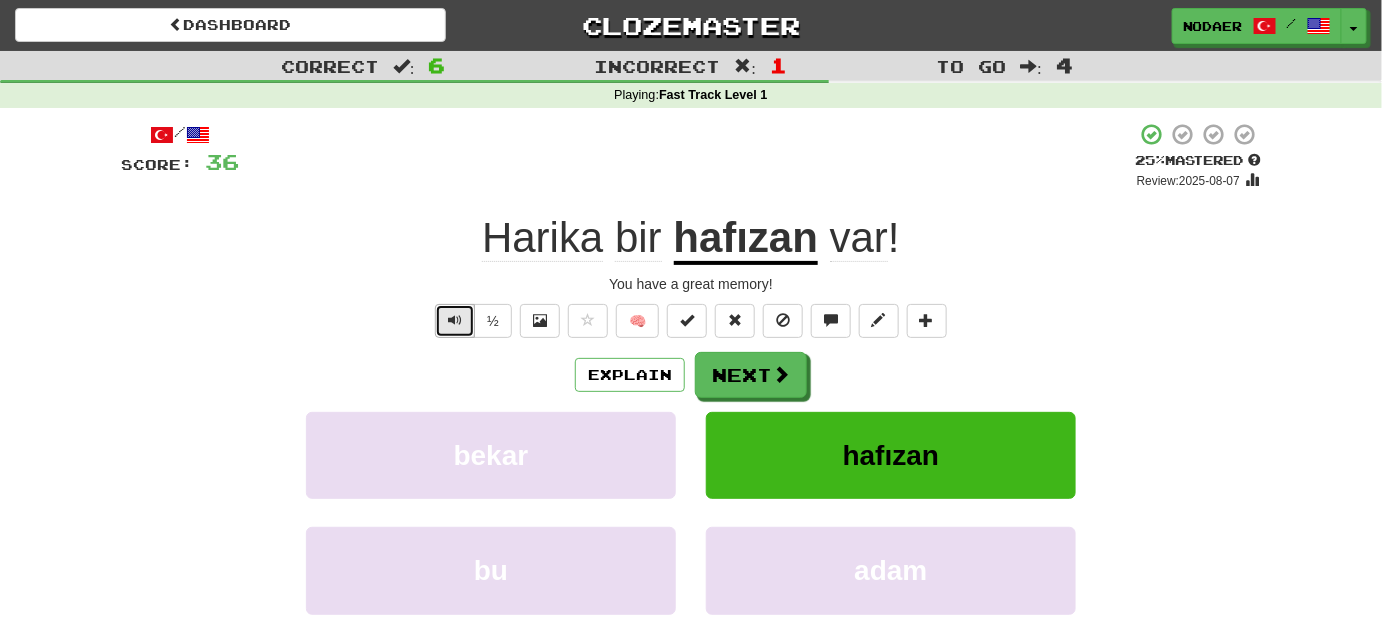 click at bounding box center (455, 321) 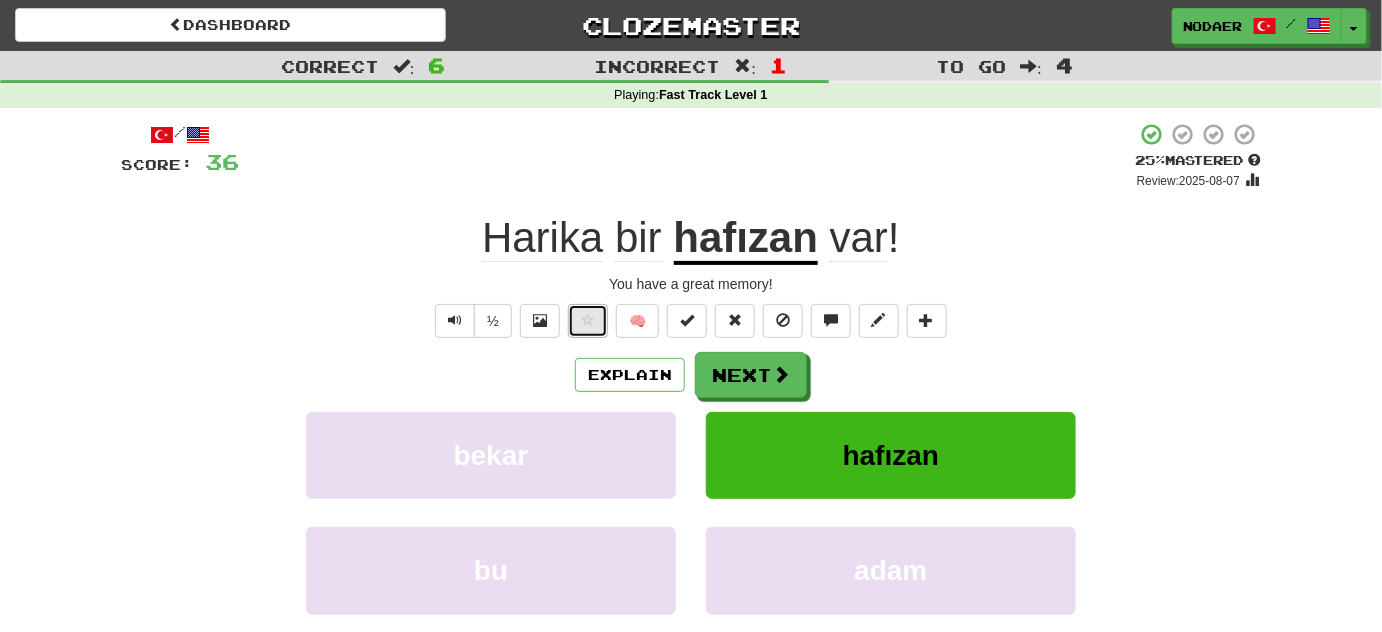 click at bounding box center (588, 320) 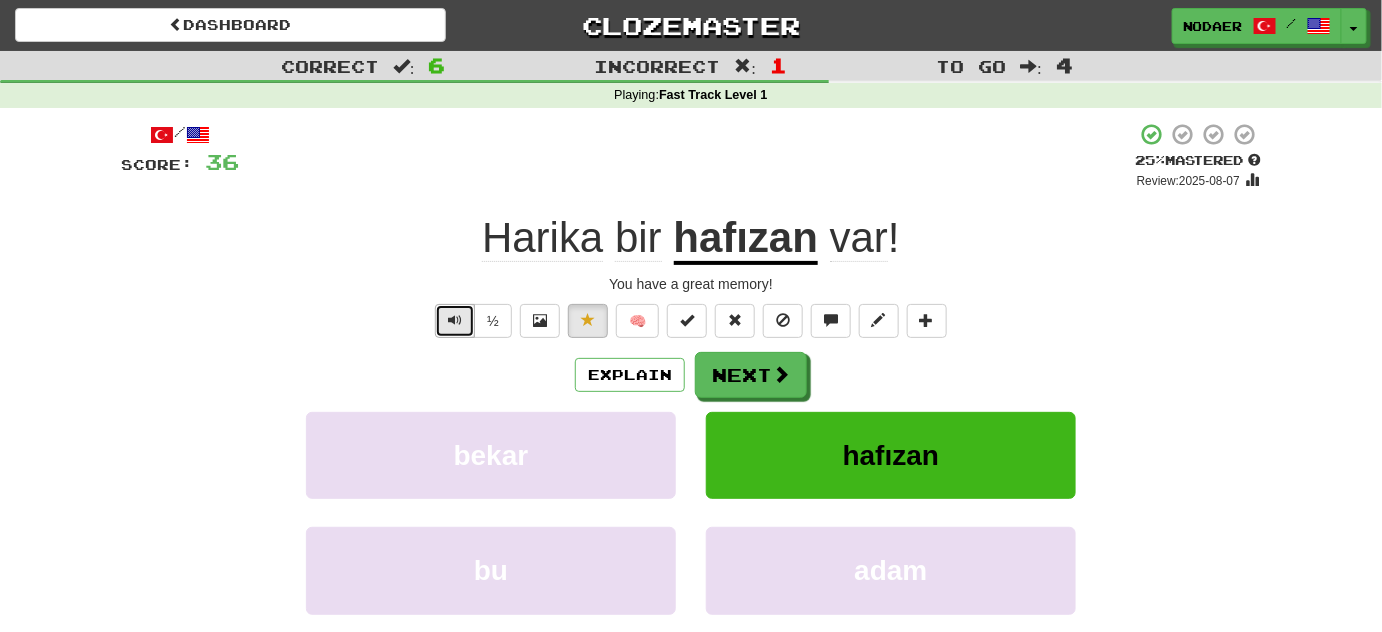 click at bounding box center [455, 320] 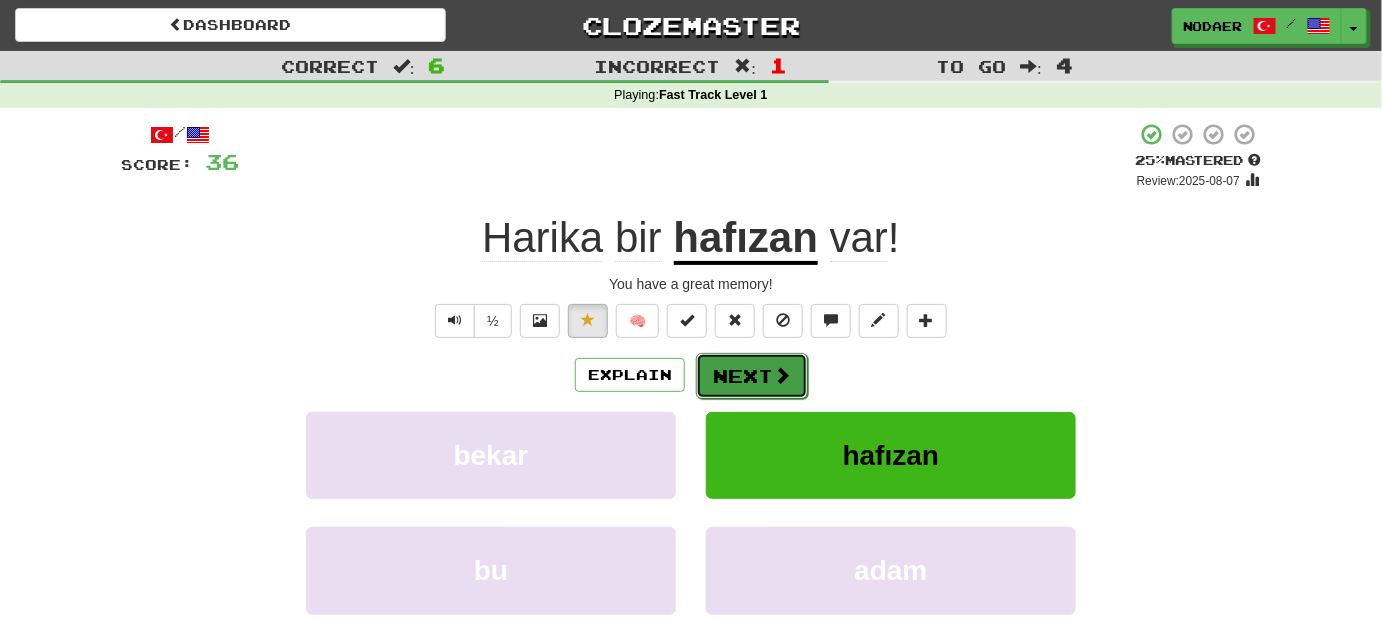 click on "Next" at bounding box center [752, 376] 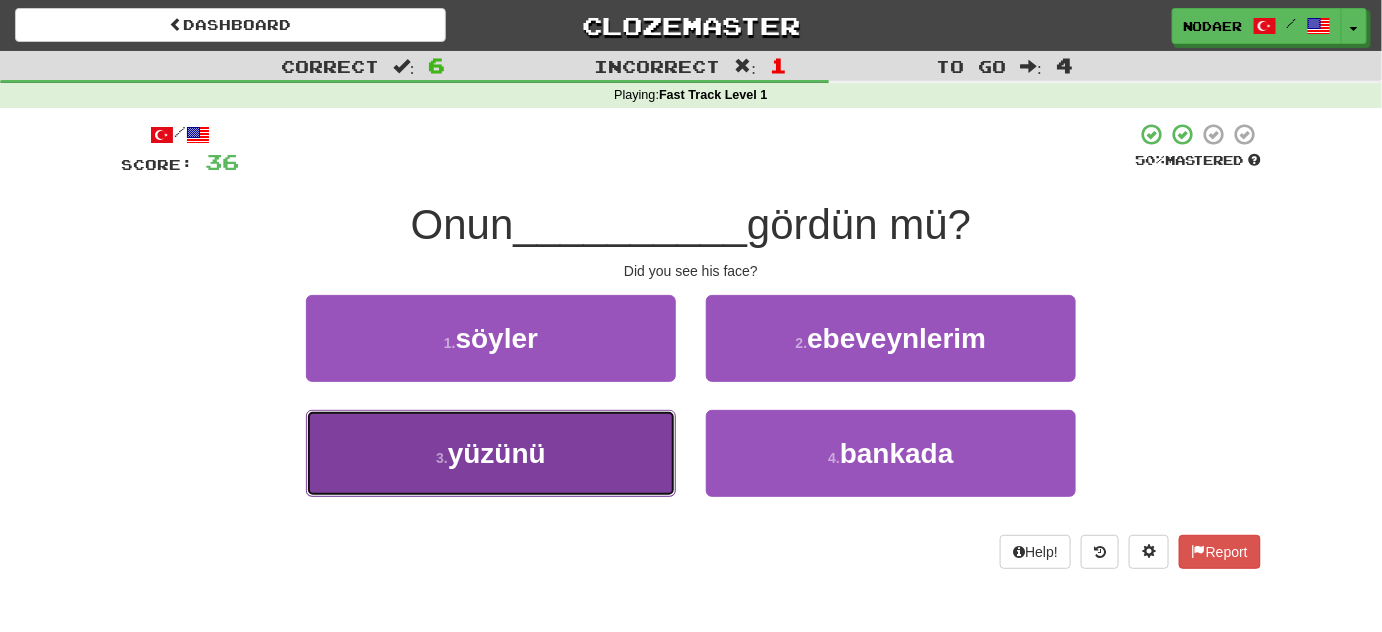 click on "3 .  yüzünü" at bounding box center (491, 453) 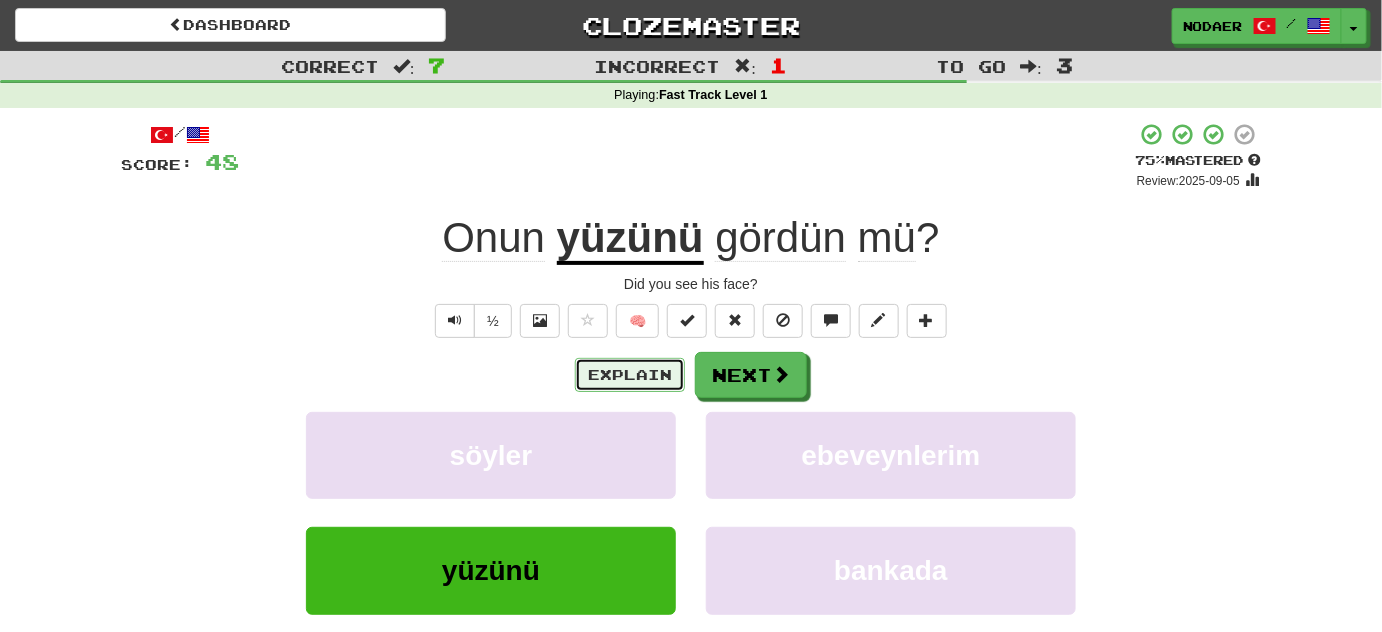 click on "Explain" at bounding box center [630, 375] 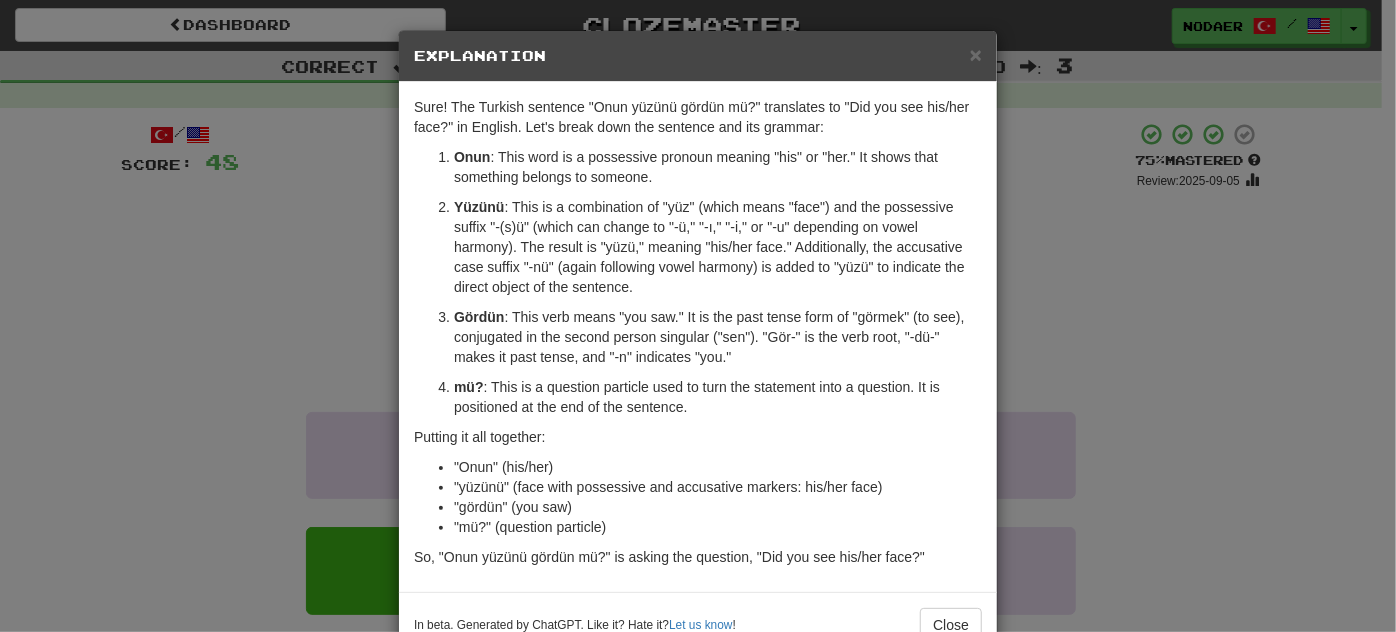 drag, startPoint x: 216, startPoint y: 282, endPoint x: 227, endPoint y: 280, distance: 11.18034 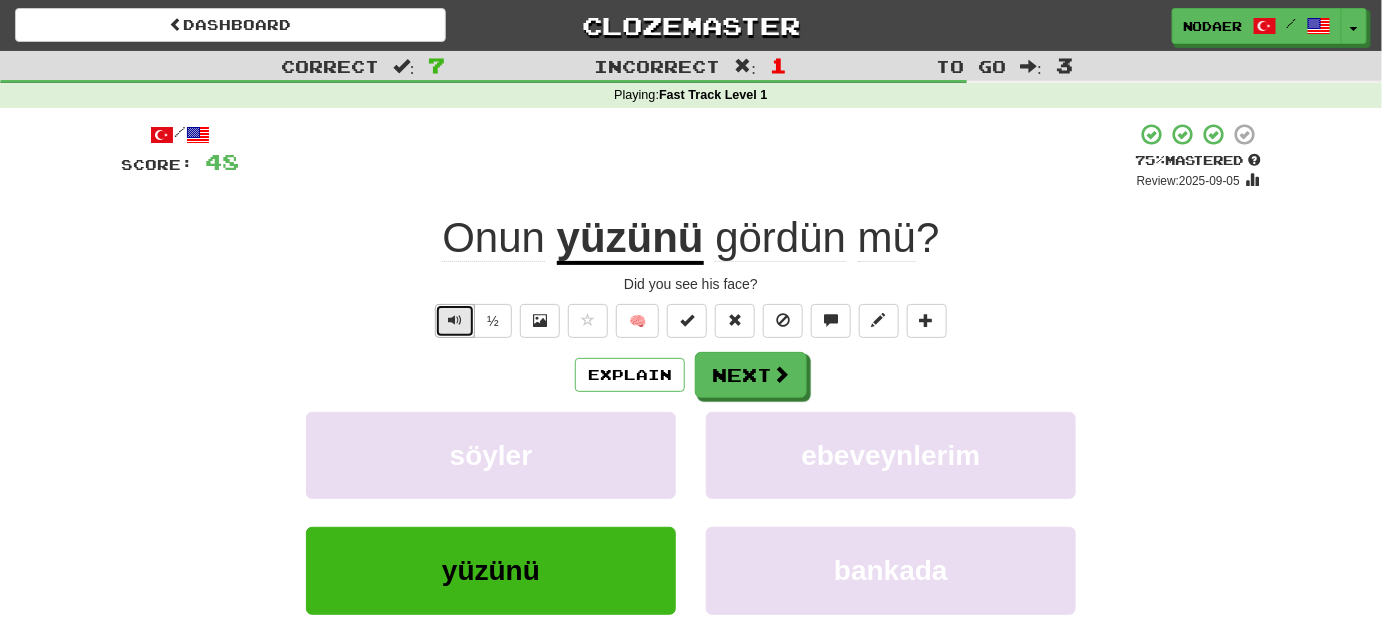 click at bounding box center (455, 321) 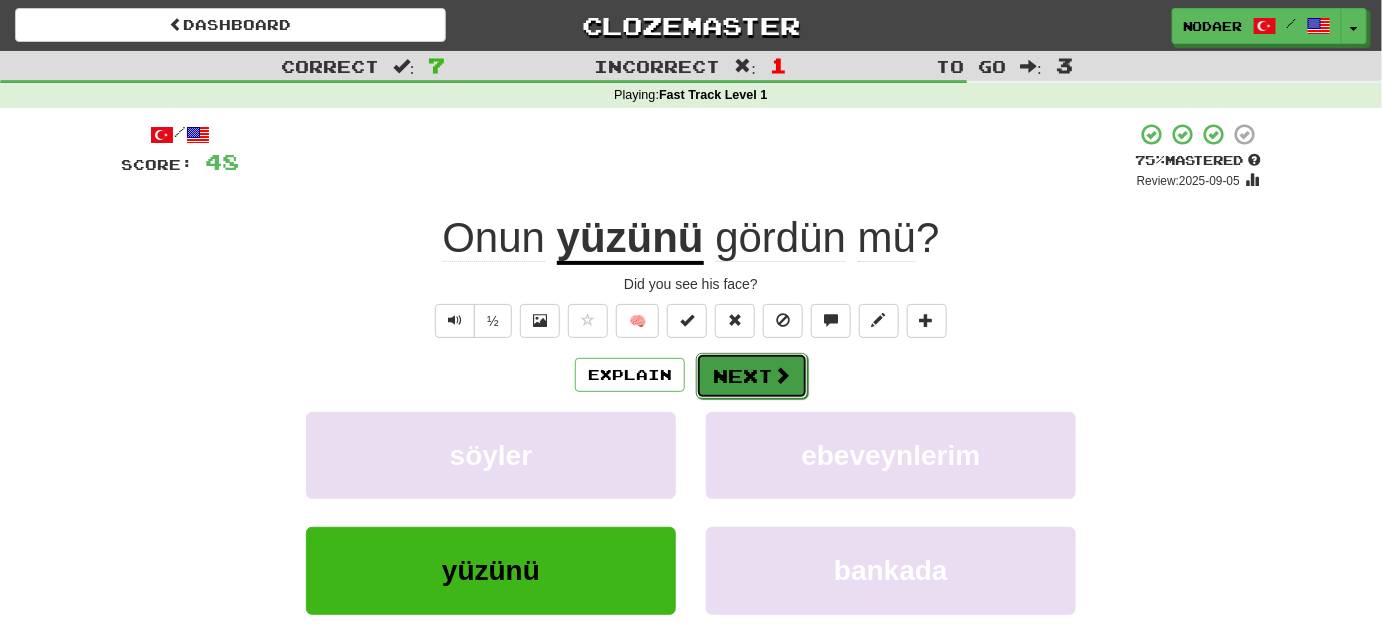 click on "Next" at bounding box center [752, 376] 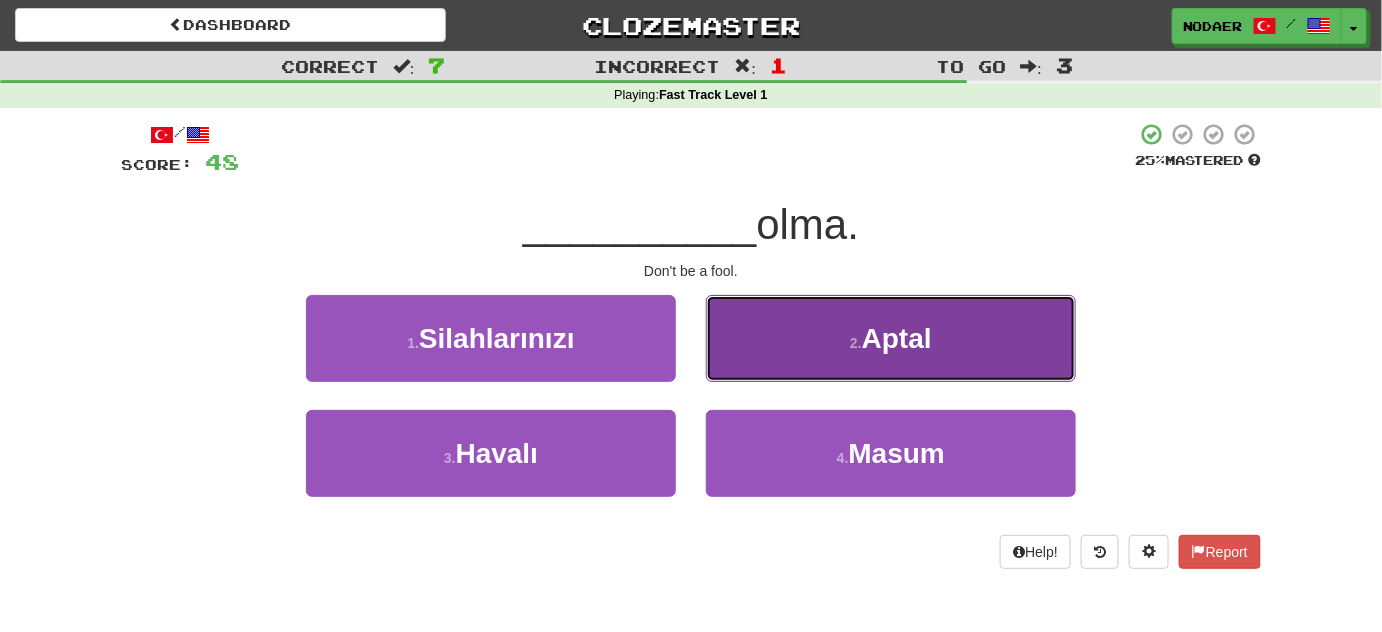 click on "2 .  Aptal" at bounding box center [891, 338] 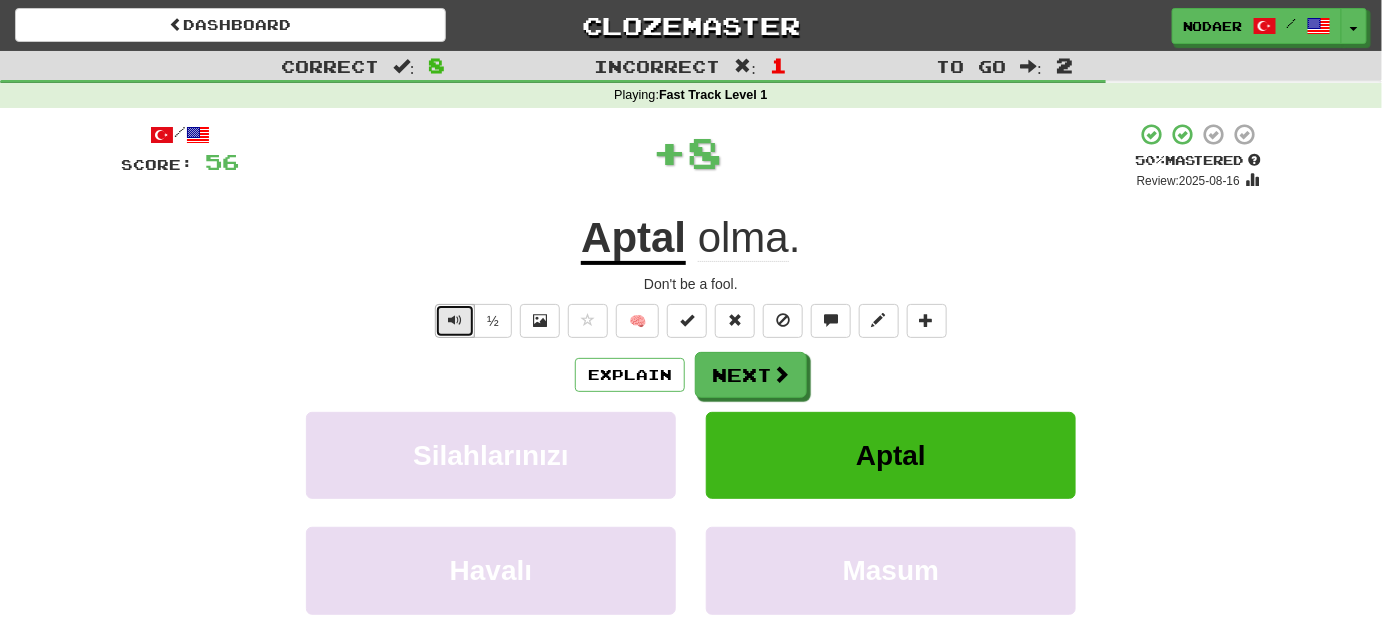 click at bounding box center (455, 320) 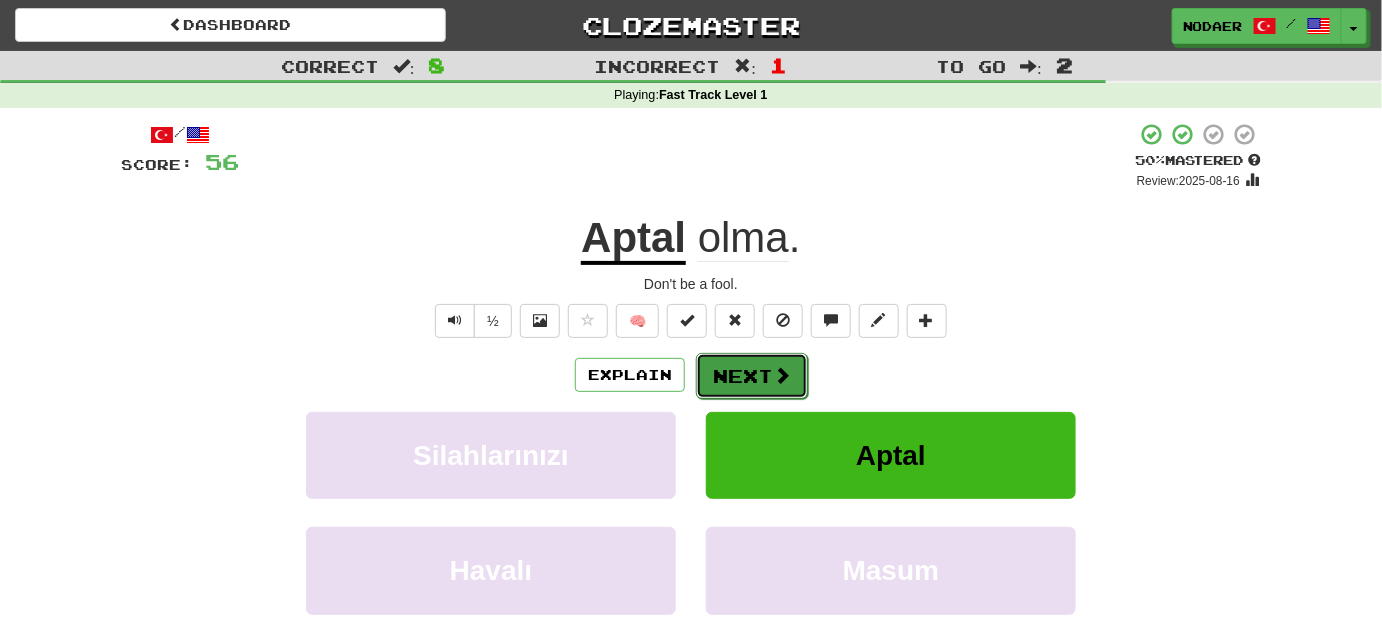 click on "Next" at bounding box center [752, 376] 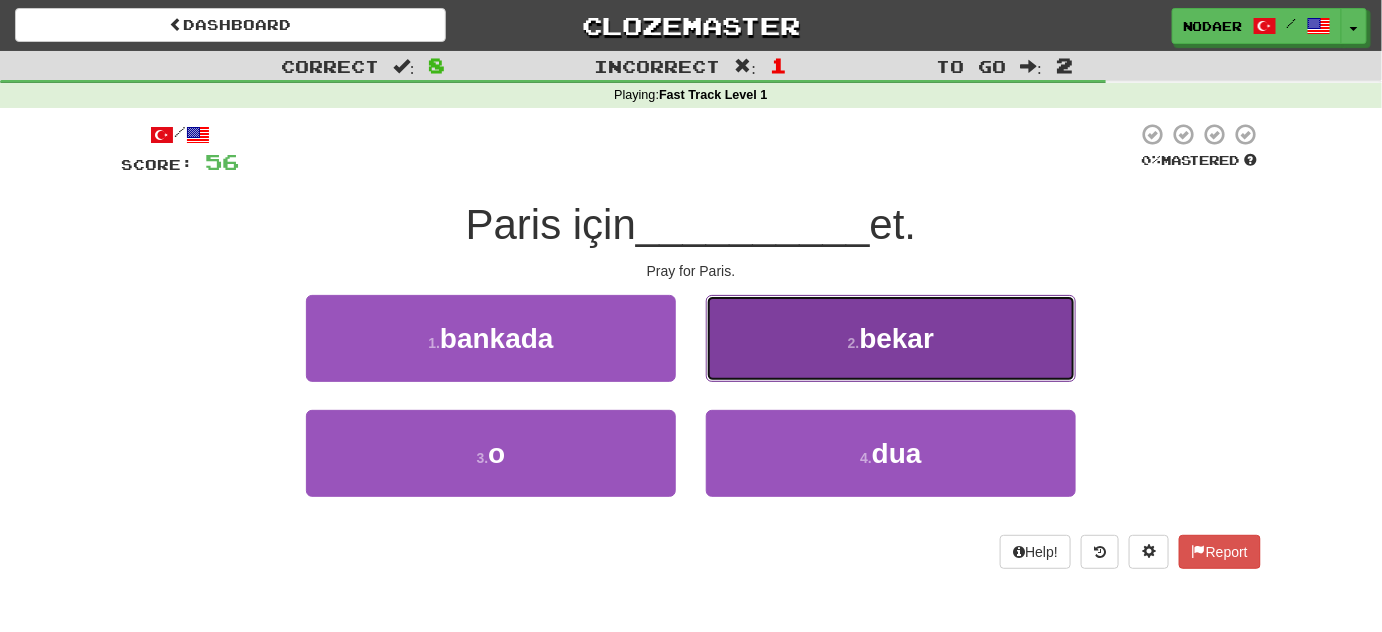 click on "bekar" at bounding box center (896, 338) 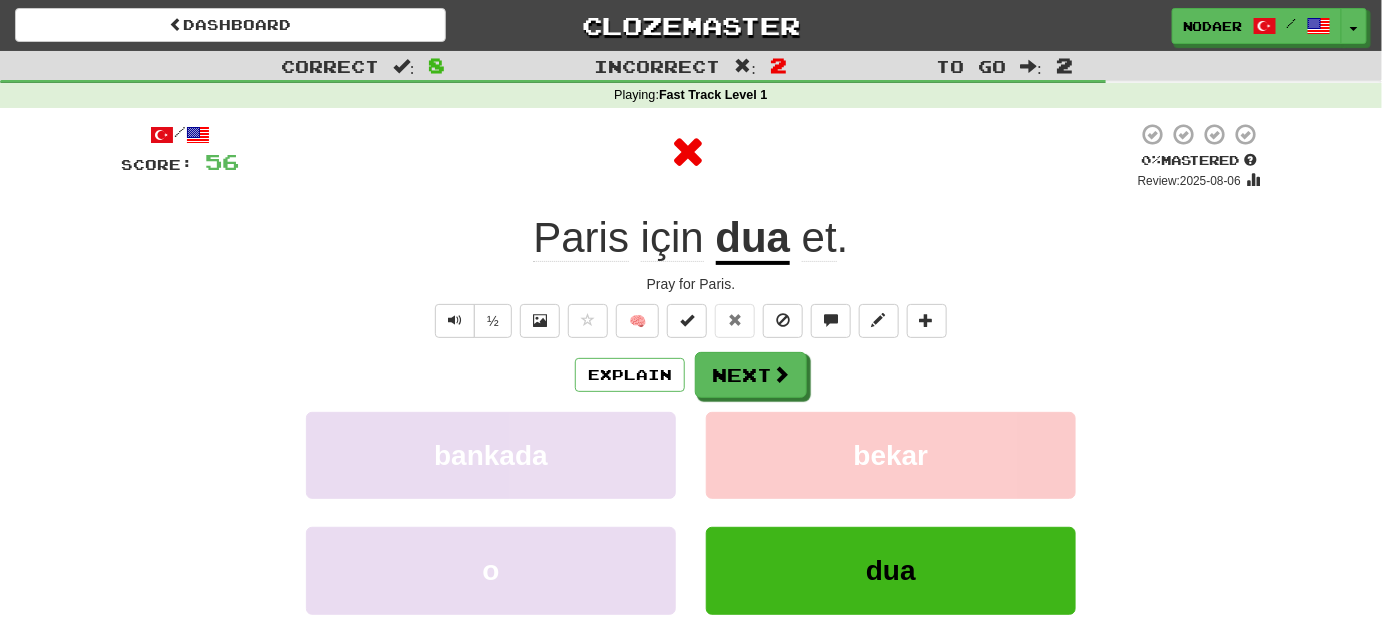 click on "dua" at bounding box center [753, 239] 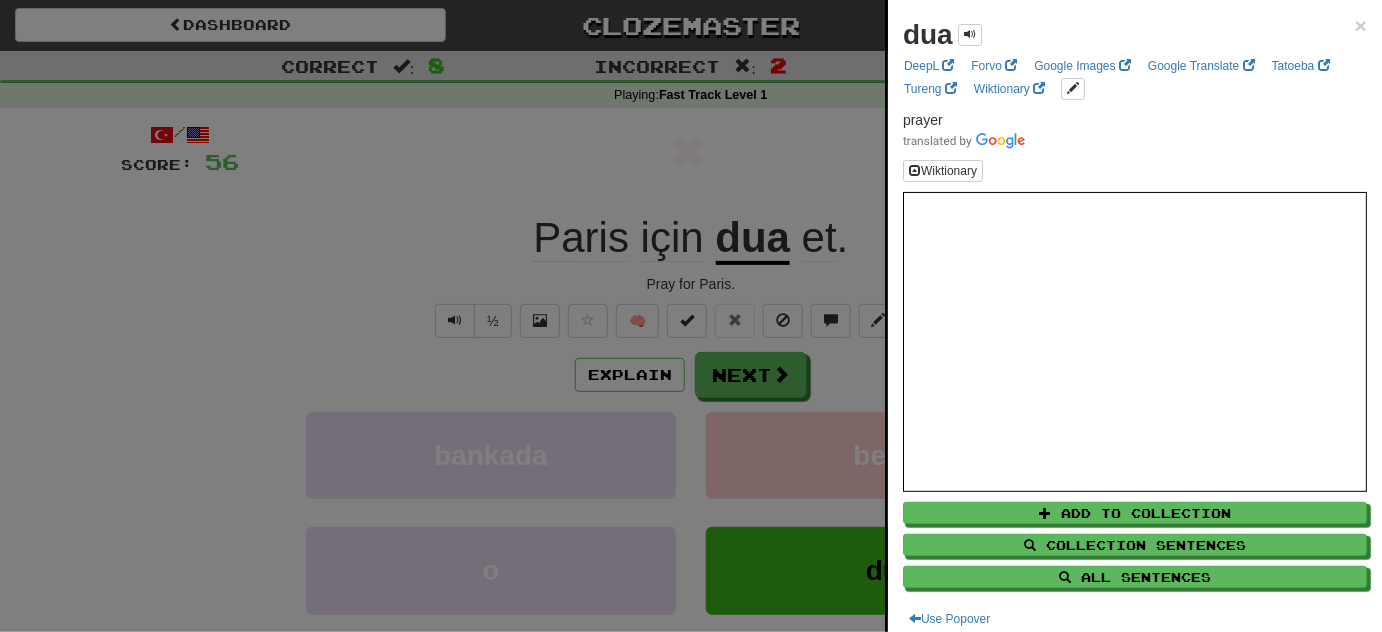 click at bounding box center [691, 316] 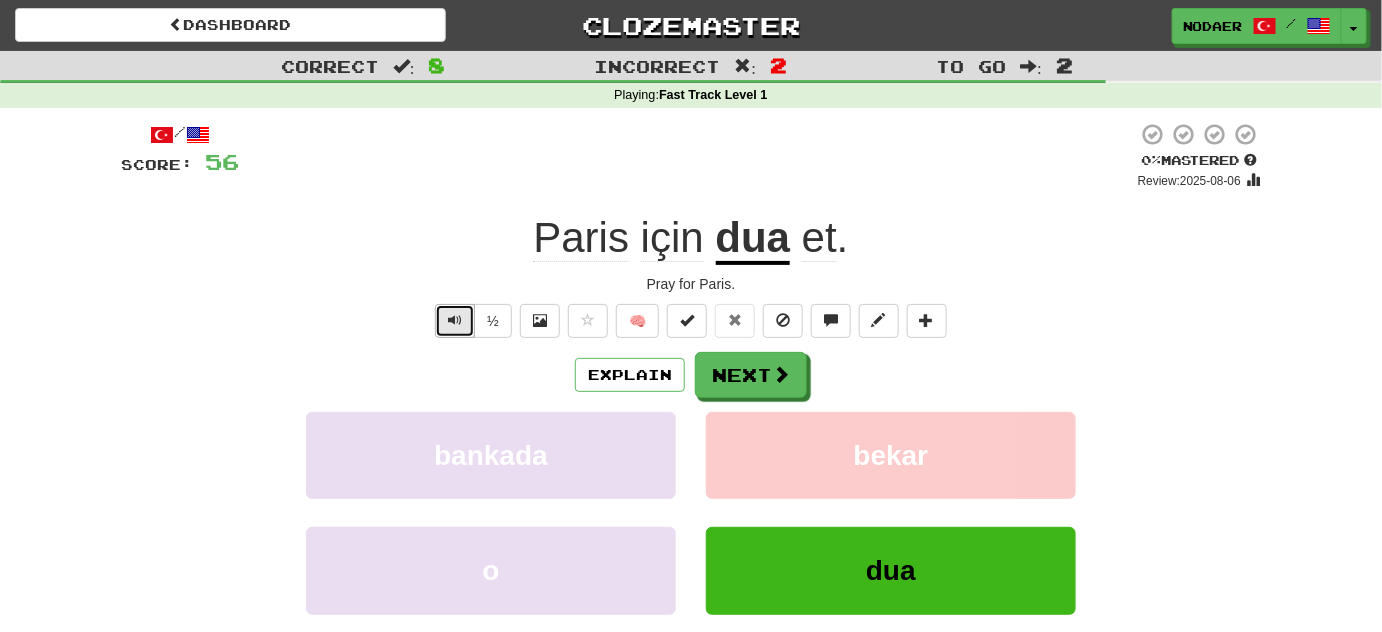 click at bounding box center [455, 320] 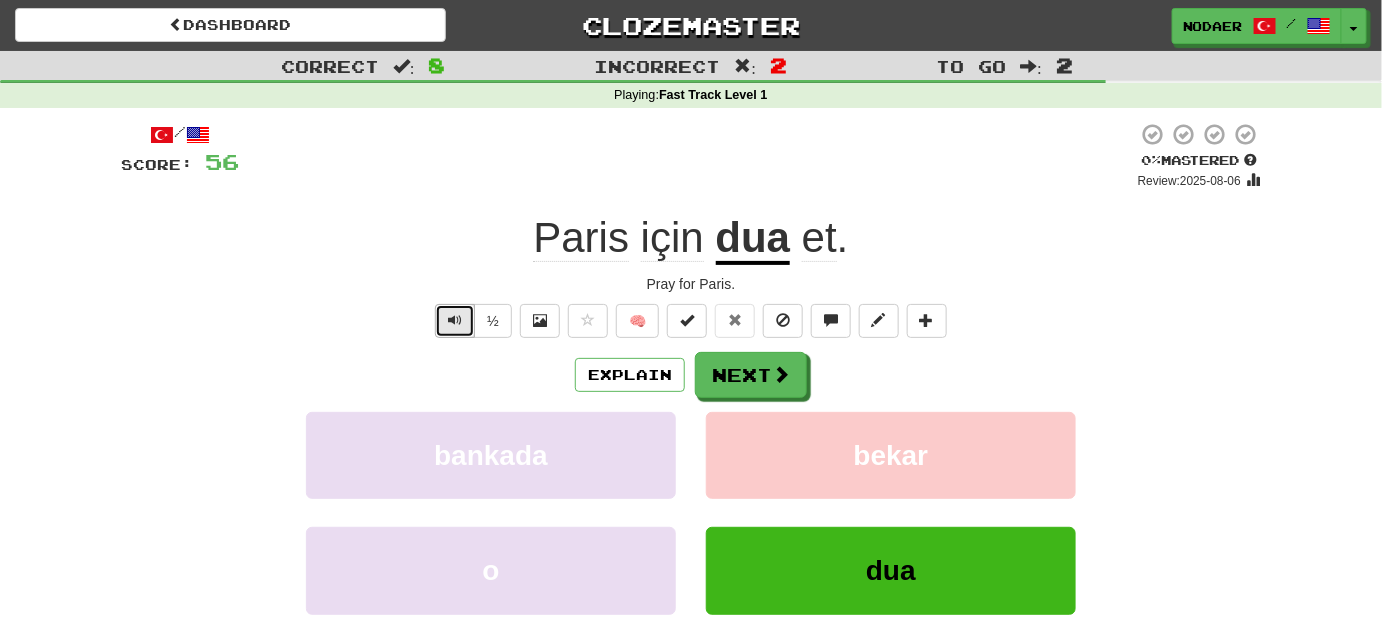 click at bounding box center [455, 320] 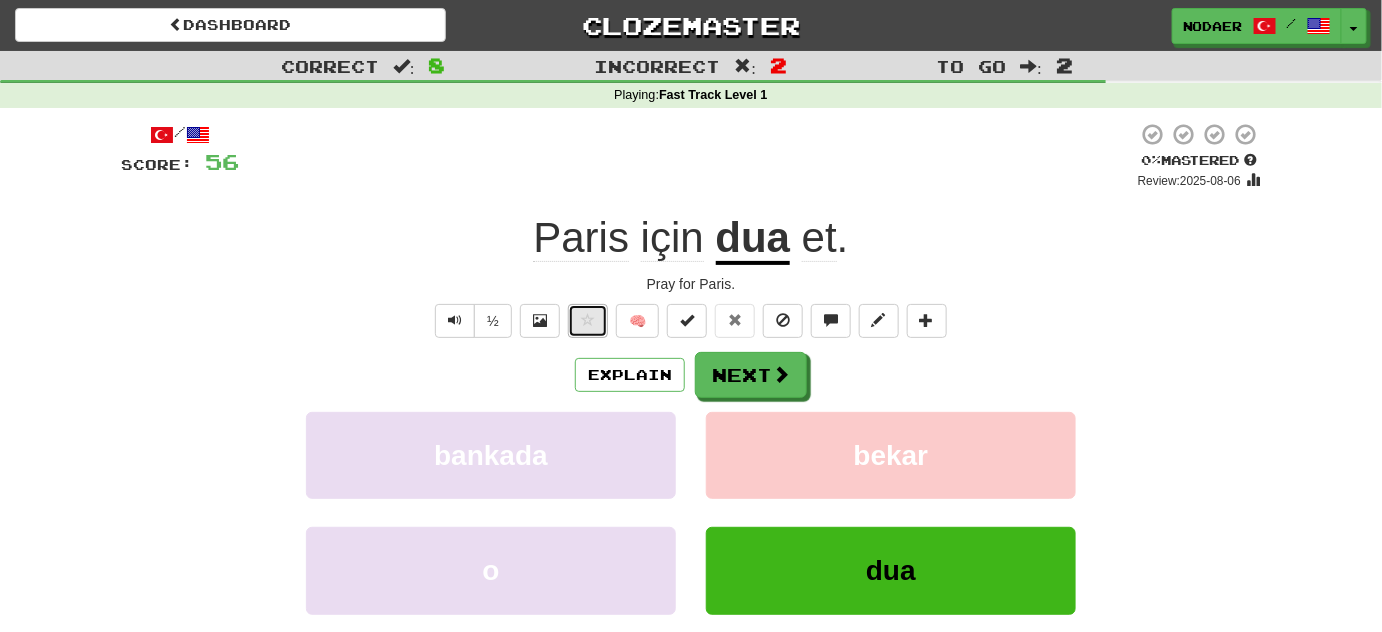 click at bounding box center [588, 320] 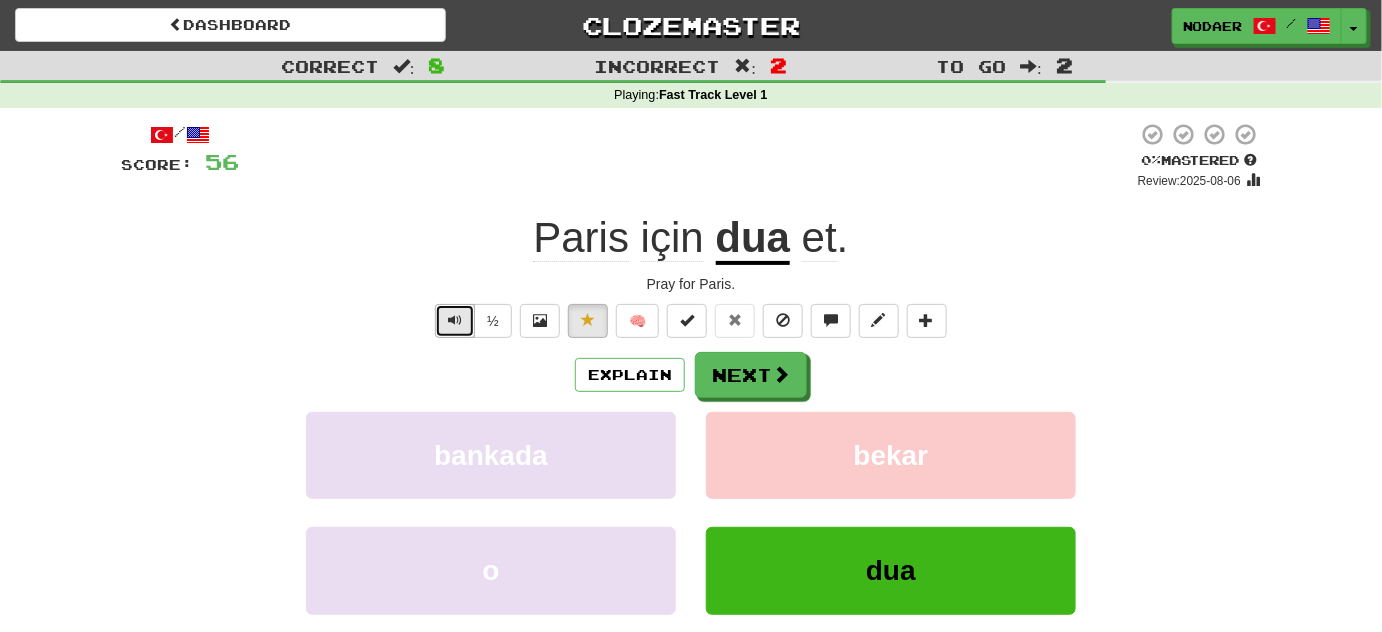 click at bounding box center (455, 321) 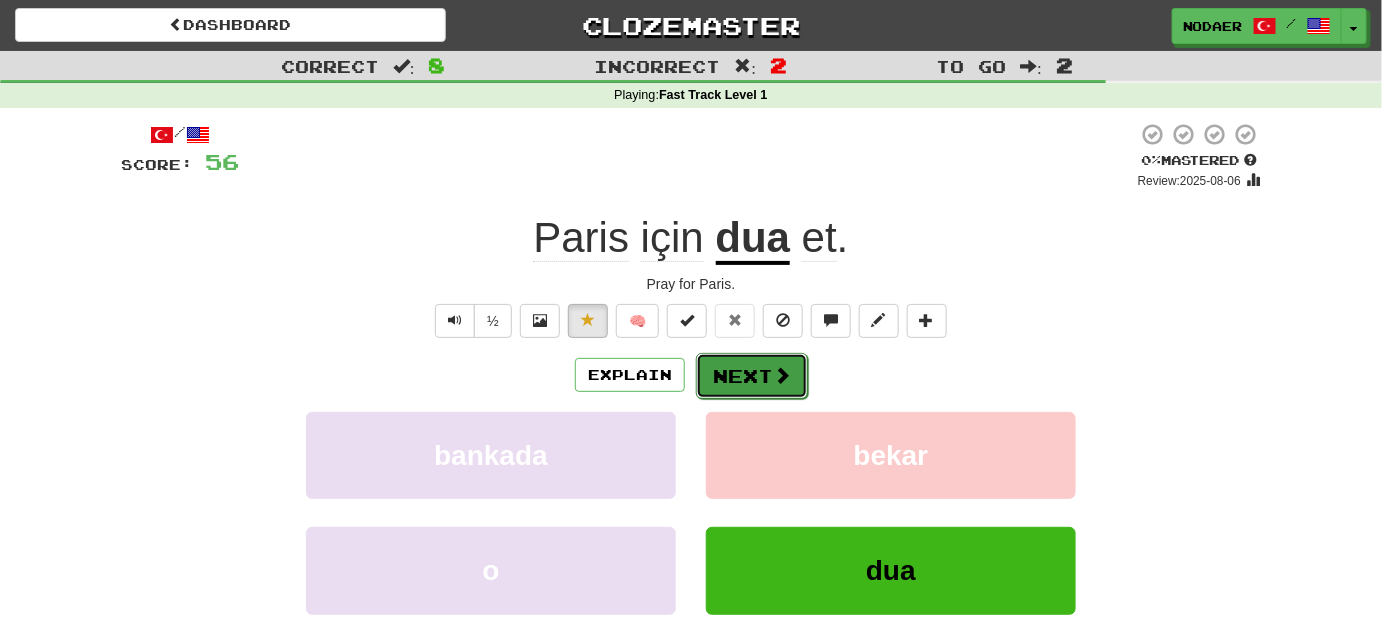click on "Next" at bounding box center (752, 376) 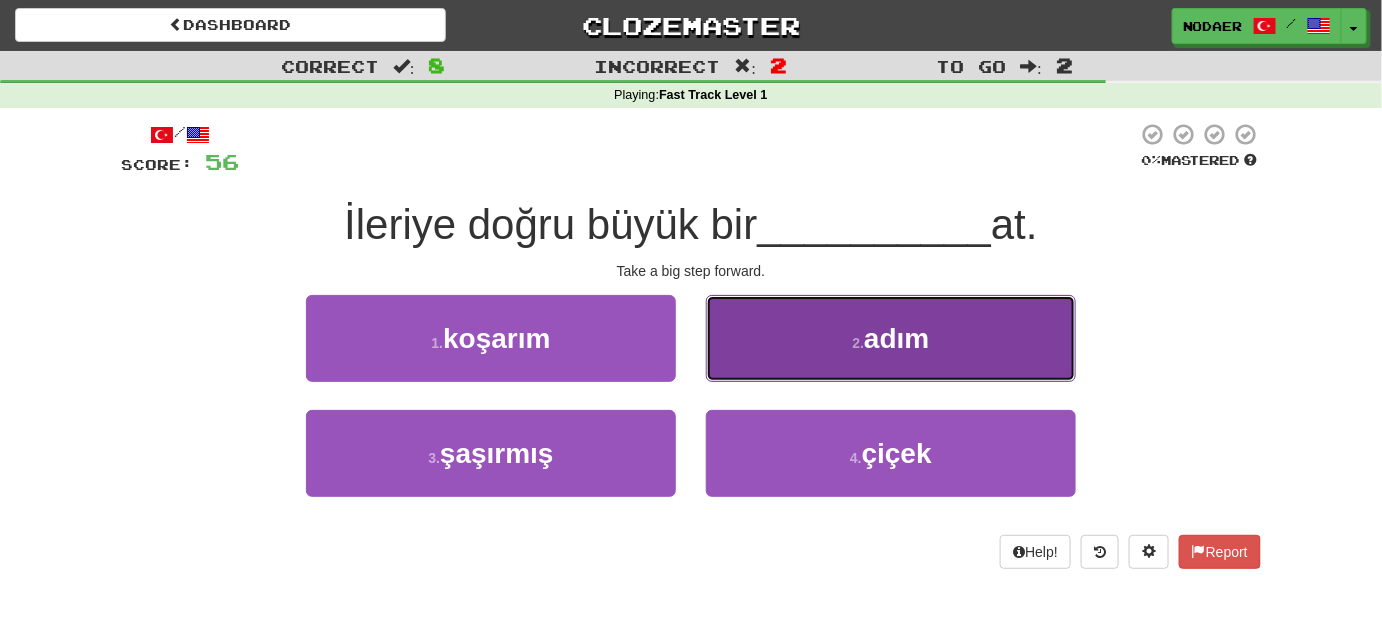 click on "2 .  adım" at bounding box center [891, 338] 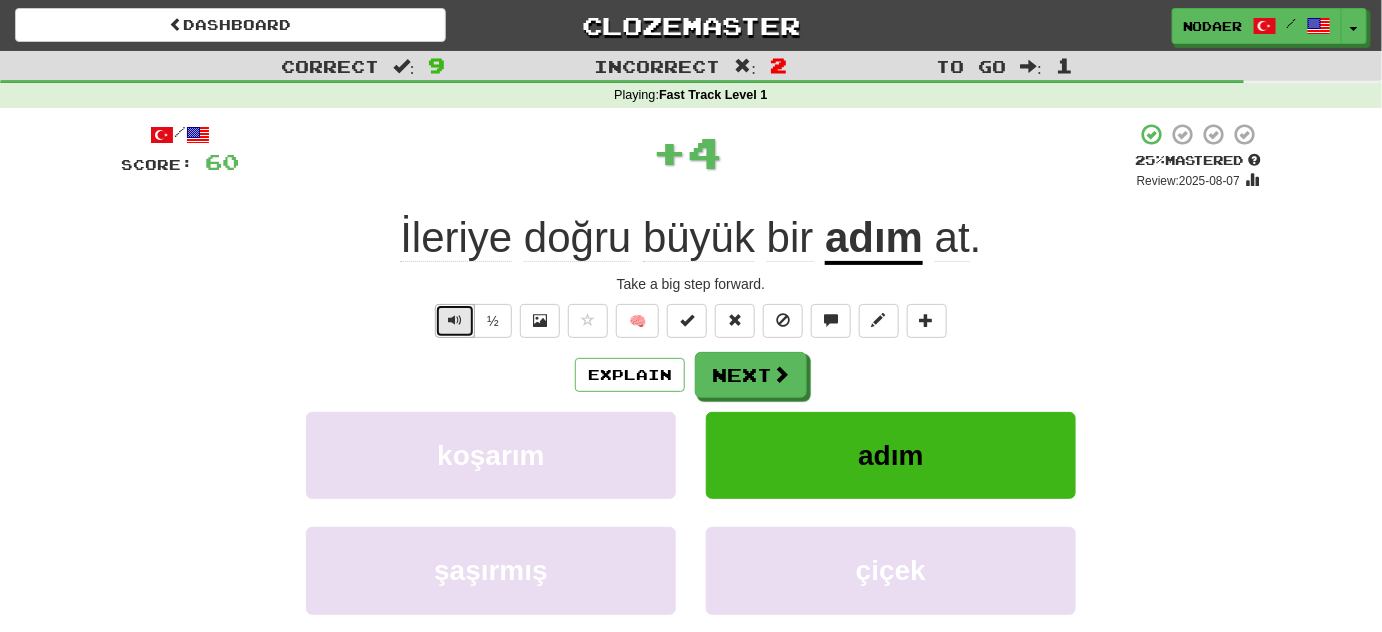 click at bounding box center (455, 321) 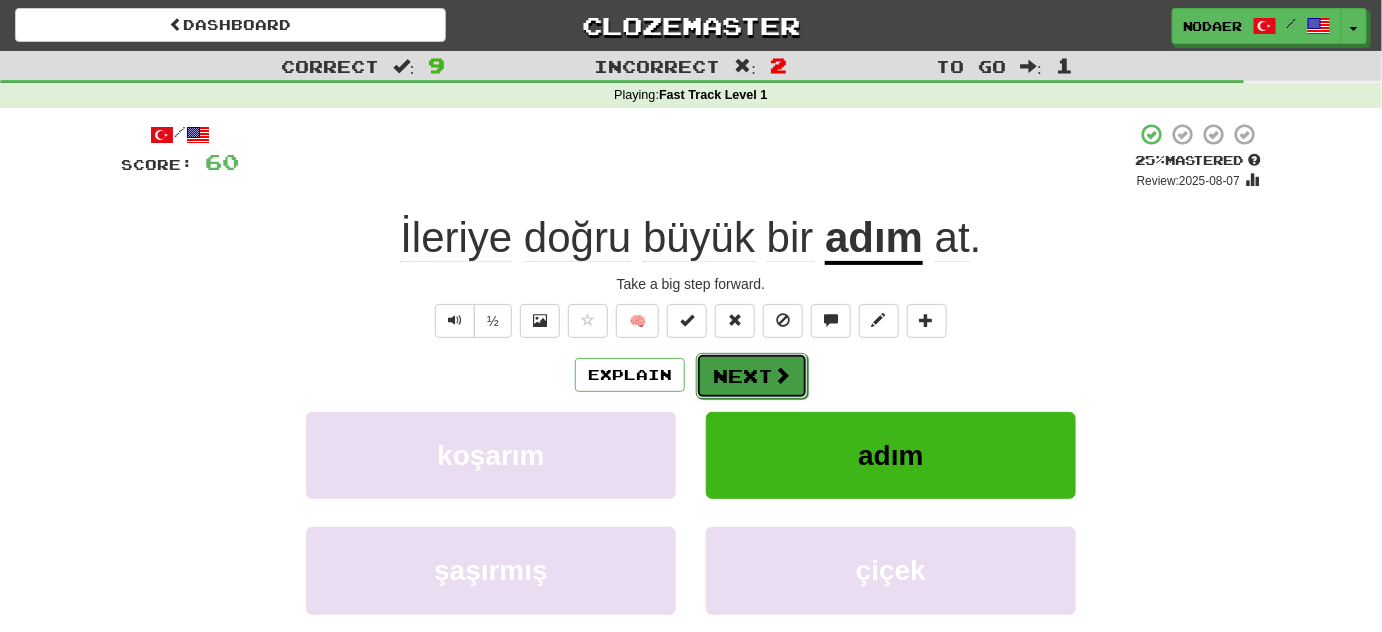 click on "Next" at bounding box center (752, 376) 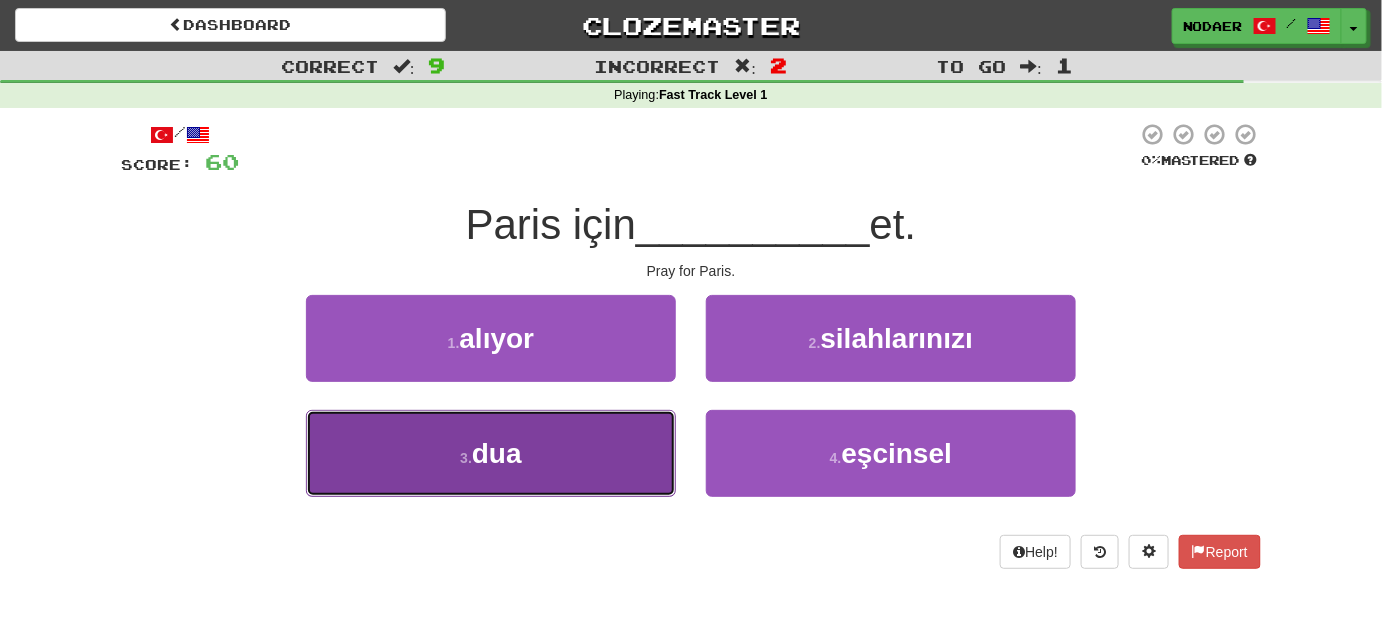 click on "dua" at bounding box center [497, 453] 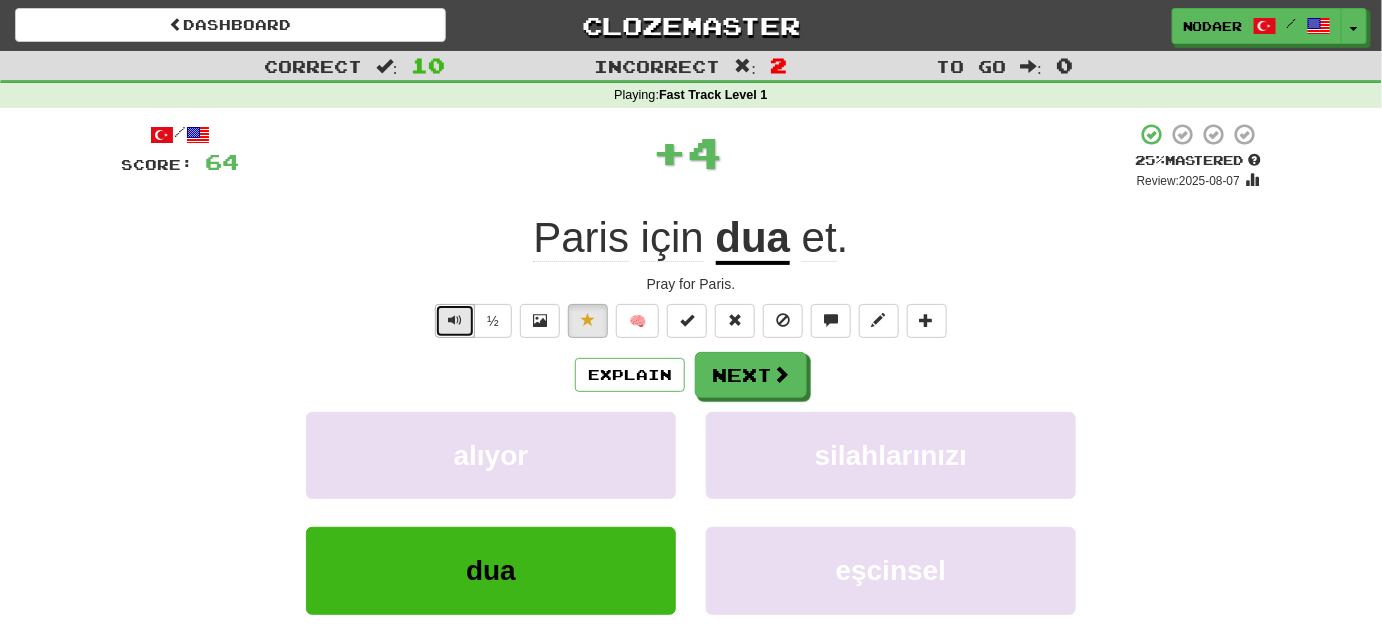 click at bounding box center [455, 320] 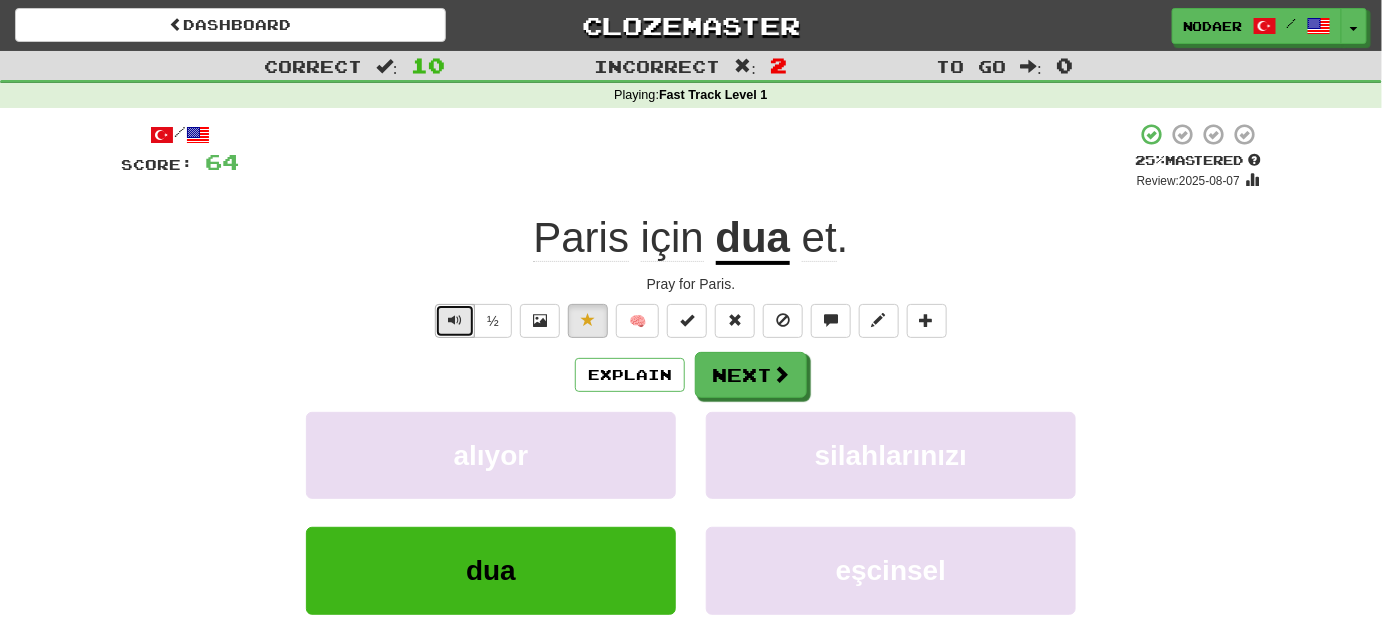 click at bounding box center [455, 321] 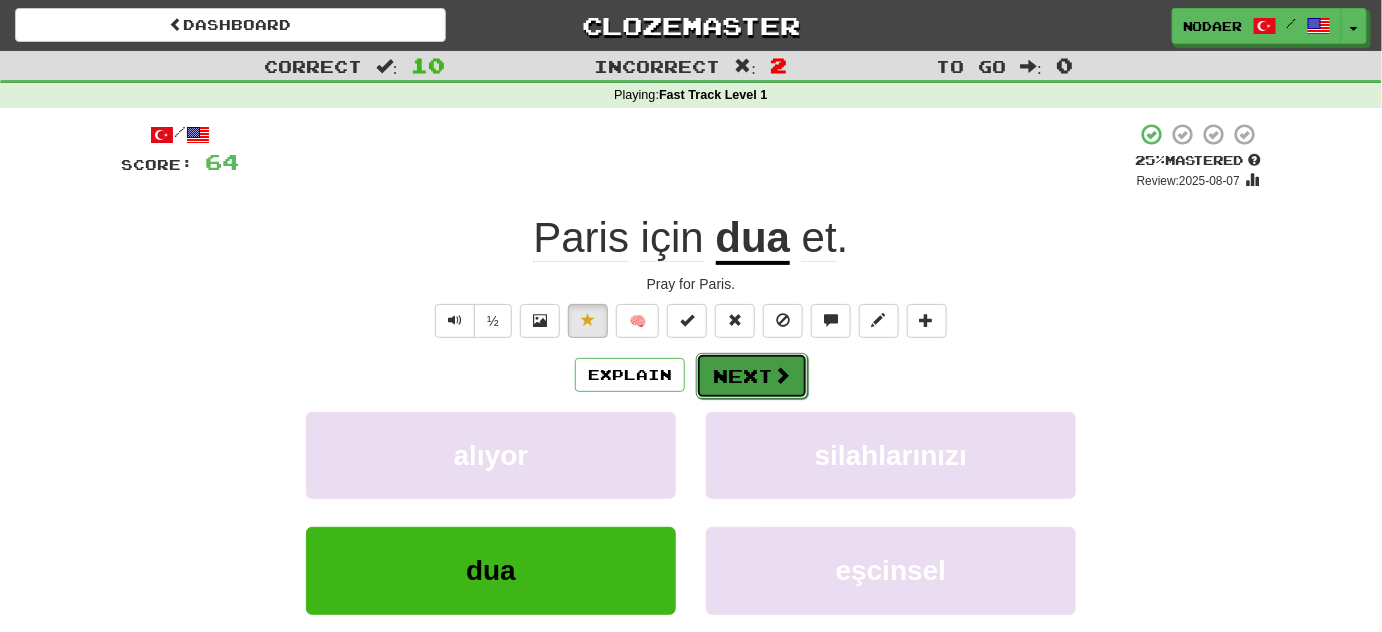 click on "Next" at bounding box center [752, 376] 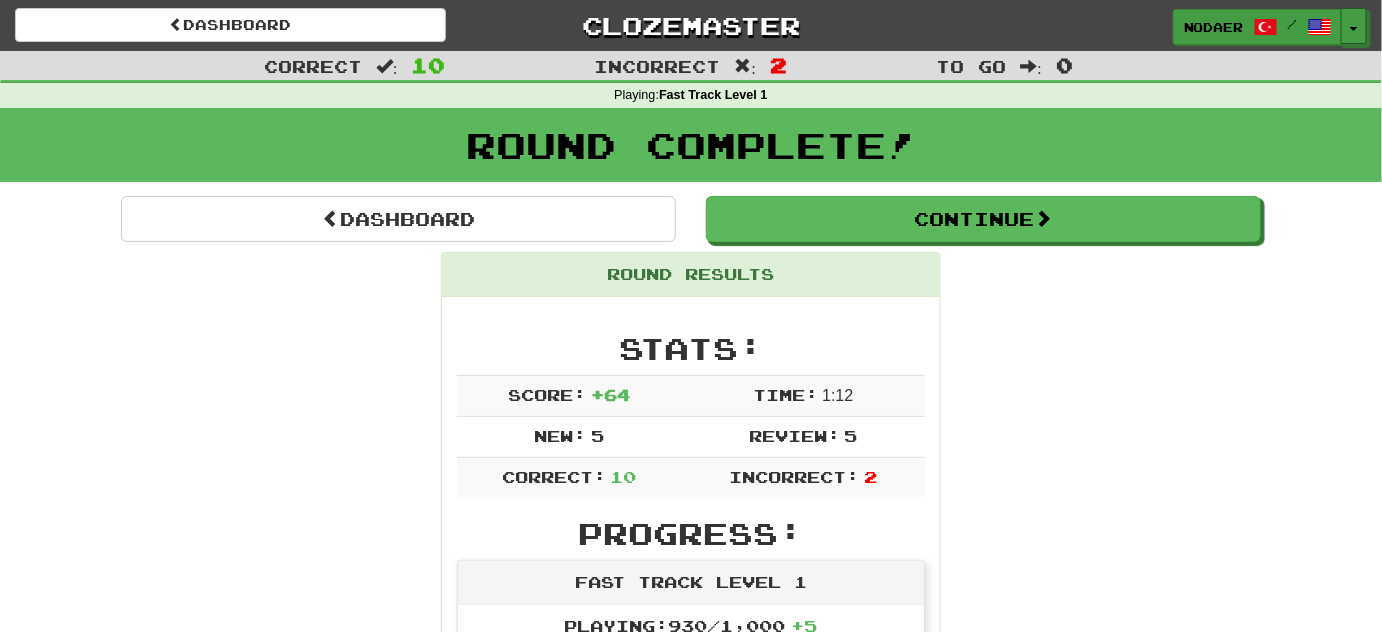drag, startPoint x: 1364, startPoint y: 34, endPoint x: 1331, endPoint y: 42, distance: 33.955853 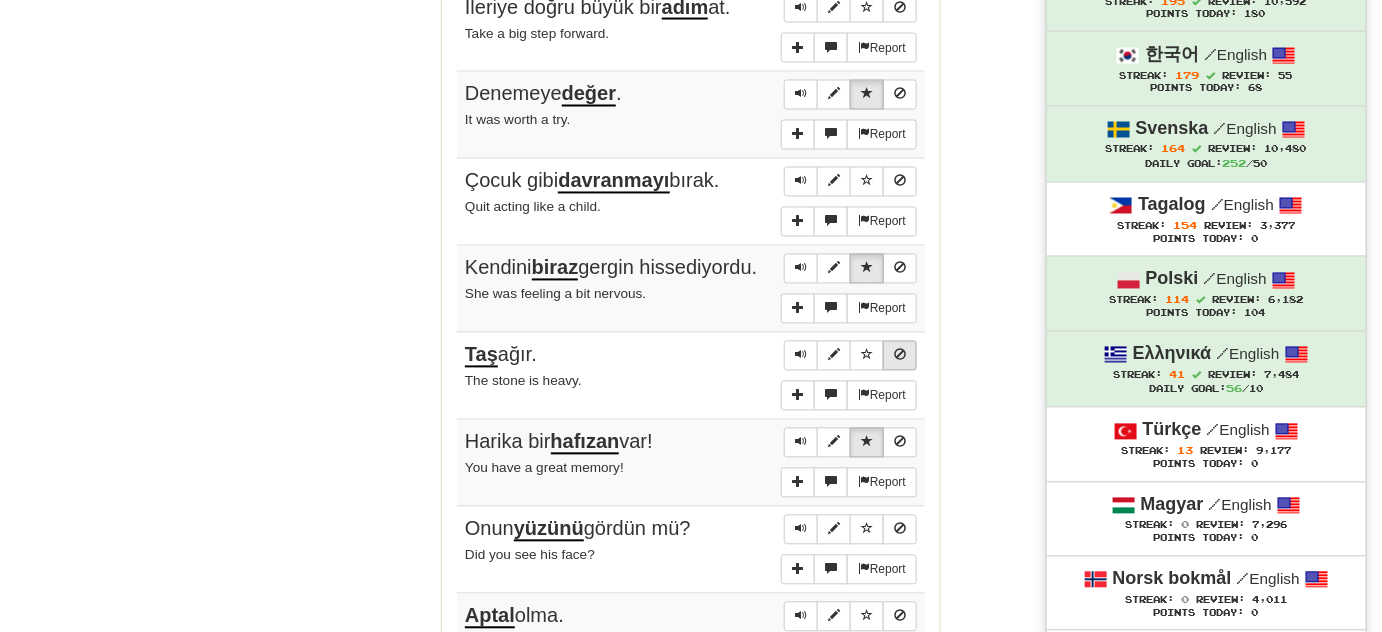 scroll, scrollTop: 1181, scrollLeft: 0, axis: vertical 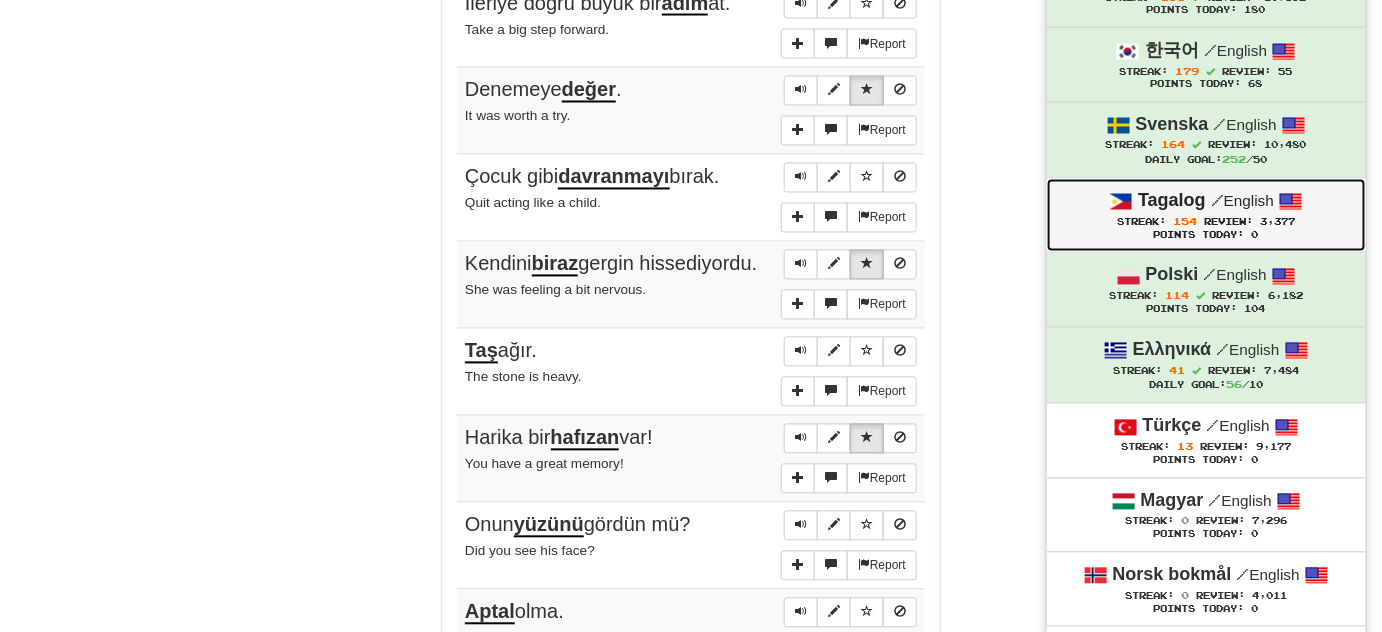 click on "Tagalog
/
English
Streak:
154
Review:
3,377
Points Today: 0" at bounding box center (1206, 215) 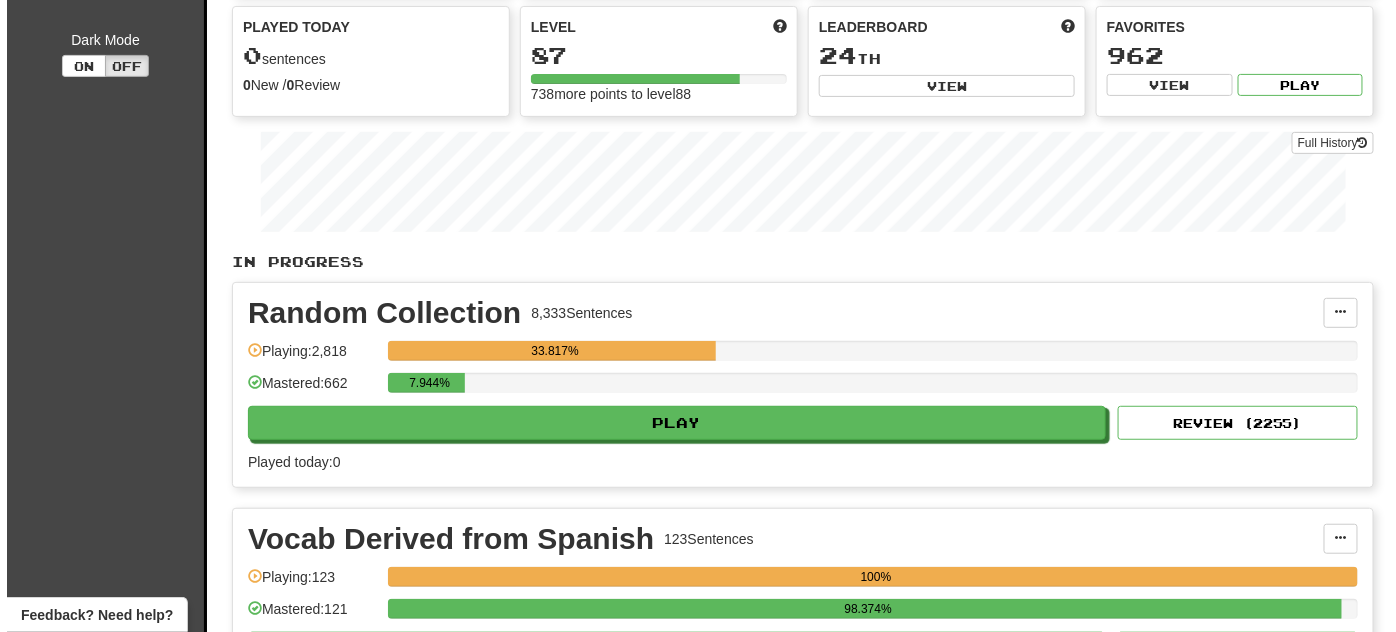 scroll, scrollTop: 272, scrollLeft: 0, axis: vertical 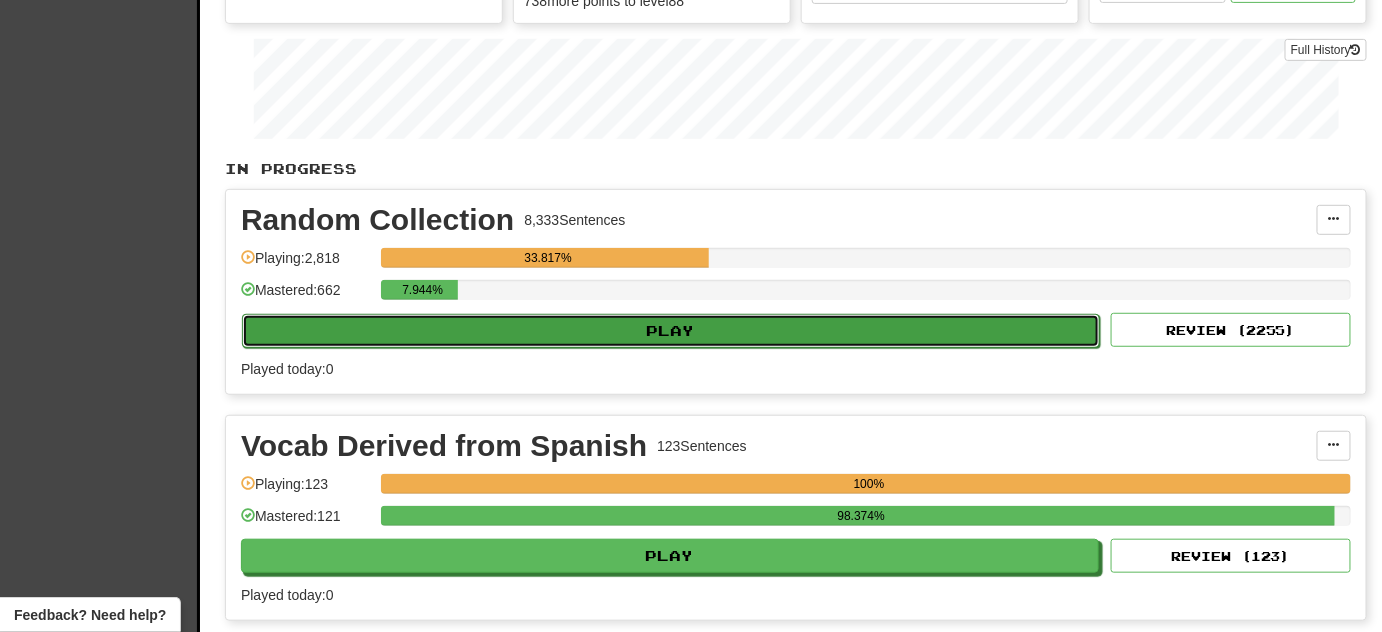 click on "Play" at bounding box center (671, 331) 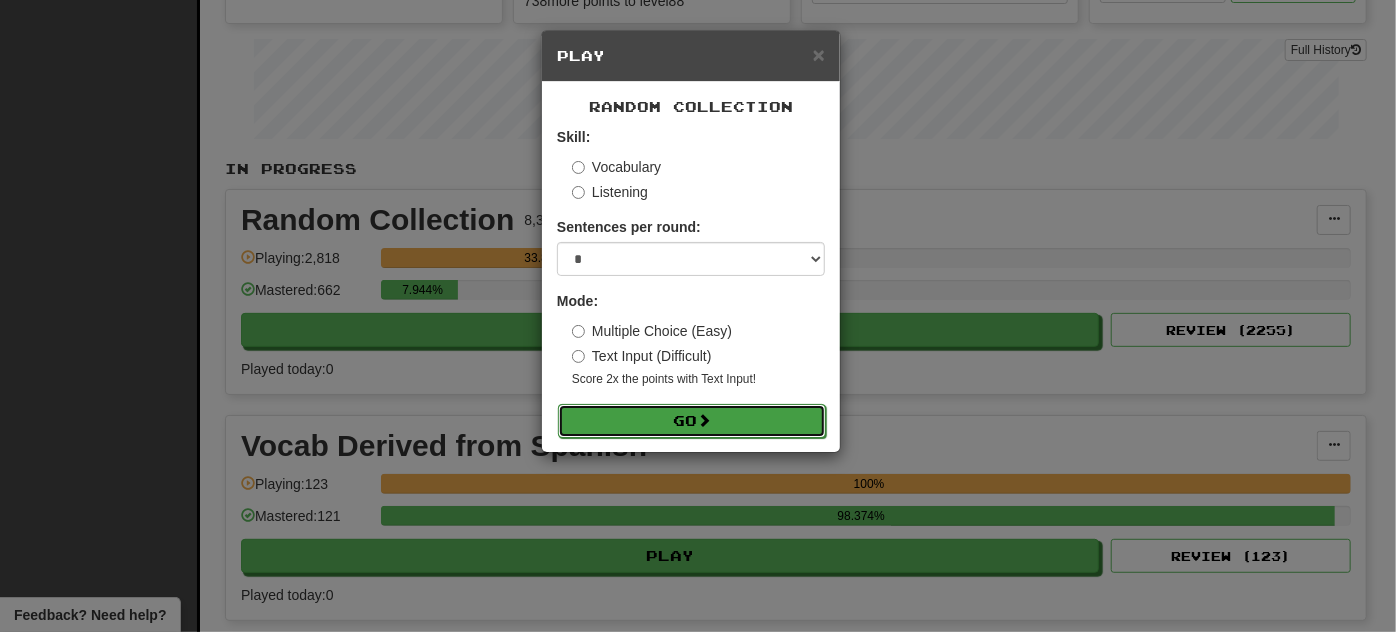 click on "Go" at bounding box center [692, 421] 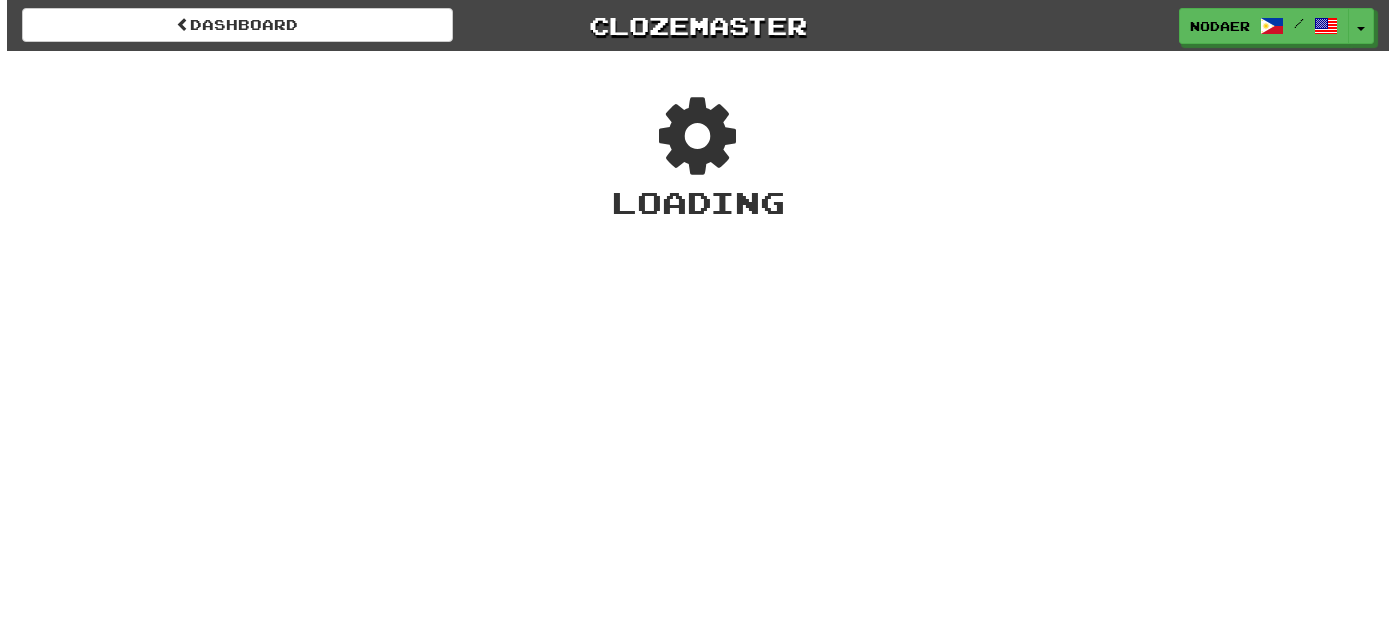 scroll, scrollTop: 0, scrollLeft: 0, axis: both 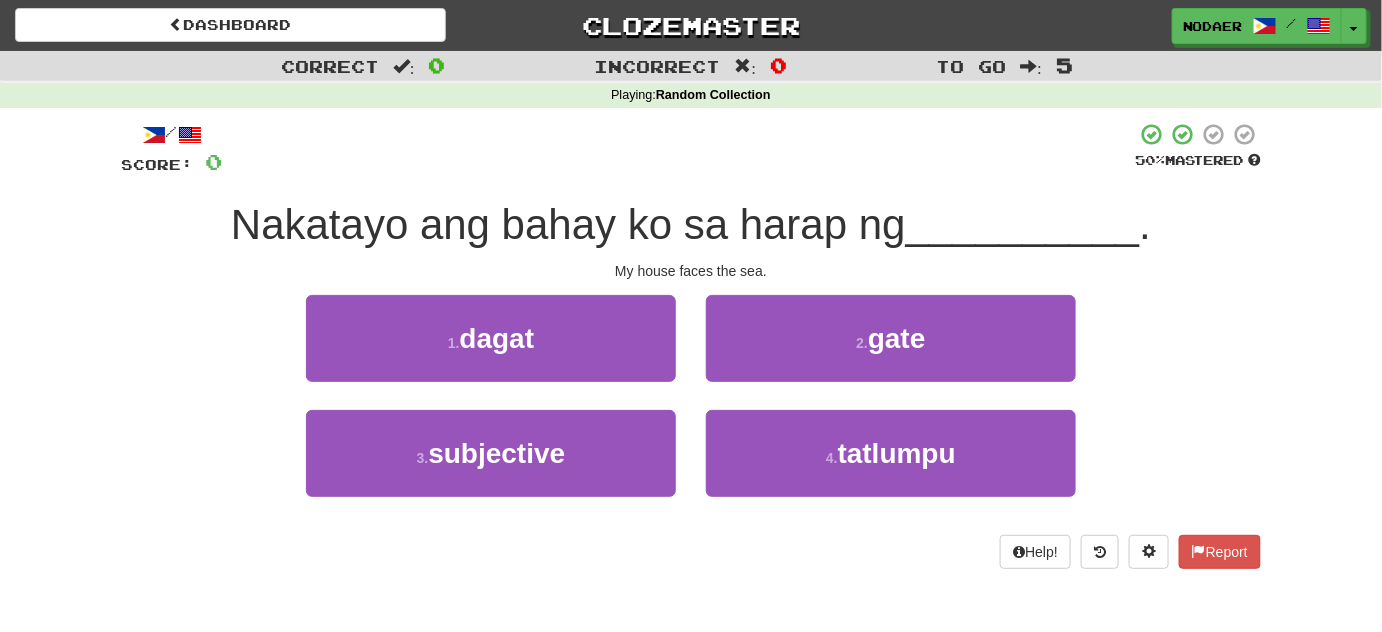 click on "Nakatayo ang bahay ko sa harap ng" at bounding box center (568, 224) 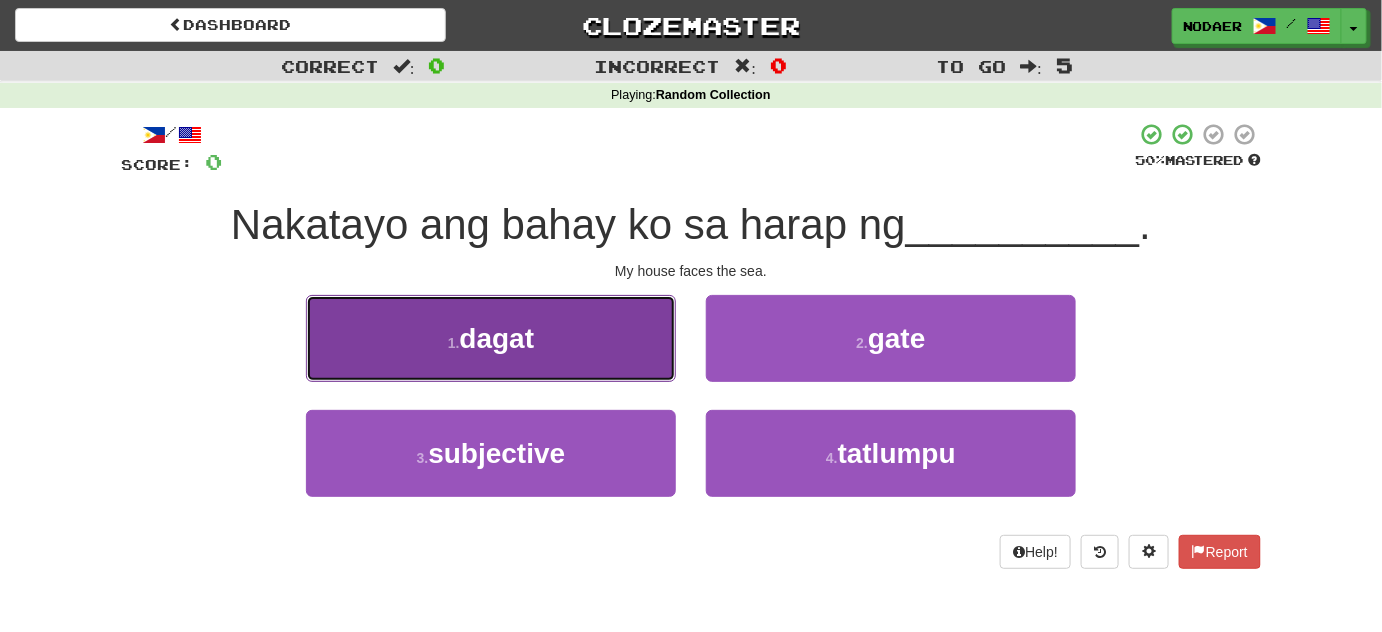 drag, startPoint x: 547, startPoint y: 347, endPoint x: 536, endPoint y: 342, distance: 12.083046 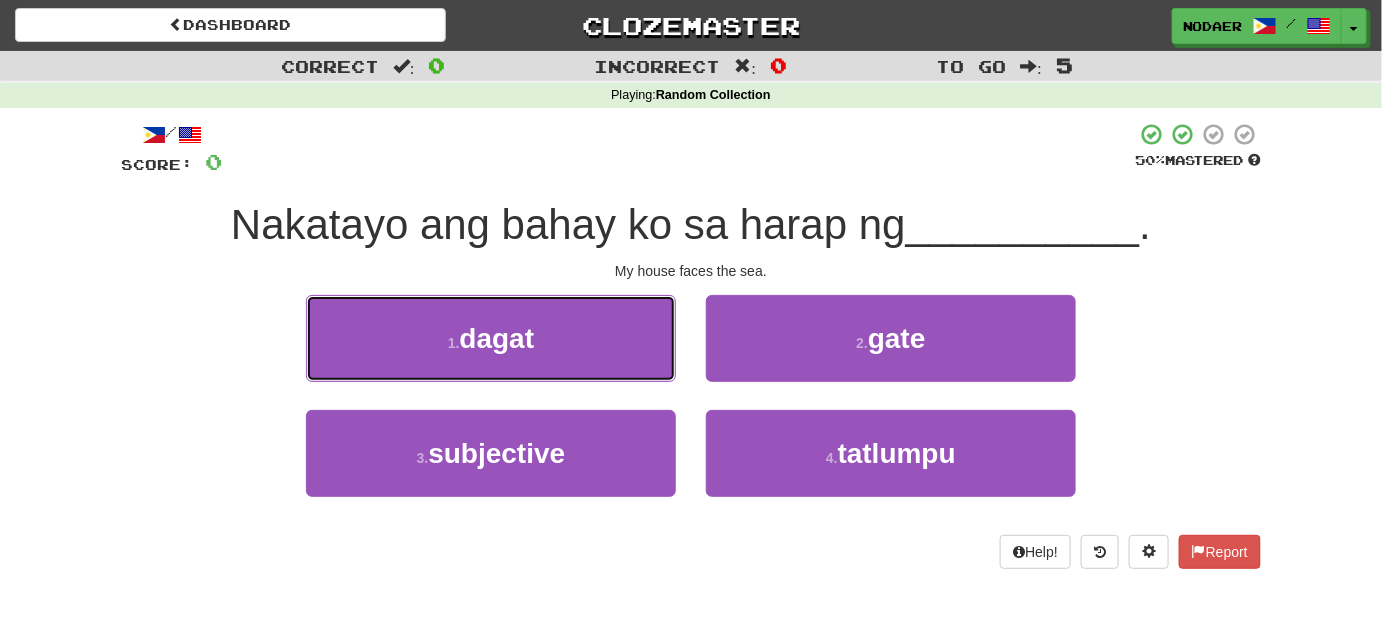 click on "1 .  dagat" at bounding box center (491, 338) 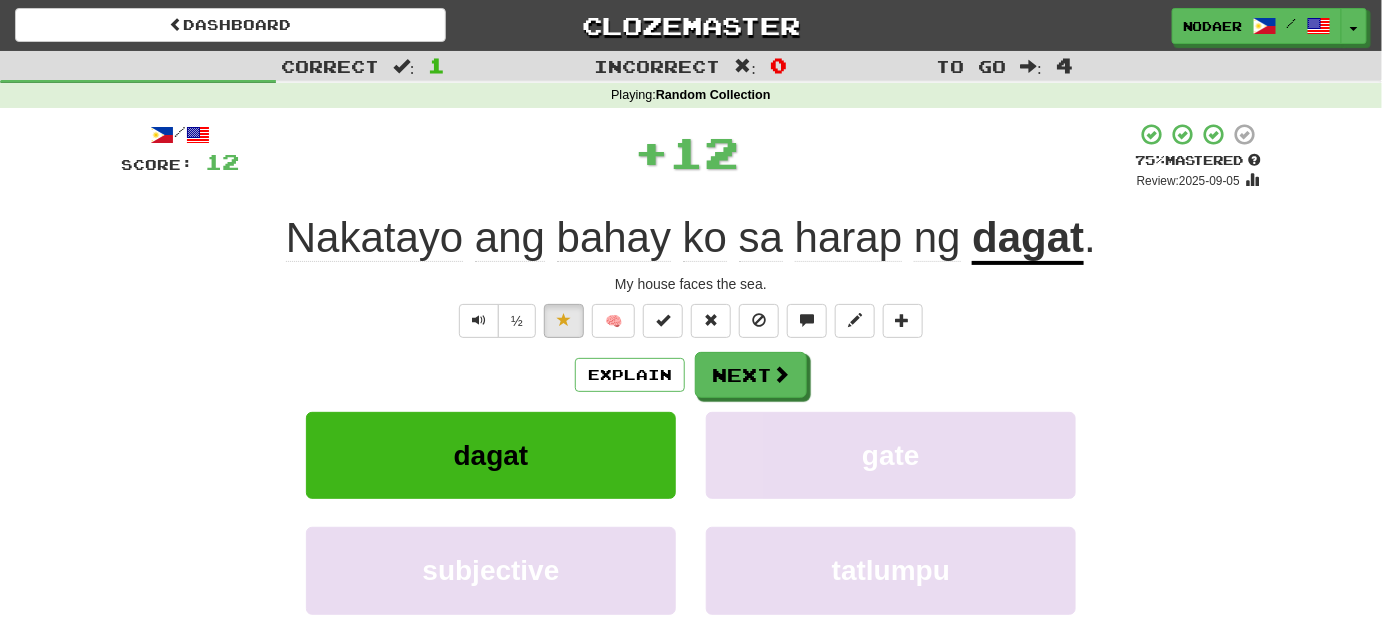 click on "Nakatayo" 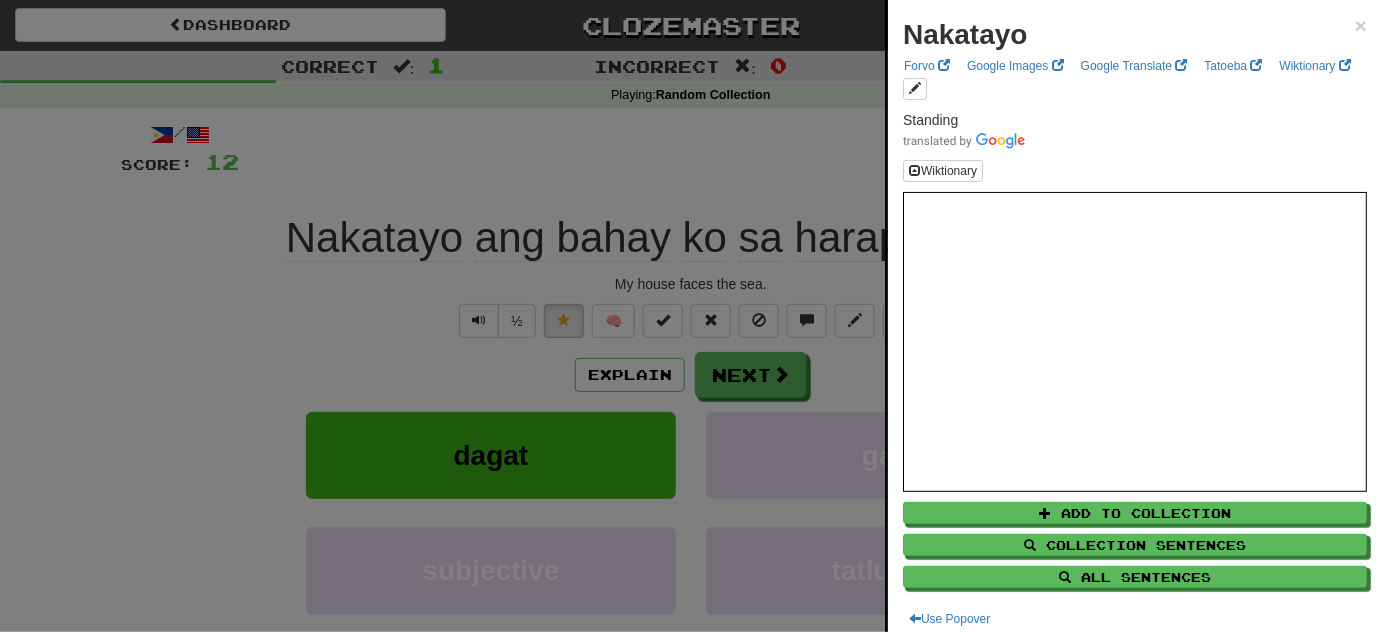 click at bounding box center [691, 316] 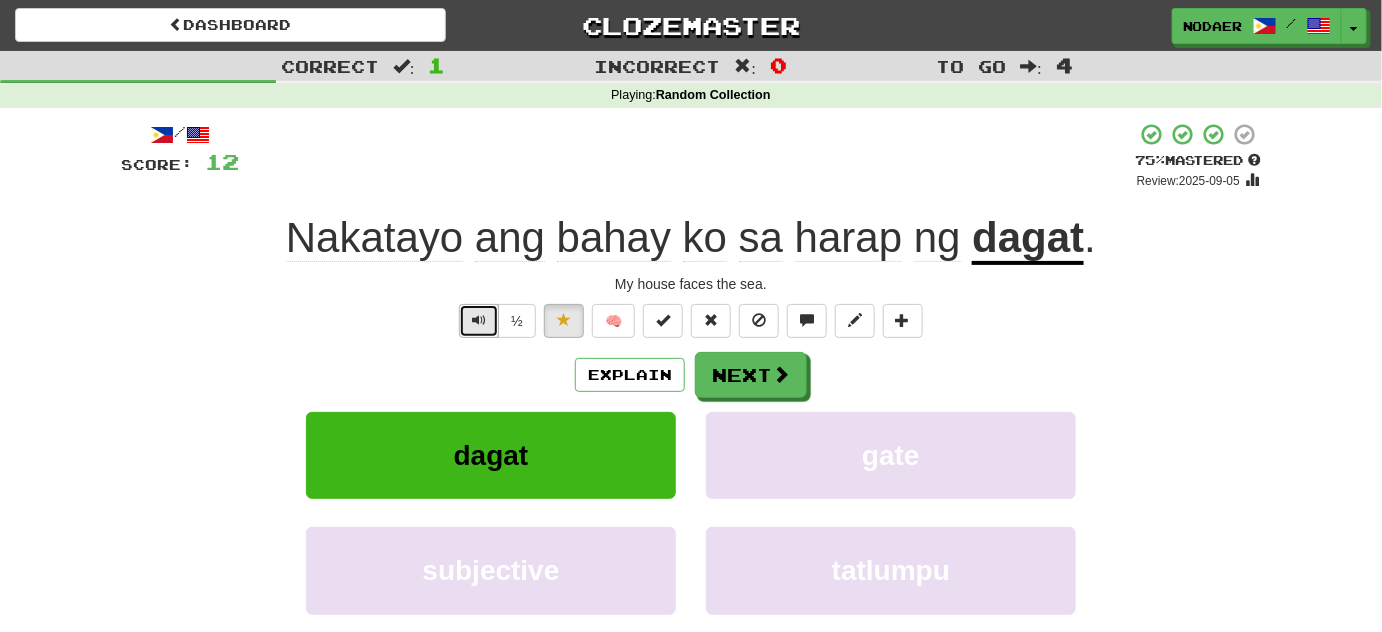 click at bounding box center [479, 320] 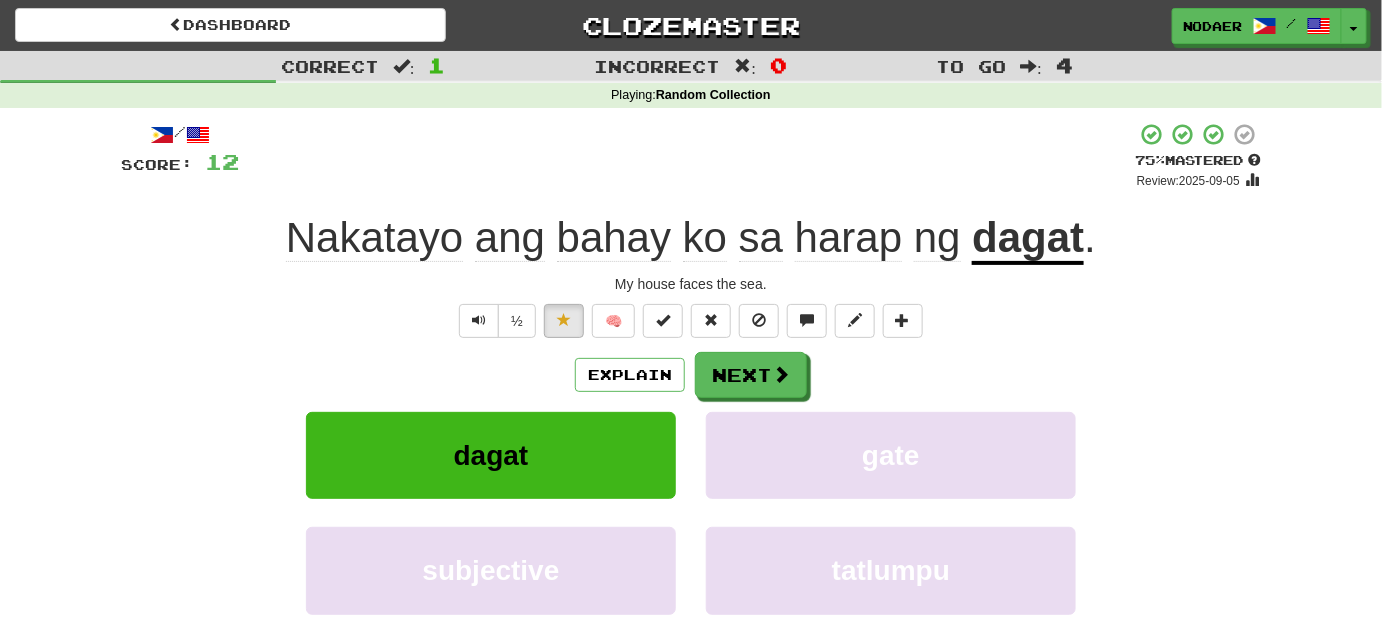 click on "harap" 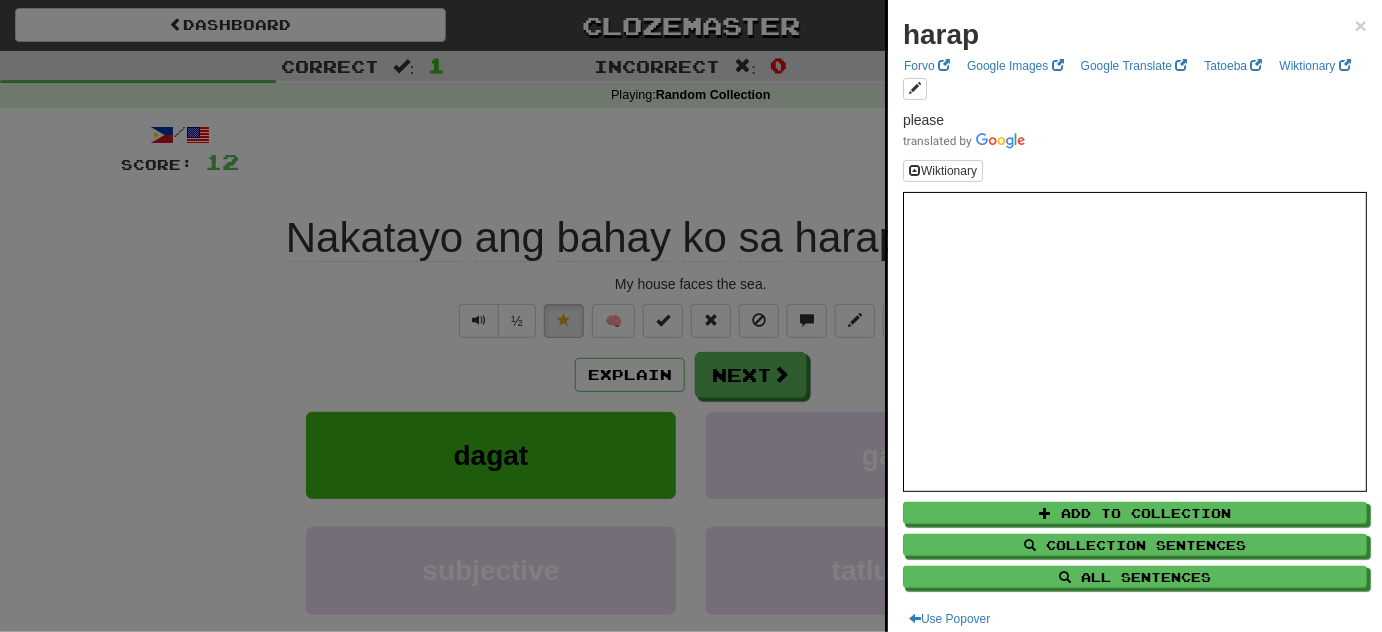 click at bounding box center (691, 316) 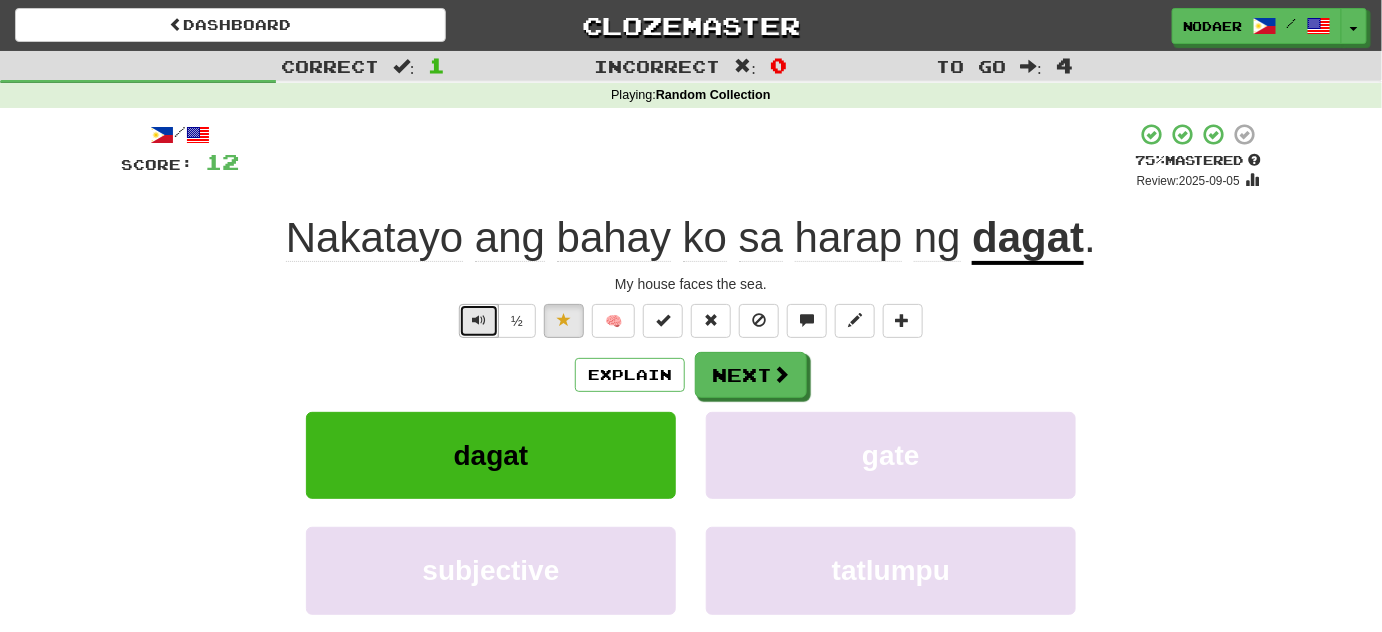 click at bounding box center [479, 321] 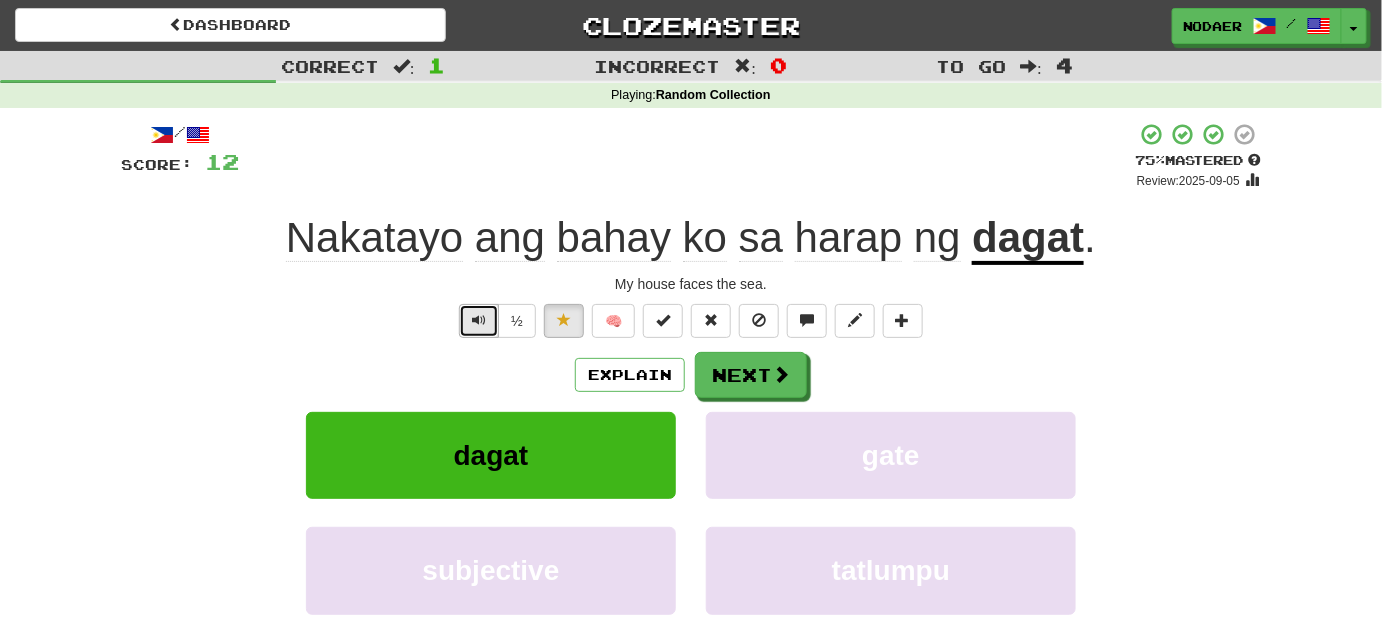 click at bounding box center (479, 321) 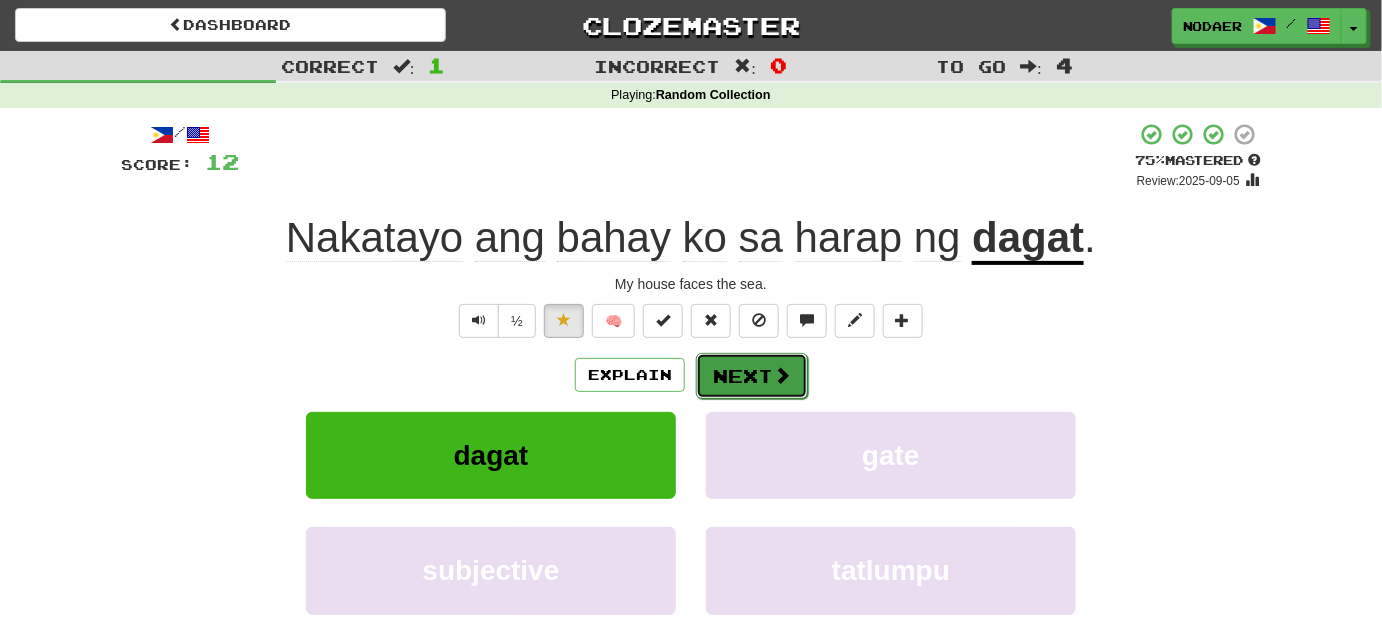 click on "Next" at bounding box center (752, 376) 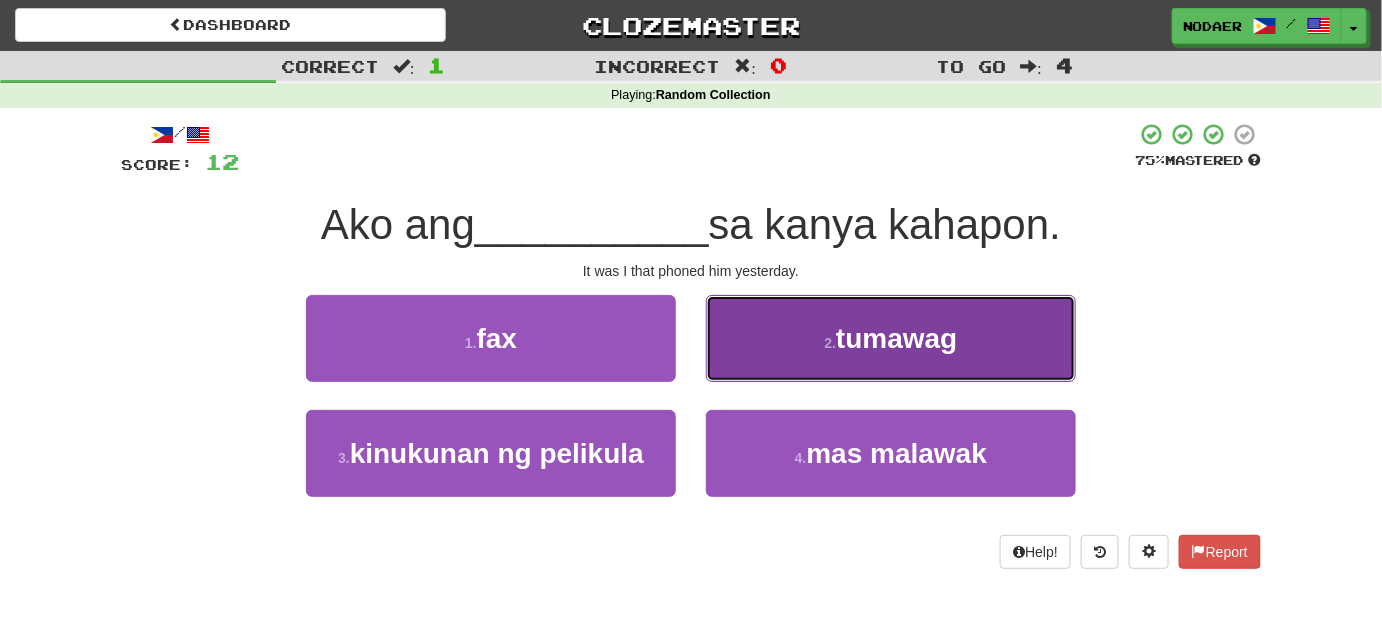 click on "tumawag" at bounding box center (896, 338) 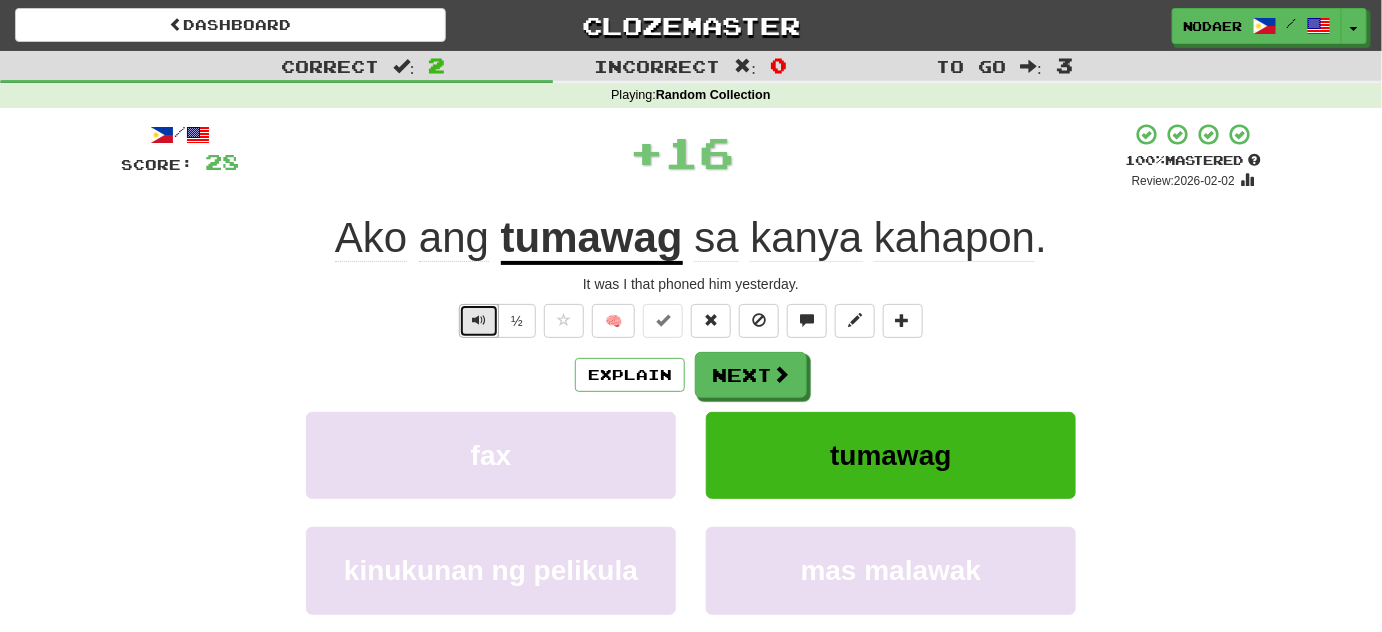 click at bounding box center (479, 320) 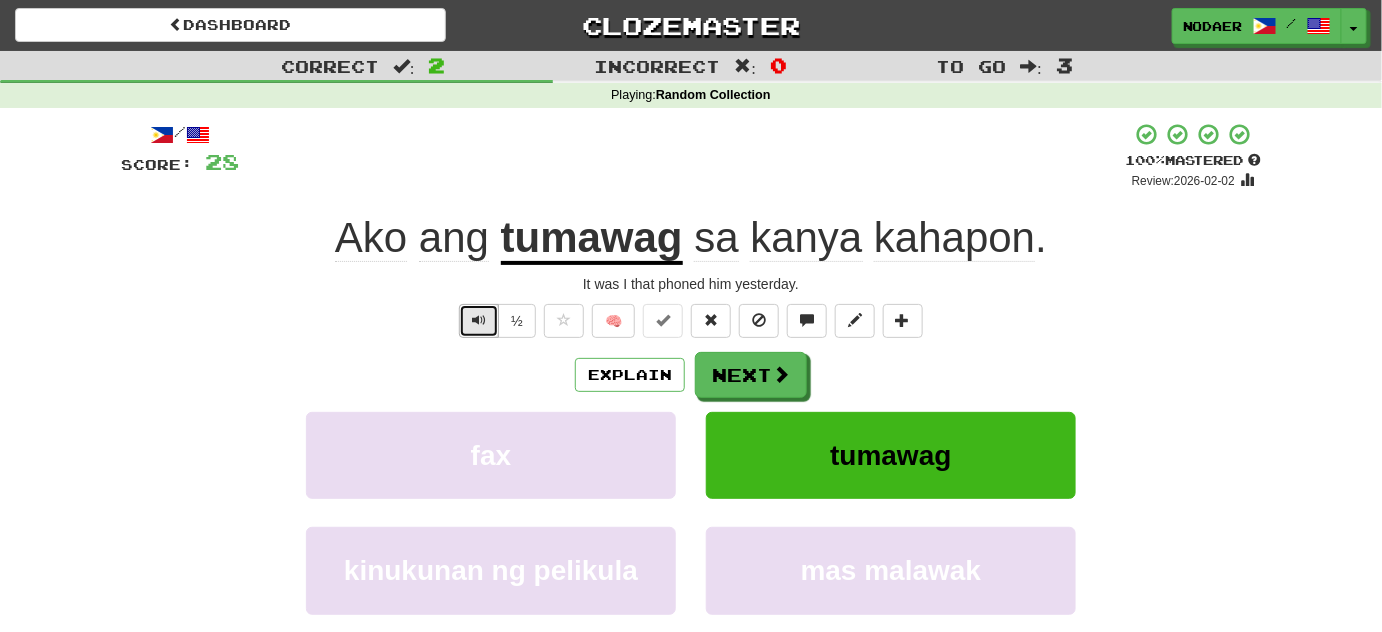 click at bounding box center [479, 321] 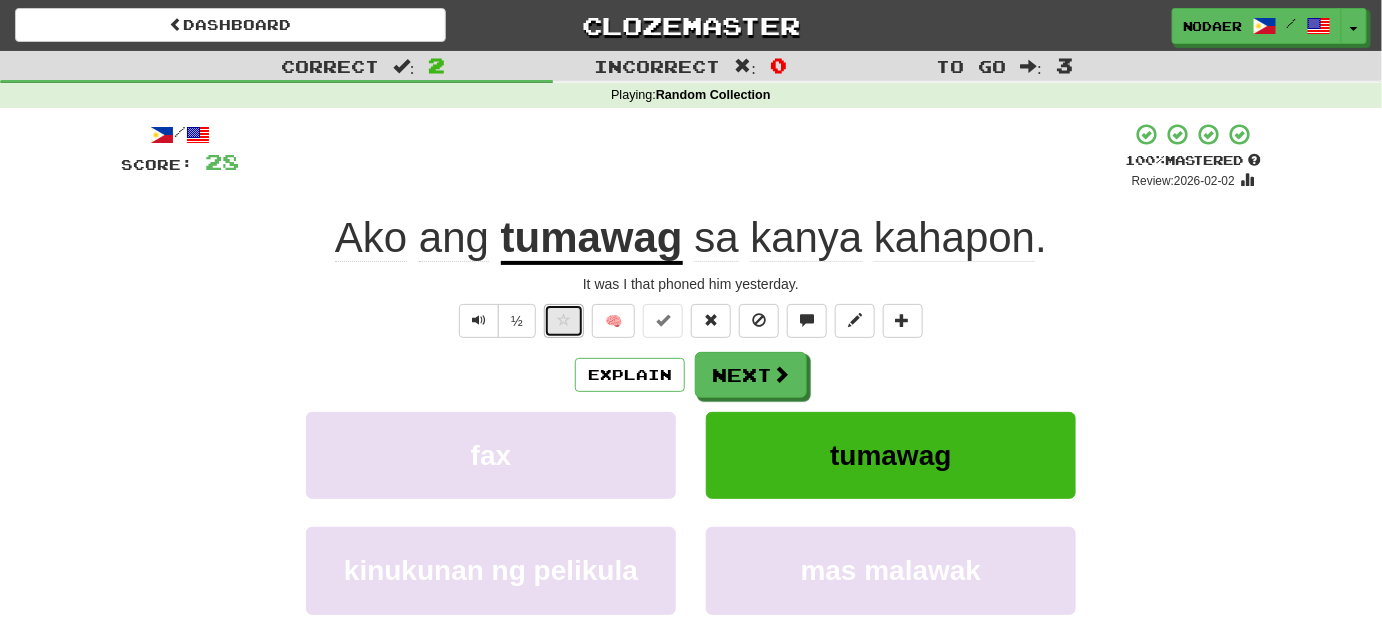 click at bounding box center [564, 320] 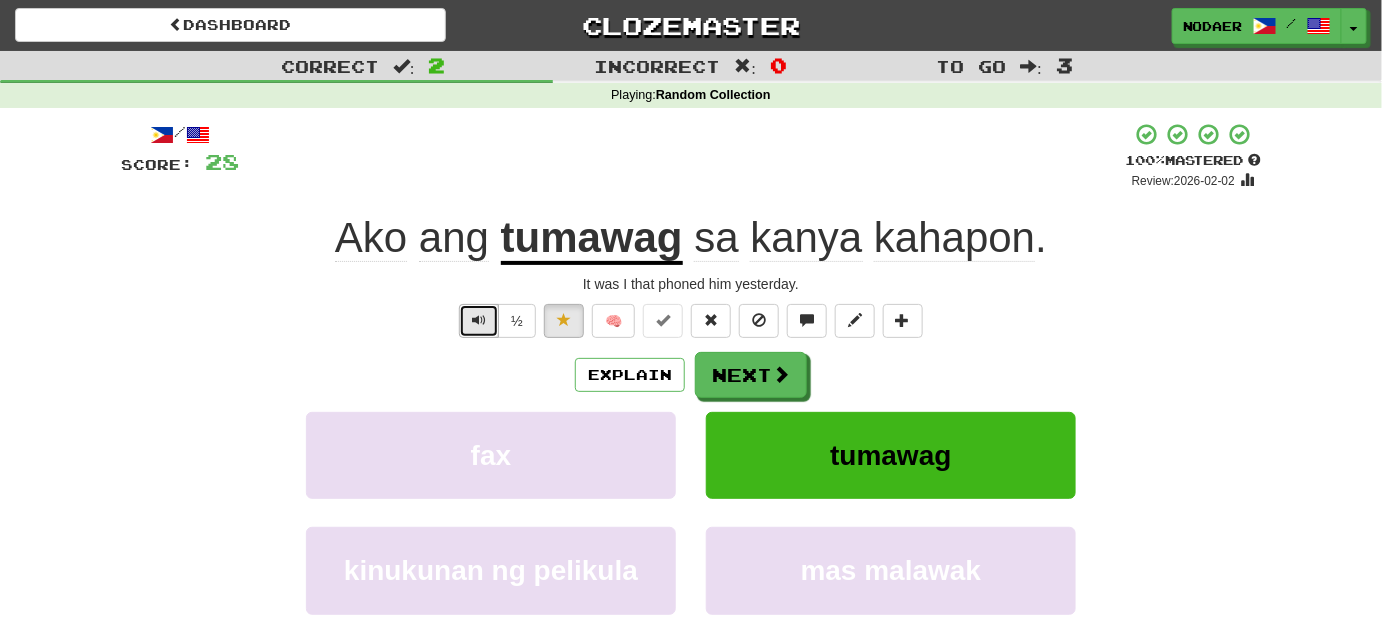 click at bounding box center [479, 321] 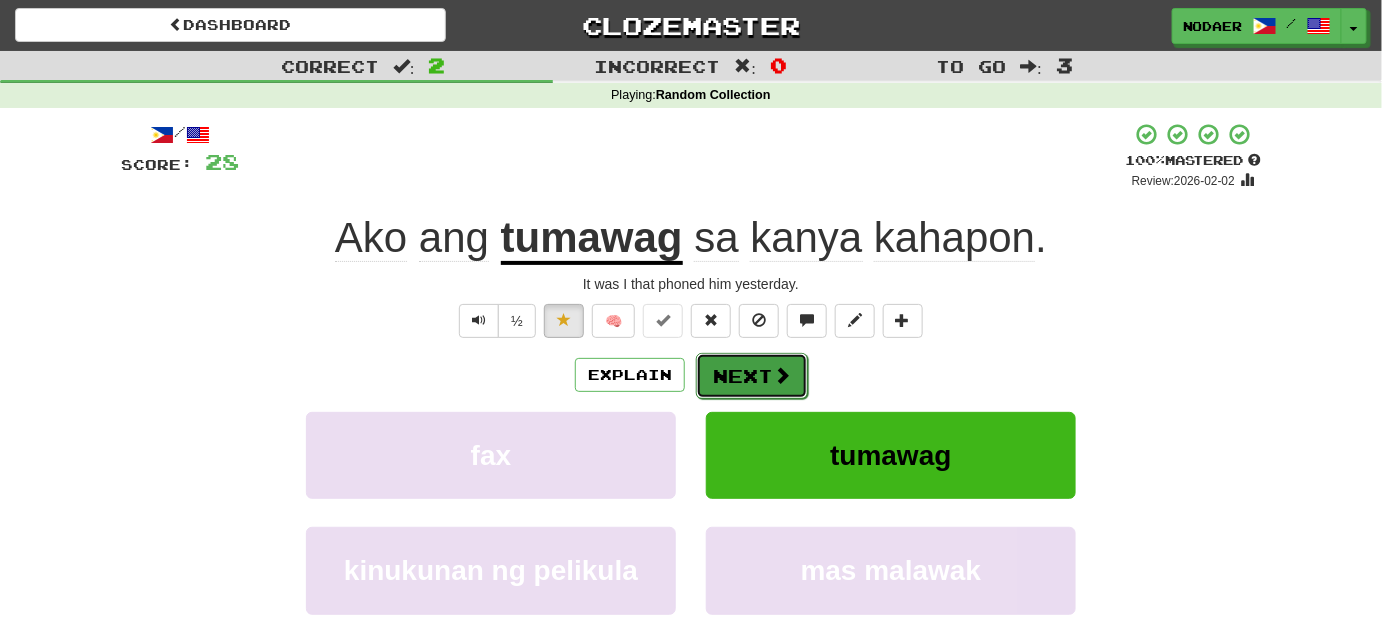 click at bounding box center (782, 375) 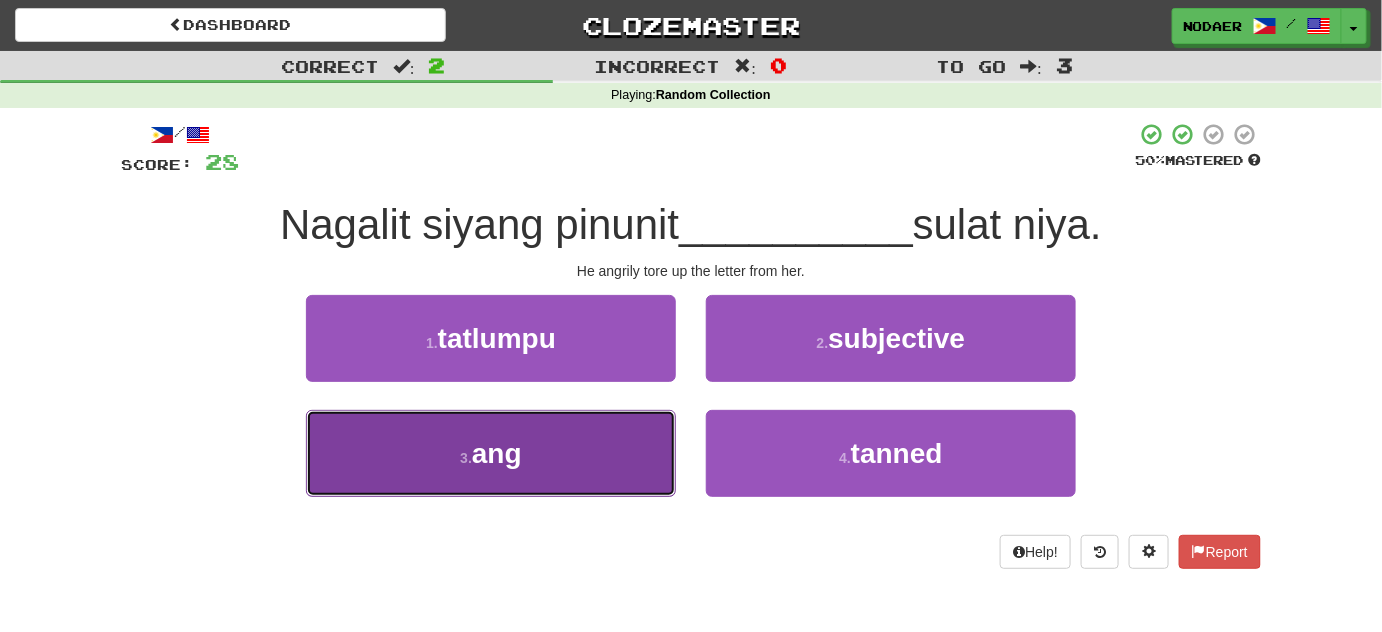 click on "3 .  ang" at bounding box center [491, 453] 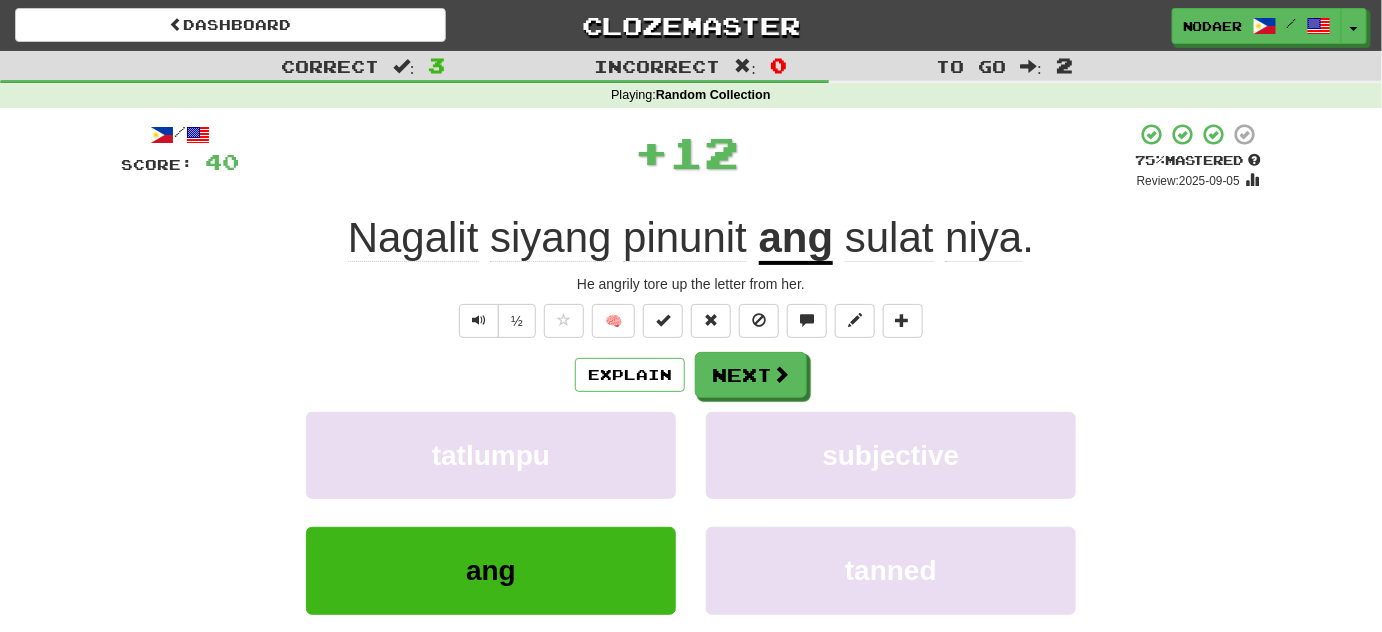click on "pinunit" 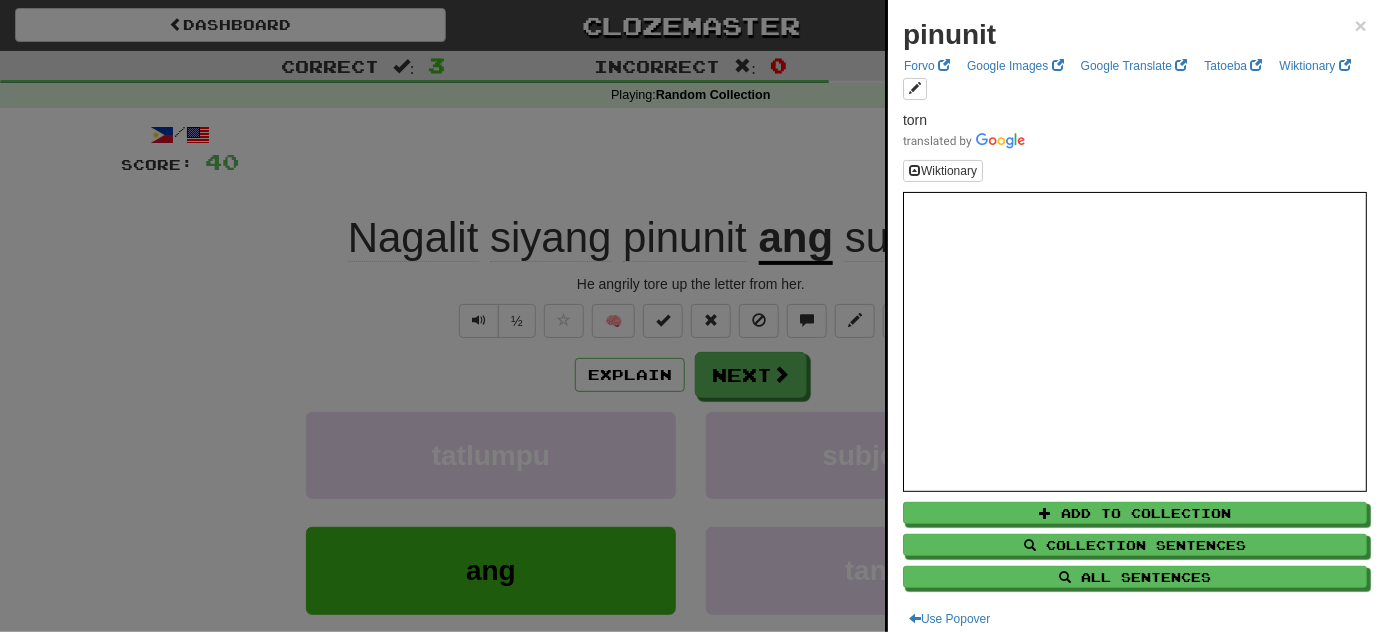 click at bounding box center [691, 316] 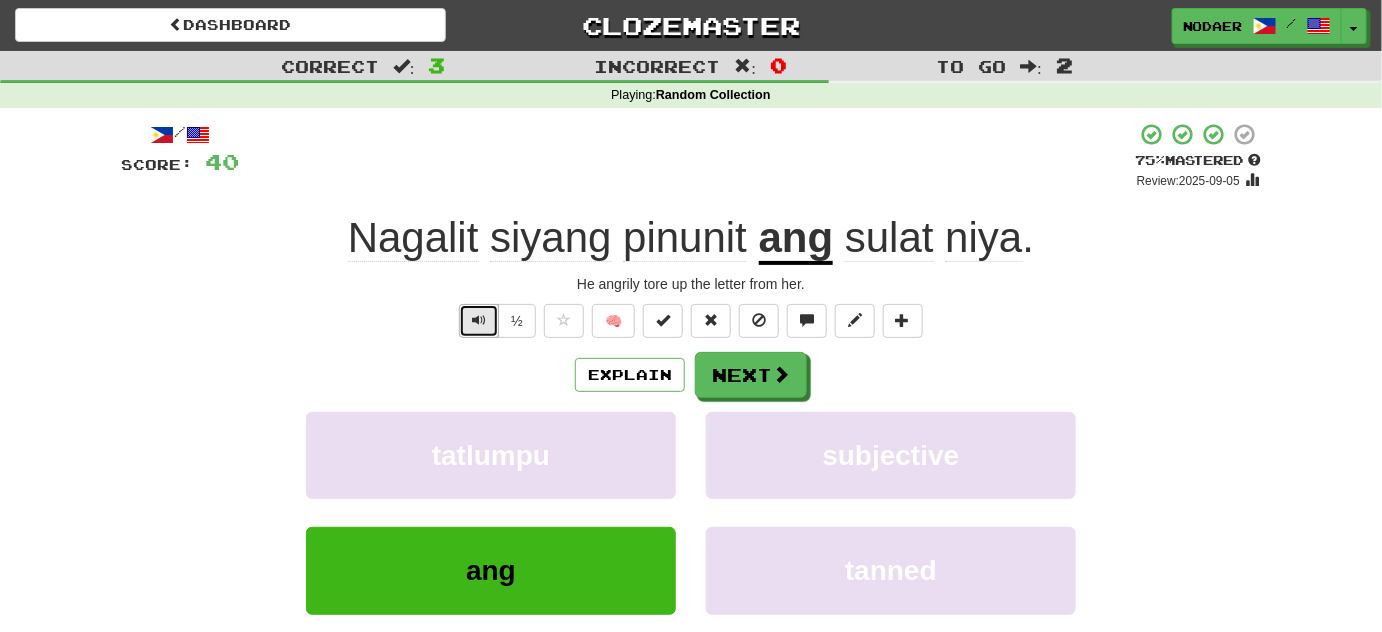 click at bounding box center [479, 321] 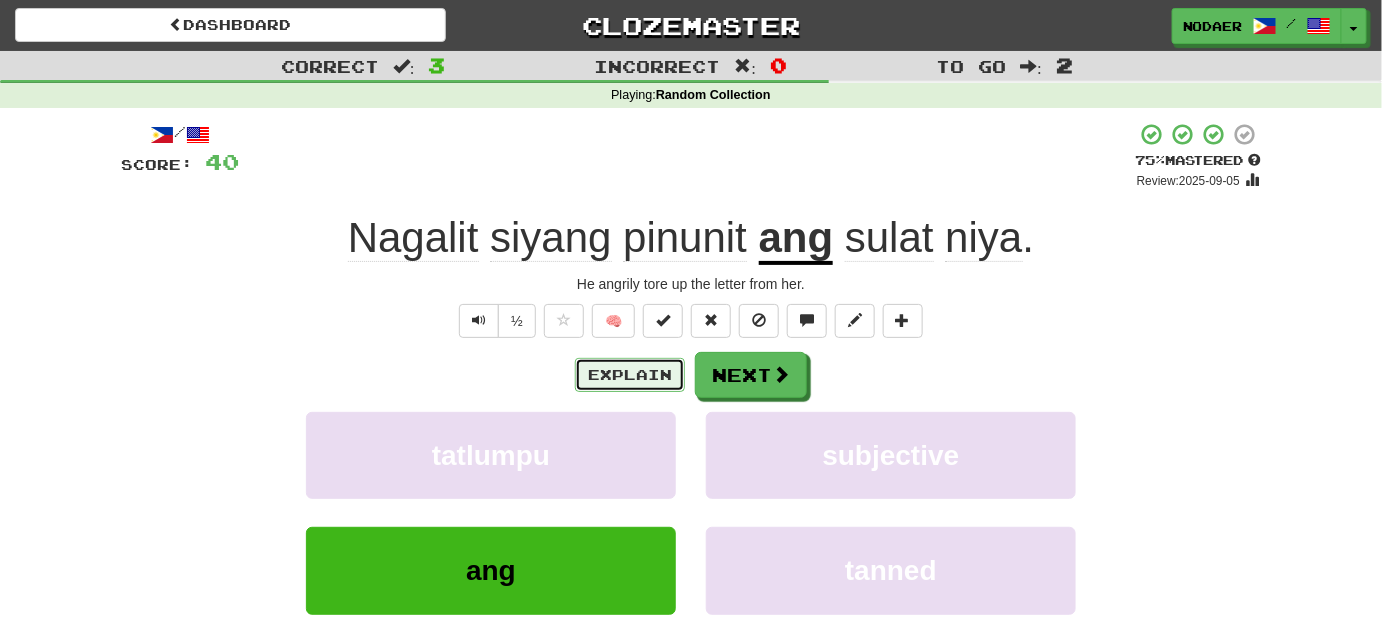 click on "Explain" at bounding box center (630, 375) 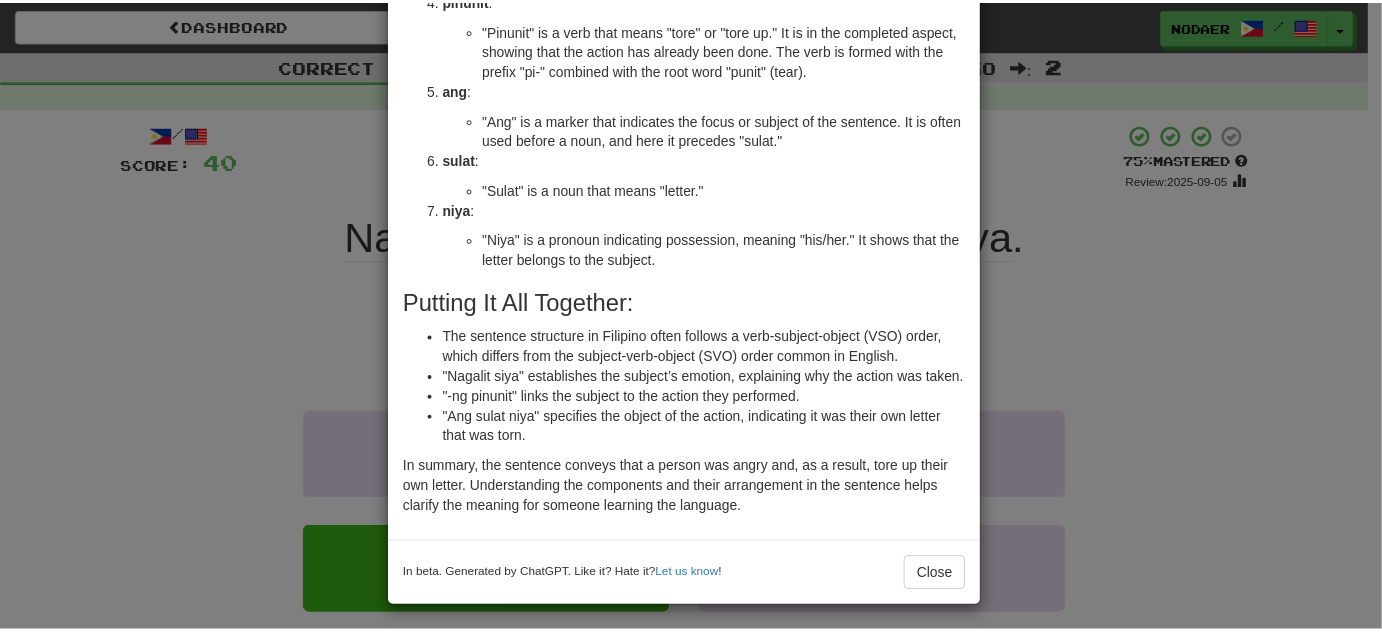 scroll, scrollTop: 497, scrollLeft: 0, axis: vertical 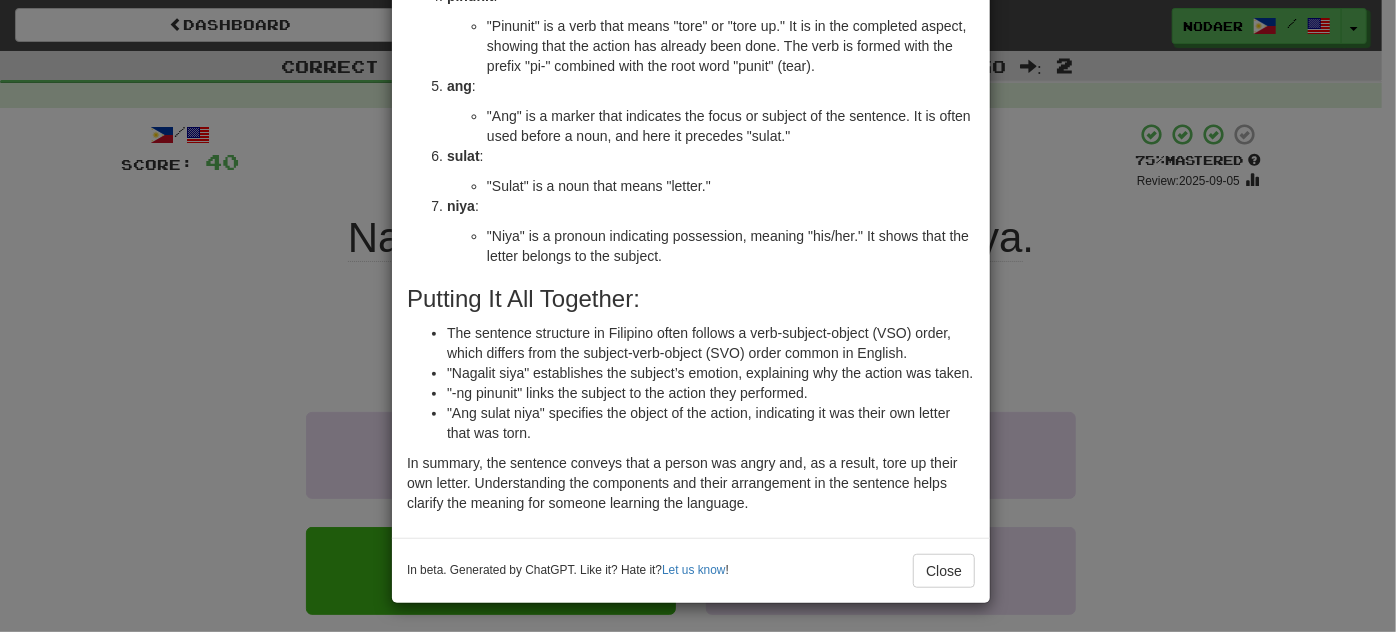 click on "× Explanation The sentence "Nagalit siyang pinunit ang sulat niya." can be broken down into its components to understand its meaning and grammatical structure. It is a sentence in Filipino (Tagalog) and translates to English as "He/She angrily tore up his/her letter."
Breakdown of the Sentence:
Nagalit :
"Nagalit" is a verb in the past tense, meaning "became angry" or "got angry." It is formed using the prefix "na-" (indicating completed action) and the root word "galit" (anger).
siya :
"Siya" is a pronoun that means "he" or "she." Filipino does not gender-specific pronouns, so "siya" can refer to either gender.
-ng :
The suffix "-ng" is a linker used in Filipino to connect words. It's similar to the English conjunction "and," but it also serves to link modifiers and their subjects. In this case, it connects "siya" (he/she) to the following action, indicating that he/she is the one performing the action.
pinunit :
ang :
sulat :
:" at bounding box center [698, 316] 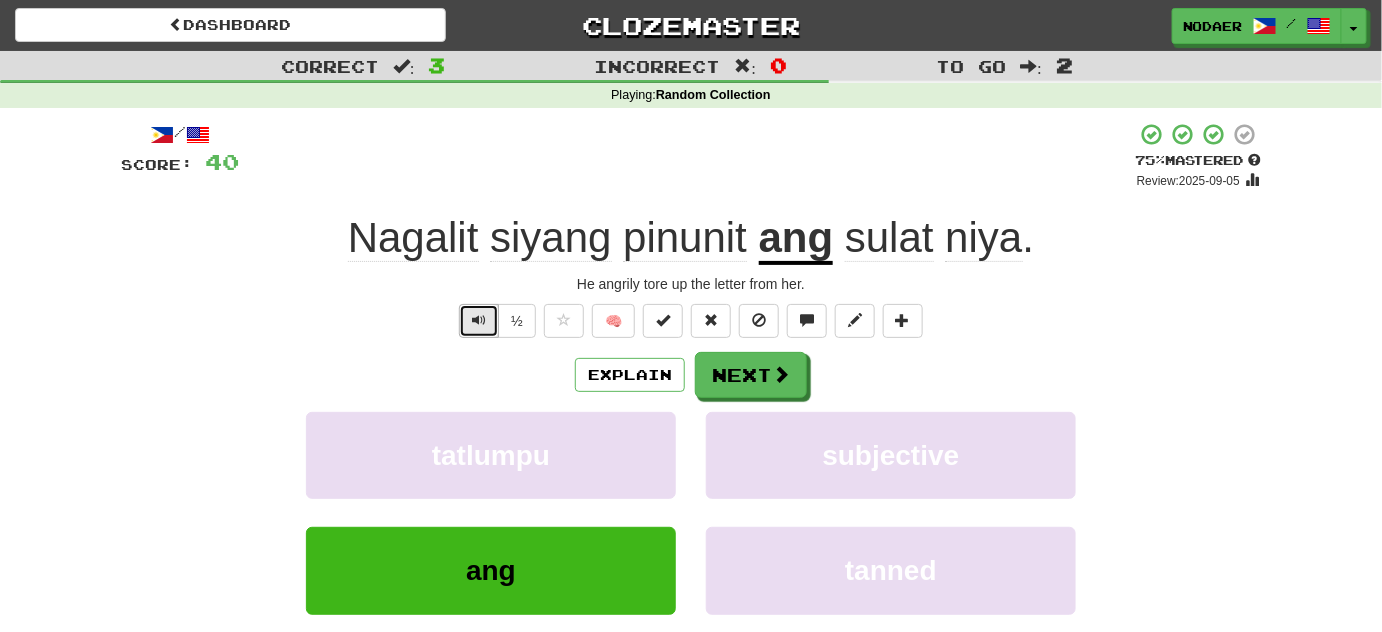 click at bounding box center (479, 320) 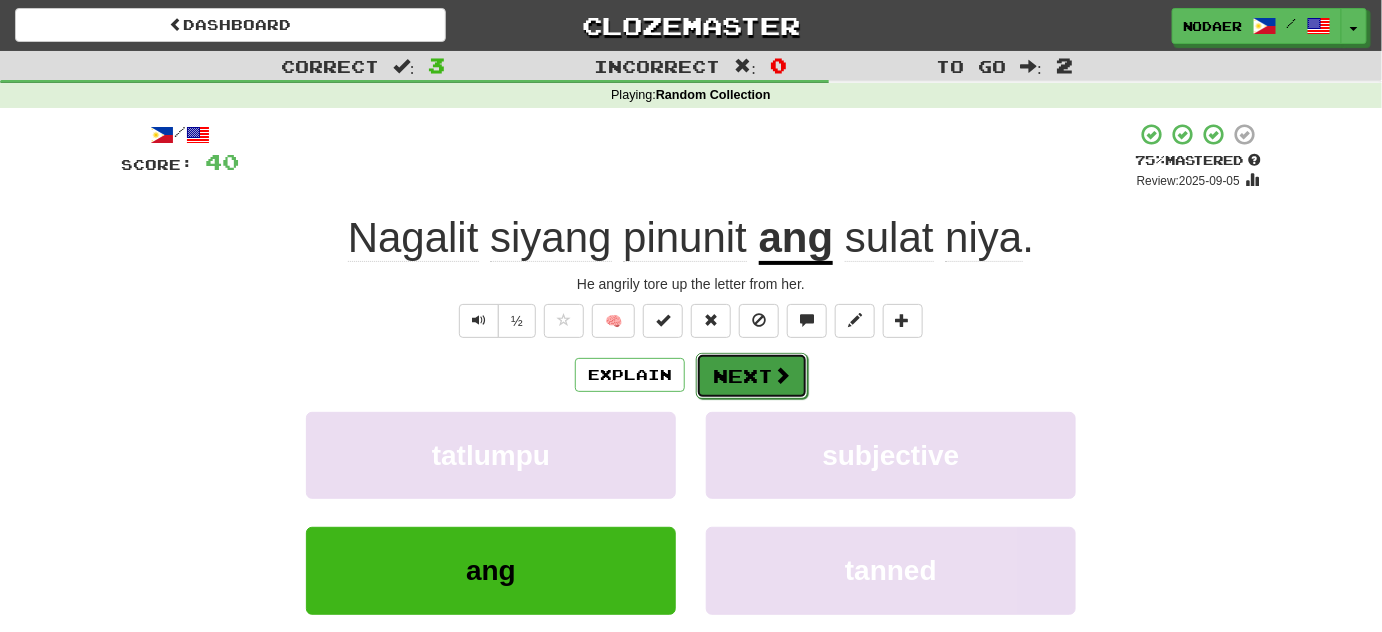 click on "Next" at bounding box center [752, 376] 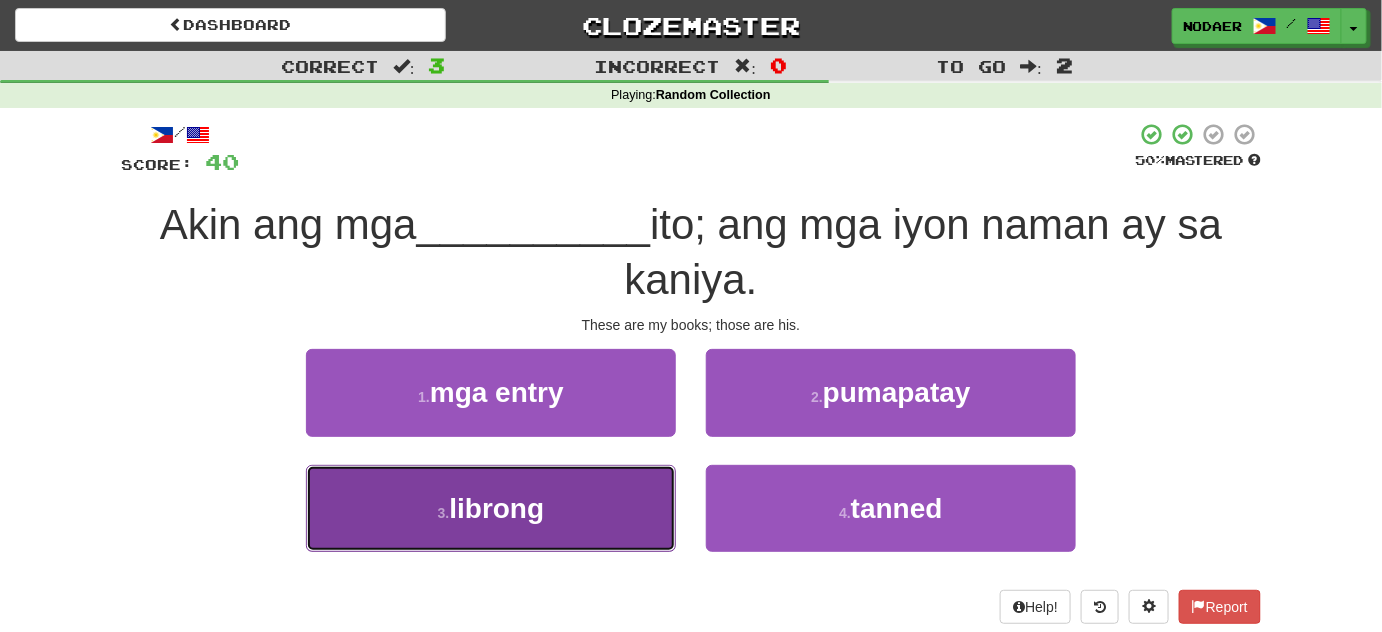 click on "3 .  librong" at bounding box center (491, 508) 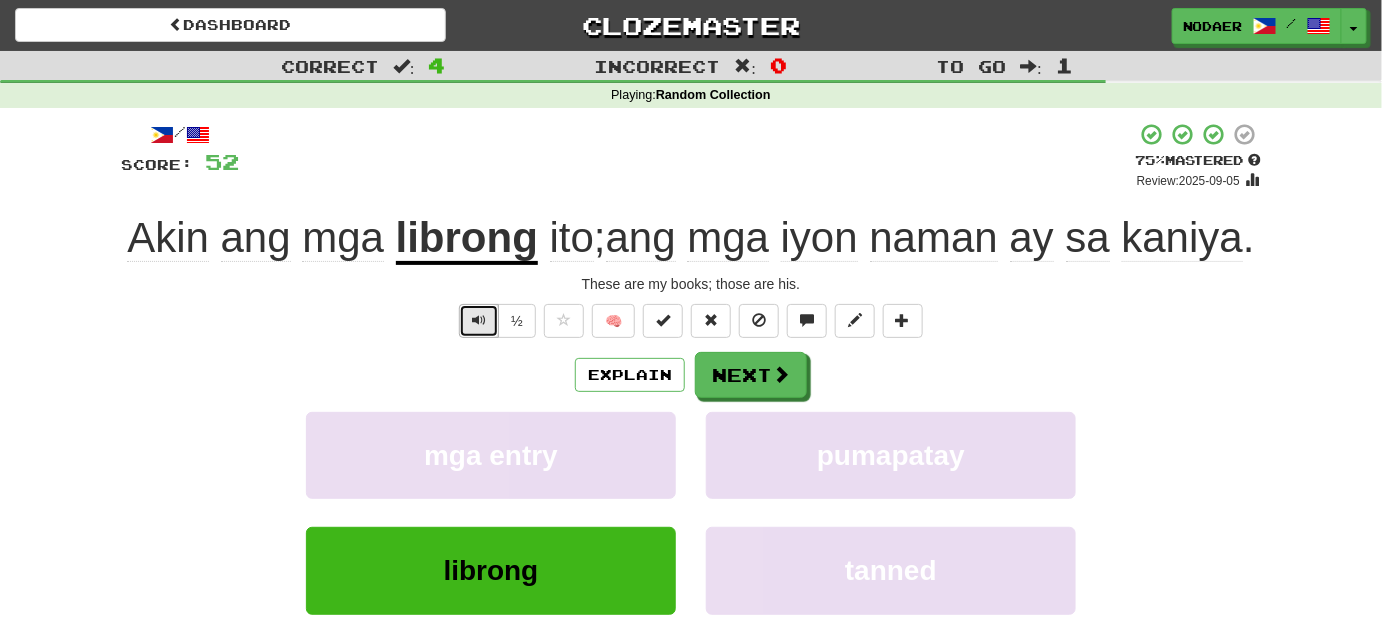 click at bounding box center (479, 320) 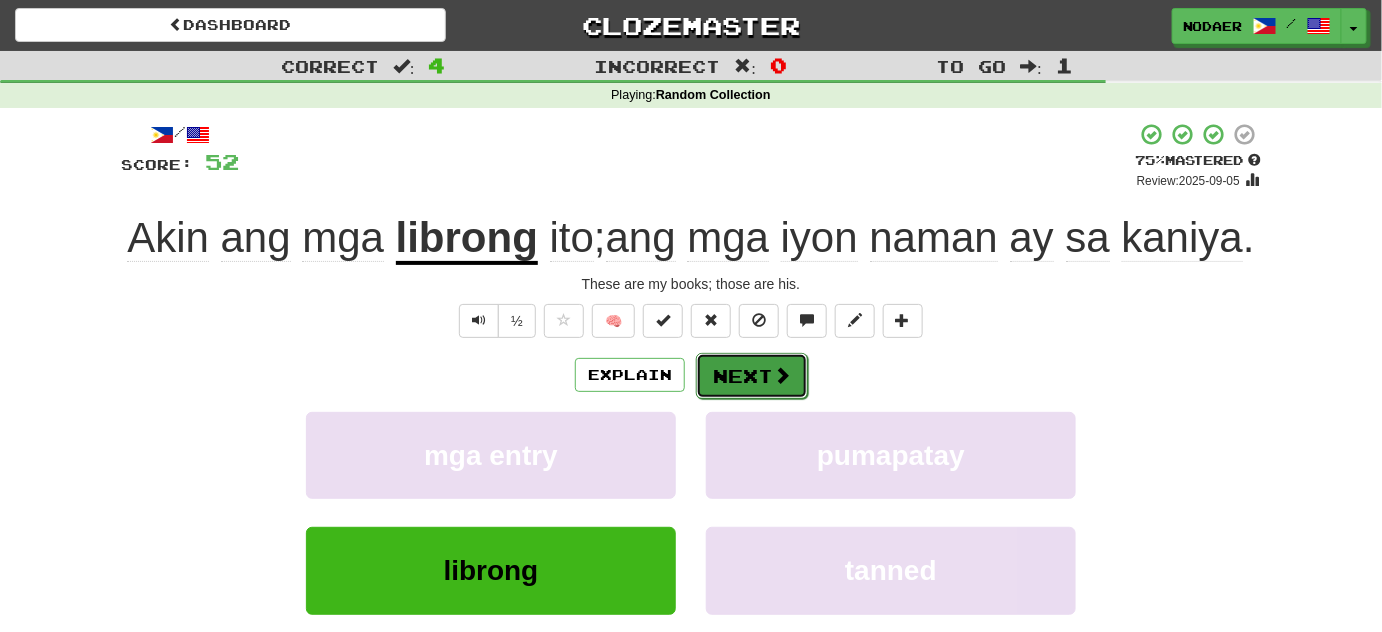 click on "Next" at bounding box center [752, 376] 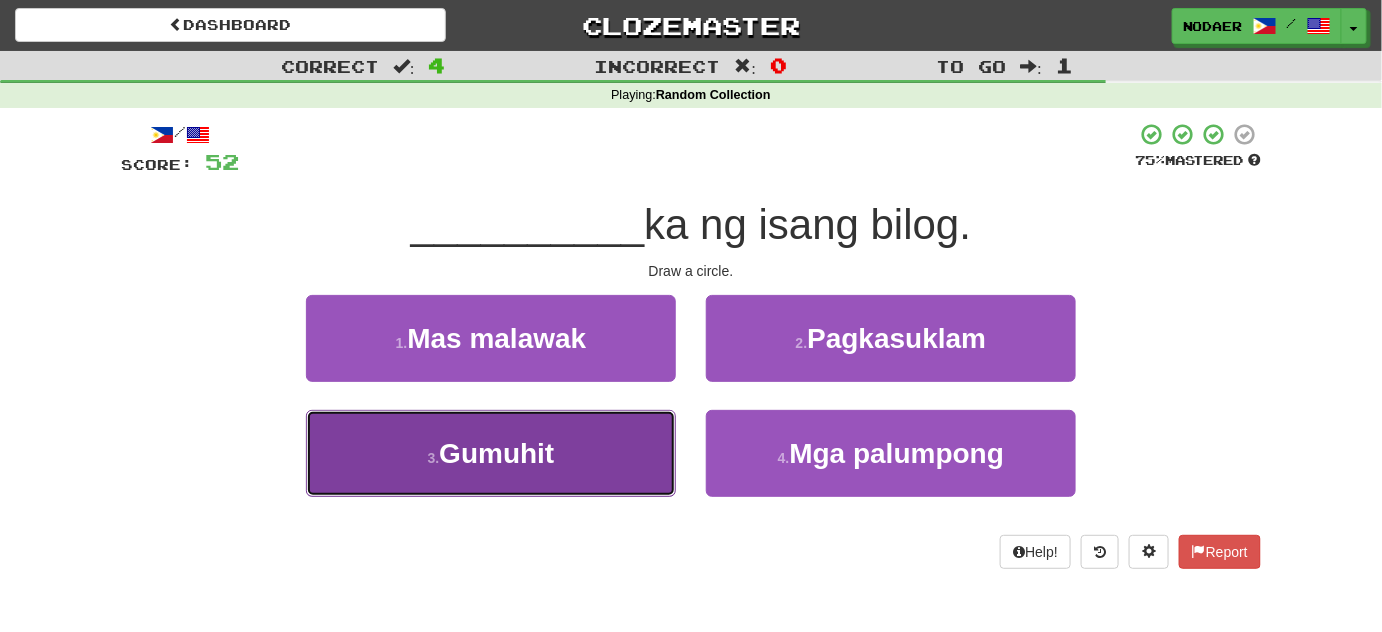 click on "Gumuhit" at bounding box center (496, 453) 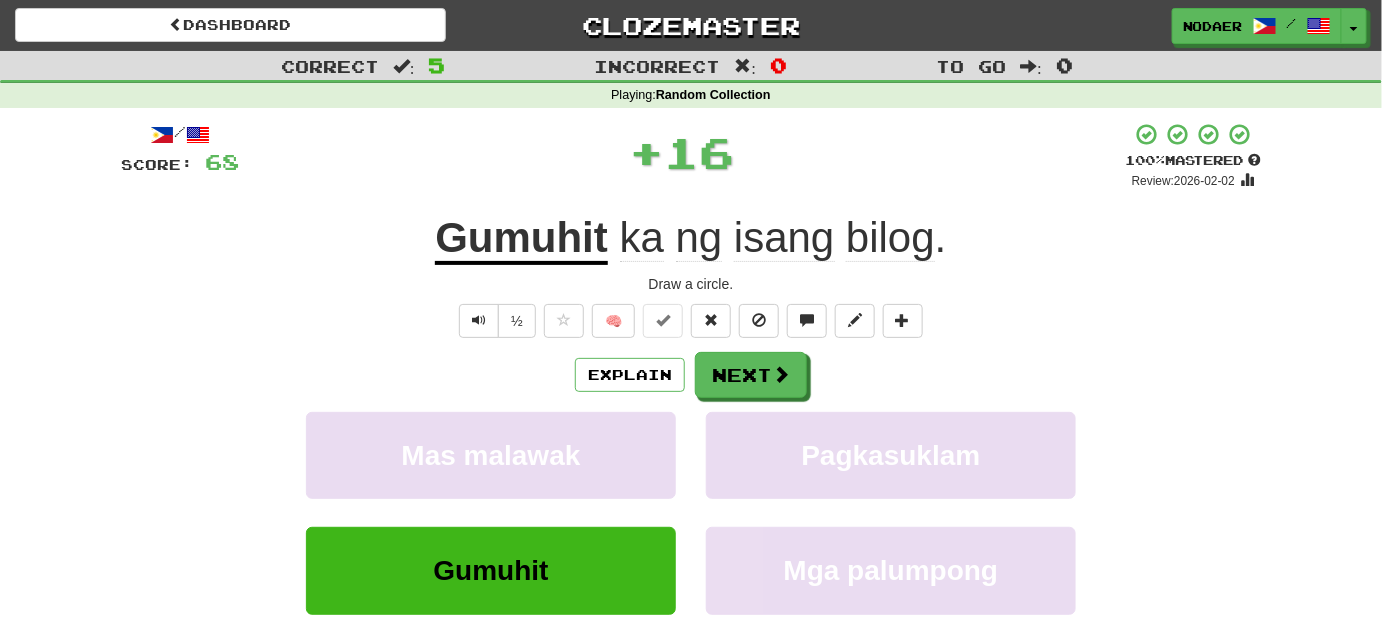 click on "Gumuhit" at bounding box center [521, 239] 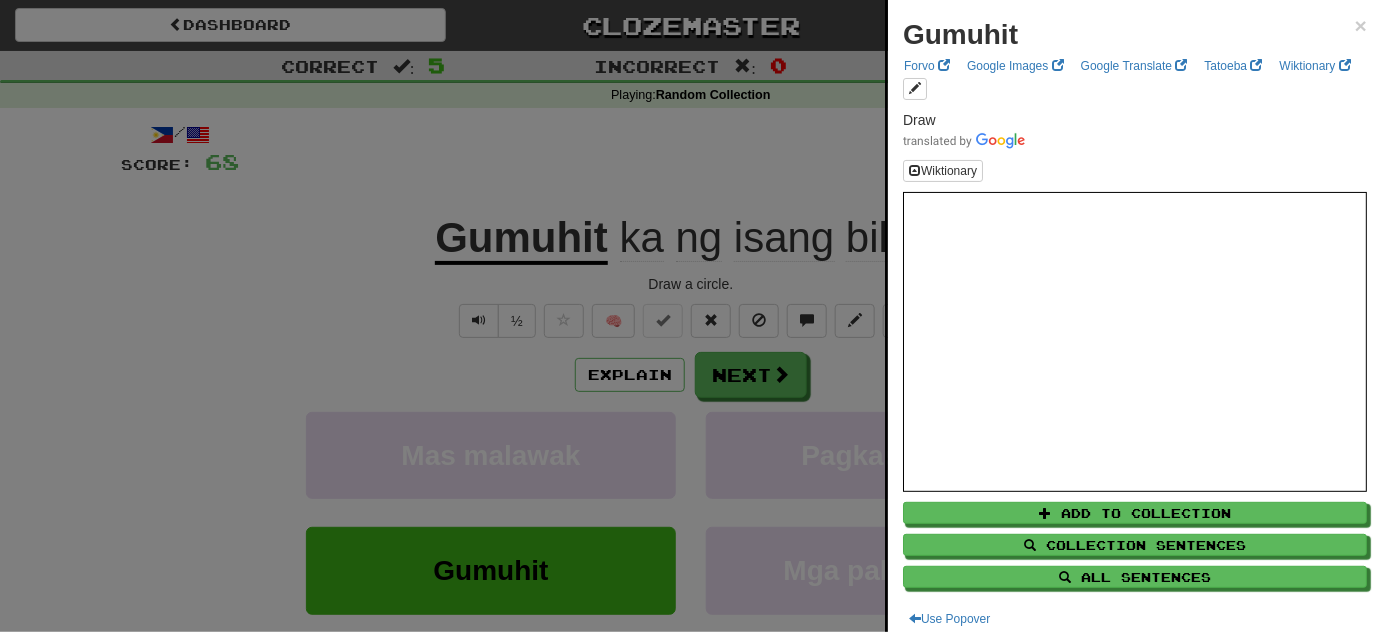 click at bounding box center (691, 316) 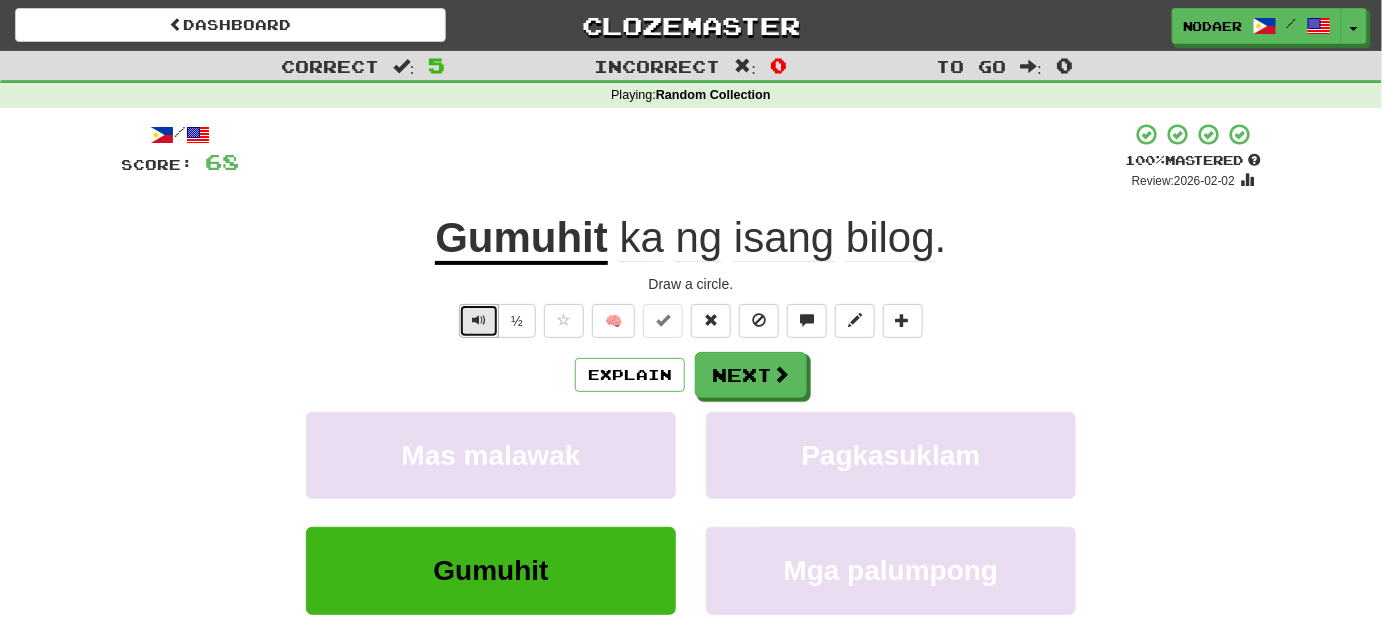 click at bounding box center [479, 320] 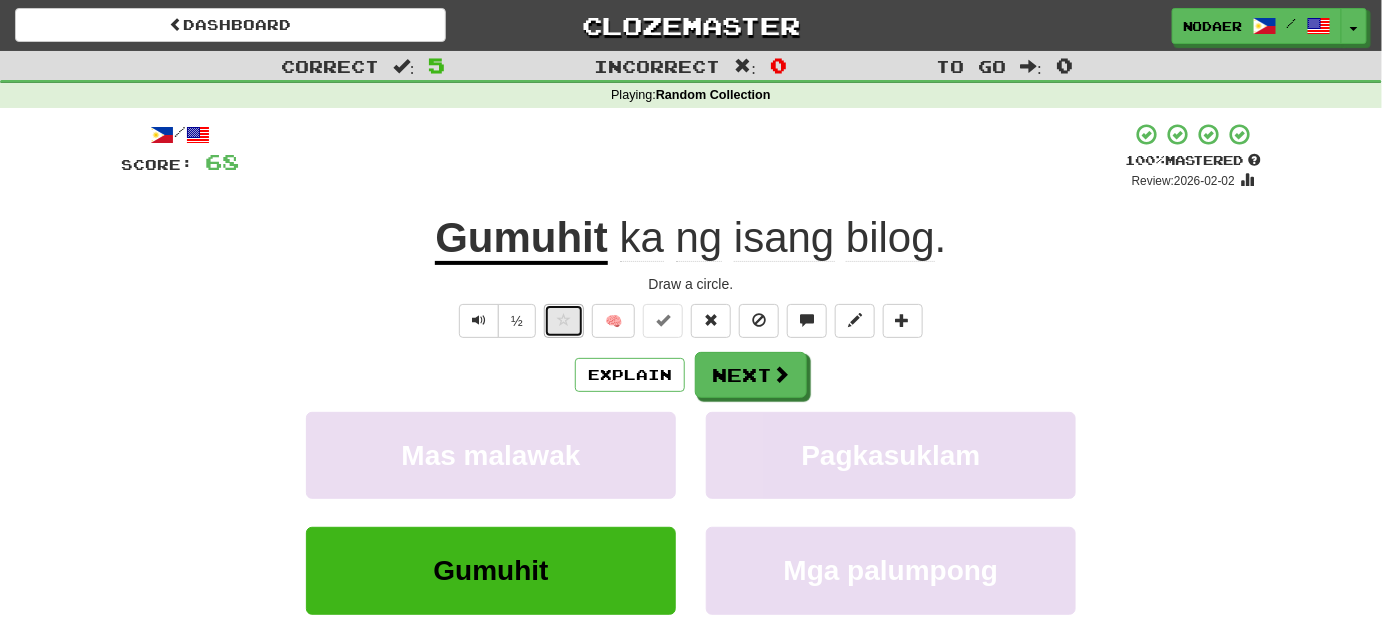click at bounding box center (564, 320) 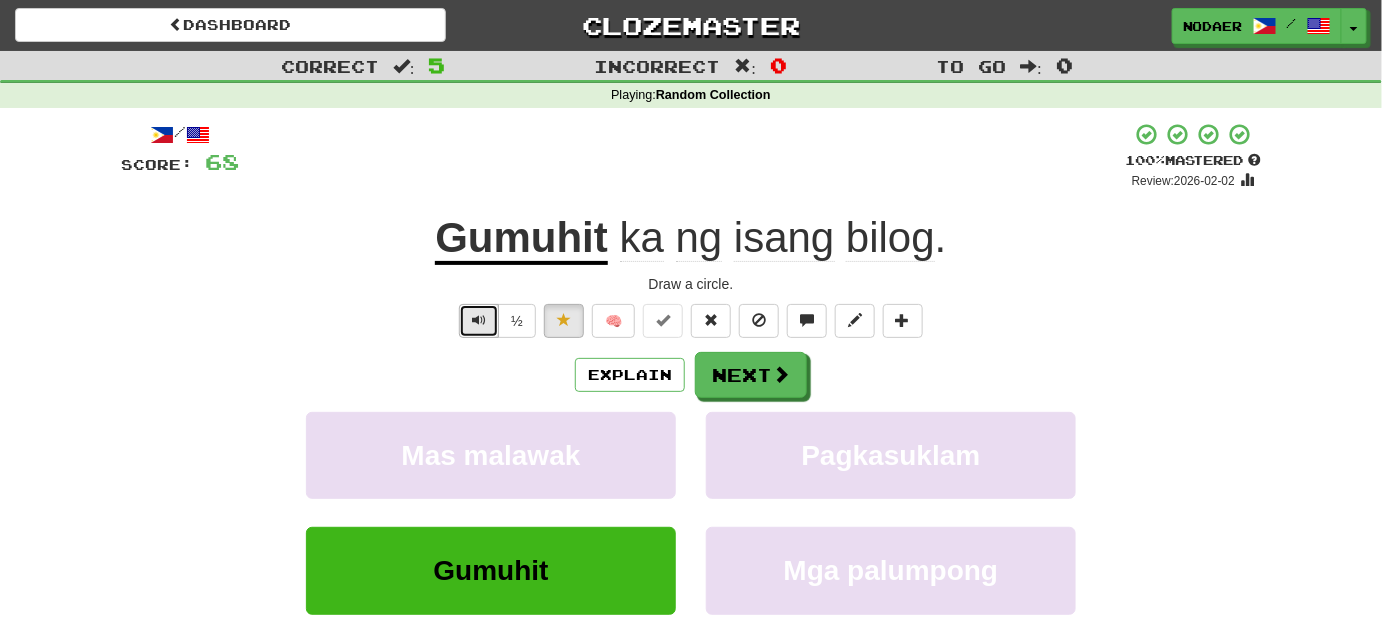 click at bounding box center [479, 320] 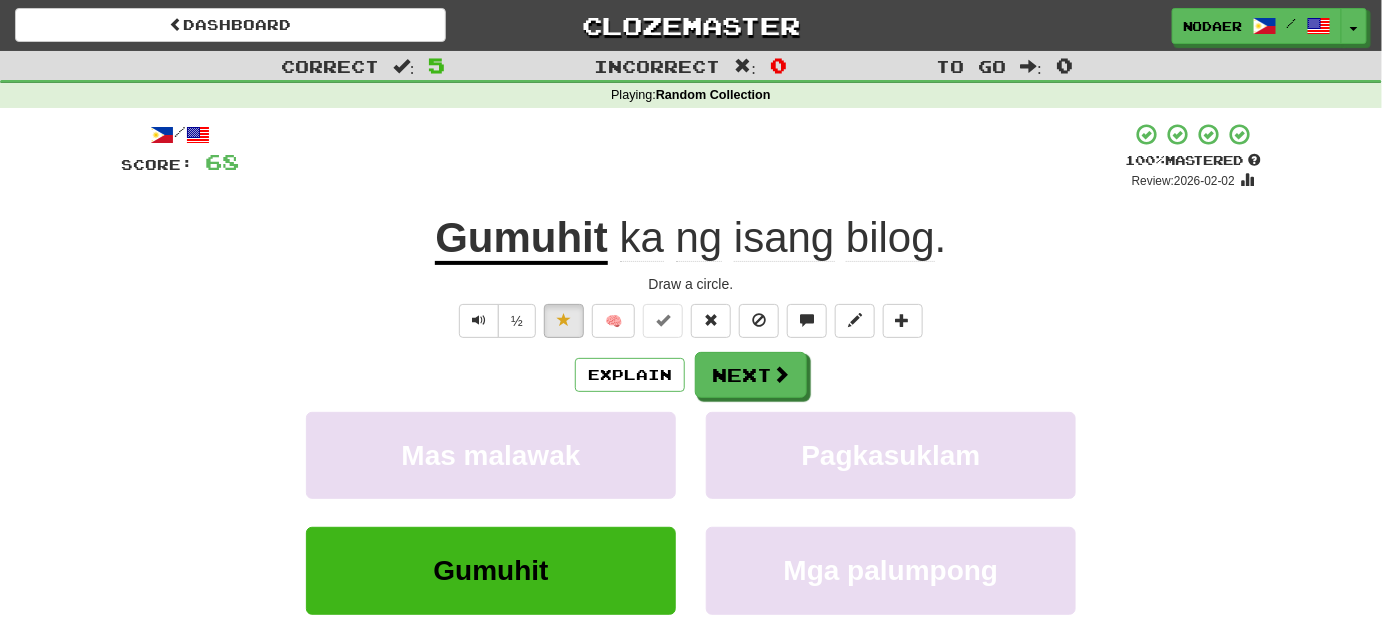 click on "Gumuhit" at bounding box center [521, 239] 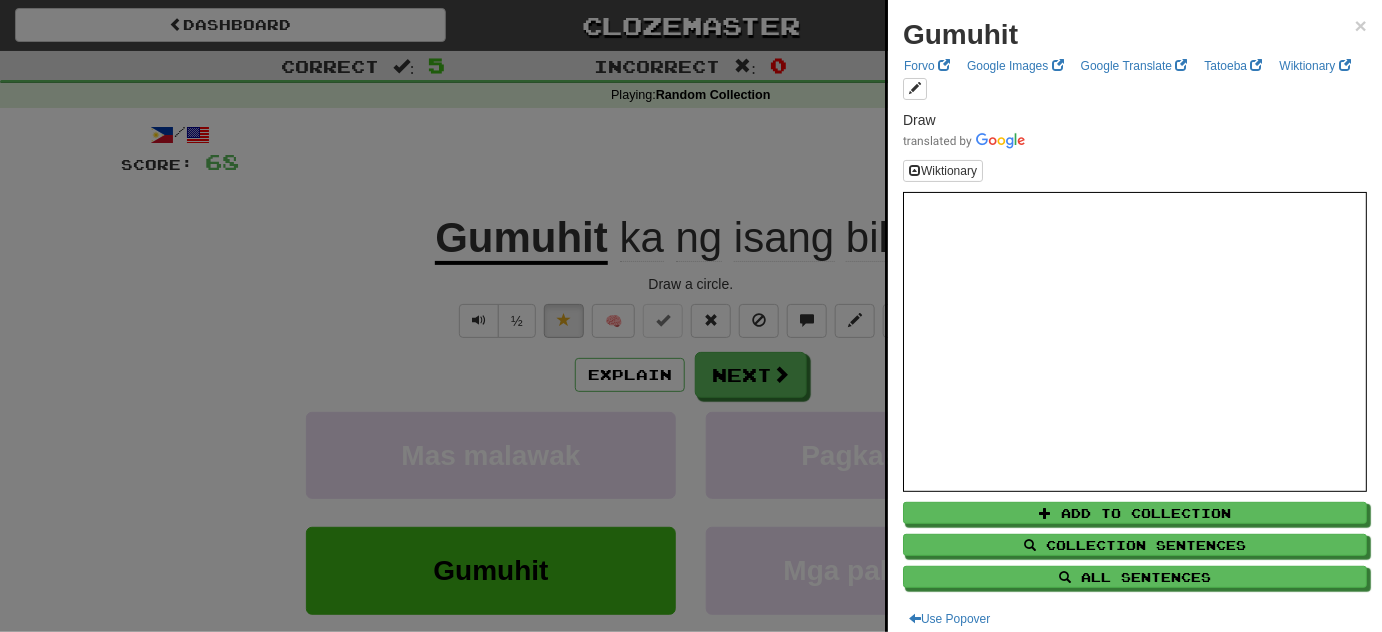 click at bounding box center [691, 316] 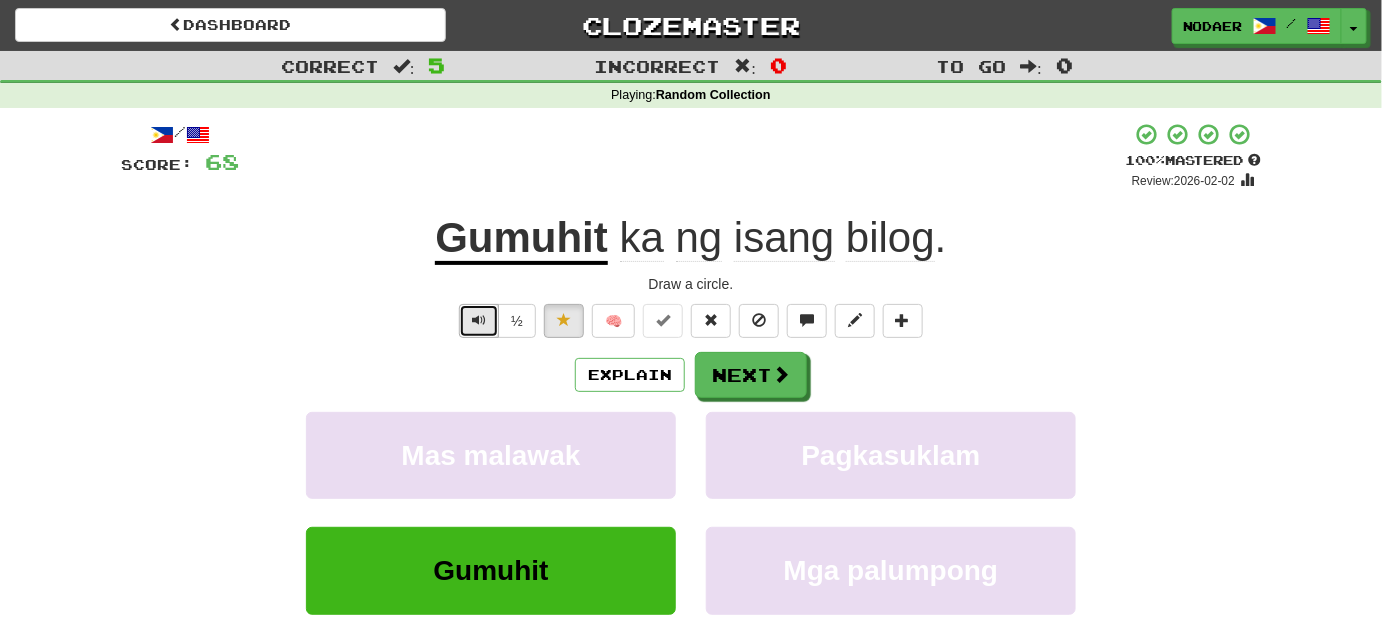 click at bounding box center [479, 321] 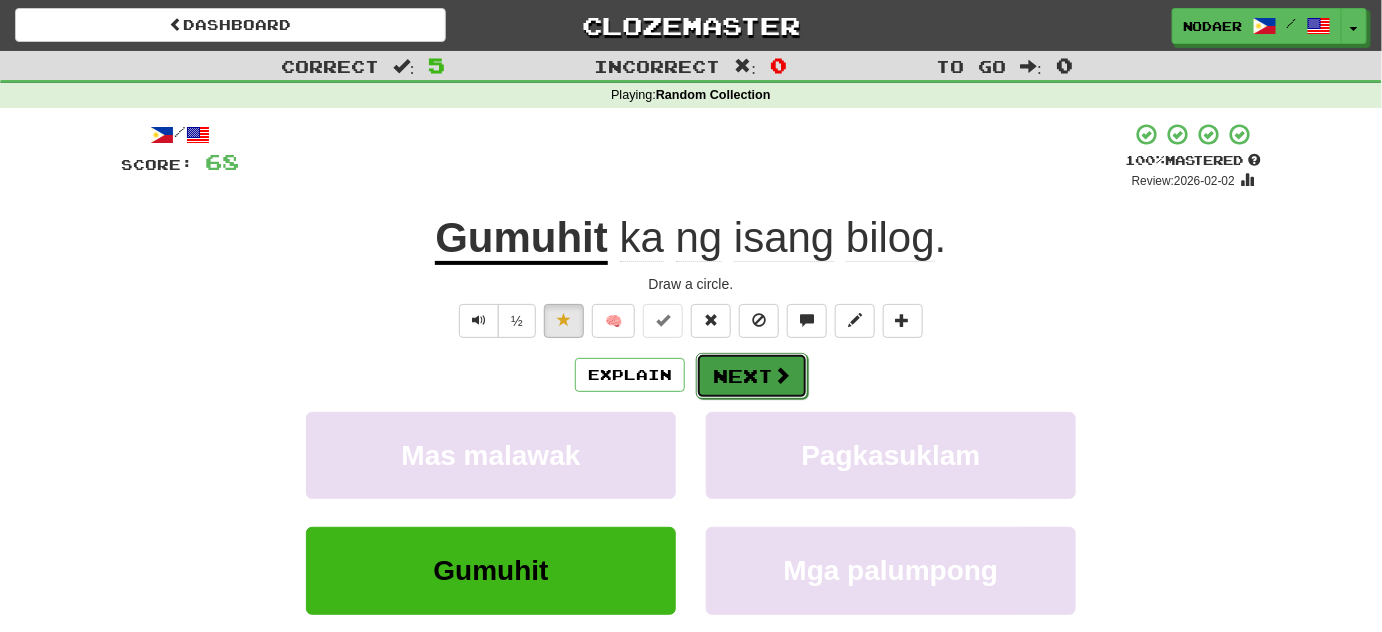 click on "Next" at bounding box center [752, 376] 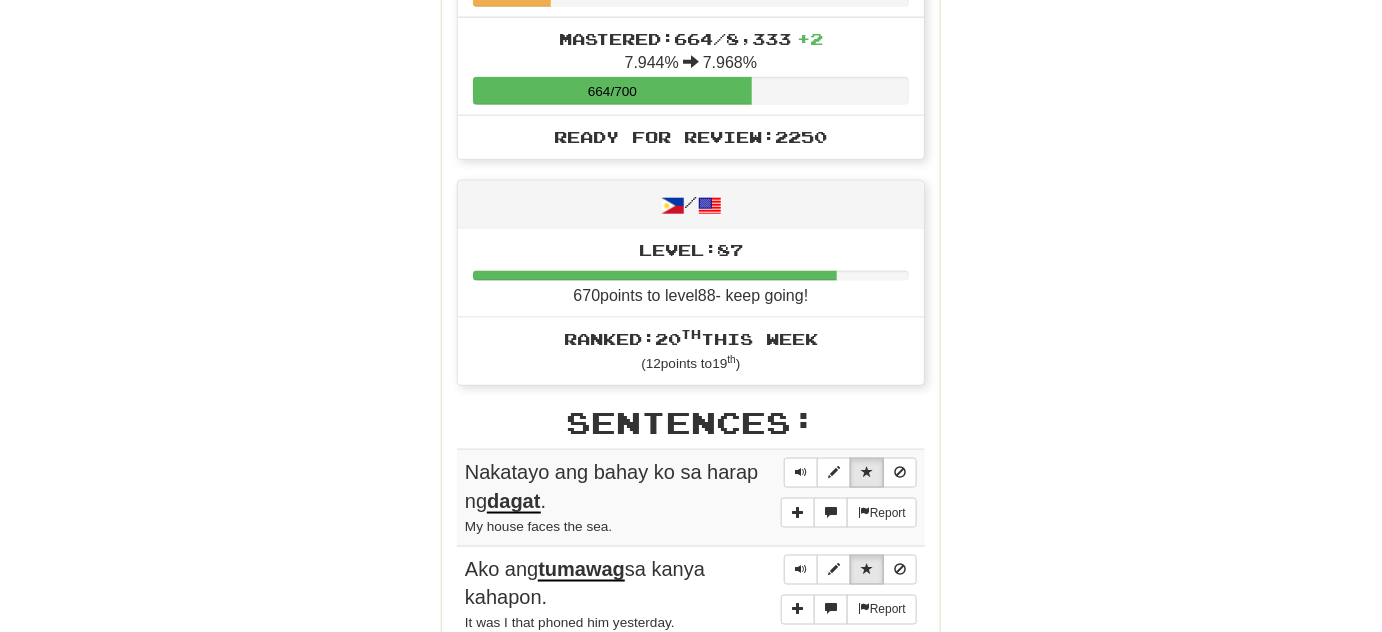 scroll, scrollTop: 1090, scrollLeft: 0, axis: vertical 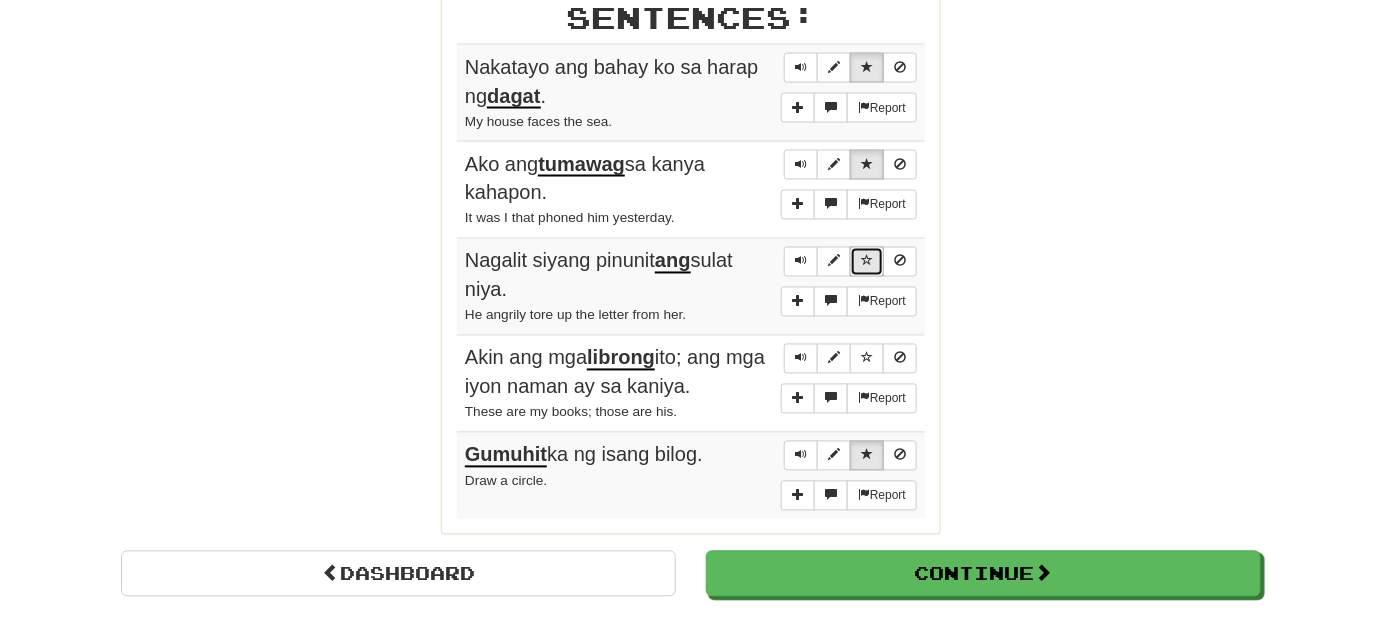 click at bounding box center (867, 261) 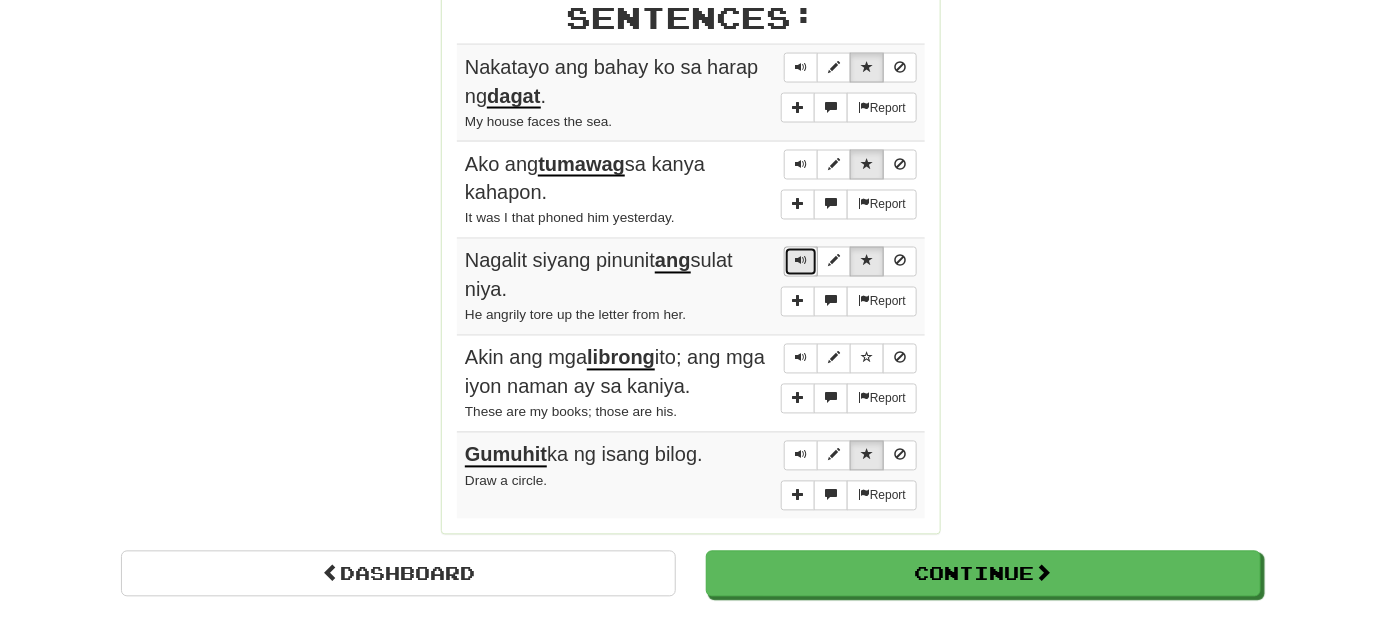 click at bounding box center [801, 261] 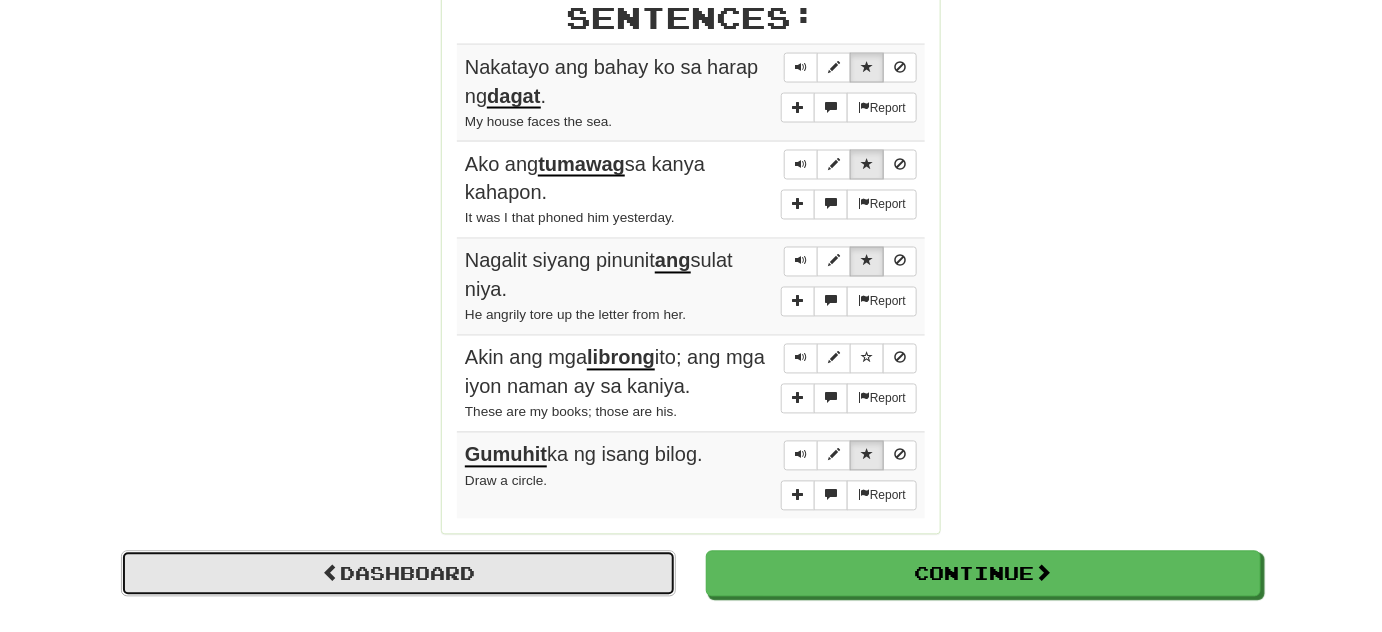click on "Dashboard" at bounding box center [398, 574] 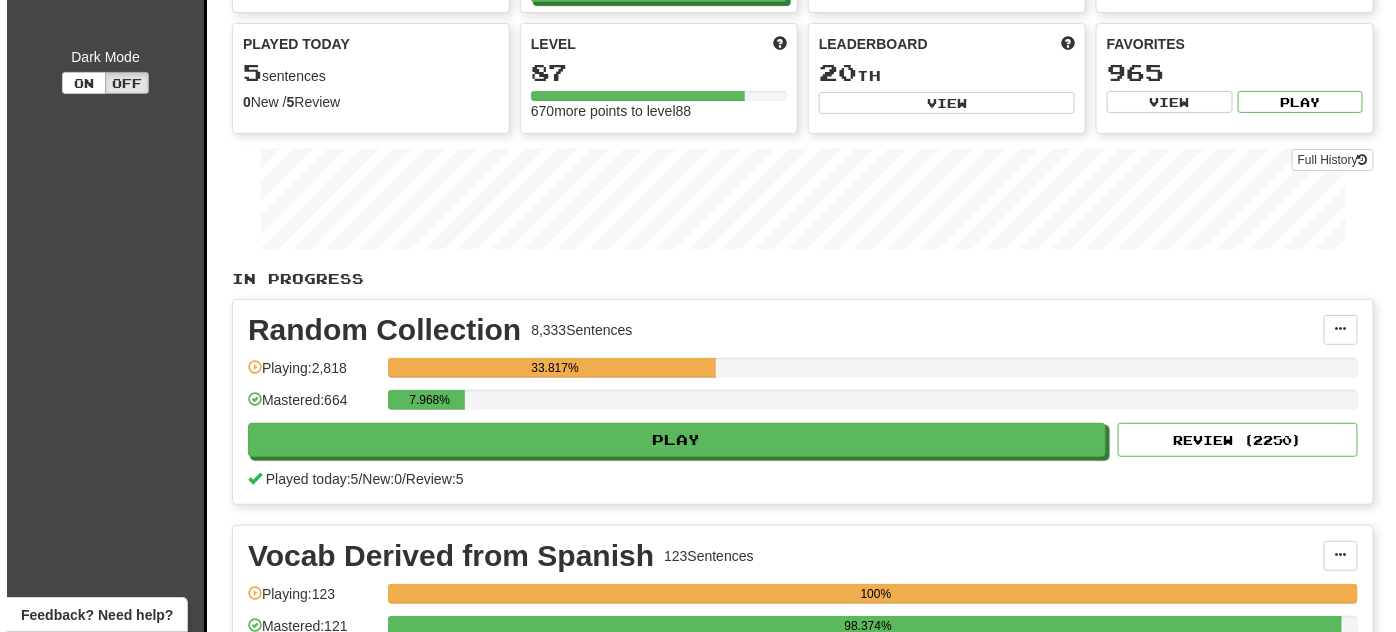scroll, scrollTop: 181, scrollLeft: 0, axis: vertical 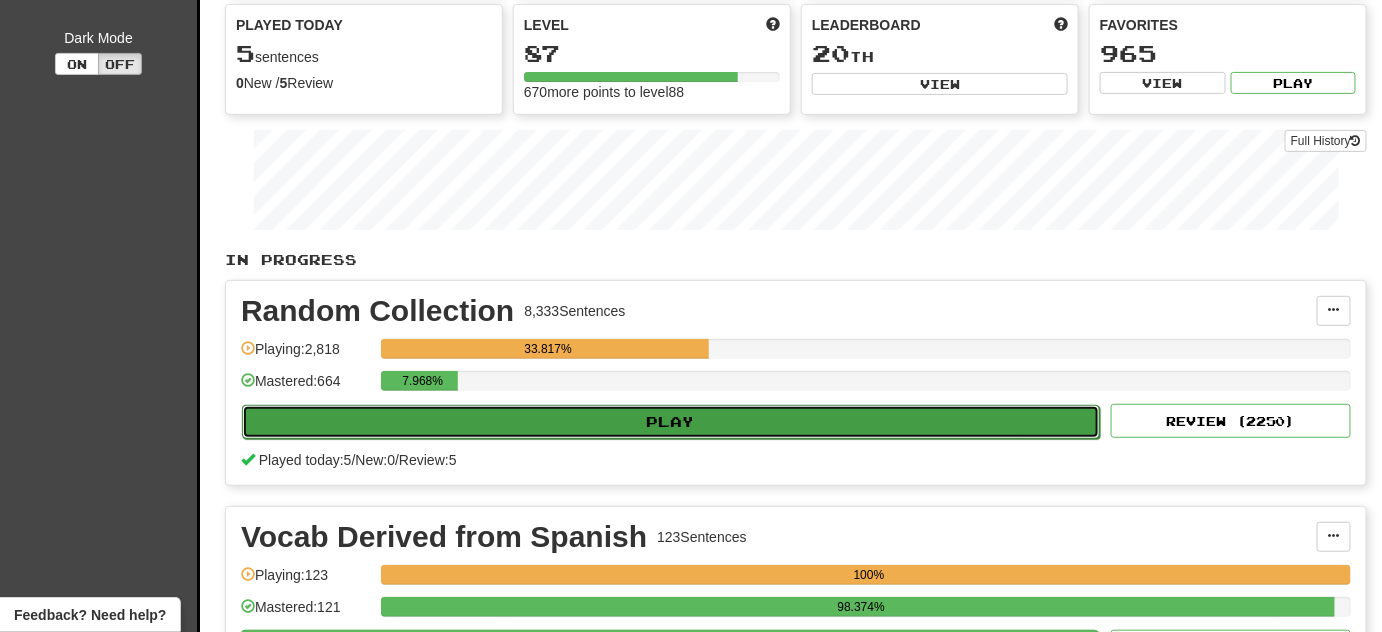 click on "Play" at bounding box center (671, 422) 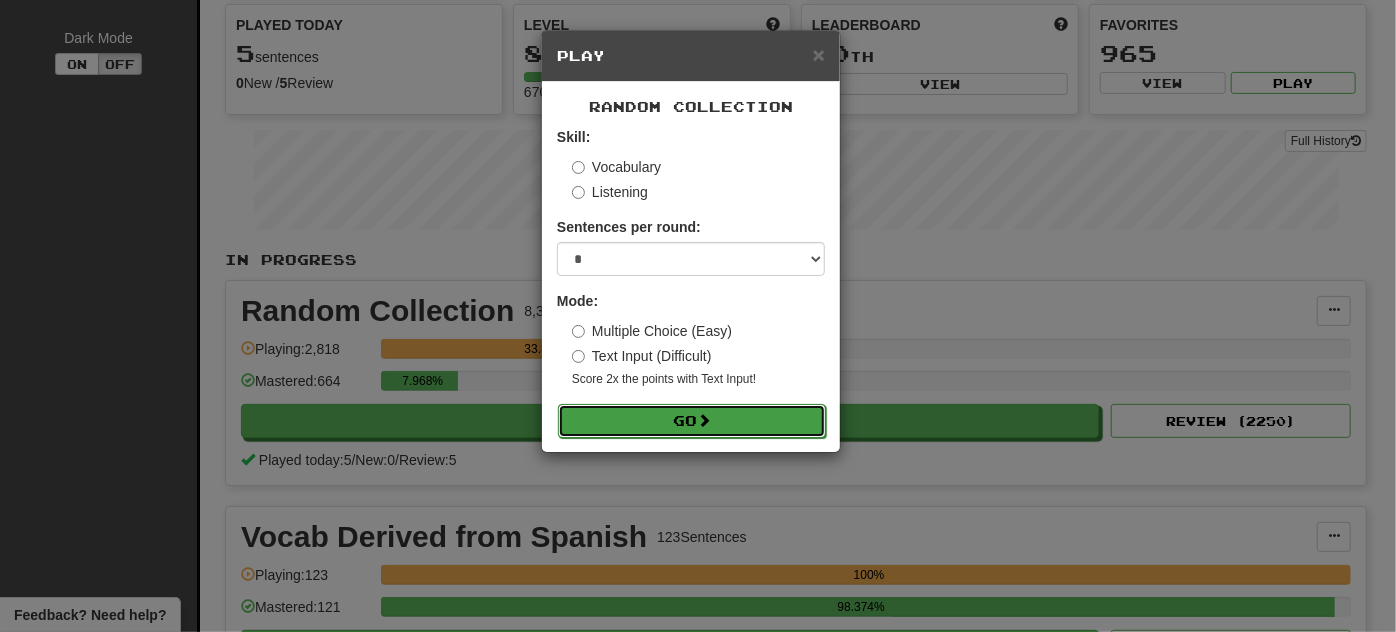click on "Go" at bounding box center [692, 421] 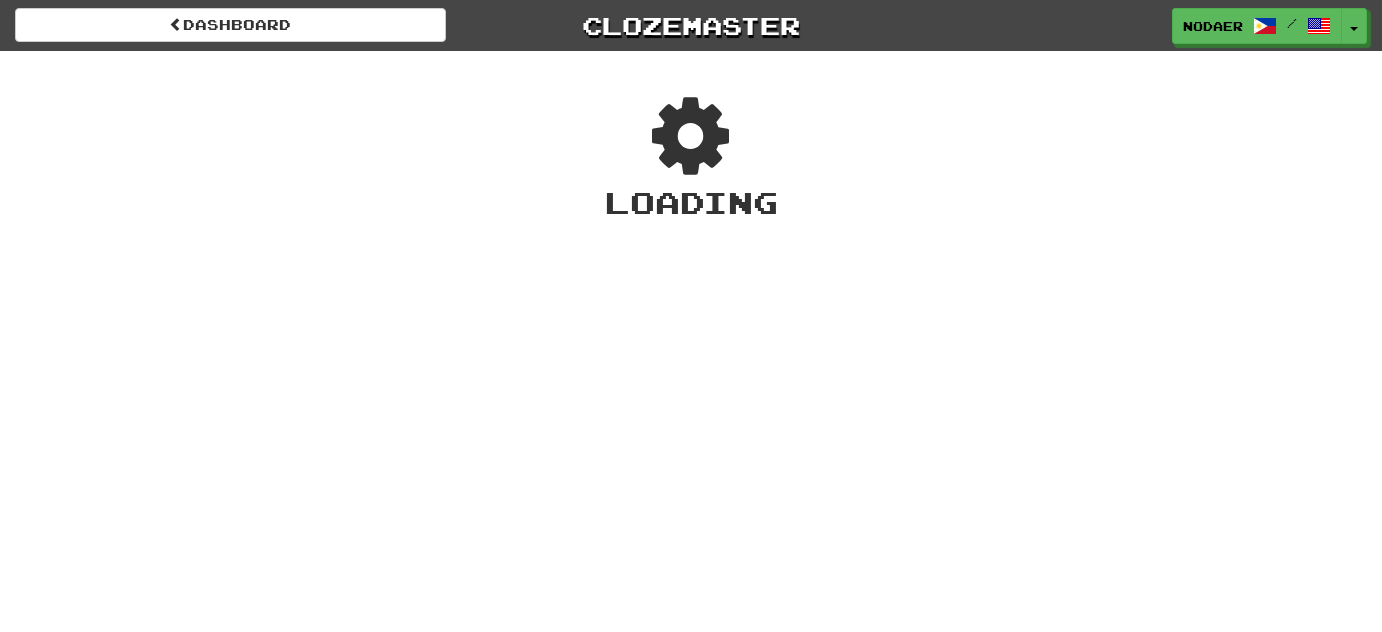 scroll, scrollTop: 0, scrollLeft: 0, axis: both 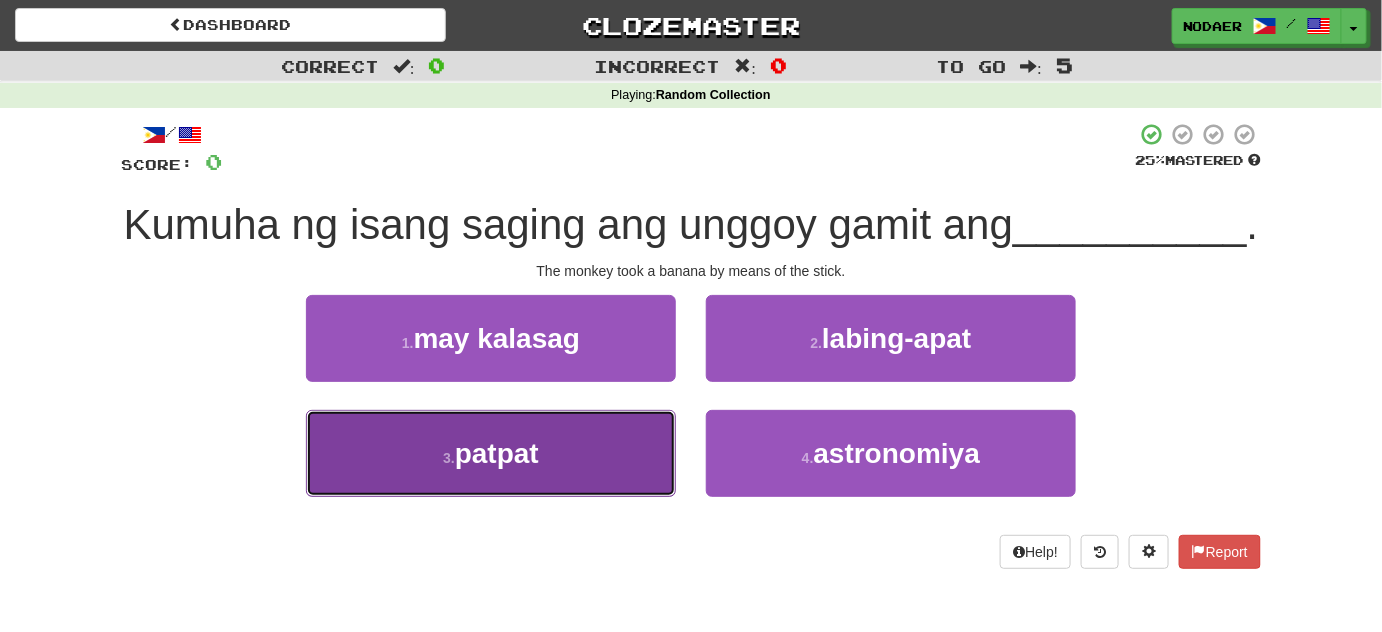 click on "3 . patpat" at bounding box center [491, 453] 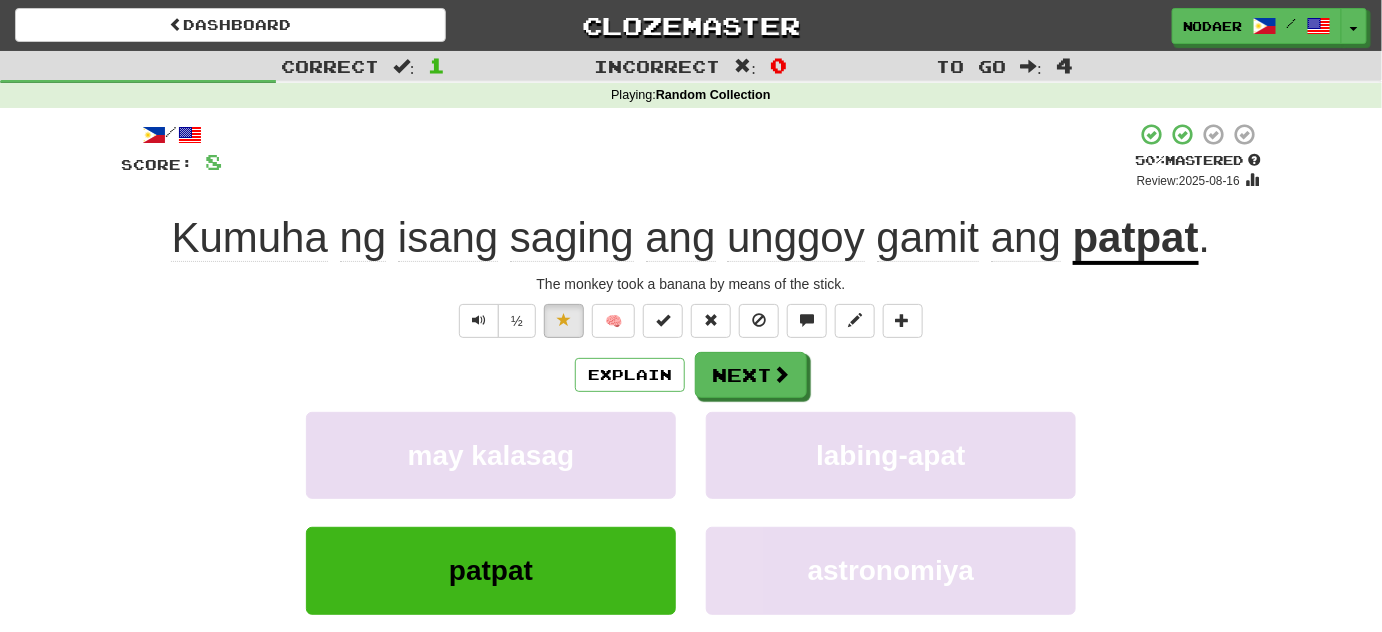 click on "patpat" at bounding box center [1136, 239] 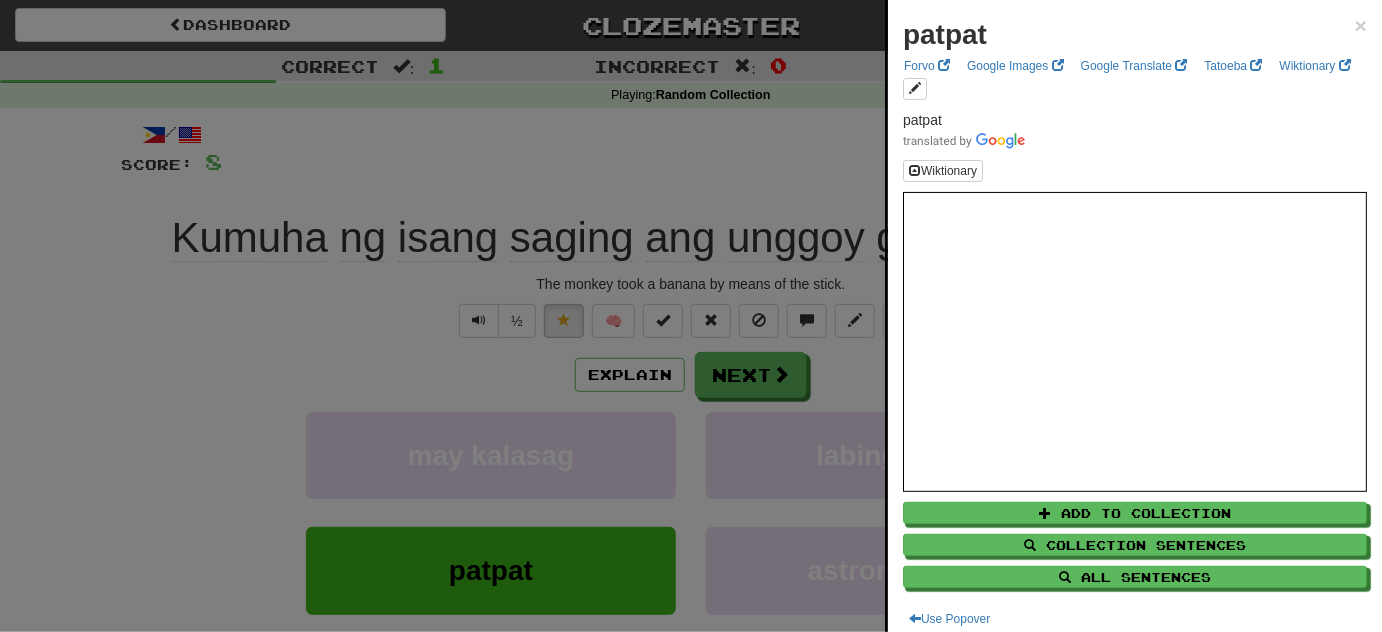 click at bounding box center (691, 316) 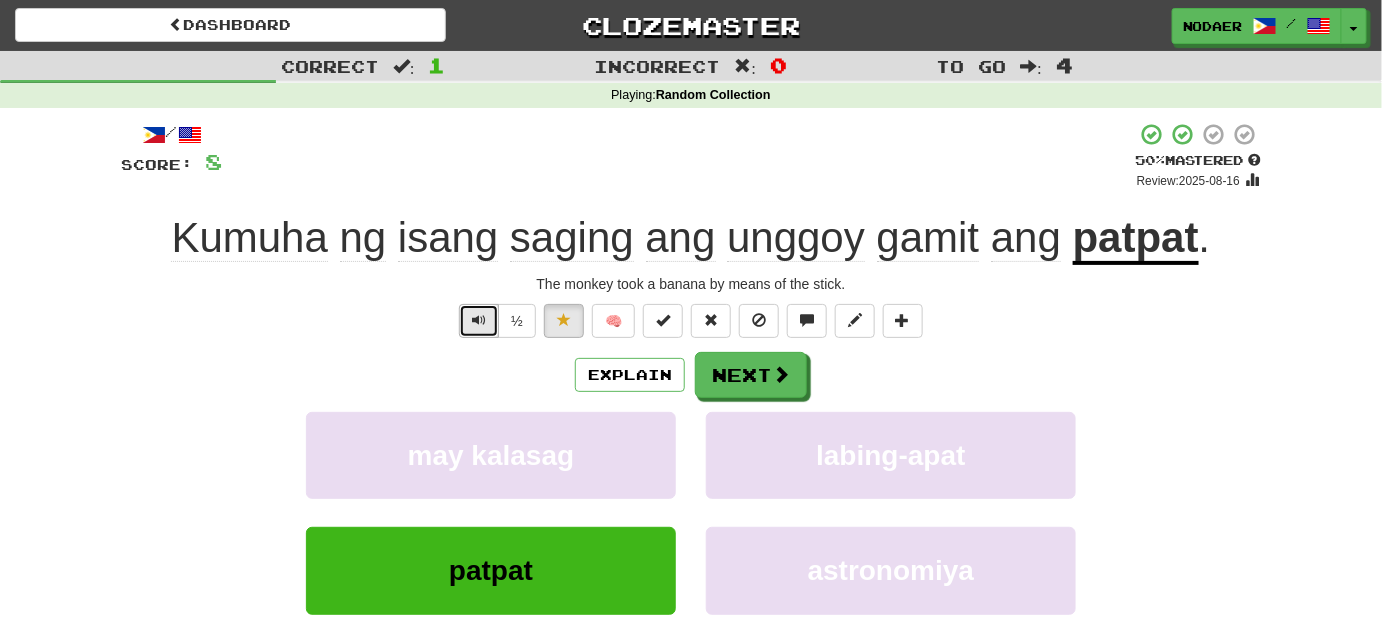 click at bounding box center (479, 320) 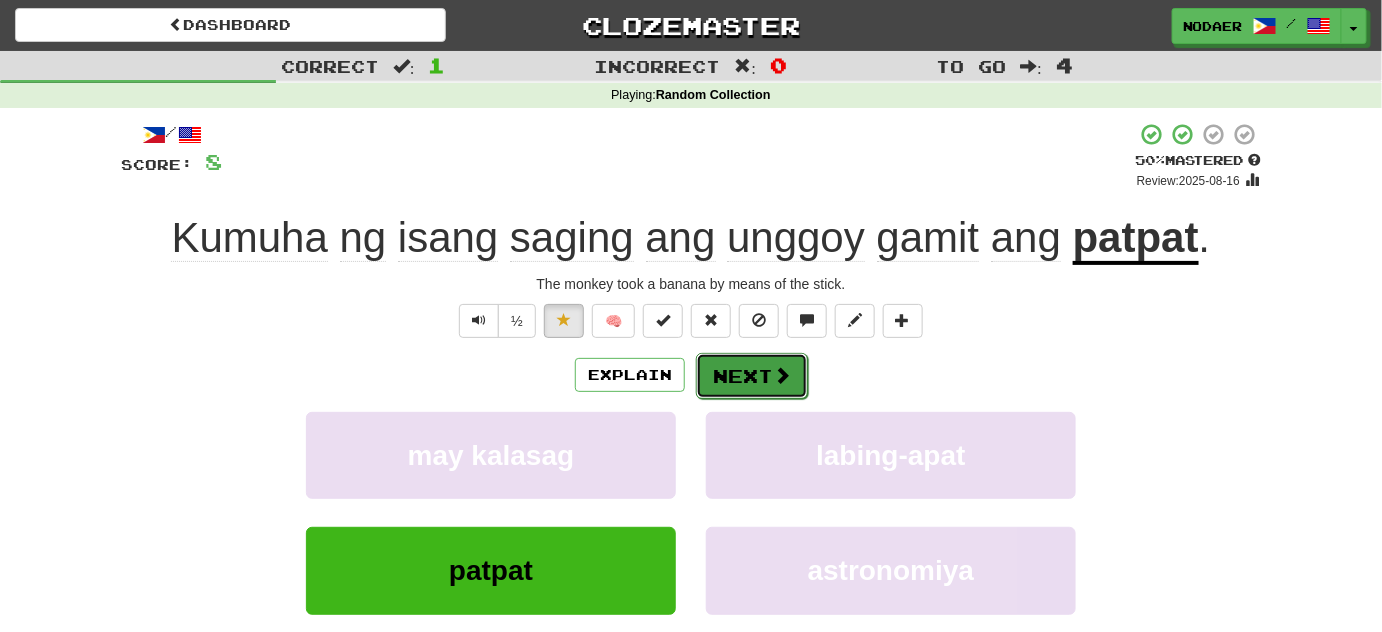 click at bounding box center [782, 375] 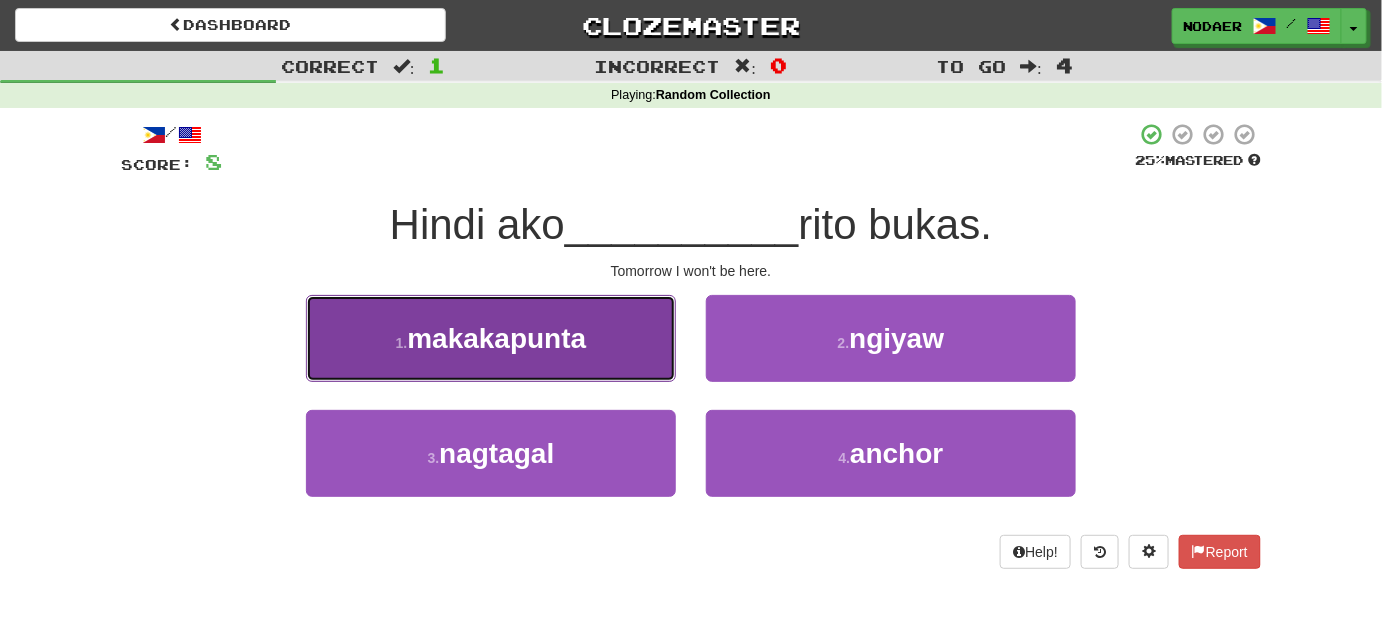 click on "makakapunta" at bounding box center (496, 338) 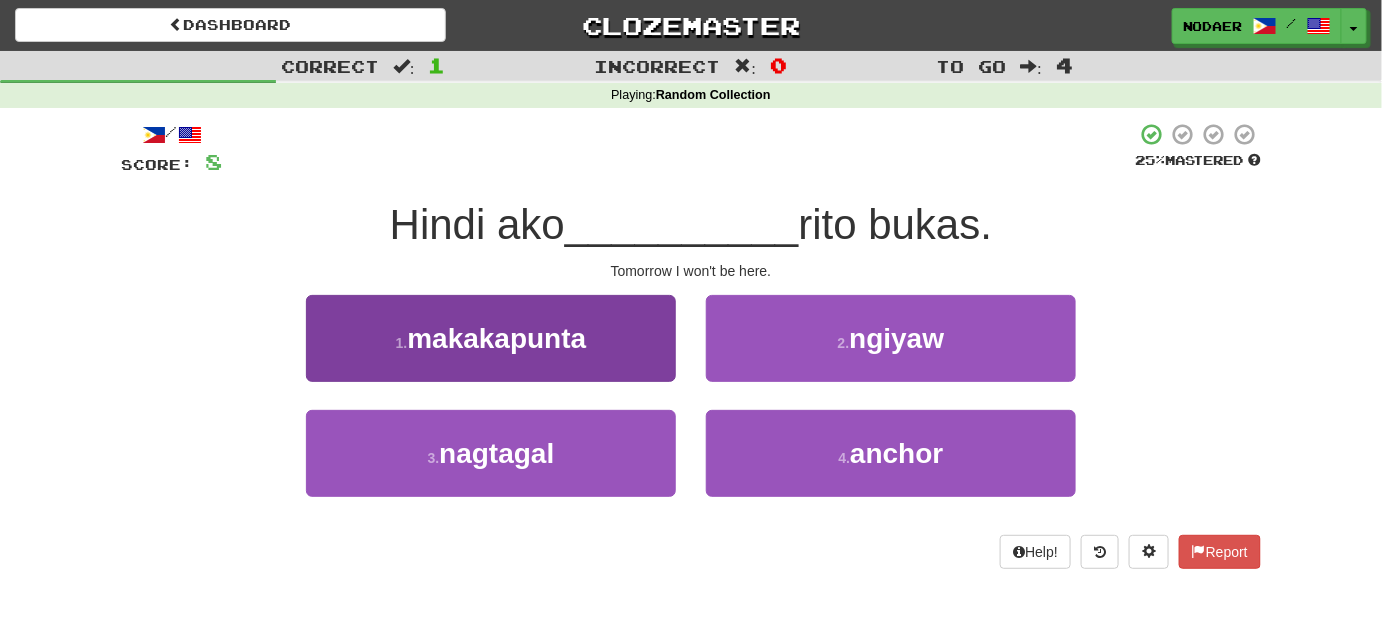 click on "/ Score: 8 25 % Mastered Hindi ako __________ rito bukas. Tomorrow I won't be here. 1 . makakapunta 2 . ngiyaw 3 . nagtagal 4 . anchor Help! Report" at bounding box center (691, 345) 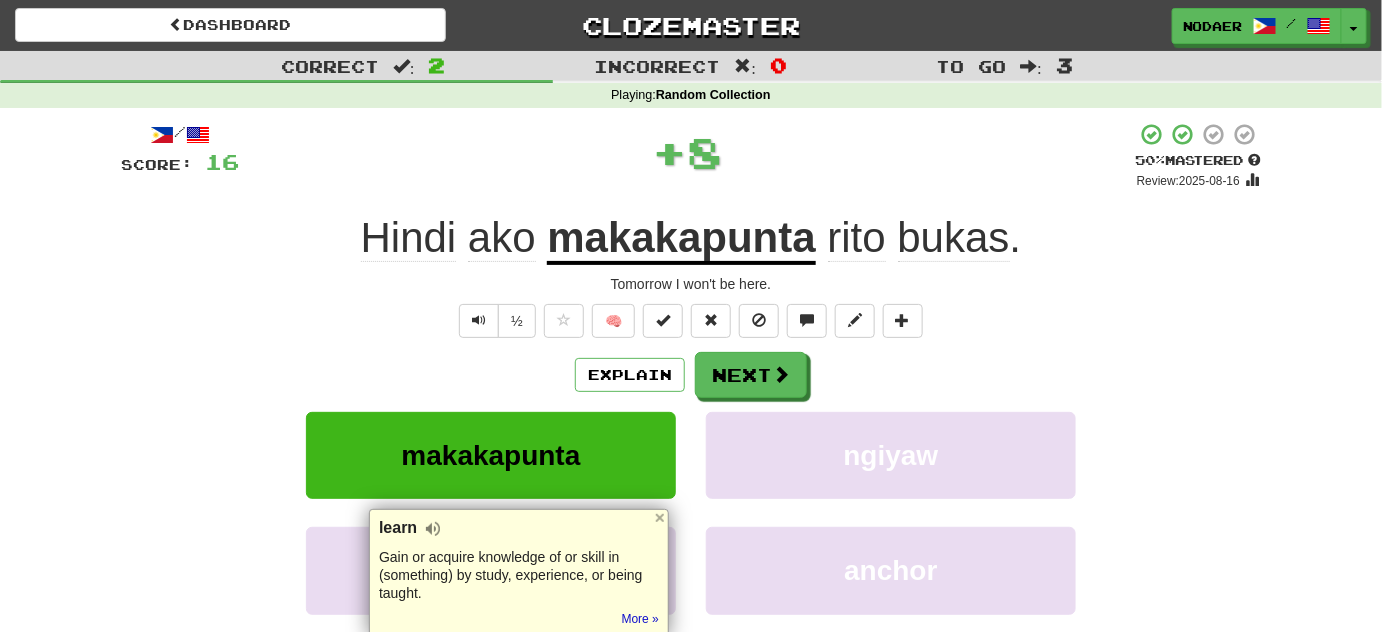 click on "Explain Next" at bounding box center (691, 375) 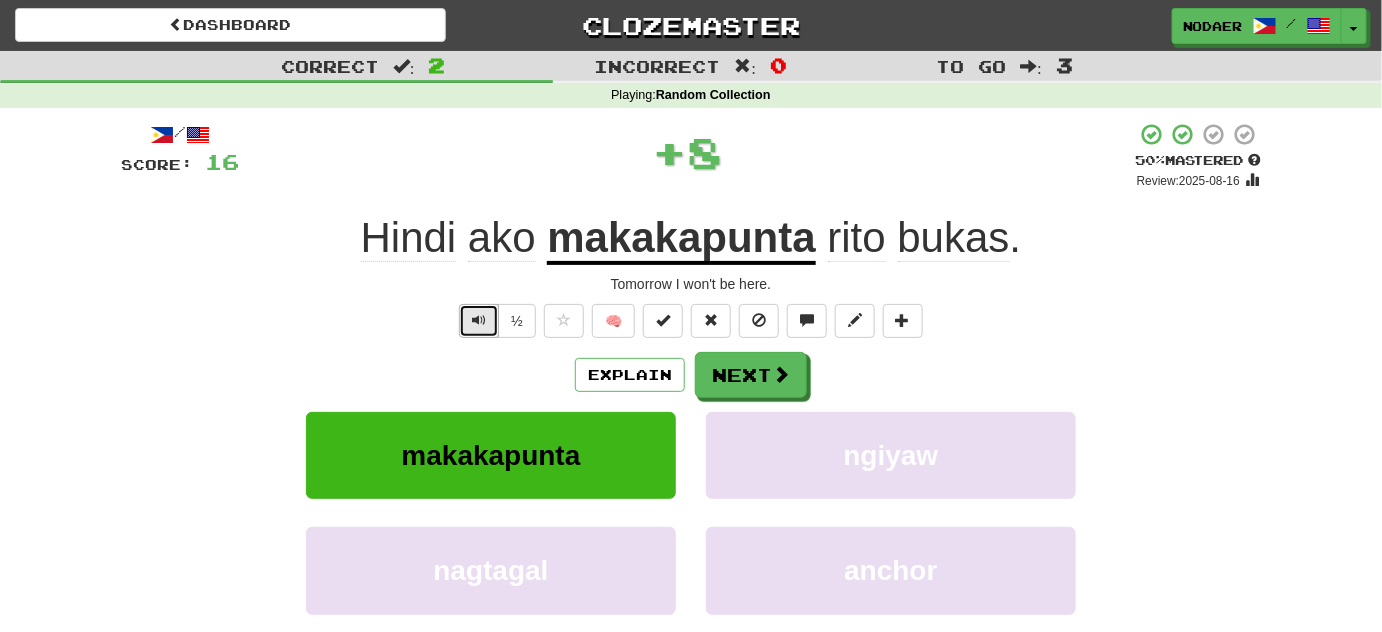 click at bounding box center [479, 321] 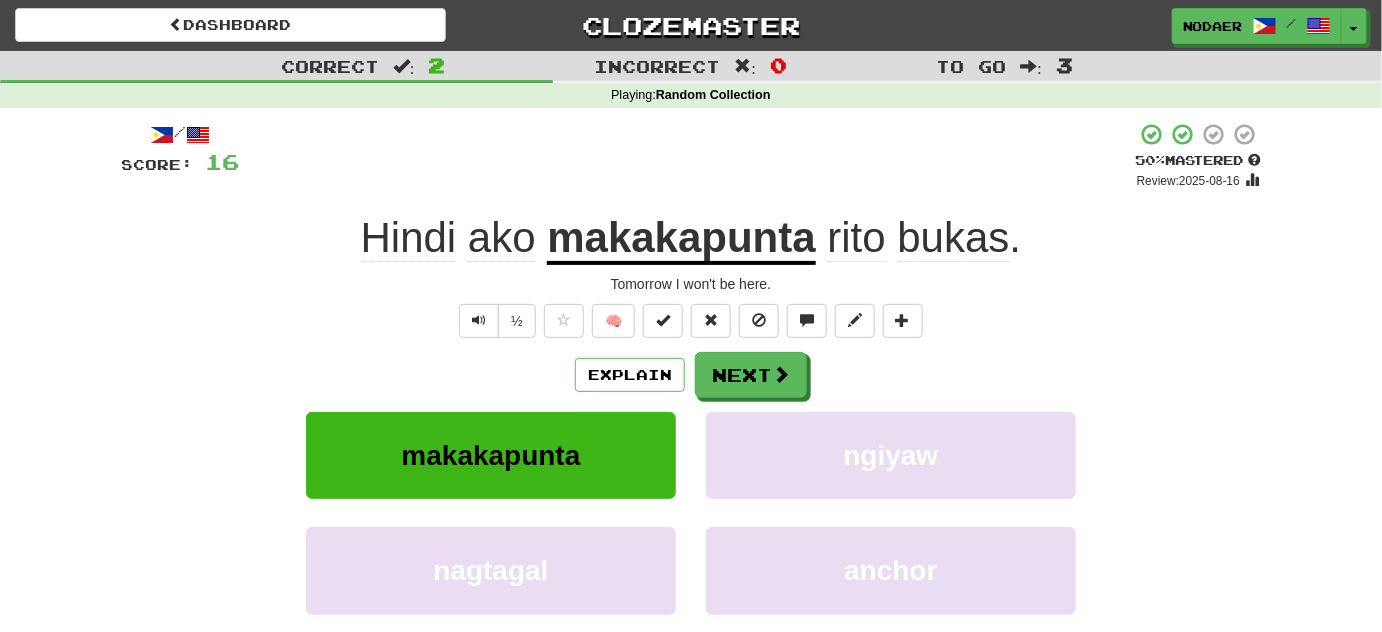 click on "makakapunta" at bounding box center (681, 239) 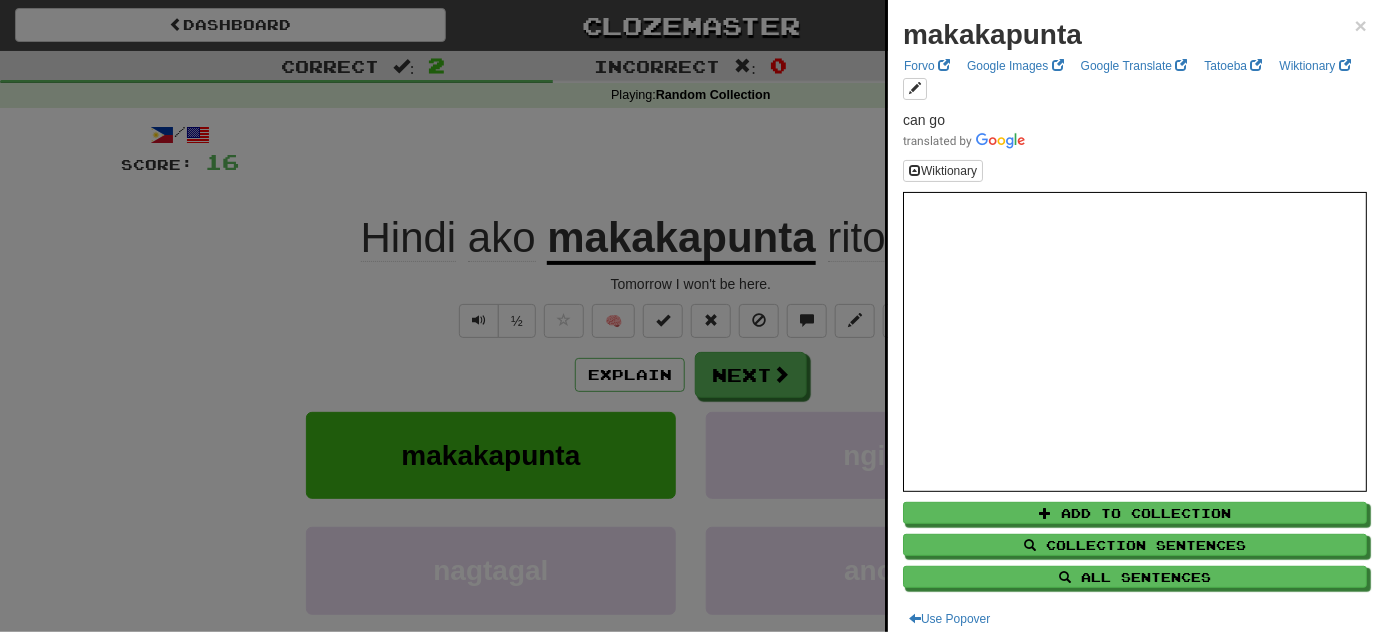 click at bounding box center [691, 316] 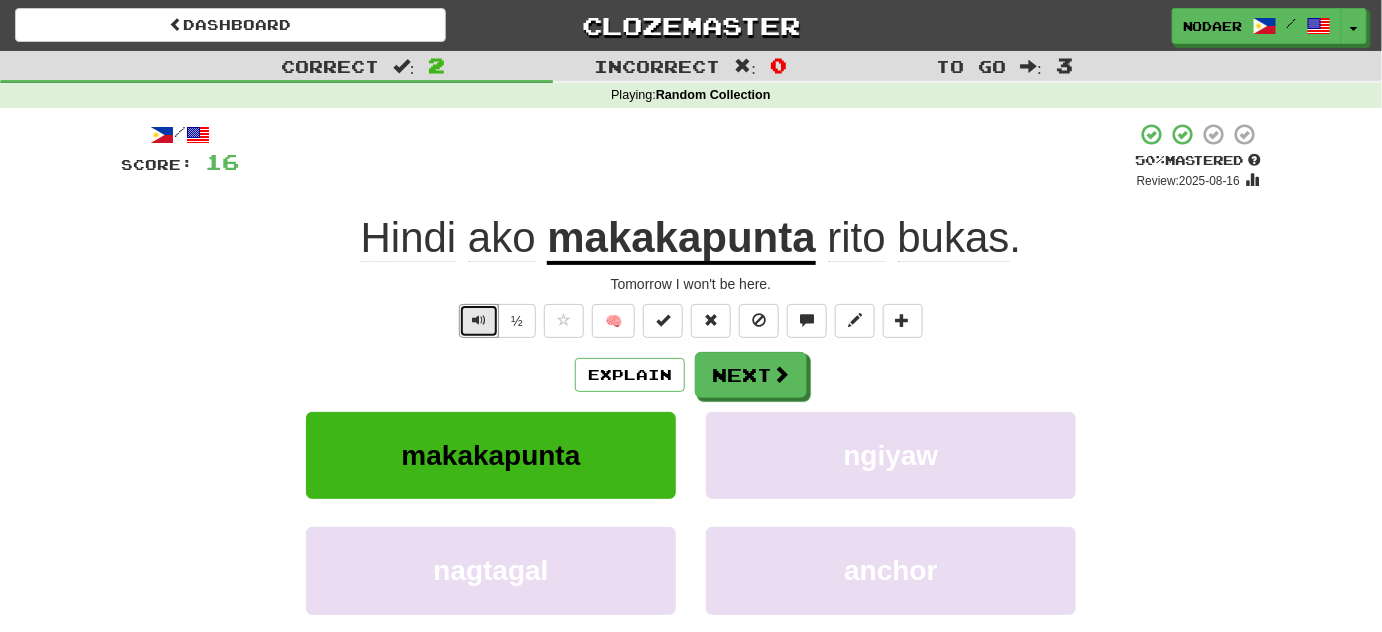 click at bounding box center [479, 321] 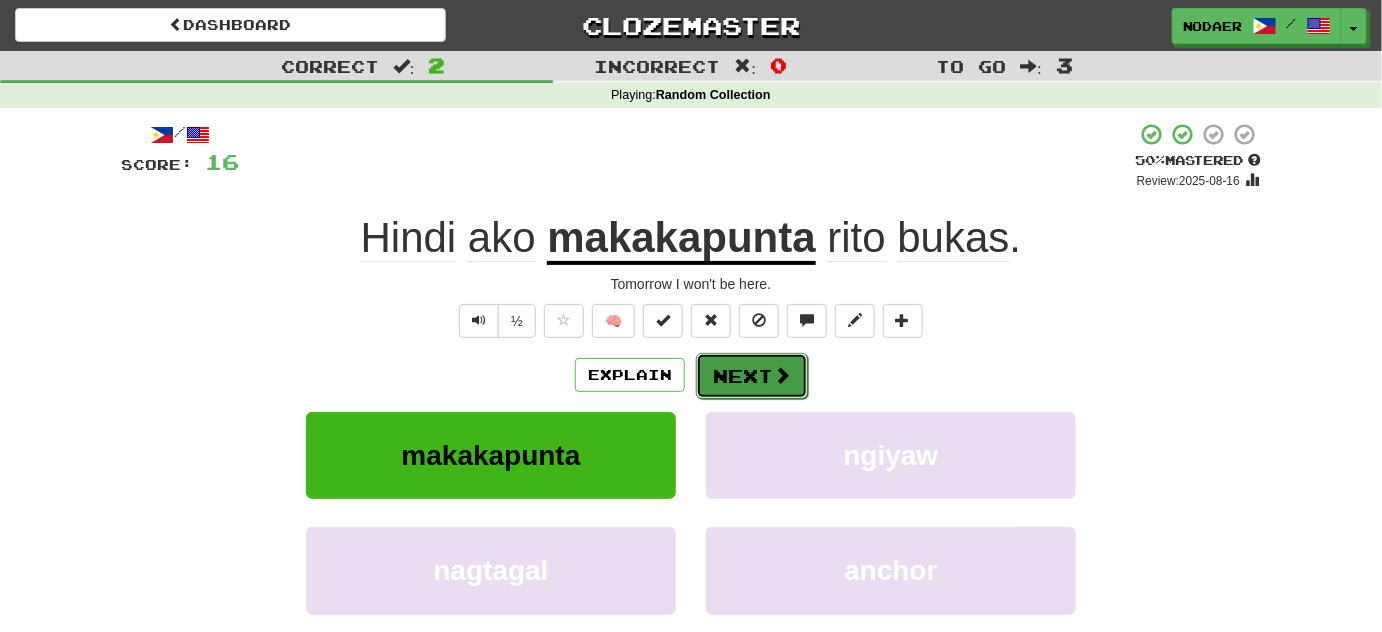 click on "Next" at bounding box center [752, 376] 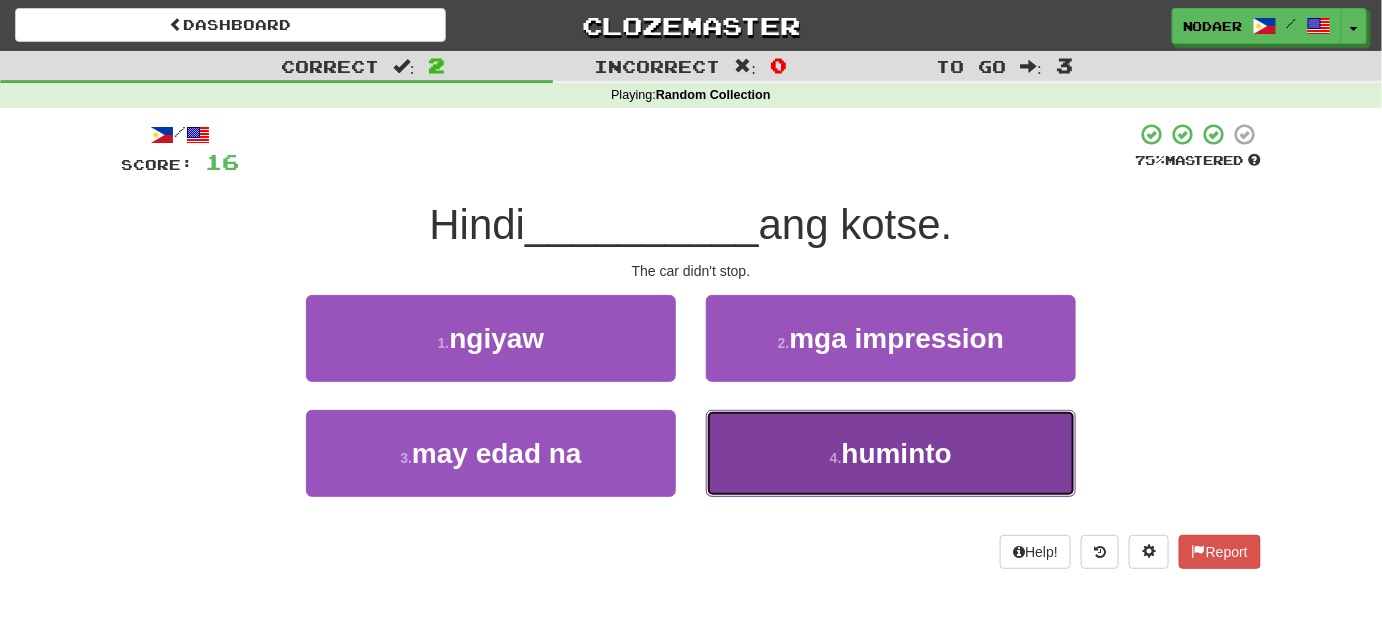 click on "4 . huminto" at bounding box center (891, 453) 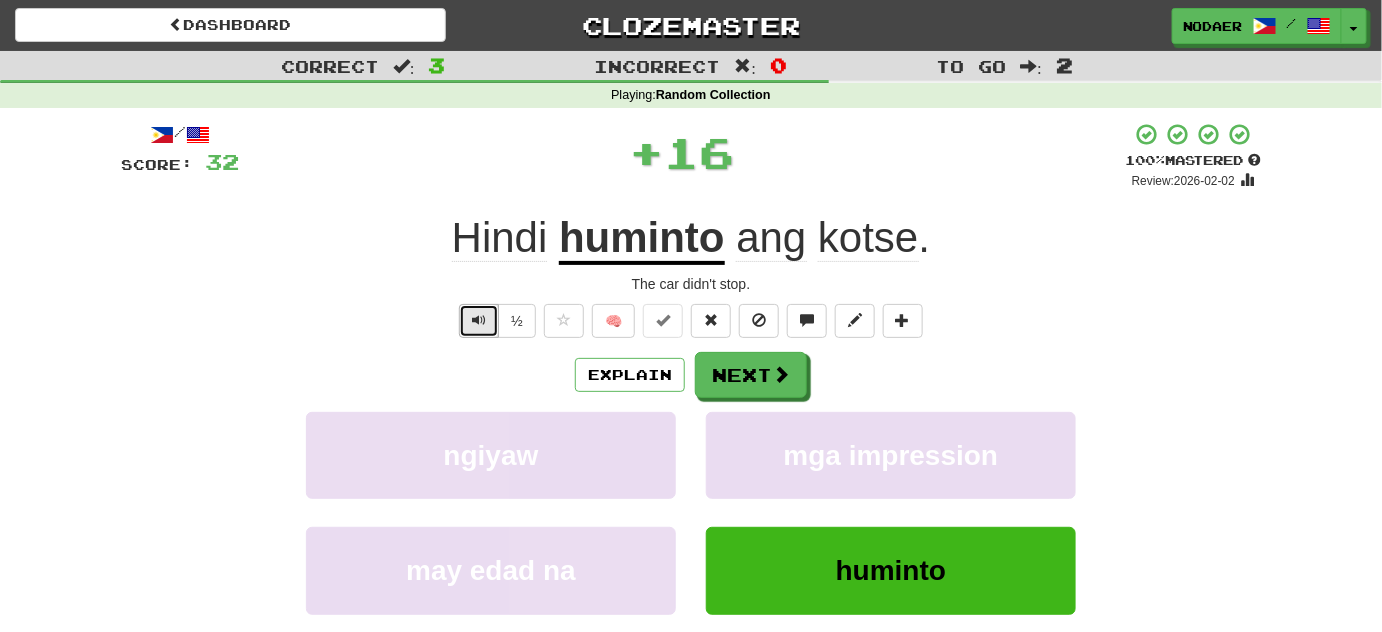 click at bounding box center (479, 321) 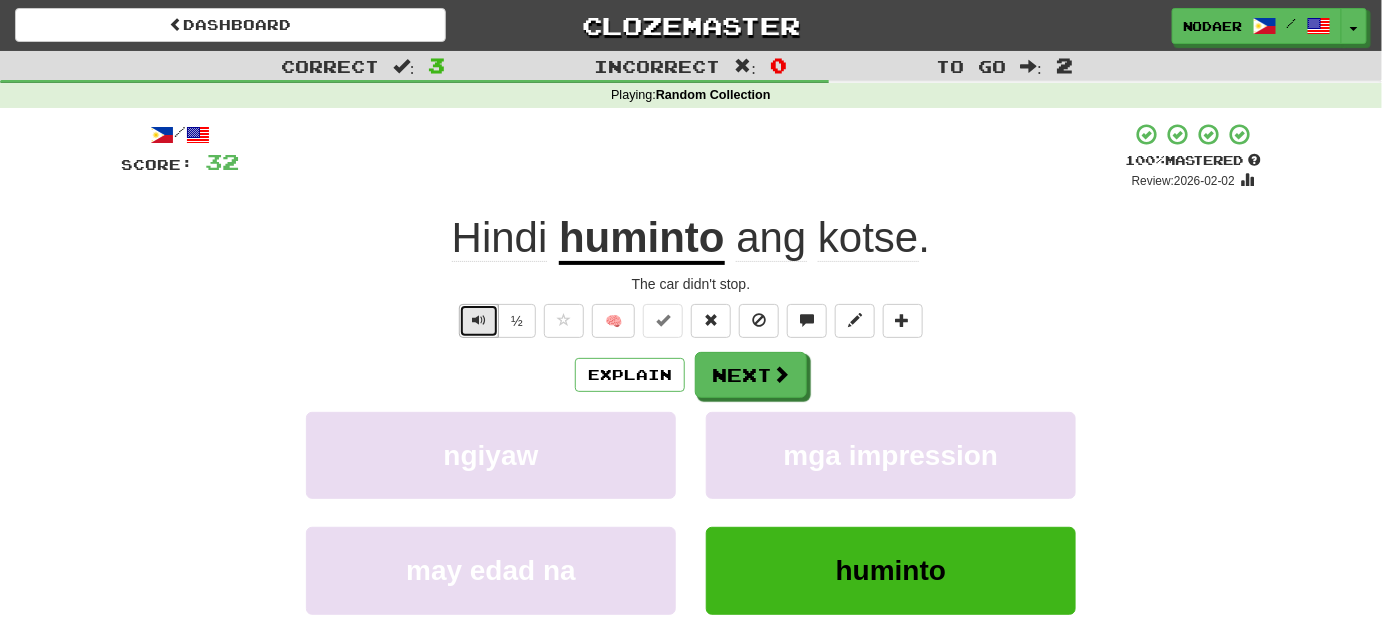 click at bounding box center (479, 321) 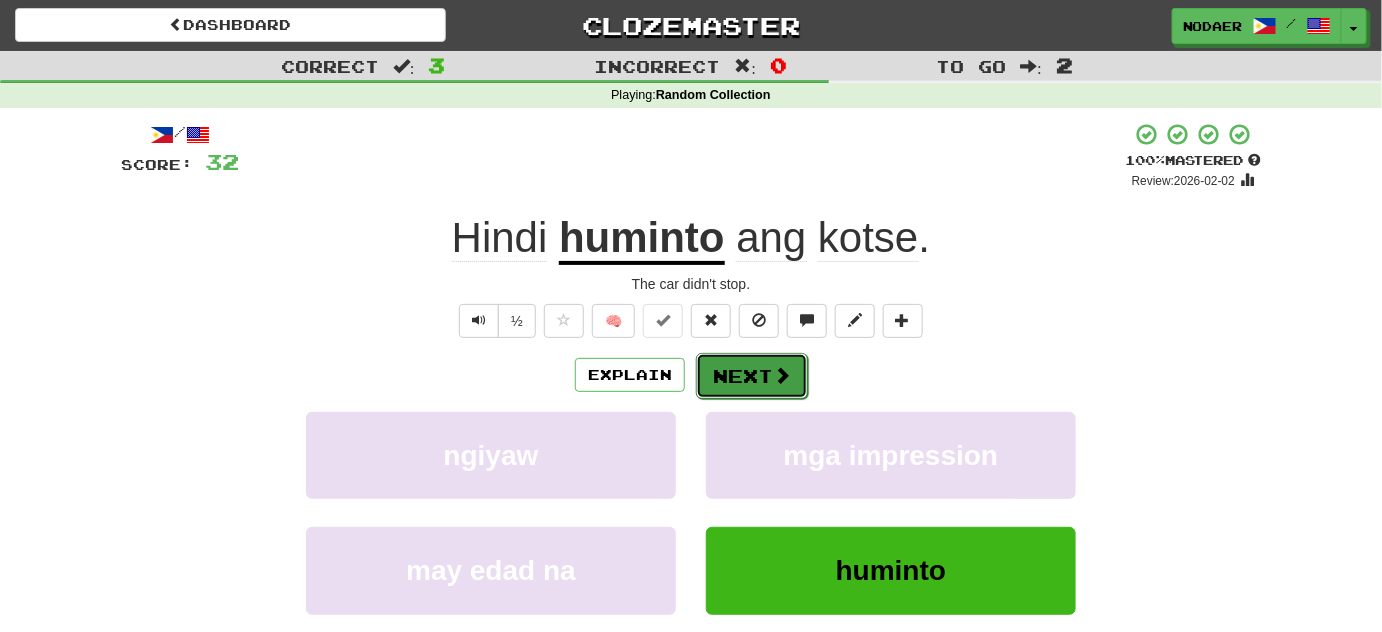 click on "Next" at bounding box center (752, 376) 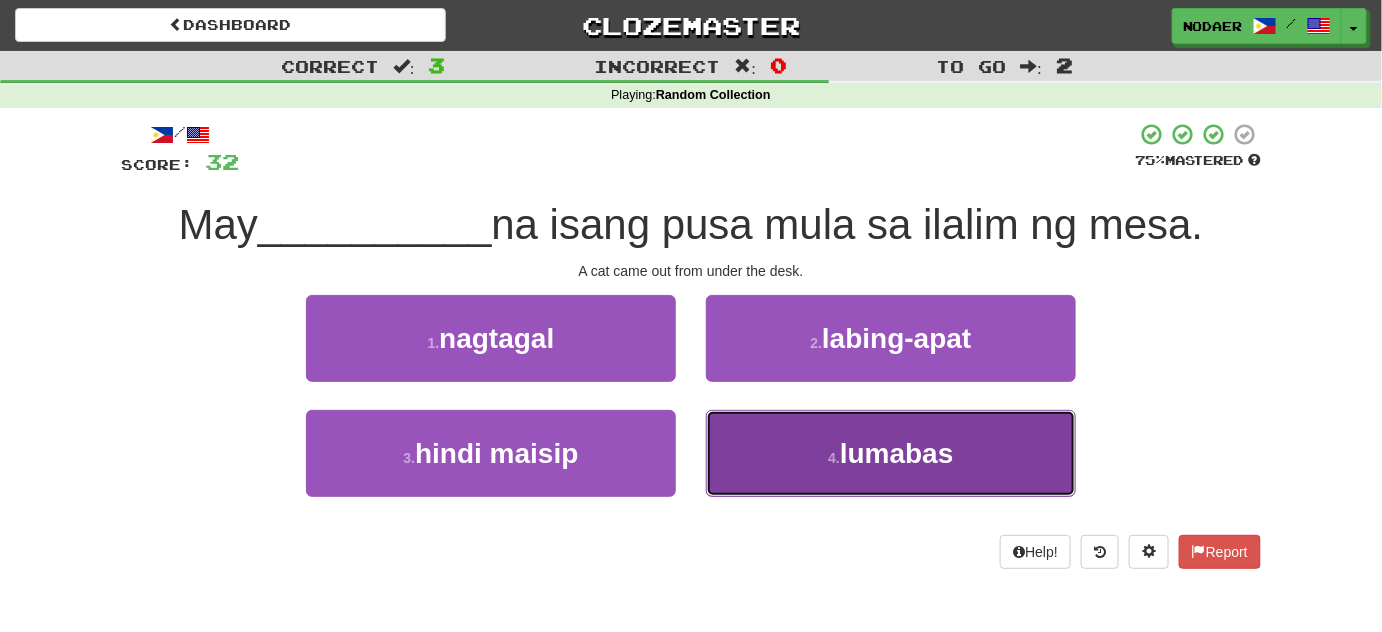 click on "4 . lumabas" at bounding box center (891, 453) 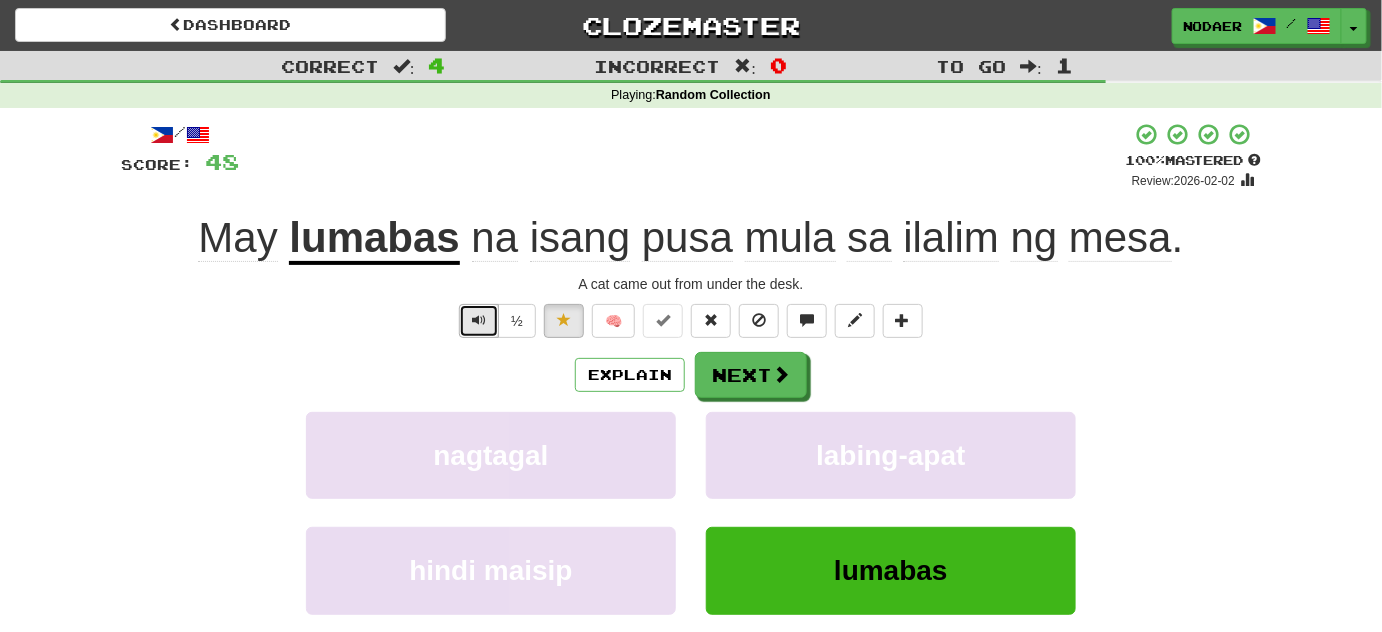 click at bounding box center [479, 321] 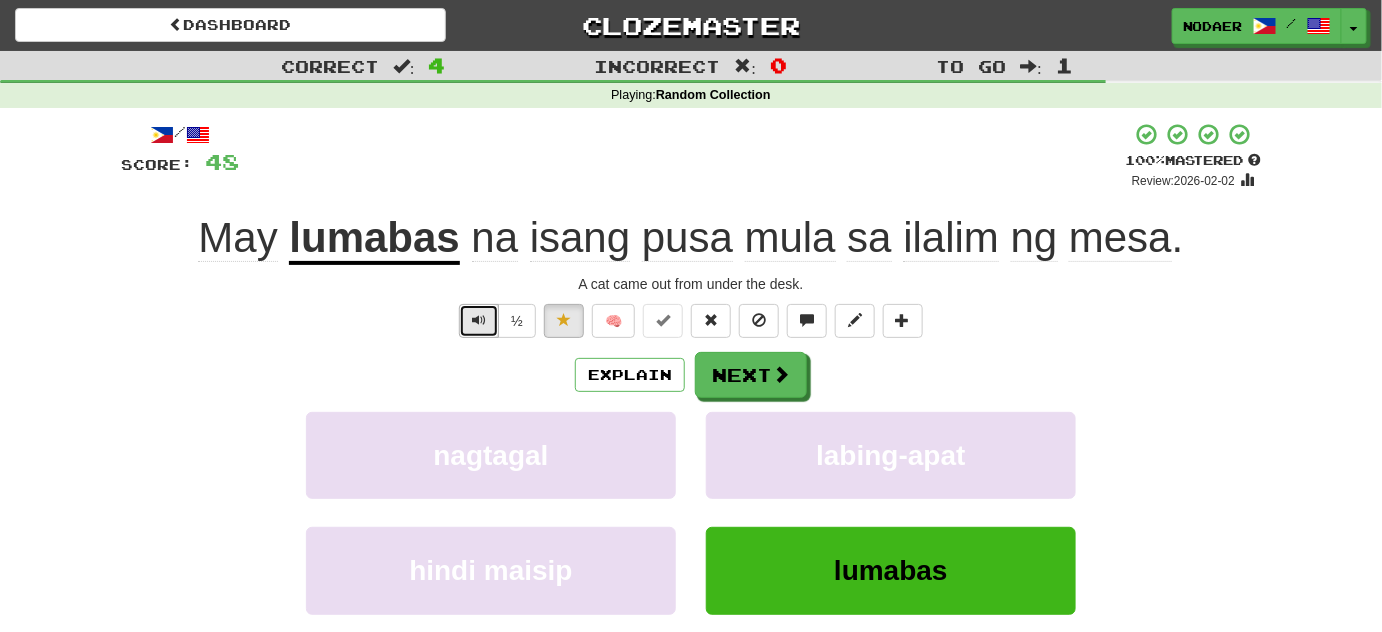 click at bounding box center (479, 321) 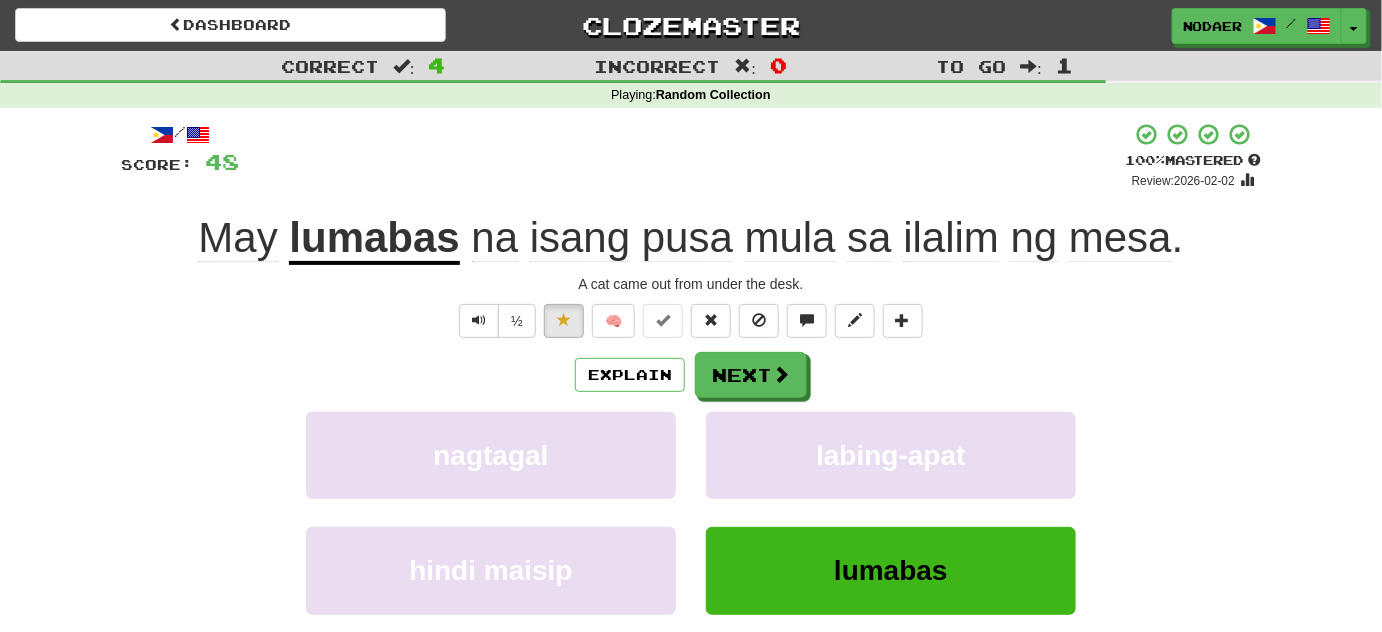 click on "pusa" at bounding box center (687, 238) 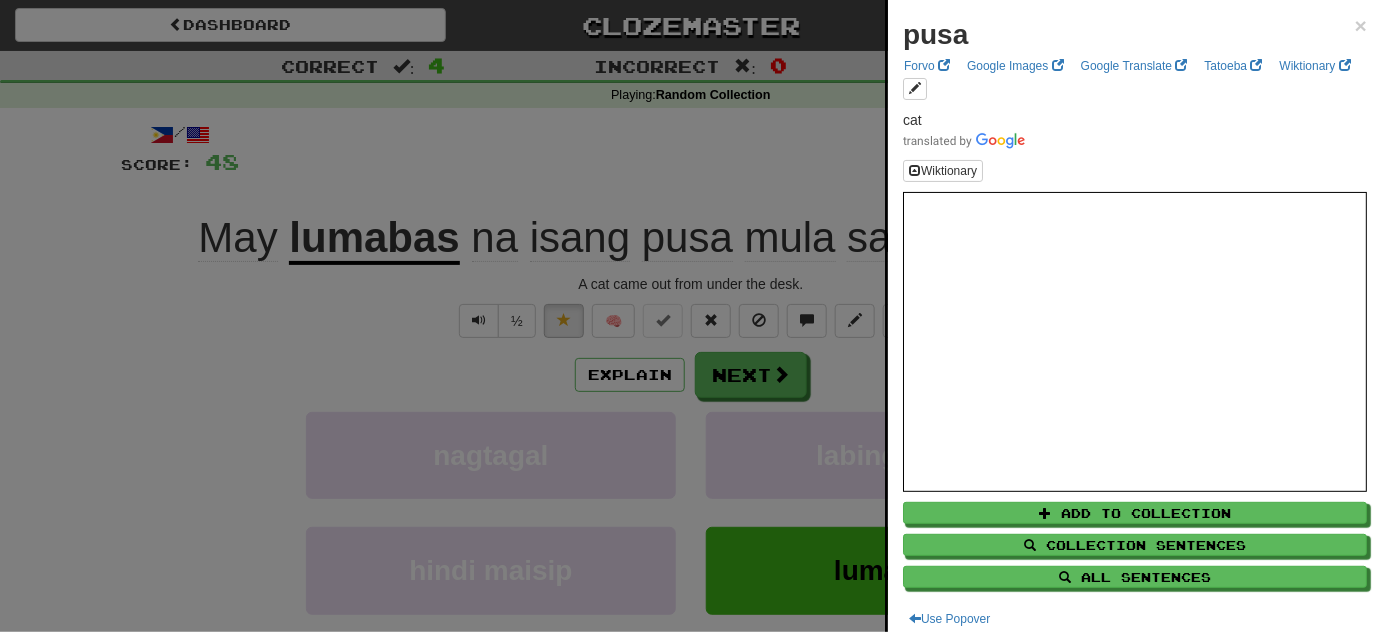 click at bounding box center [691, 316] 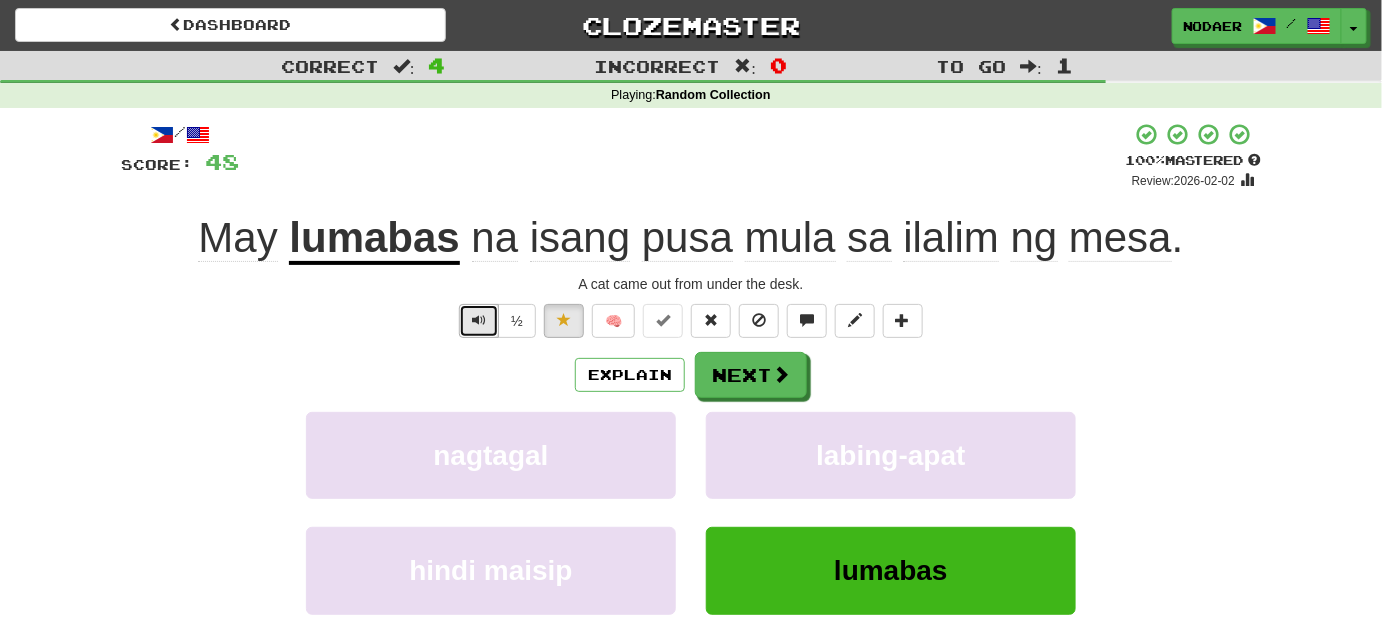 click at bounding box center (479, 320) 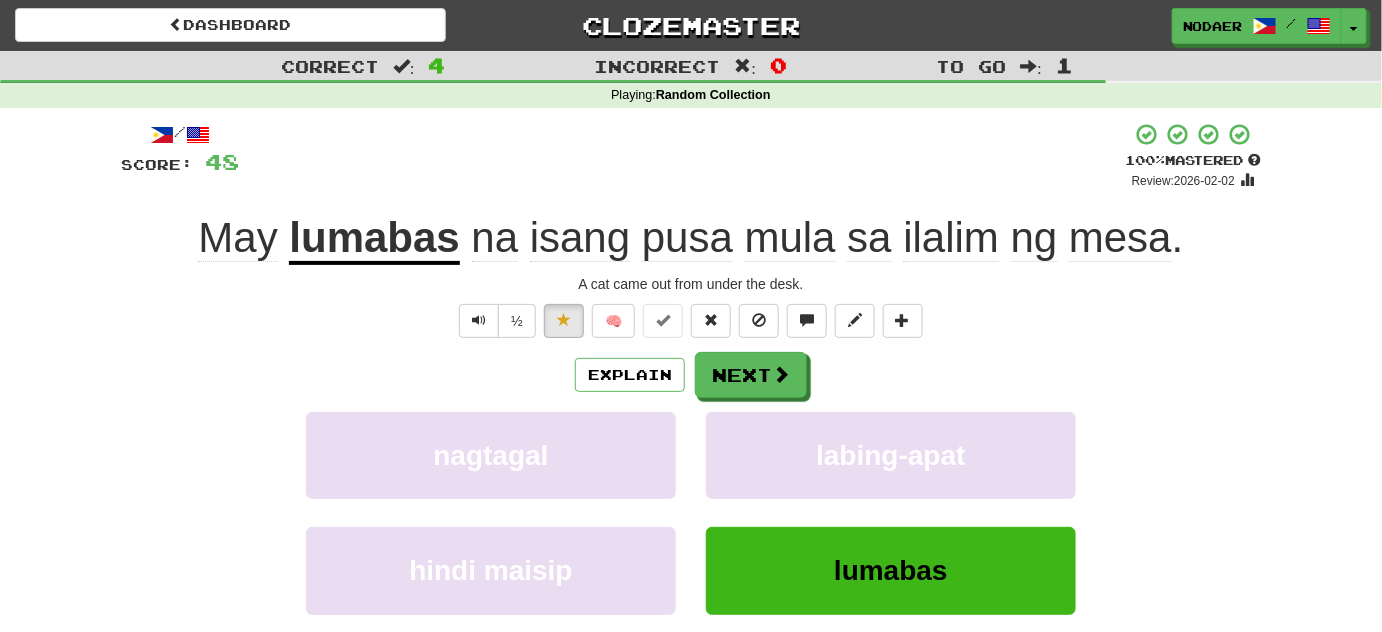 click on "mula" at bounding box center [790, 238] 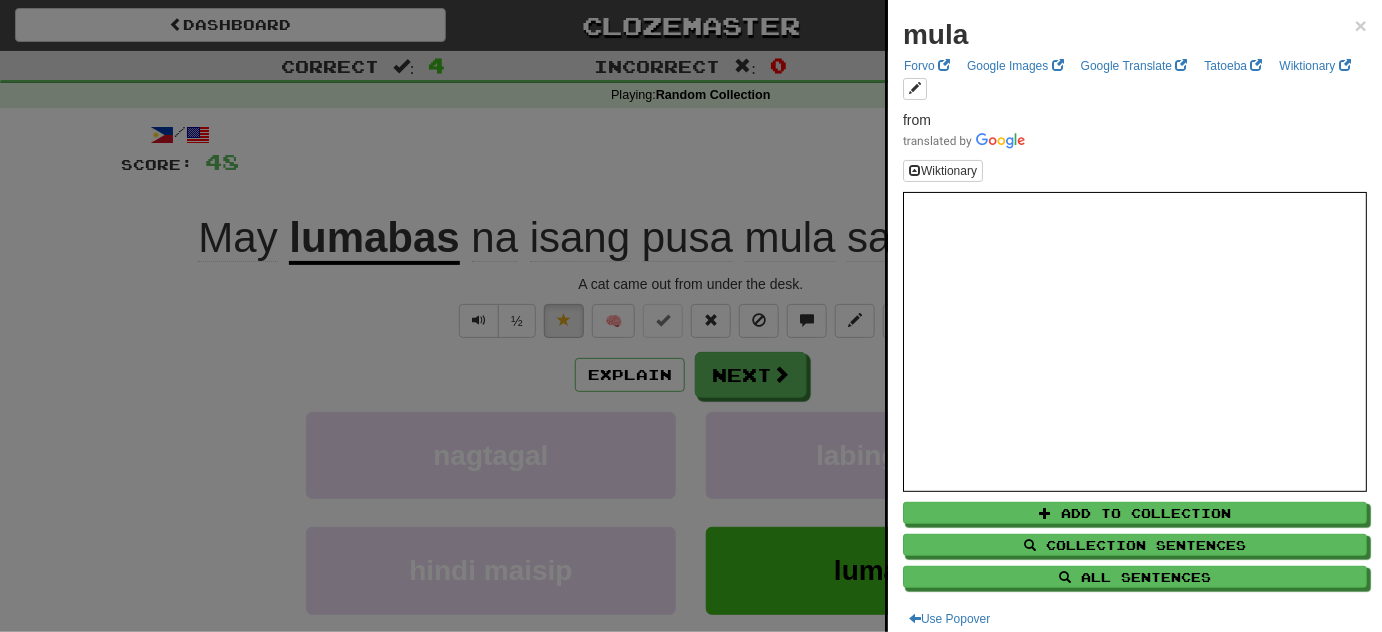 click at bounding box center [691, 316] 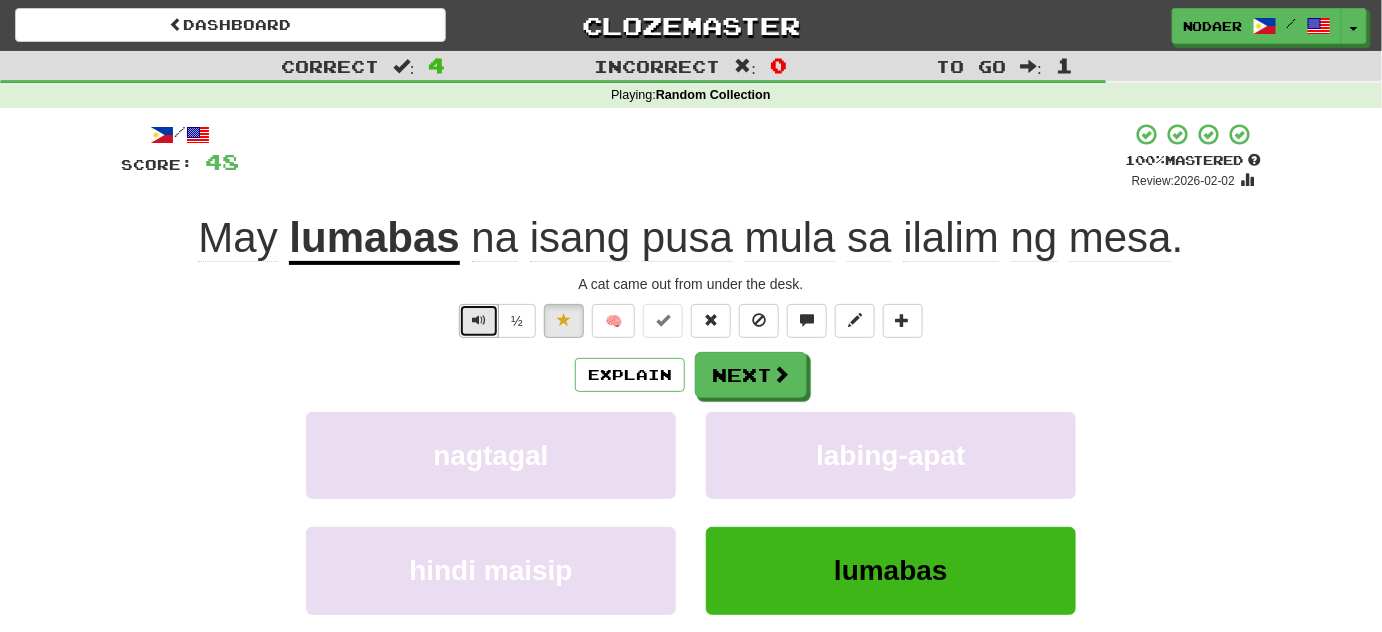 click at bounding box center (479, 320) 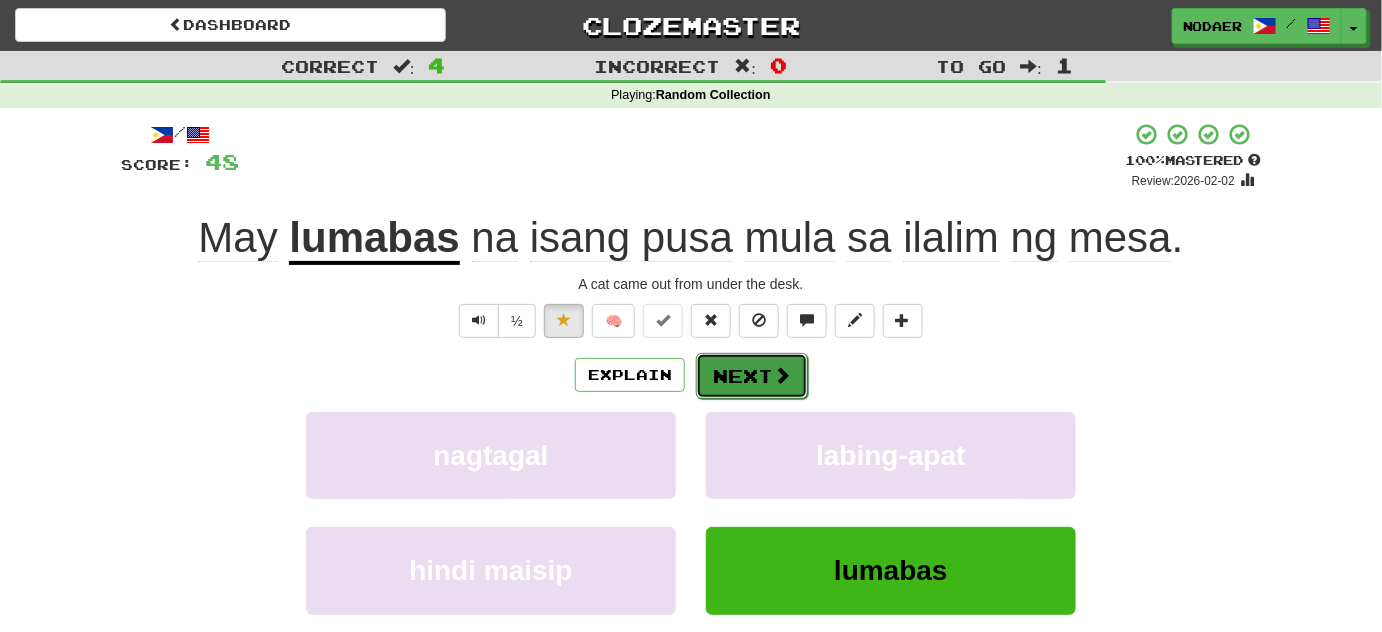 click at bounding box center (782, 375) 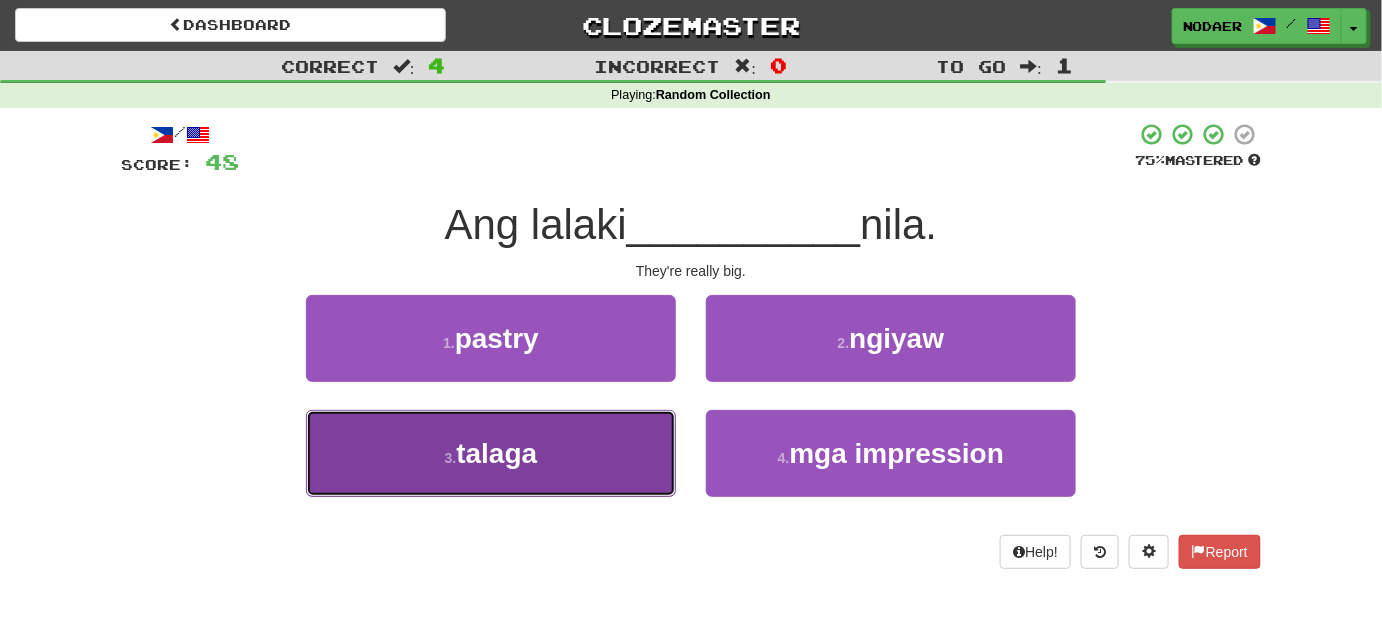 click on "3 . talaga" at bounding box center [491, 453] 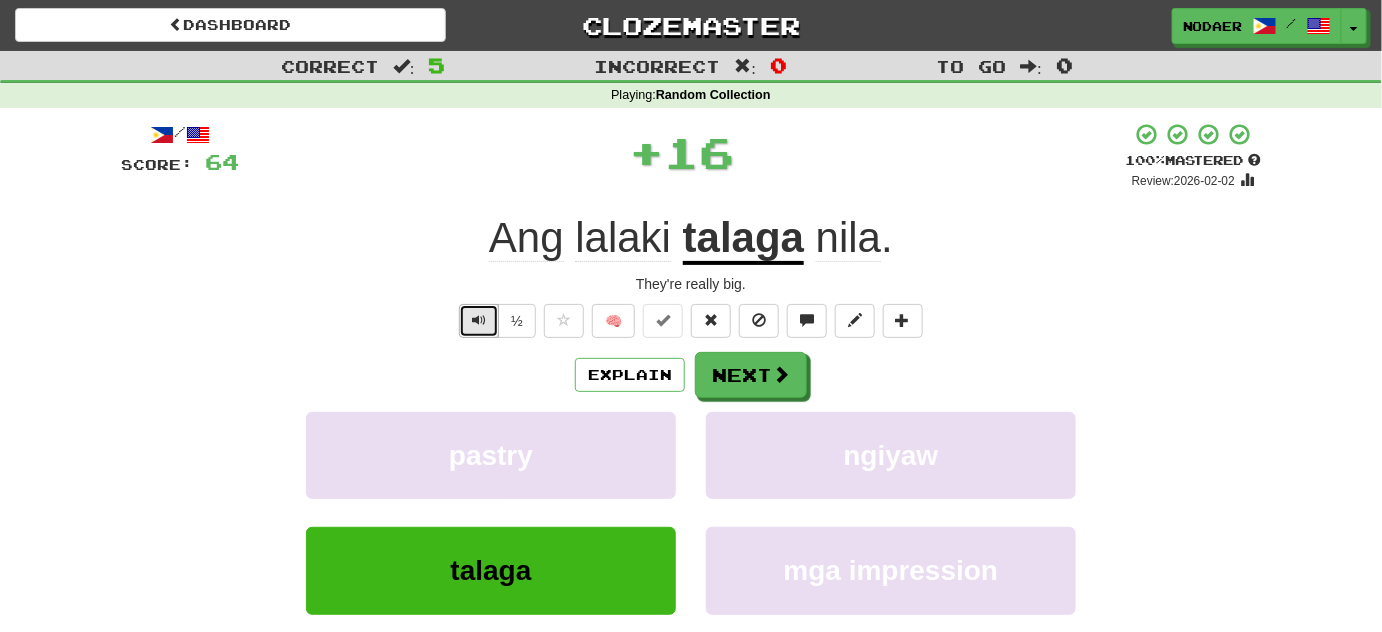 click at bounding box center (479, 321) 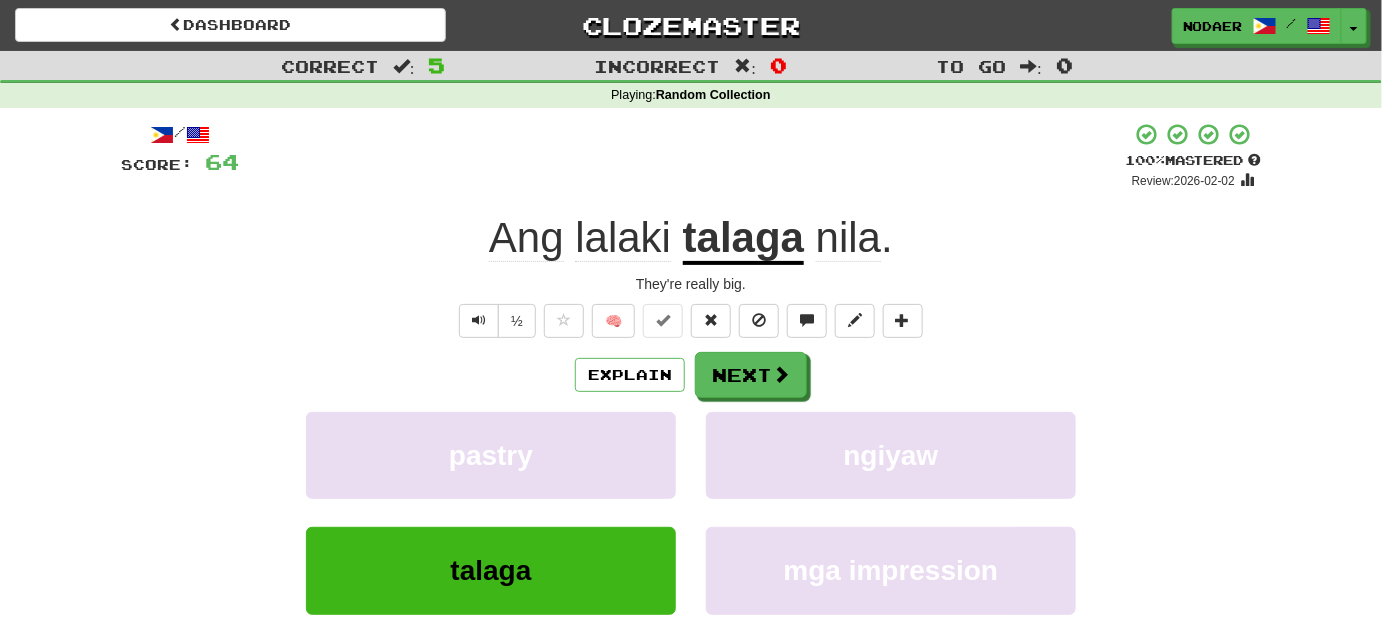 click on "lalaki" 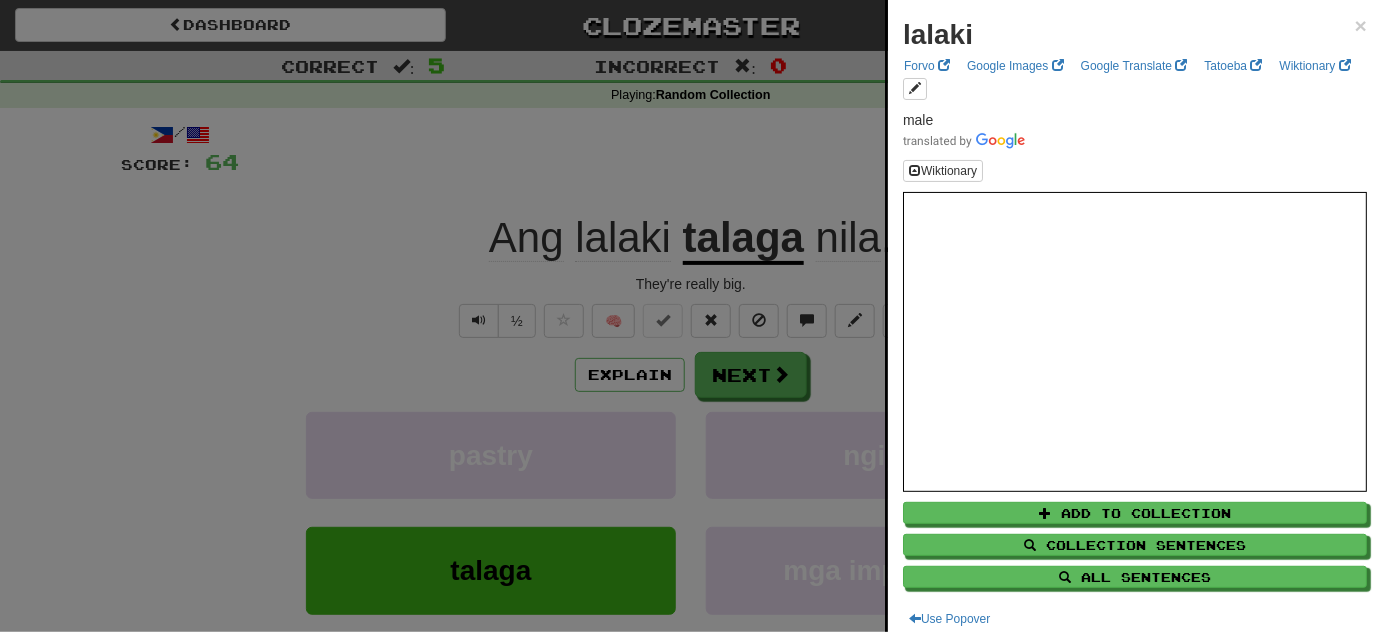click at bounding box center (691, 316) 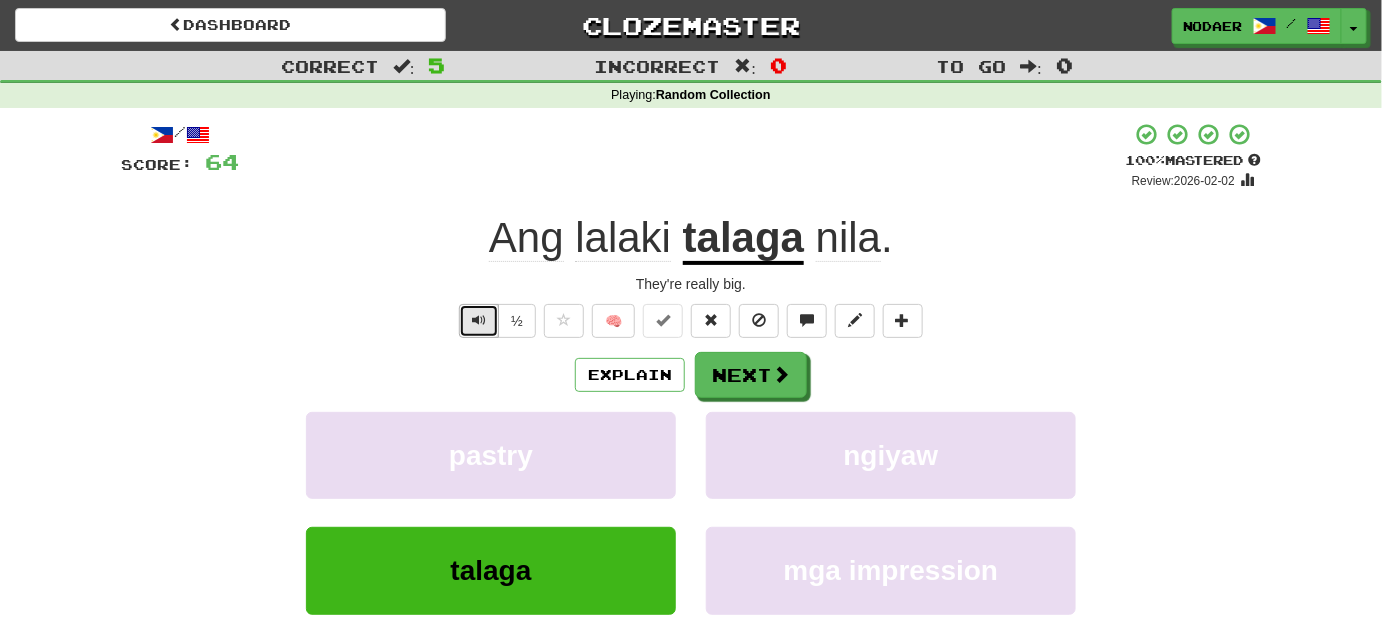 click at bounding box center [479, 321] 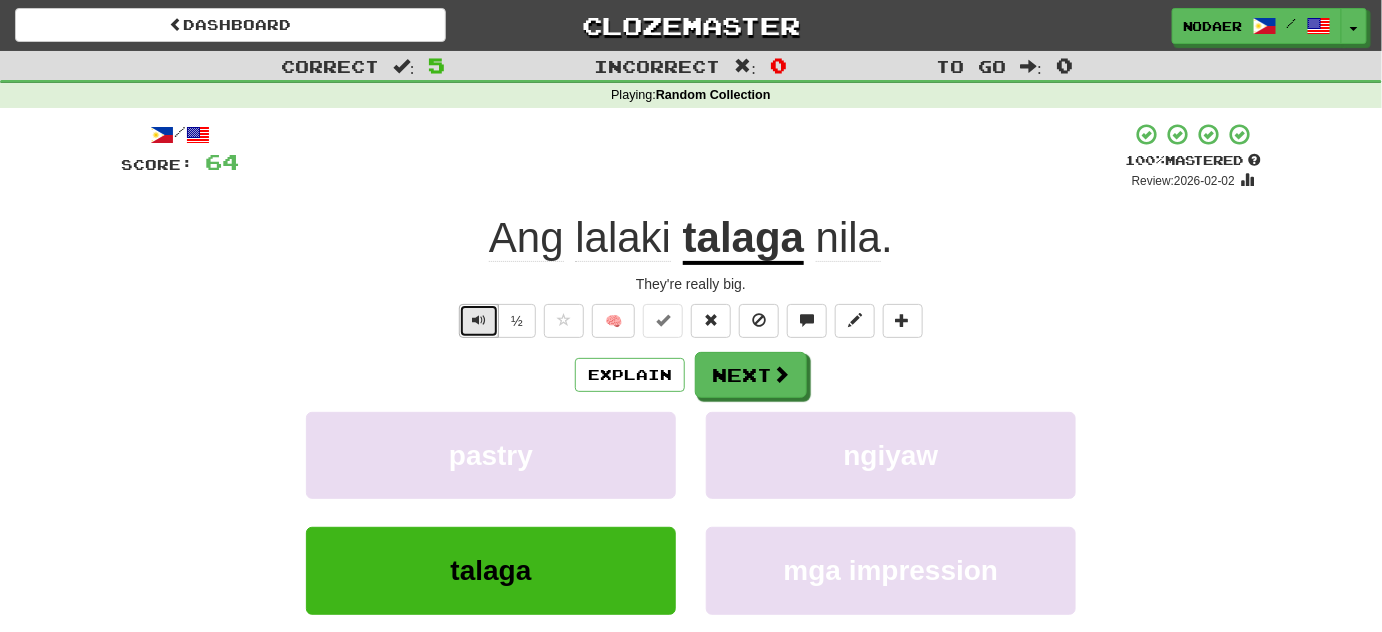 click at bounding box center [479, 320] 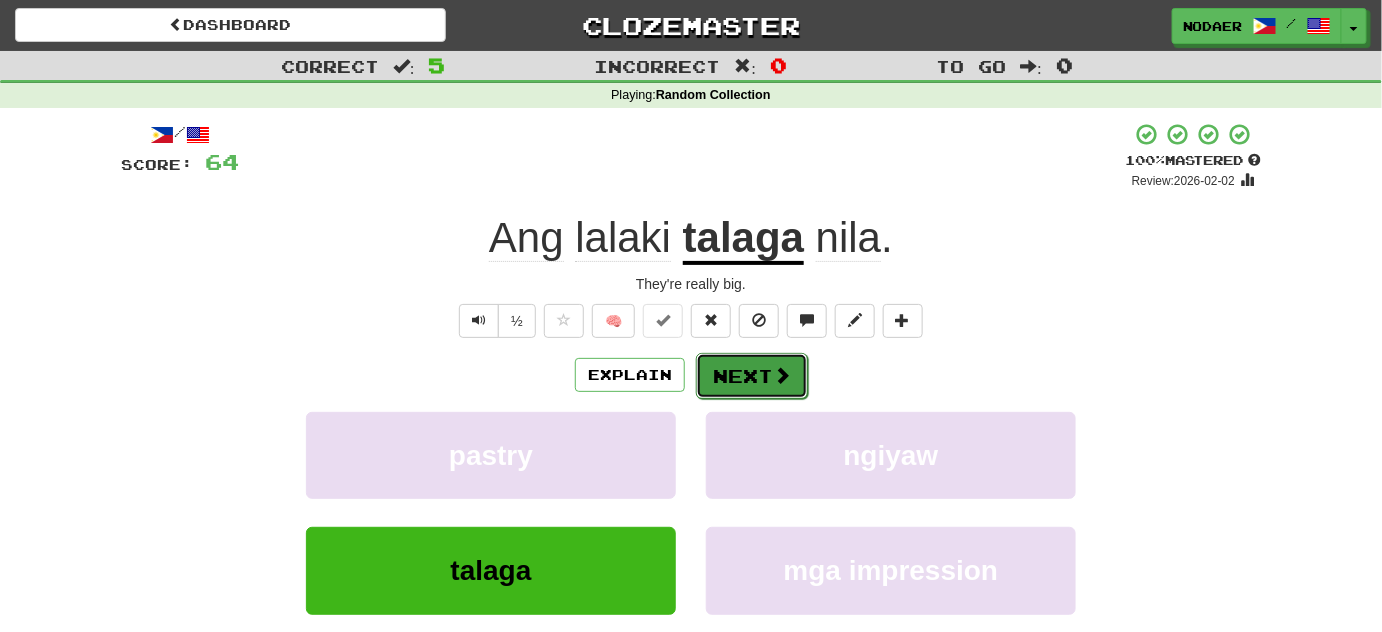 click on "Next" at bounding box center (752, 376) 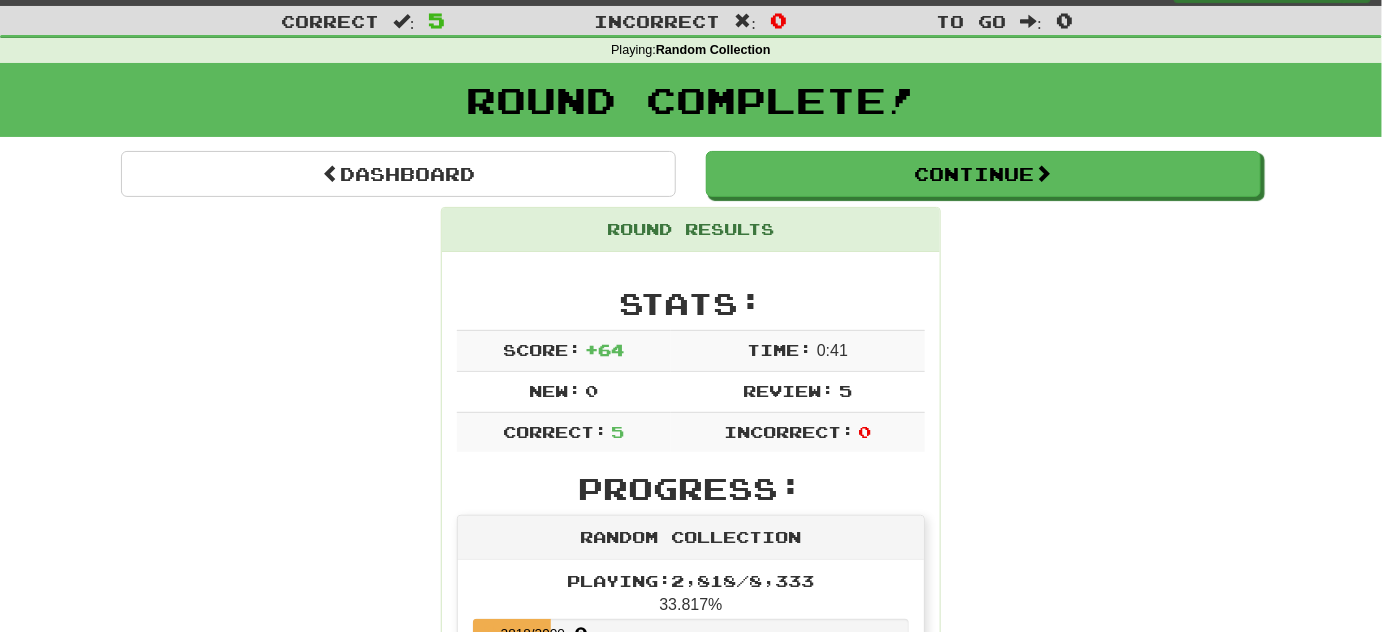 scroll, scrollTop: 0, scrollLeft: 0, axis: both 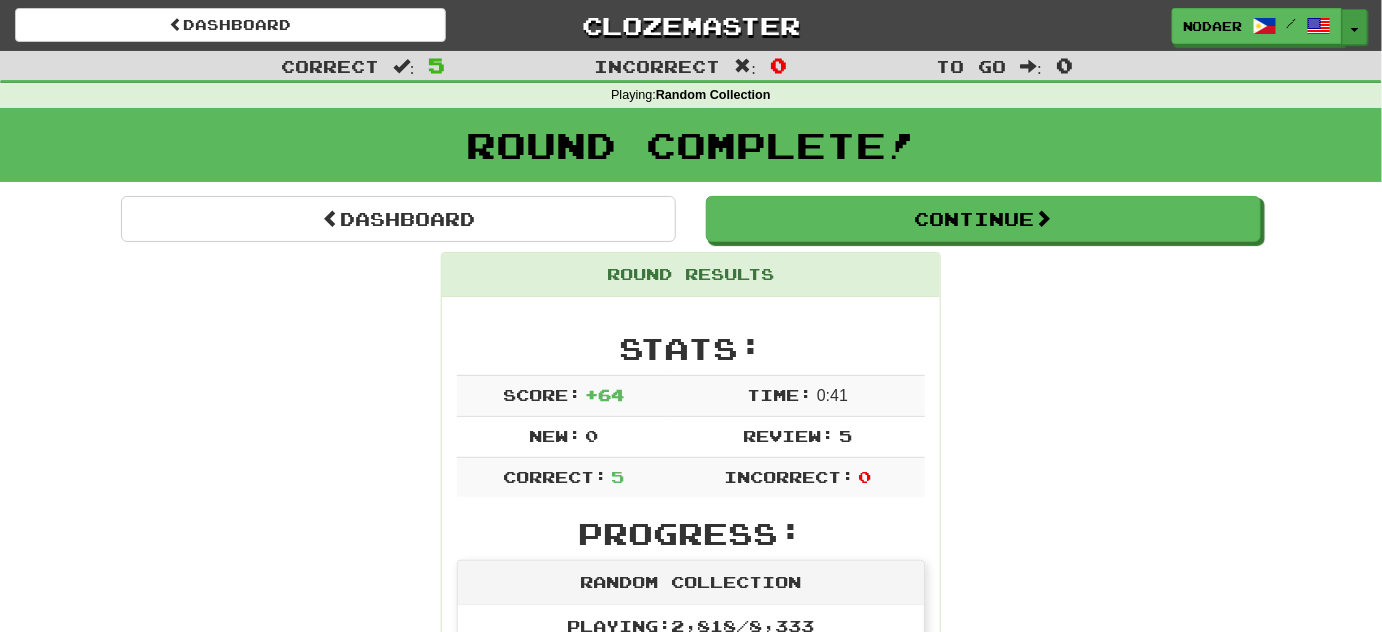 click on "Toggle Dropdown" at bounding box center (1355, 27) 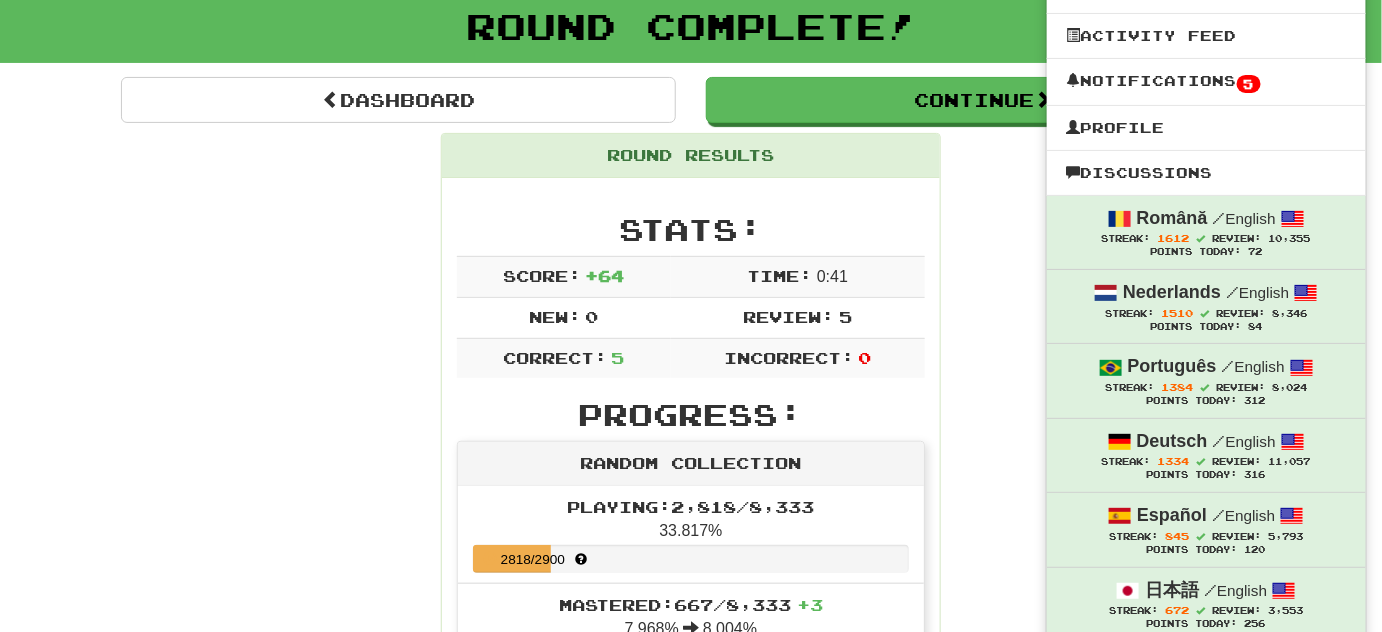 scroll, scrollTop: 117, scrollLeft: 0, axis: vertical 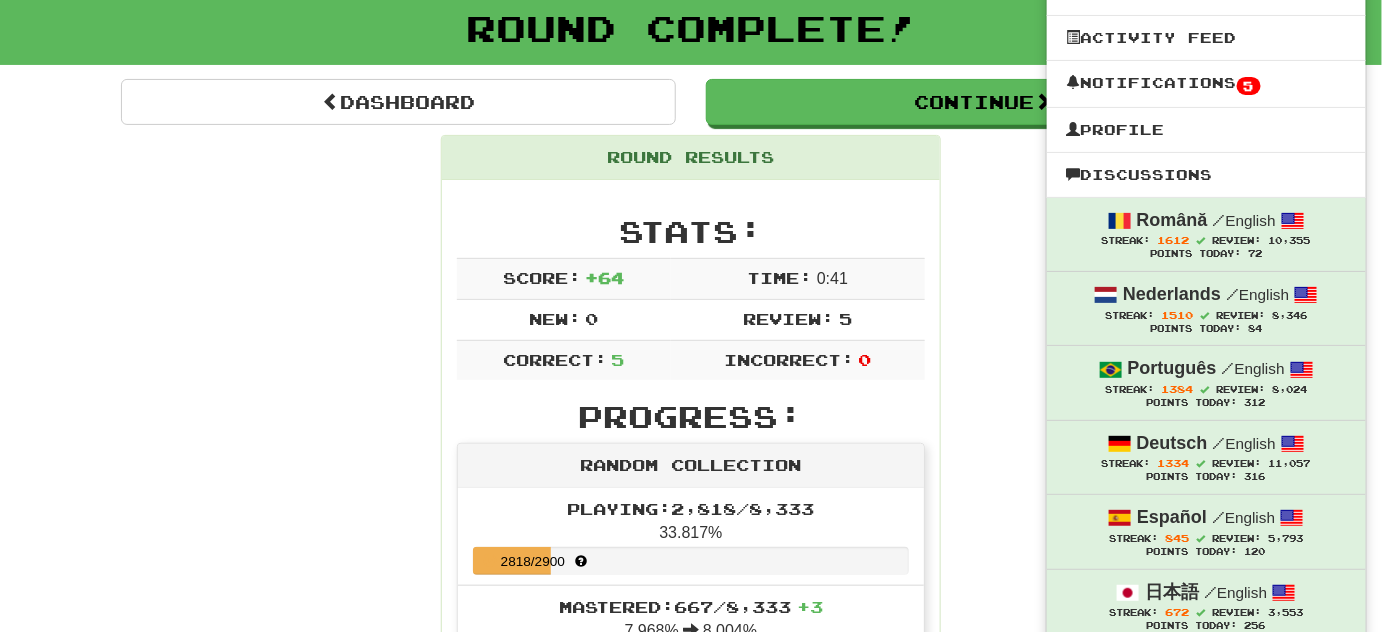 click on "Round Results Stats: Score: + 64 Time: 0 : 41 New: 0 Review: 5 Correct: 5 Incorrect: 0 Progress: Random Collection Playing: 2,818 / 8,333 33.817% 2818 / 2900 Mastered: 667 / 8,333 + 3 7.968% 8.004% 667 / 700 Ready for Review: 2245 / Level: 87 606 points to level 88 - keep going! Ranked: 14 th this week ( 60 points to 13 th ) Sentences: Report Kumuha ng isang saging ang unggoy gamit ang patpat . The monkey took a banana by means of the stick. Report Hindi ako makakapunta rito bukas. Tomorrow I won't be here. Report Hindi huminto ang kotse. The car didn't stop. Report May lumabas na isang pusa mula sa ilalim ng mesa. A cat came out from under the desk. Report Ang lalaki talaga nila. They're really big." at bounding box center (691, 819) 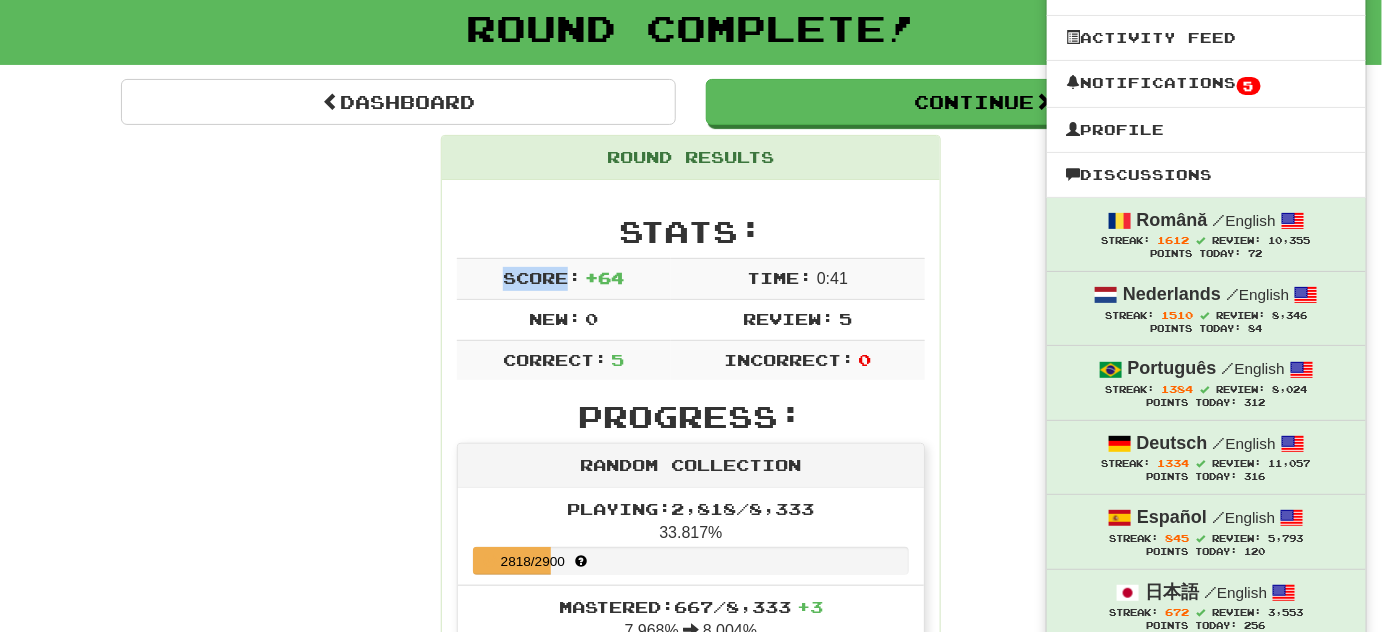 click on "Round Results Stats: Score: + 64 Time: 0 : 41 New: 0 Review: 5 Correct: 5 Incorrect: 0 Progress: Random Collection Playing: 2,818 / 8,333 33.817% 2818 / 2900 Mastered: 667 / 8,333 + 3 7.968% 8.004% 667 / 700 Ready for Review: 2245 / Level: 87 606 points to level 88 - keep going! Ranked: 14 th this week ( 60 points to 13 th ) Sentences: Report Kumuha ng isang saging ang unggoy gamit ang patpat . The monkey took a banana by means of the stick. Report Hindi ako makakapunta rito bukas. Tomorrow I won't be here. Report Hindi huminto ang kotse. The car didn't stop. Report May lumabas na isang pusa mula sa ilalim ng mesa. A cat came out from under the desk. Report Ang lalaki talaga nila. They're really big." at bounding box center (691, 819) 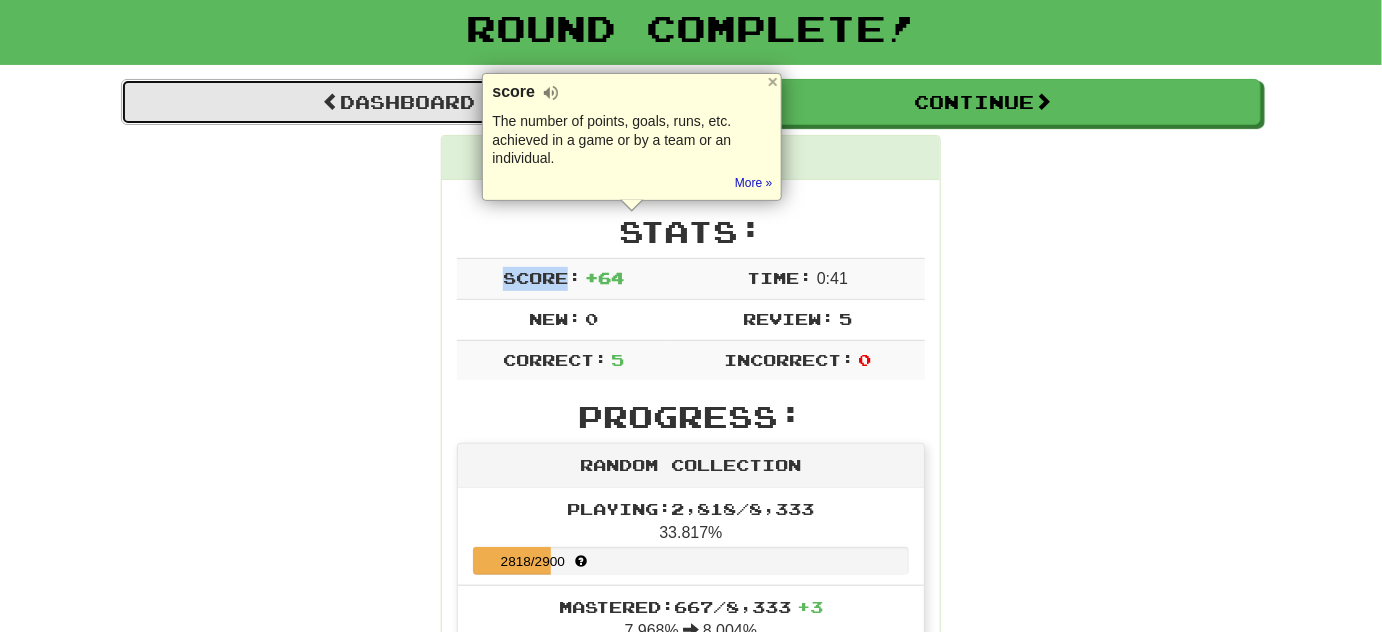 click on "Dashboard" at bounding box center [398, 102] 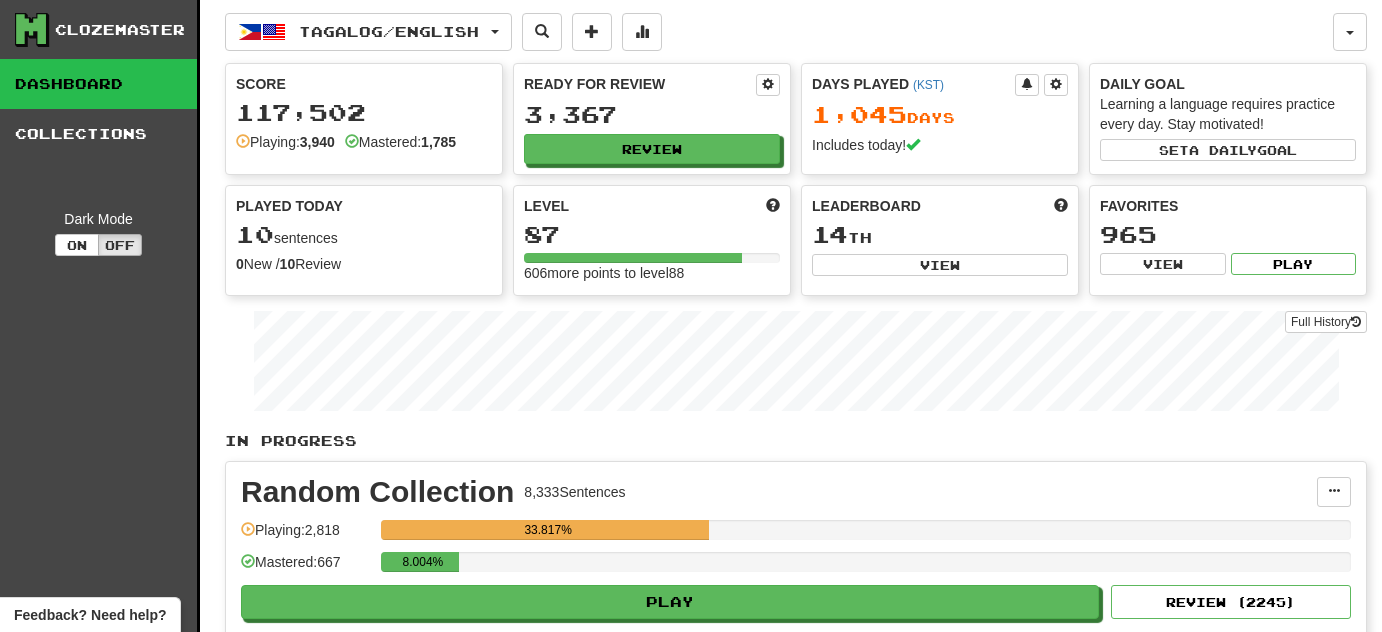 scroll, scrollTop: 0, scrollLeft: 0, axis: both 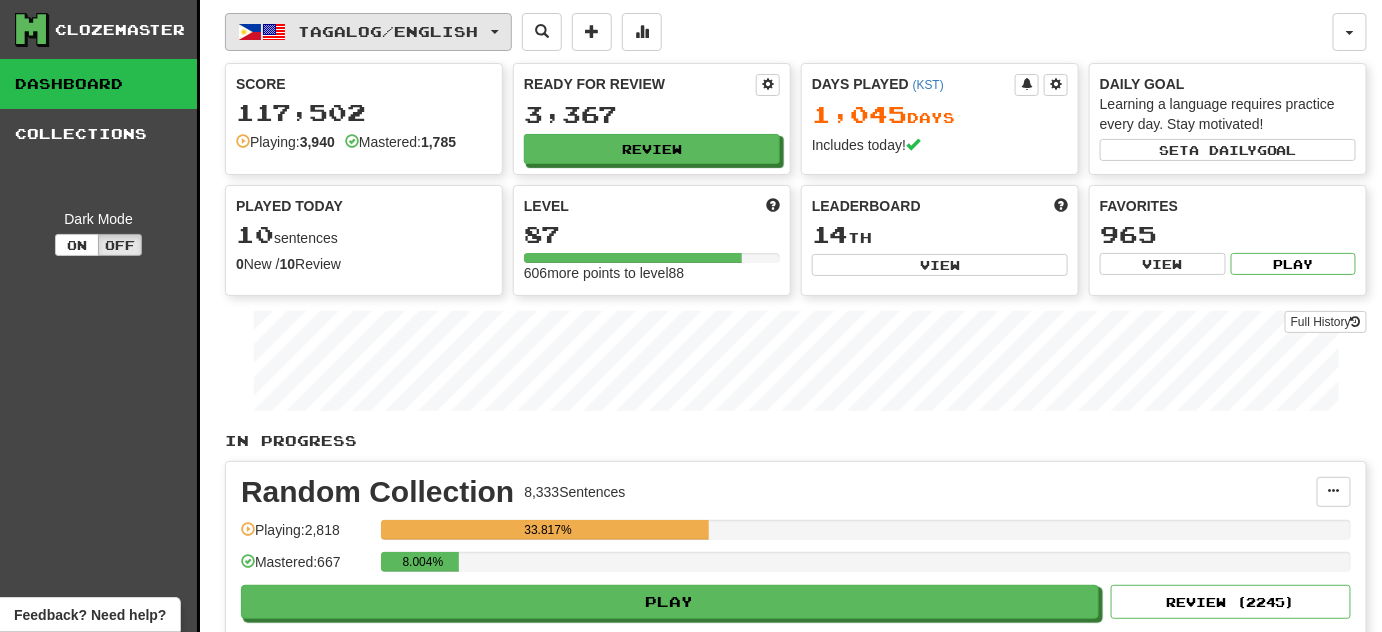 click on "Tagalog  /  English" at bounding box center [389, 31] 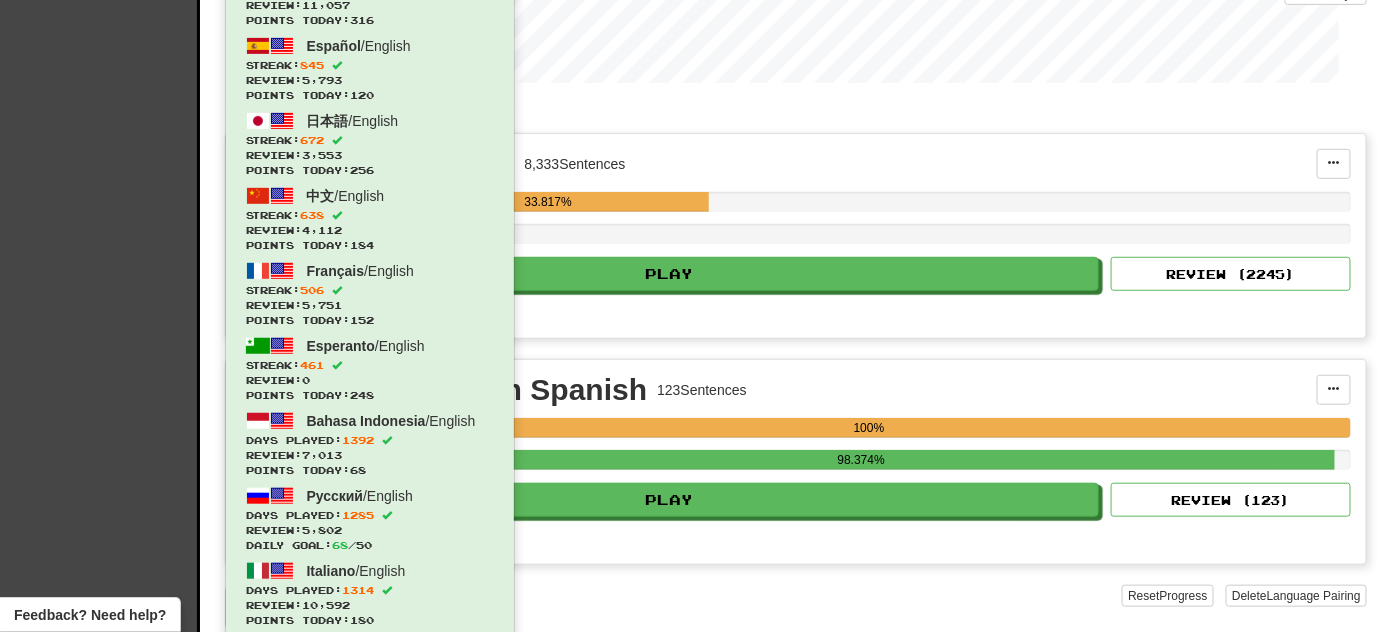 scroll, scrollTop: 0, scrollLeft: 0, axis: both 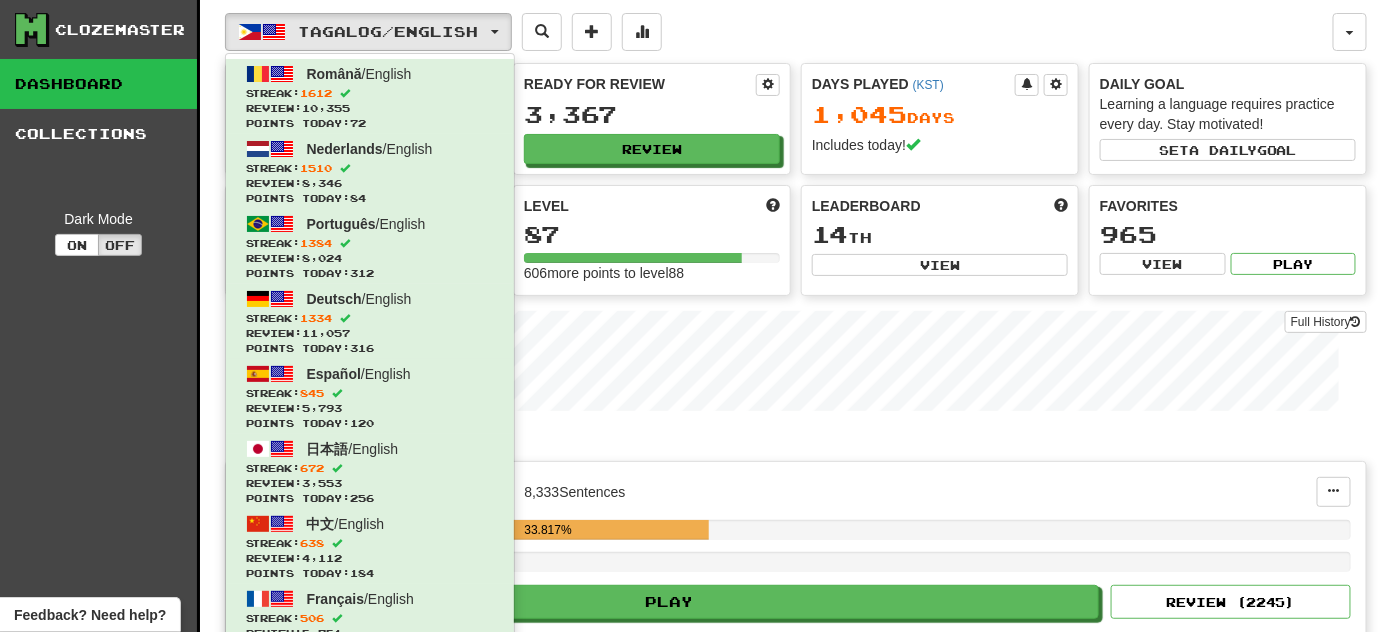 click on "Tagalog  /  English Română  /  English Streak:  1612   Review:  10,355 Points today:  72 Nederlands  /  English Streak:  1510   Review:  8,346 Points today:  84 Português  /  English Streak:  1384   Review:  8,024 Points today:  312 Deutsch  /  English Streak:  1334   Review:  11,057 Points today:  316 Español  /  English Streak:  845   Review:  5,793 Points today:  120 日本語  /  English Streak:  672   Review:  3,553 Points today:  256 中文  /  English Streak:  638   Review:  4,112 Points today:  184 Français  /  English Streak:  506   Review:  5,751 Points today:  152 Esperanto  /  English Streak:  461   Review:  0 Points today:  248 Bahasa Indonesia  /  English Days Played:  1392   Review:  7,013 Points today:  68 Русский  /  English Days Played:  1285   Review:  5,802 Daily Goal:  68  /  50 Italiano  /  English Days Played:  1314   Review:  10,592 Points today:  180 한국어  /  English Days Played:  488   Review:  55 Points today:  68 Svenska  /  English Days Played:  1620   Review:  50" at bounding box center [779, 32] 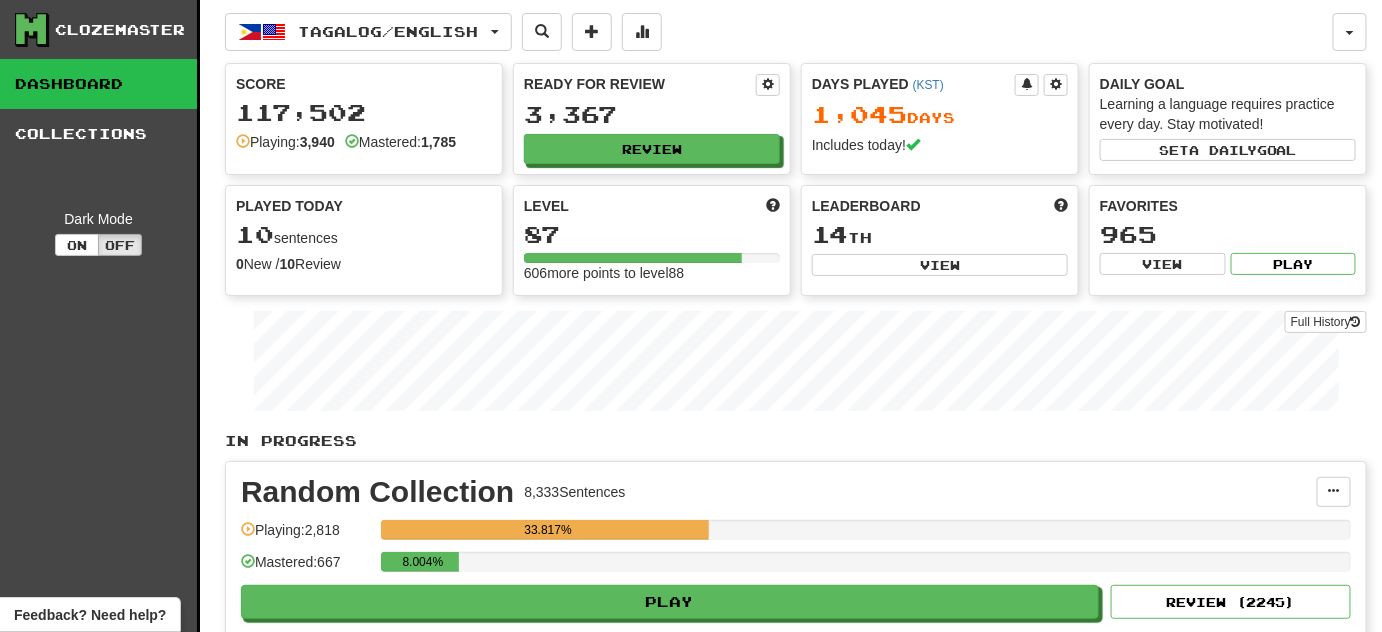 click on "Tagalog  /  English Română  /  English Streak:  1612   Review:  10,355 Points today:  72 Nederlands  /  English Streak:  1510   Review:  8,346 Points today:  84 Português  /  English Streak:  1384   Review:  8,024 Points today:  312 Deutsch  /  English Streak:  1334   Review:  11,057 Points today:  316 Español  /  English Streak:  845   Review:  5,793 Points today:  120 日本語  /  English Streak:  672   Review:  3,553 Points today:  256 中文  /  English Streak:  638   Review:  4,112 Points today:  184 Français  /  English Streak:  506   Review:  5,751 Points today:  152 Esperanto  /  English Streak:  461   Review:  0 Points today:  248 Bahasa Indonesia  /  English Days Played:  1392   Review:  7,013 Points today:  68 Русский  /  English Days Played:  1285   Review:  5,802 Daily Goal:  68  /  50 Italiano  /  English Days Played:  1314   Review:  10,592 Points today:  180 한국어  /  English Days Played:  488   Review:  55 Points today:  68 Svenska  /  English Days Played:  1620   Review:  50" at bounding box center (779, 32) 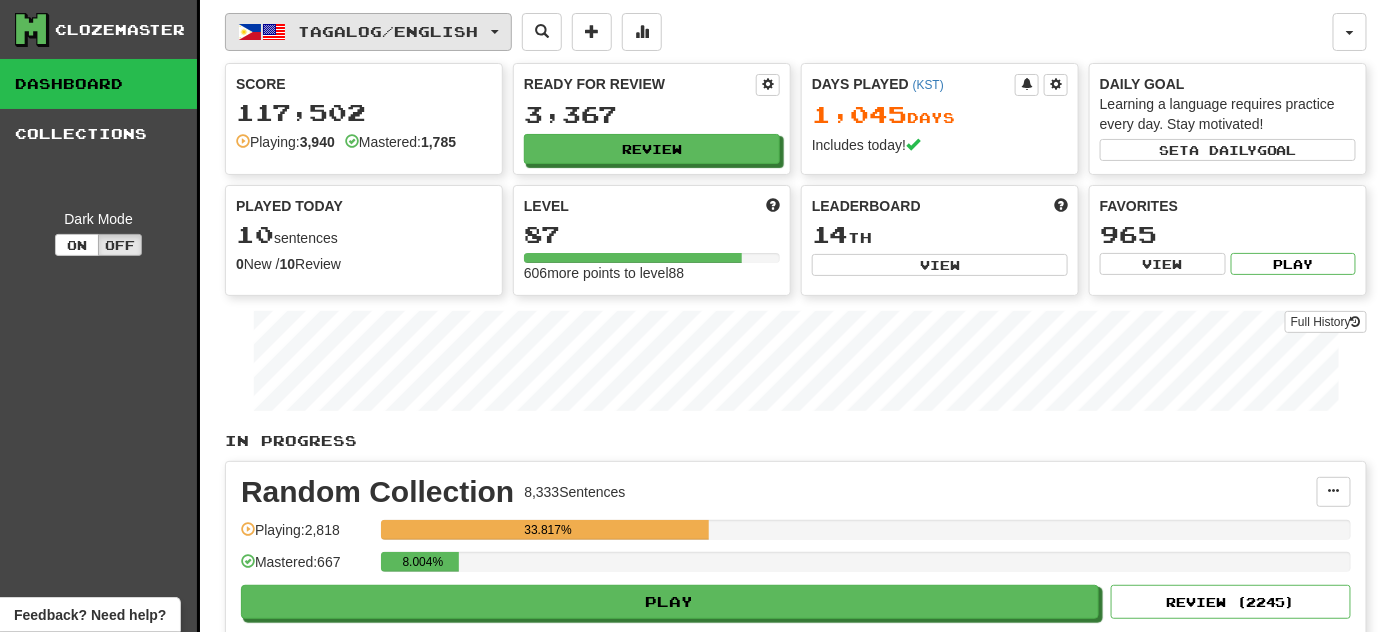 click on "Tagalog  /  English" at bounding box center [368, 32] 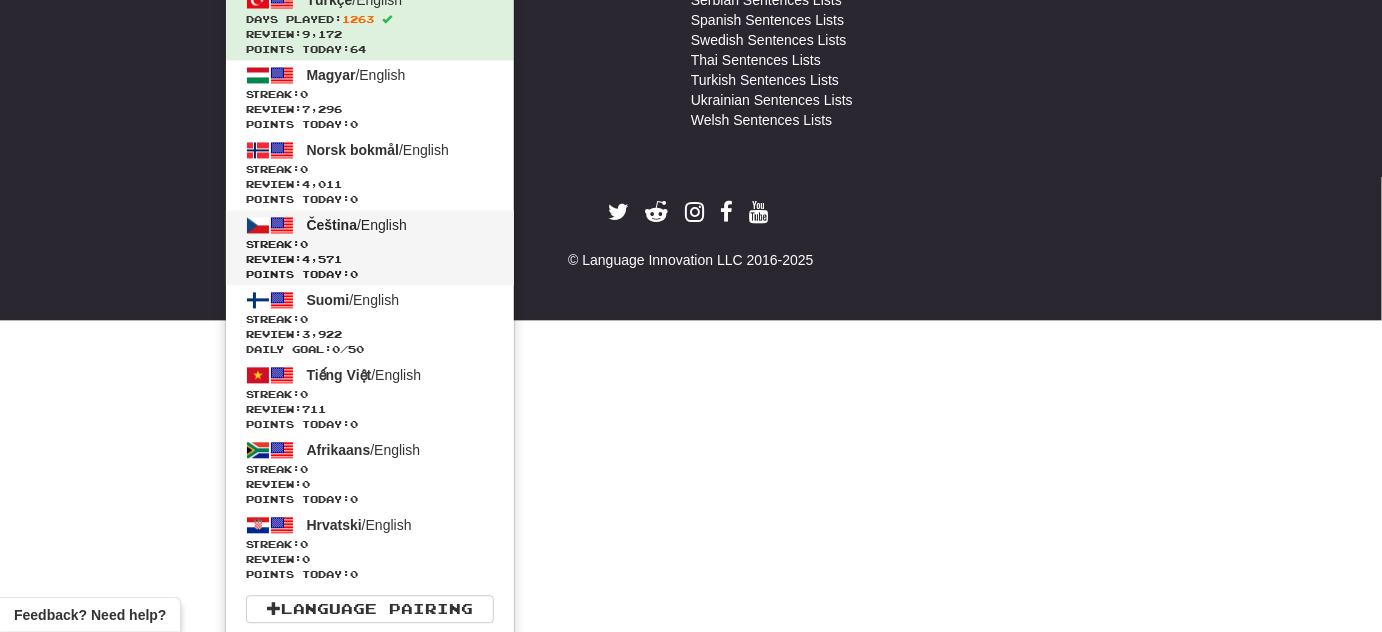 scroll, scrollTop: 1354, scrollLeft: 0, axis: vertical 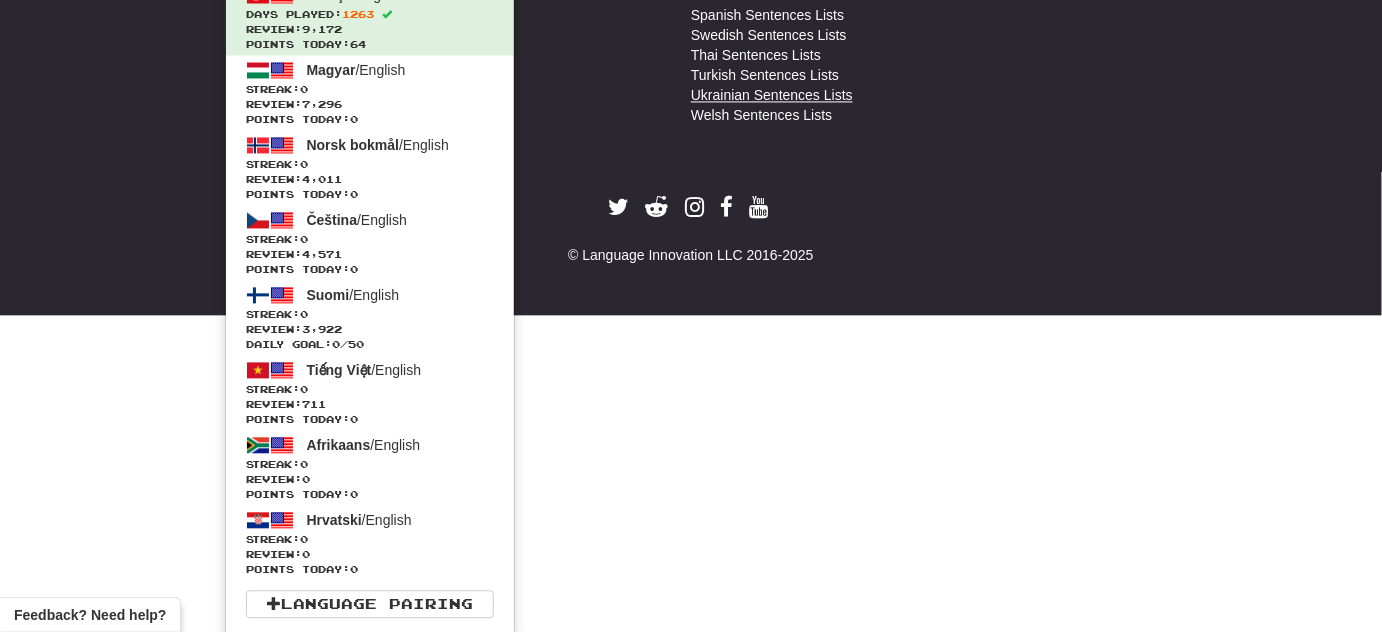 click on "Clozemaster Dashboard Collections Dark Mode On Off Dashboard Collections Pro Tagalog  /  English Română  /  English Streak:  1612   Review:  10,355 Points today:  72 Nederlands  /  English Streak:  1510   Review:  8,346 Points today:  84 Português  /  English Streak:  1384   Review:  8,024 Points today:  312 Deutsch  /  English Streak:  1334   Review:  11,057 Points today:  316 Español  /  English Streak:  845   Review:  5,793 Points today:  120 日本語  /  English Streak:  672   Review:  3,553 Points today:  256 中文  /  English Streak:  638   Review:  4,112 Points today:  184 Français  /  English Streak:  506   Review:  5,751 Points today:  152 Esperanto  /  English Streak:  461   Review:  0 Points today:  248 Bahasa Indonesia  /  English Days Played:  1392   Review:  7,013 Points today:  68 Русский  /  English Days Played:  1285   Review:  5,802 Daily Goal:  68  /  50 Italiano  /  English Days Played:  1314   Review:  10,592 Points today:  180 한국어  /  English 488" at bounding box center (691, -520) 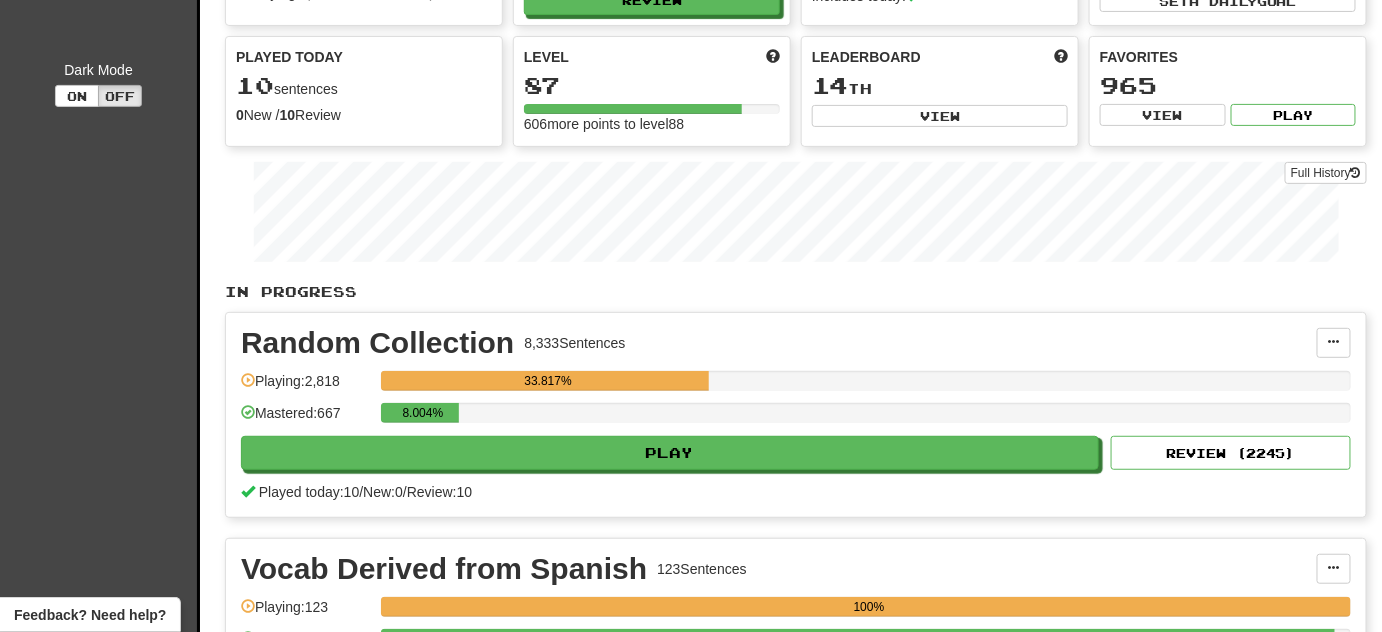 scroll, scrollTop: 0, scrollLeft: 0, axis: both 